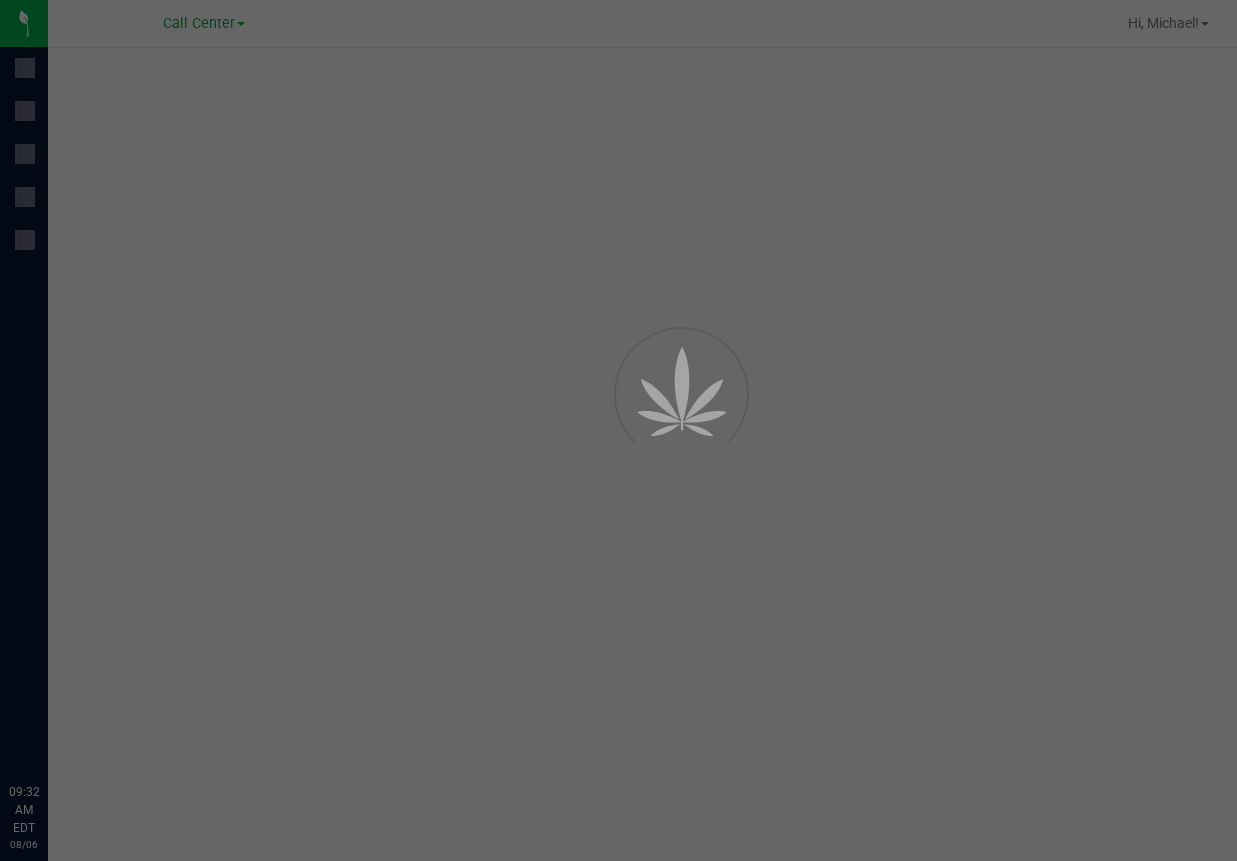 scroll, scrollTop: 0, scrollLeft: 0, axis: both 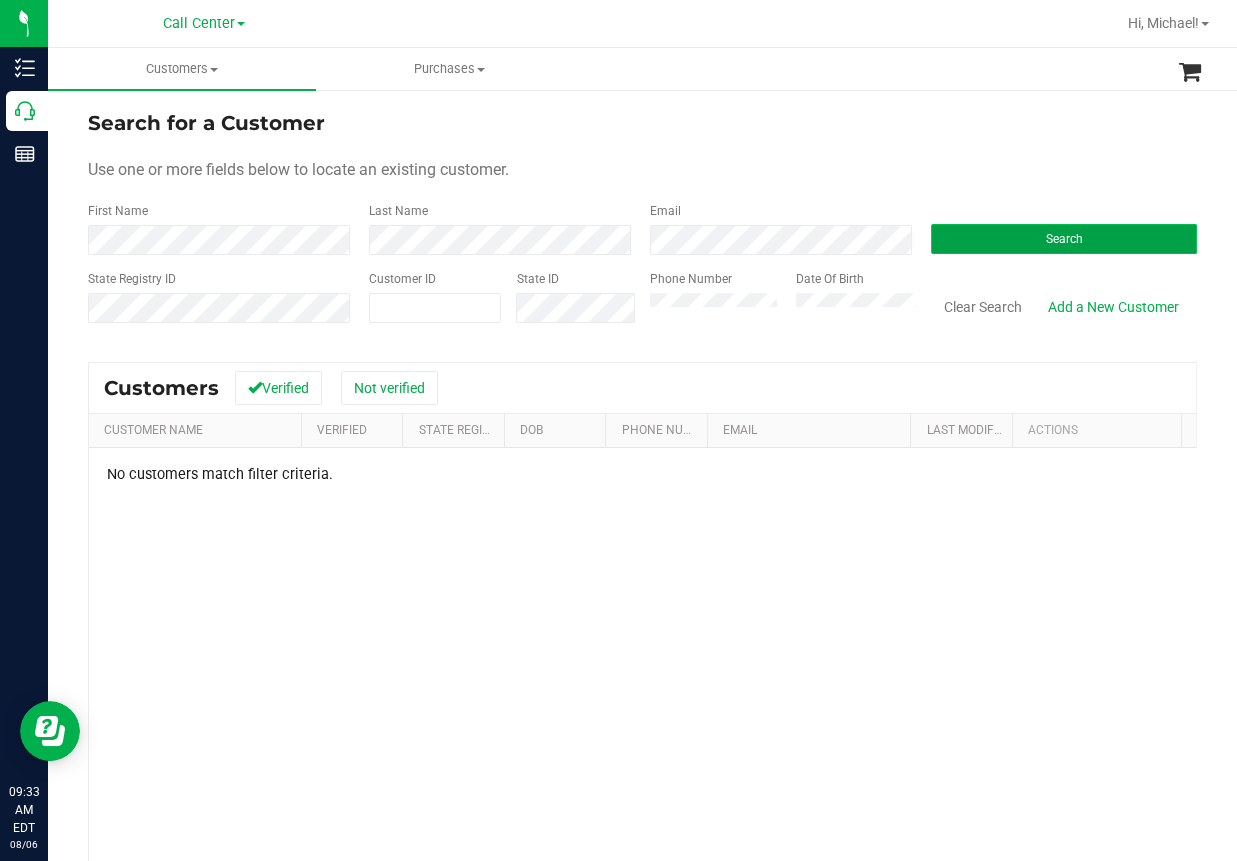 click on "Search" at bounding box center (1064, 239) 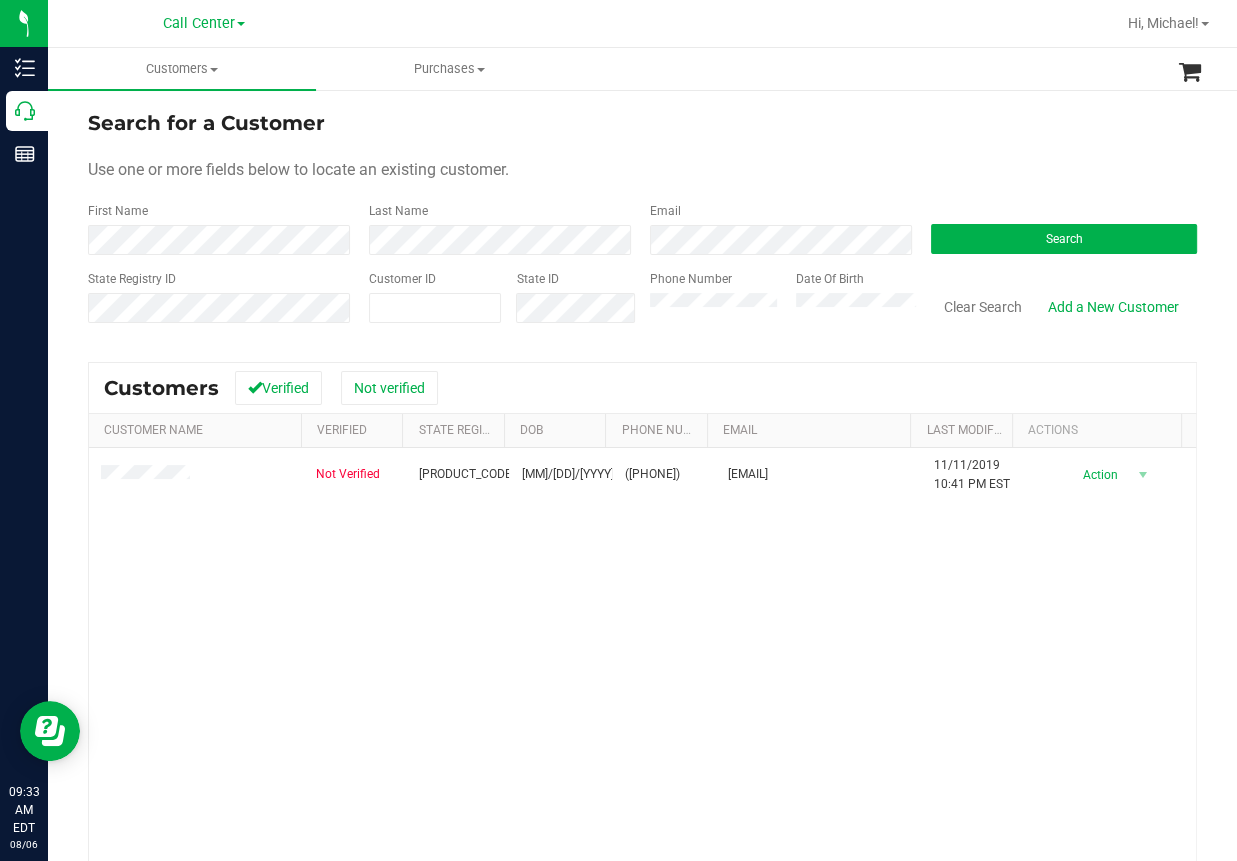 click on "Not Verified [PRODUCT_CODE] [MM]/[DD]/[YYYY] ([PHONE]) [EMAIL] [MM]/[DD]/[YYYY] [HH]:[MM] [AM/PM] [TIMEZONE]
Delete Profile
Action Action Create new purchase View profile View purchases" at bounding box center [642, 719] 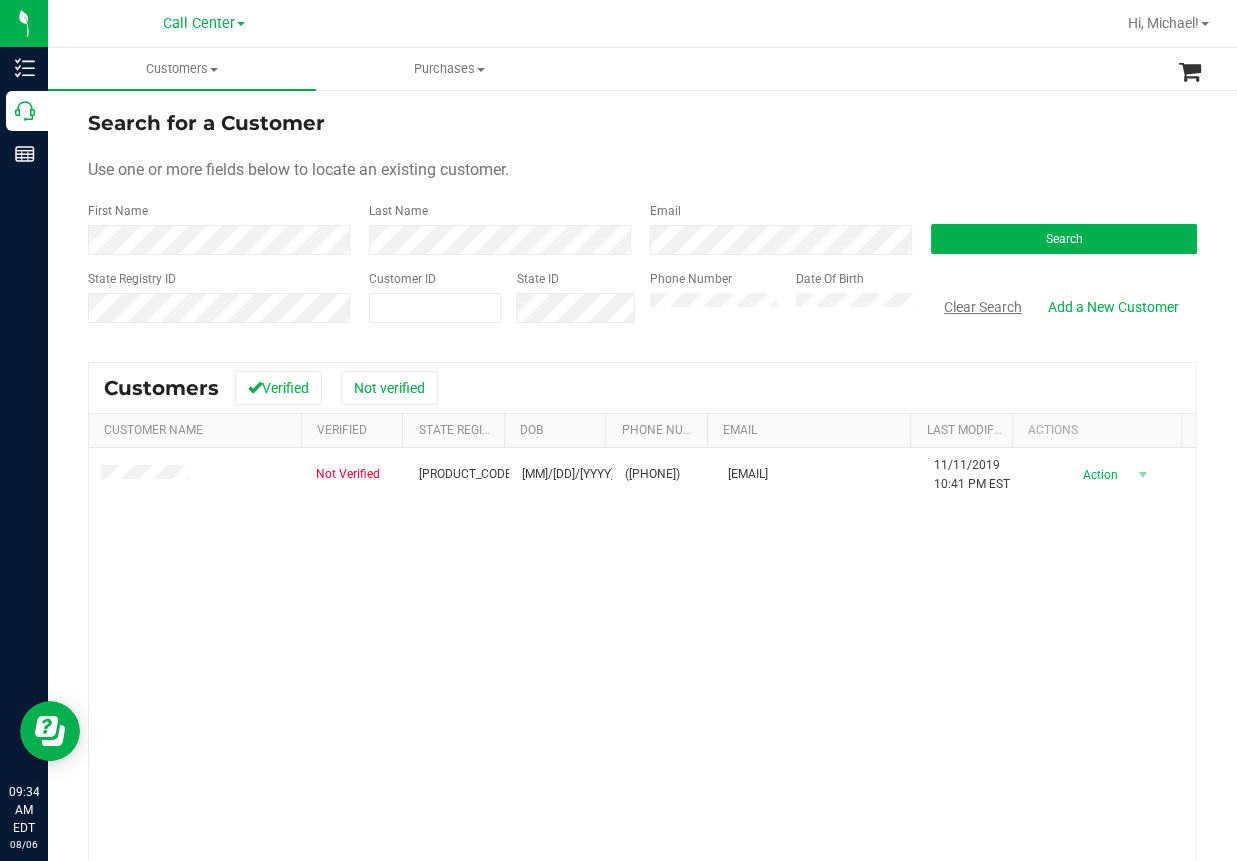 click on "Clear Search" at bounding box center (983, 307) 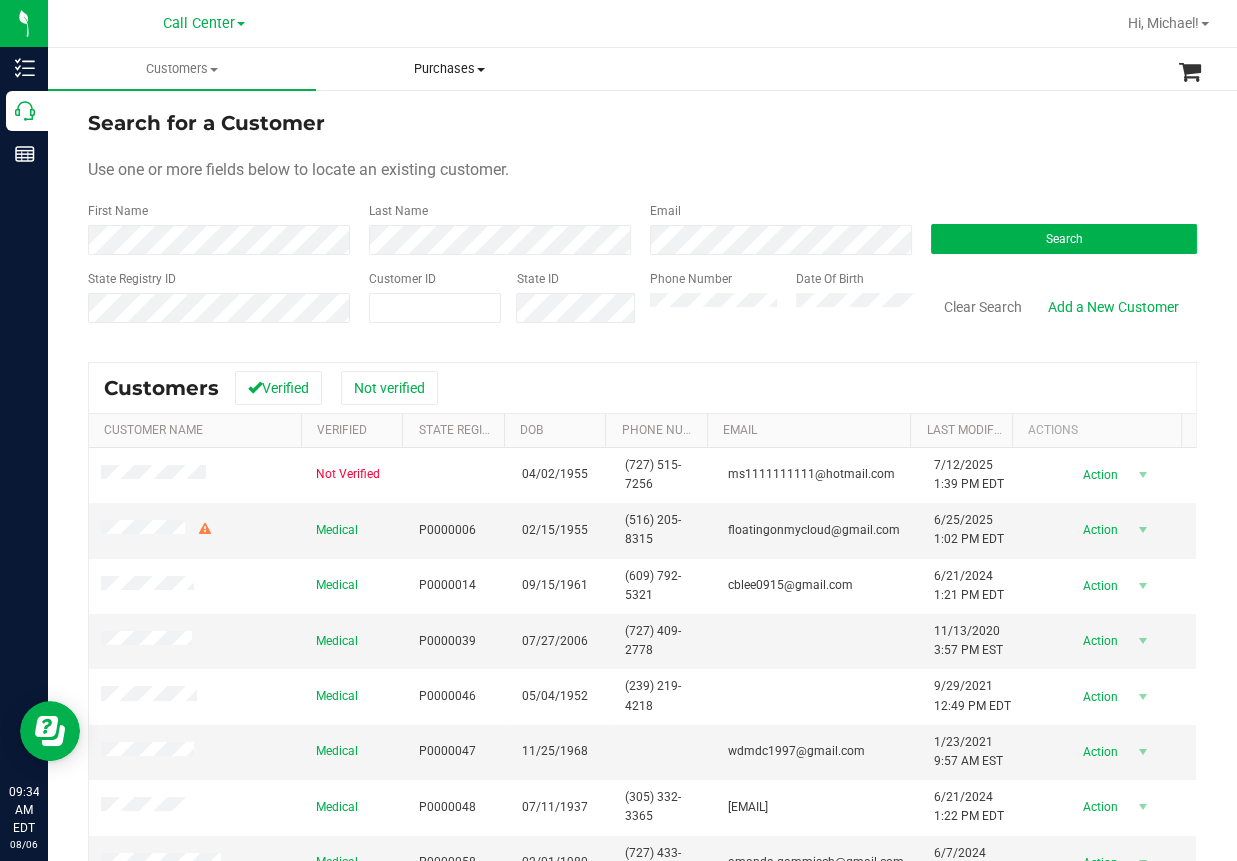 click on "Purchases" at bounding box center [450, 69] 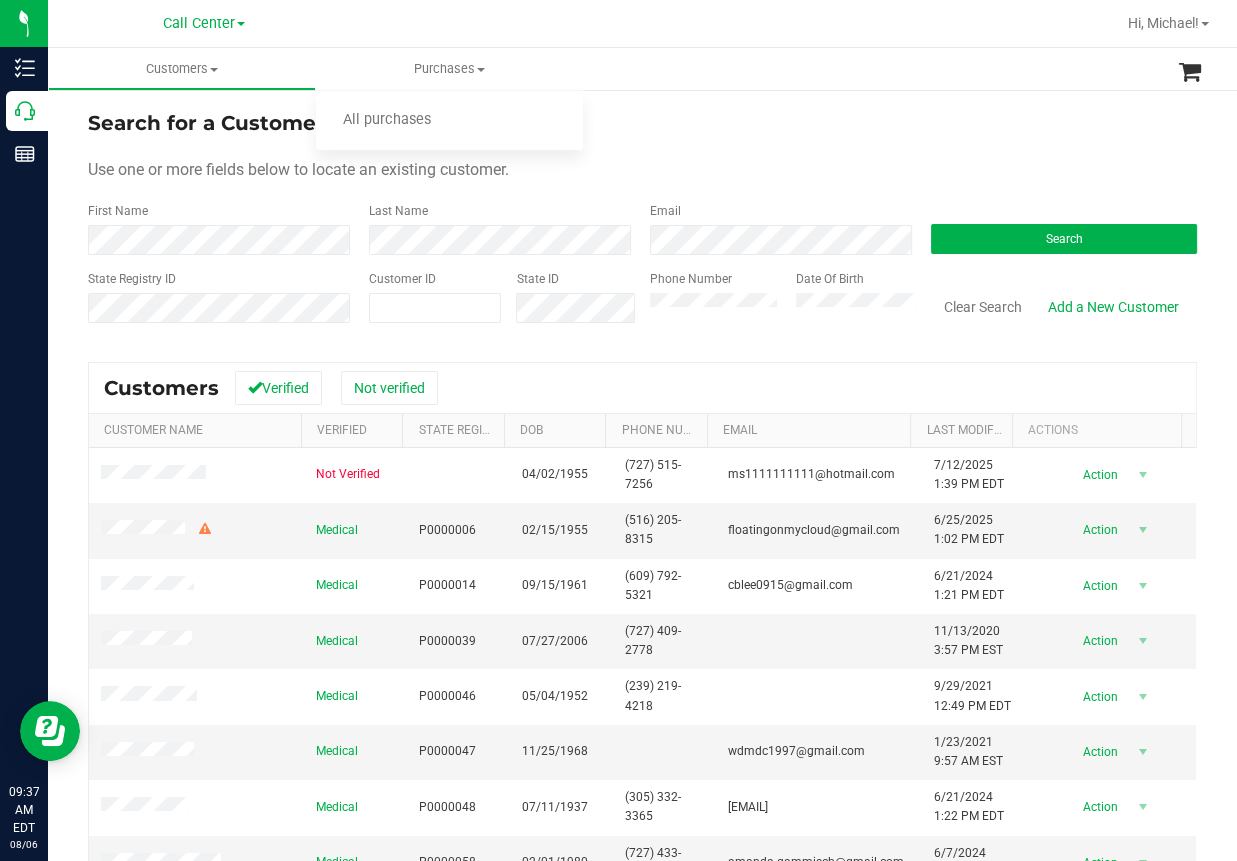 click on "Customers
All customers
Add a new customer
All physicians
Purchases
All purchases" at bounding box center [666, 69] 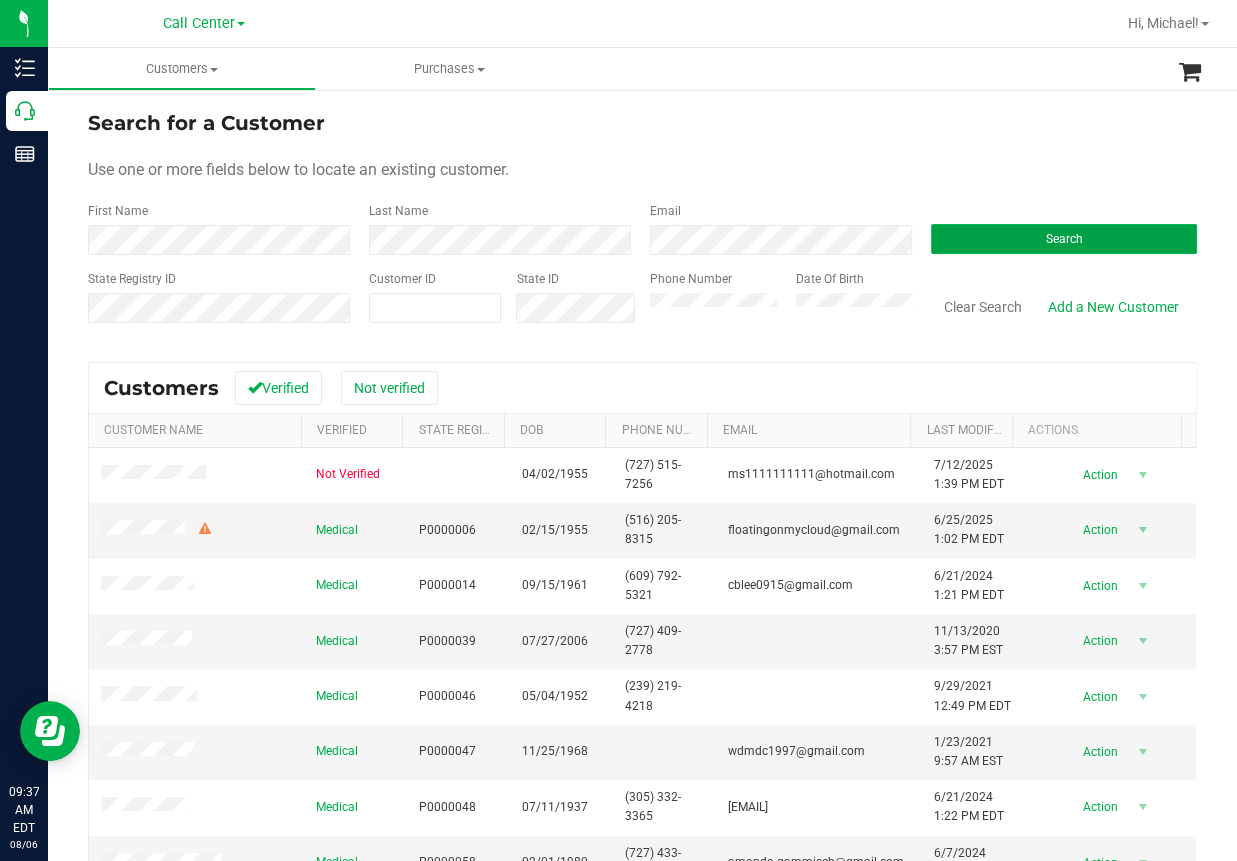 click on "Search" at bounding box center (1064, 239) 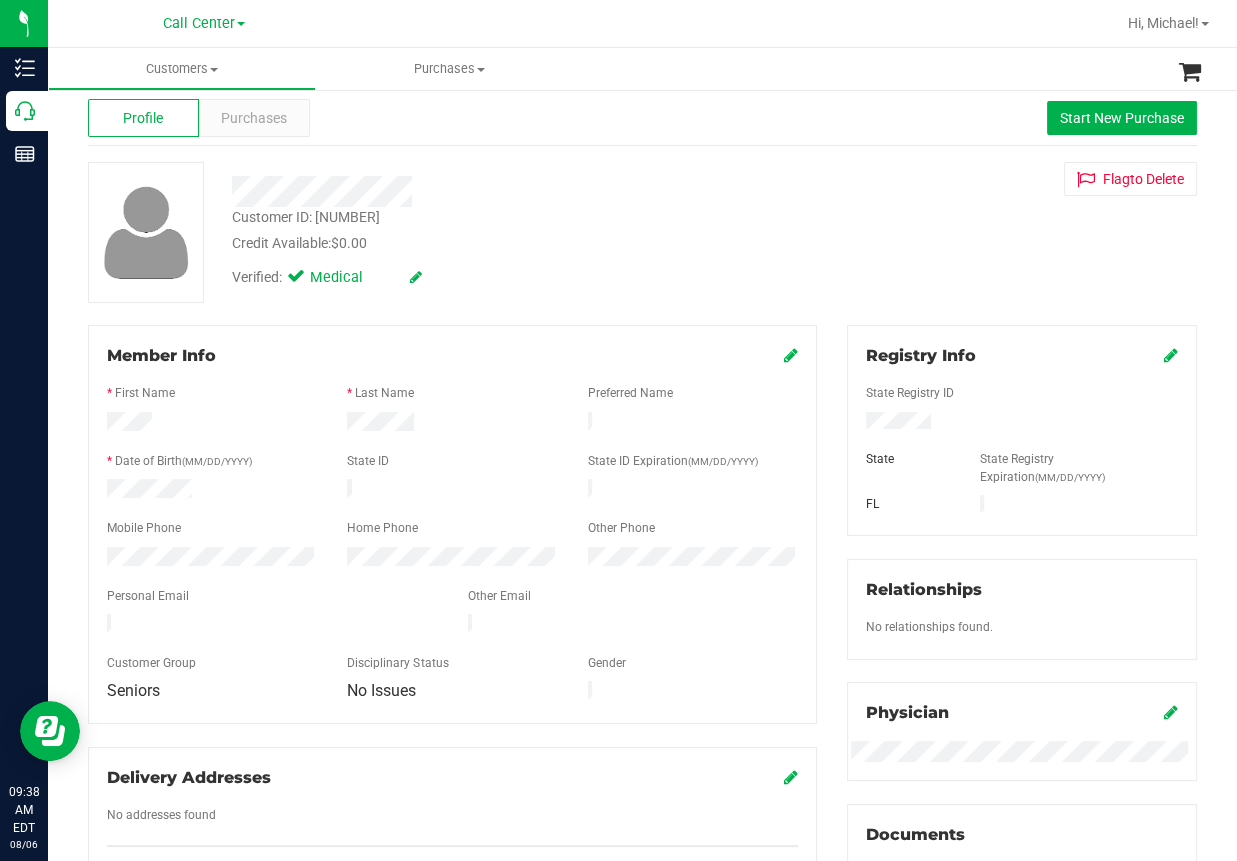 scroll, scrollTop: 0, scrollLeft: 0, axis: both 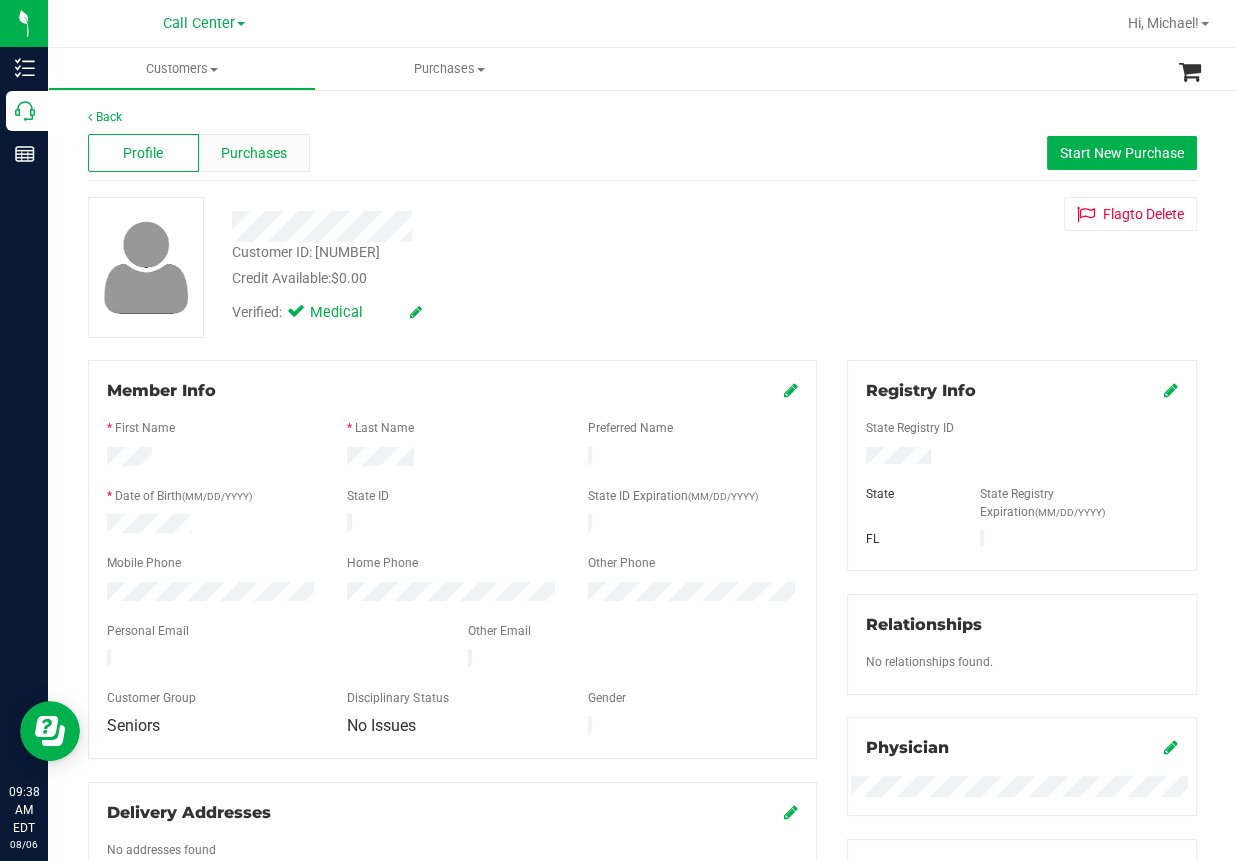 click on "Purchases" at bounding box center (254, 153) 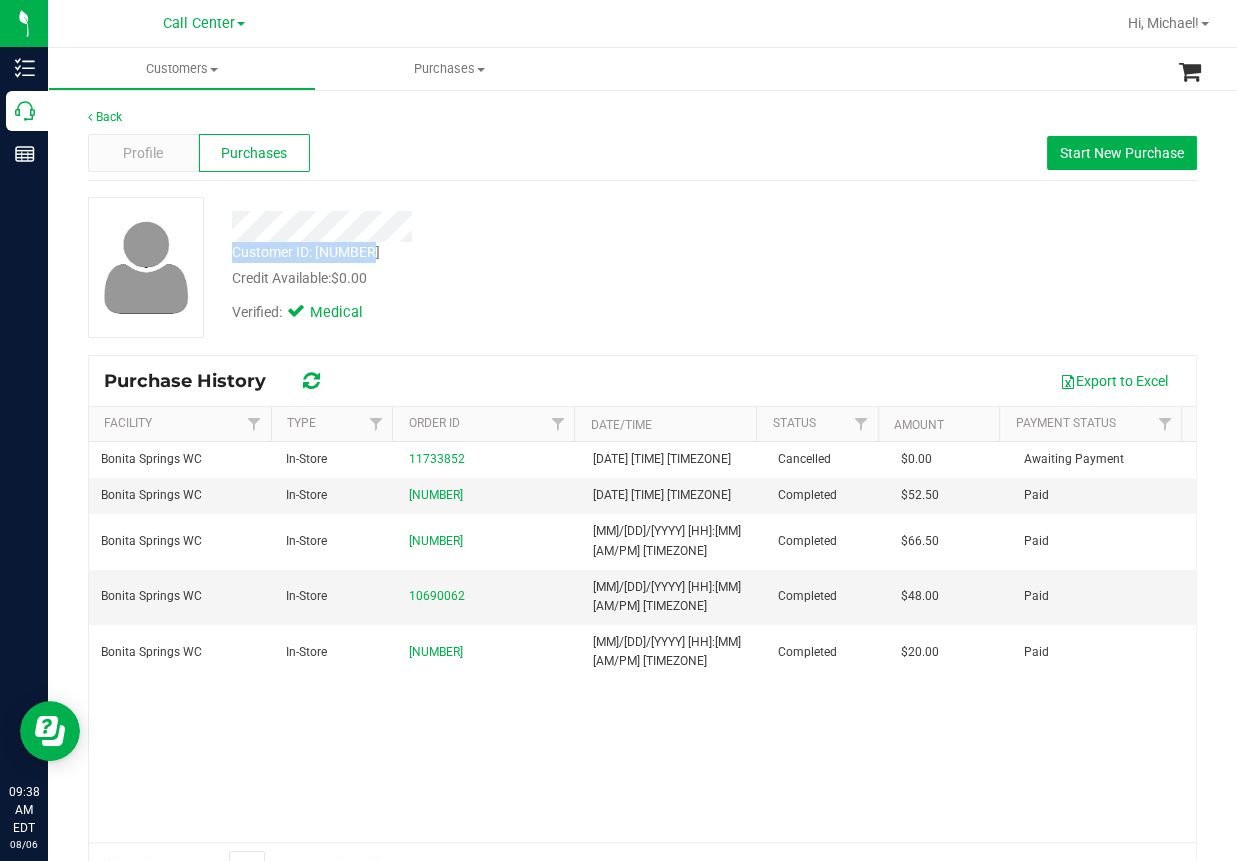 click on "Customer ID: [NUMBER]
Credit Available:
$[PRICE]
Verified:
Medical" at bounding box center [502, 265] 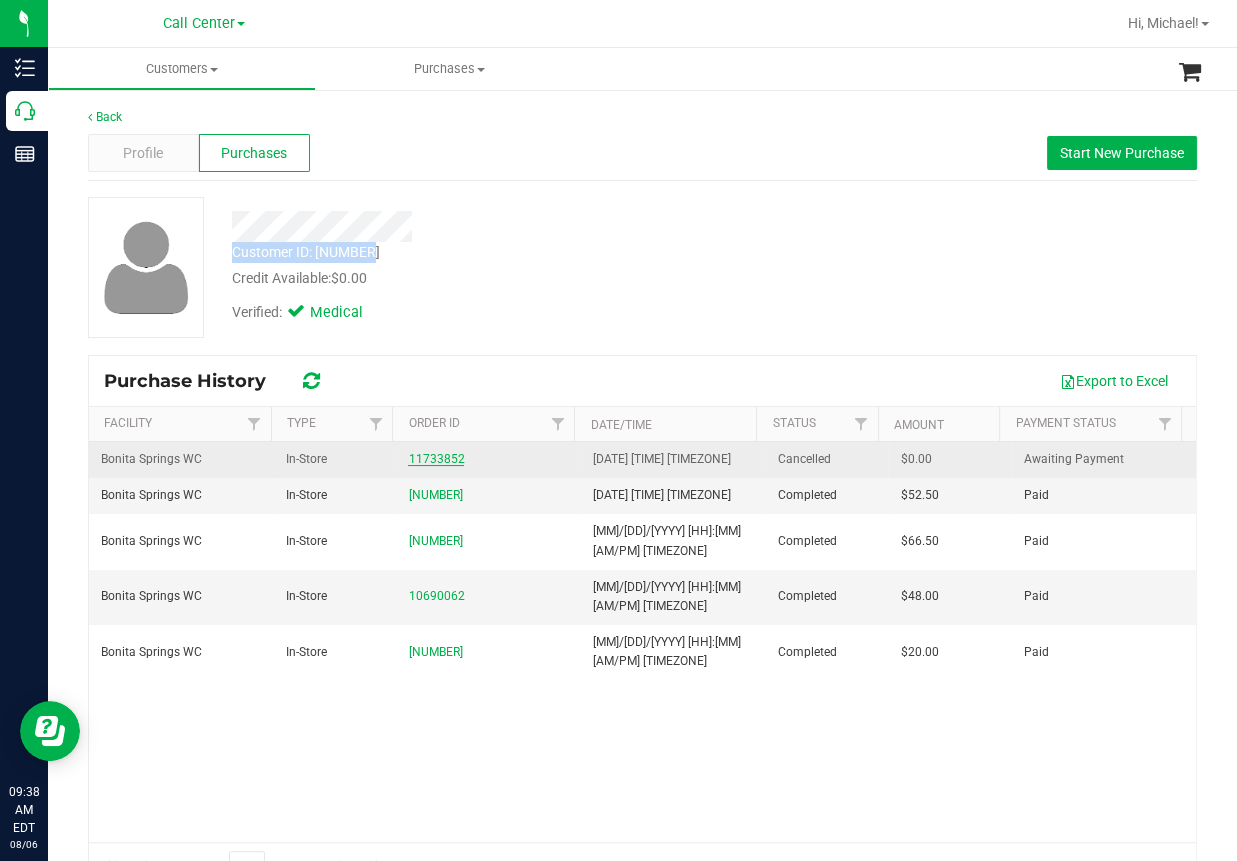 click on "11733852" at bounding box center [436, 459] 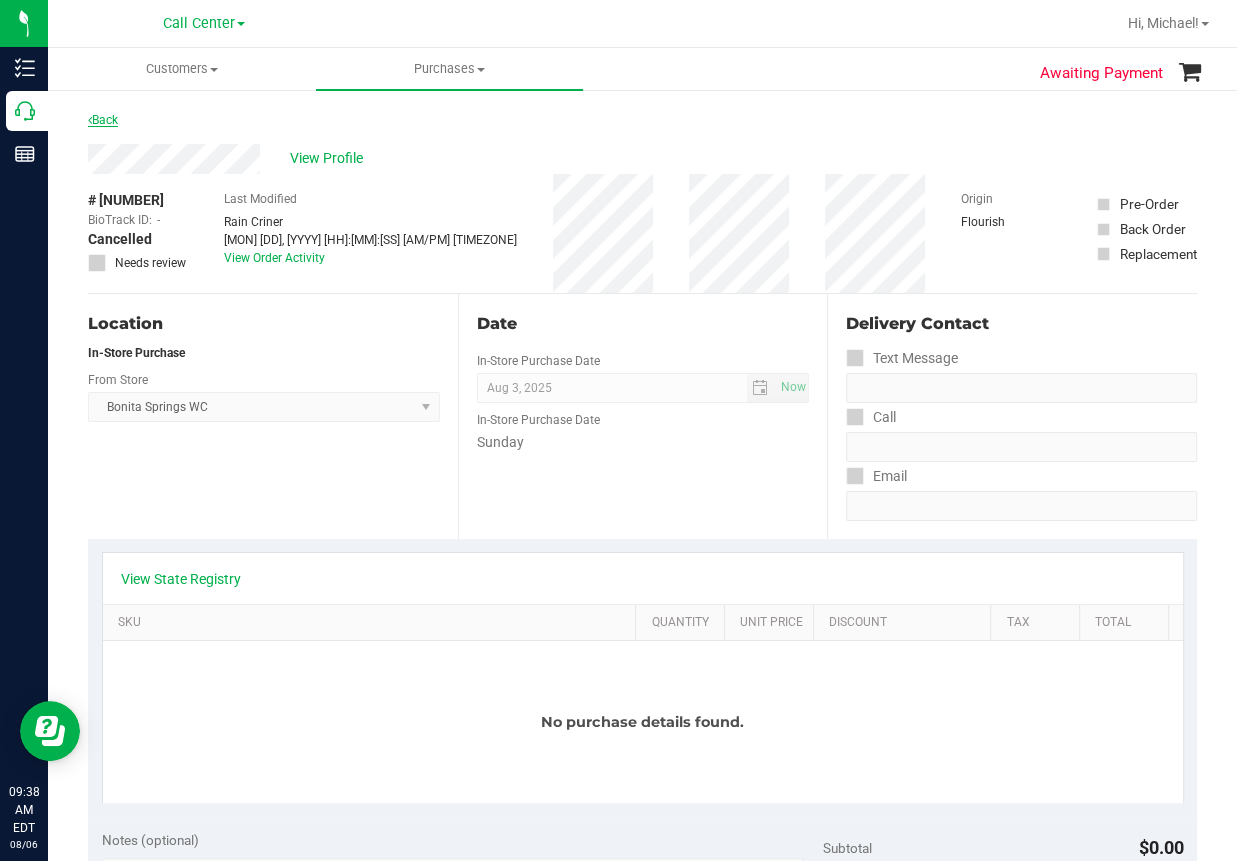 click on "Back" at bounding box center [103, 120] 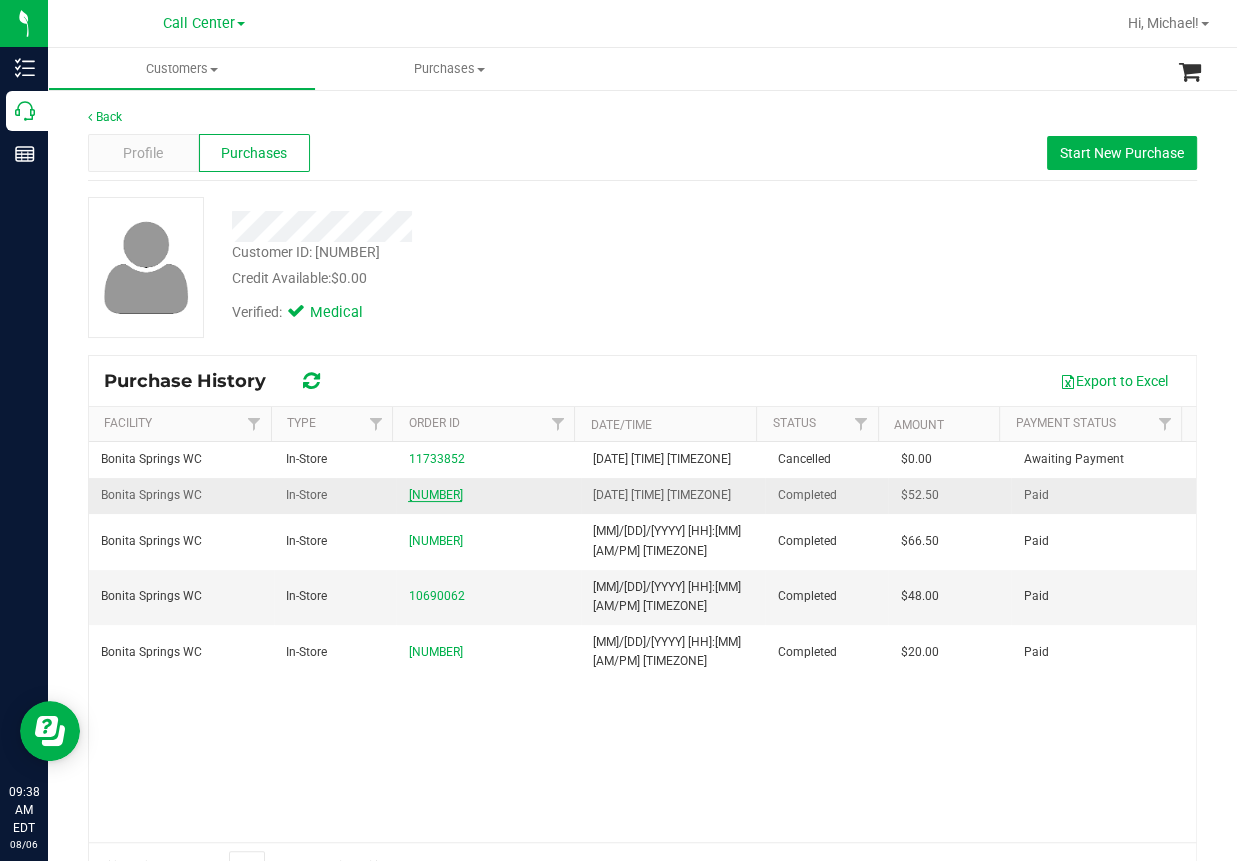 click on "[NUMBER]" at bounding box center [435, 495] 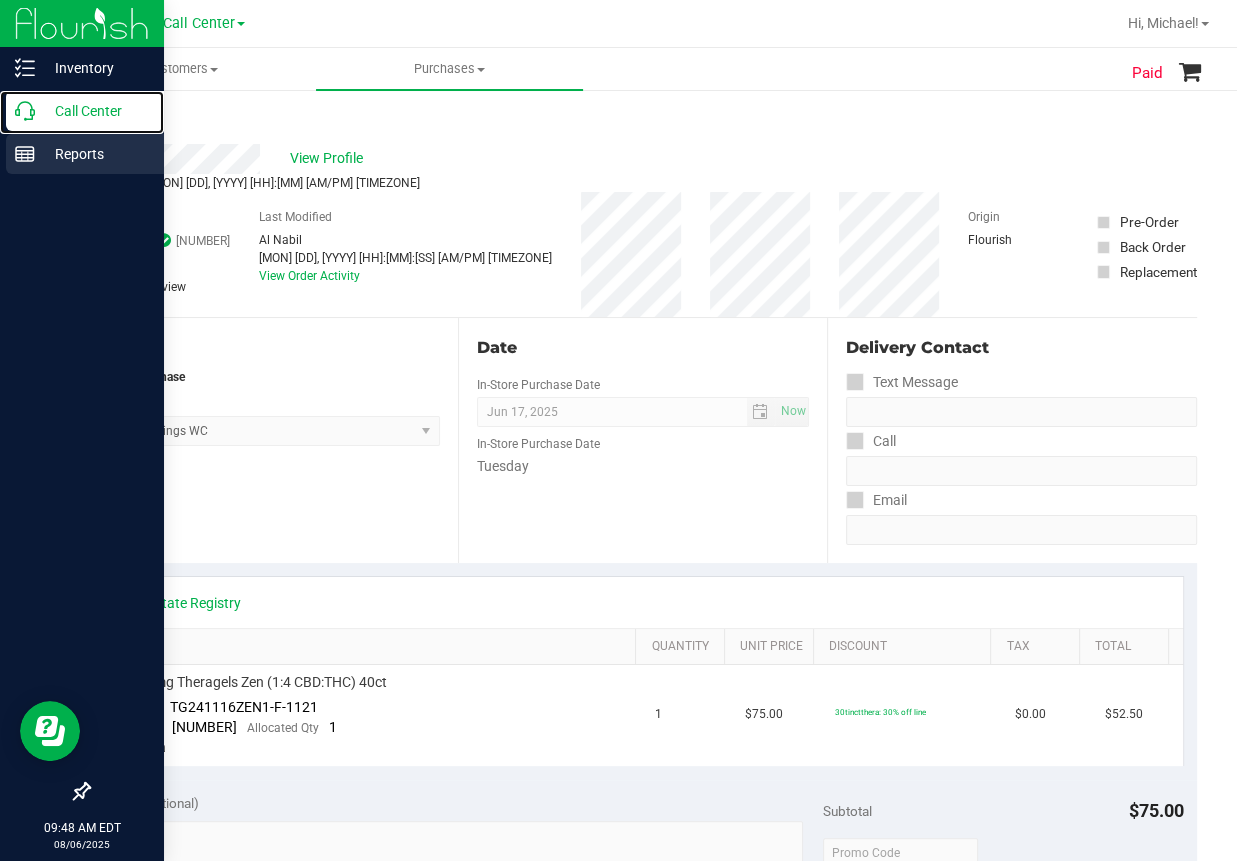 click 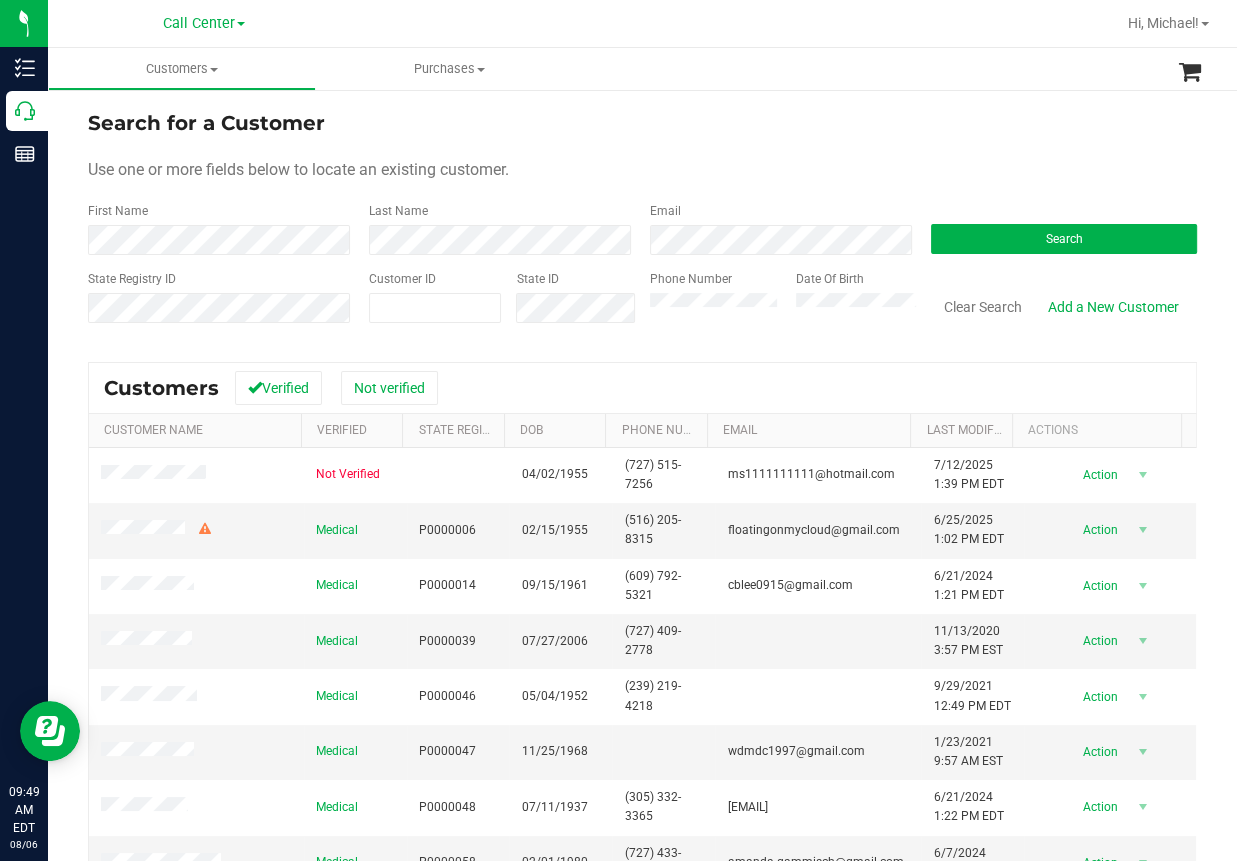 click on "Last Name" at bounding box center (494, 228) 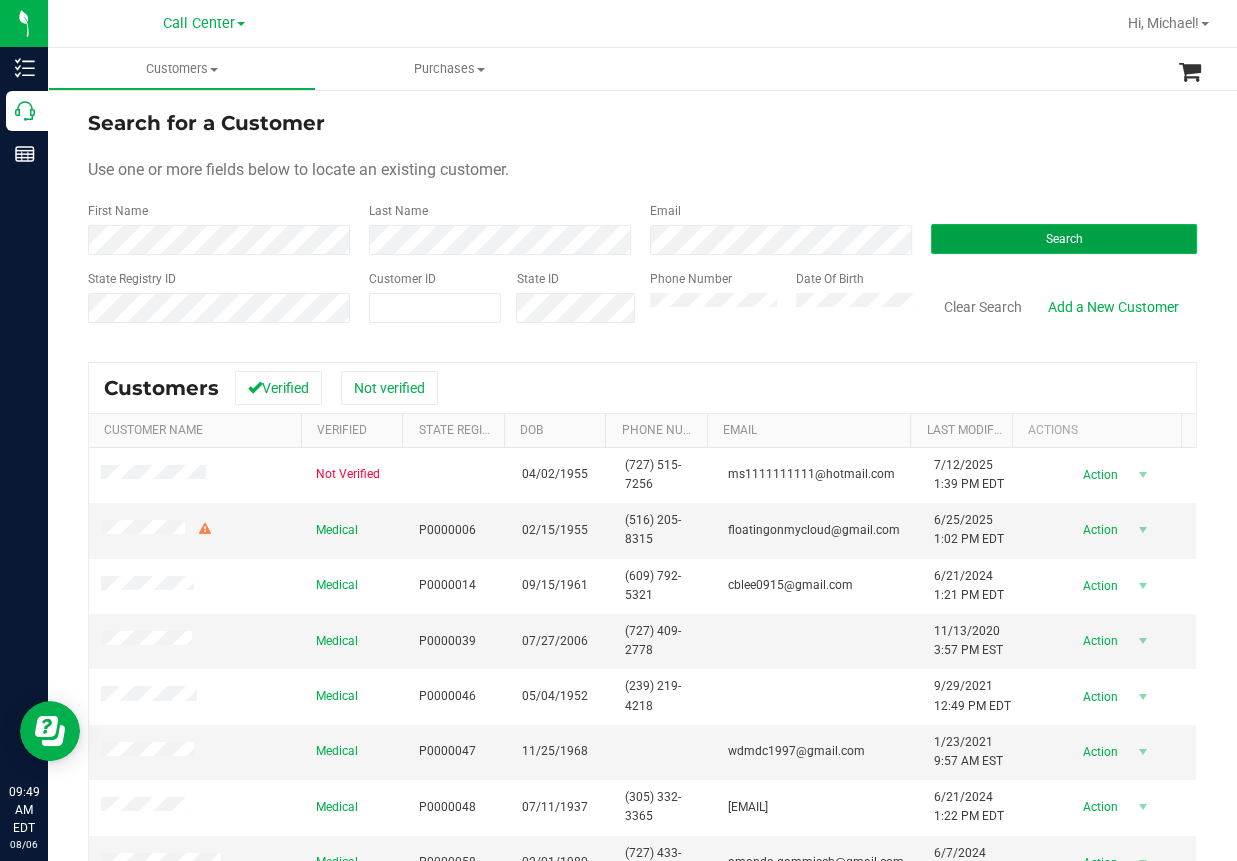 click on "Search" at bounding box center (1064, 239) 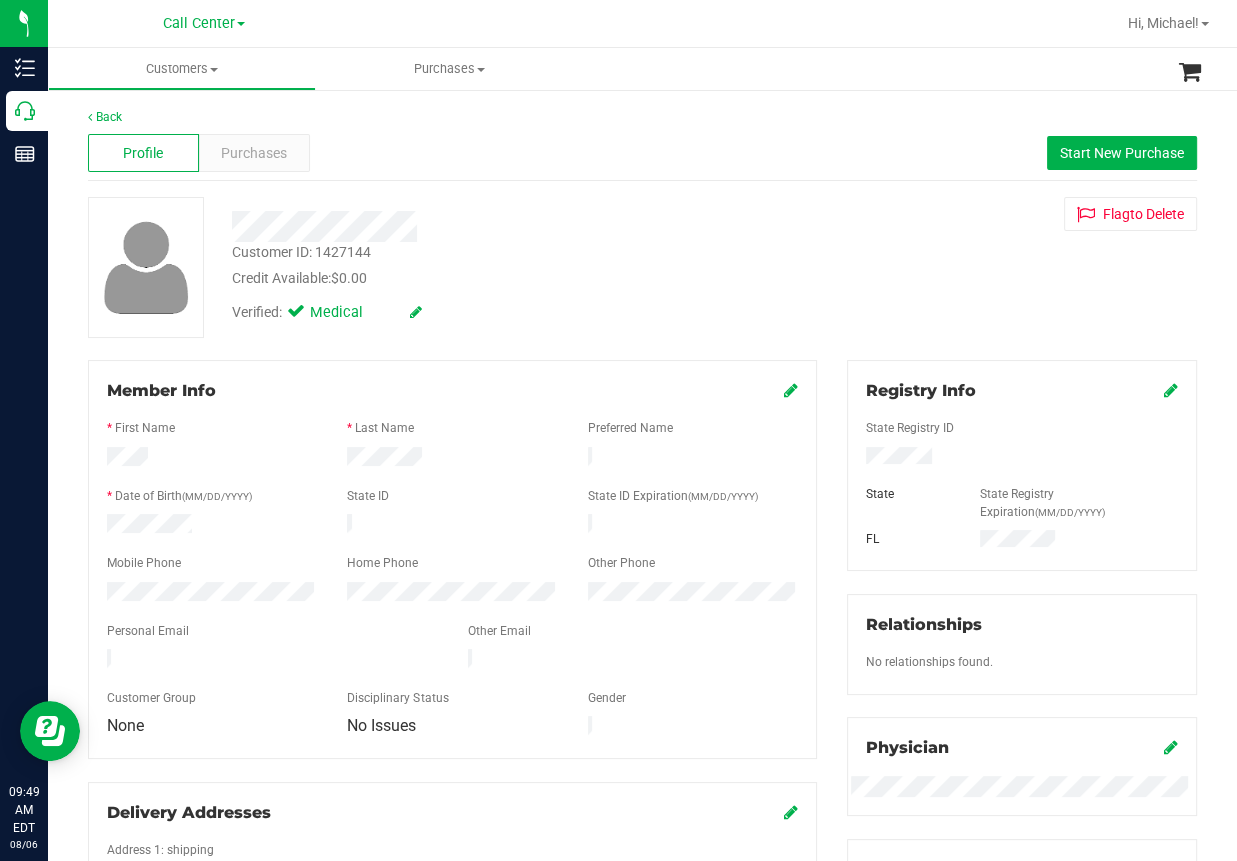 drag, startPoint x: 468, startPoint y: 168, endPoint x: 506, endPoint y: 221, distance: 65.21503 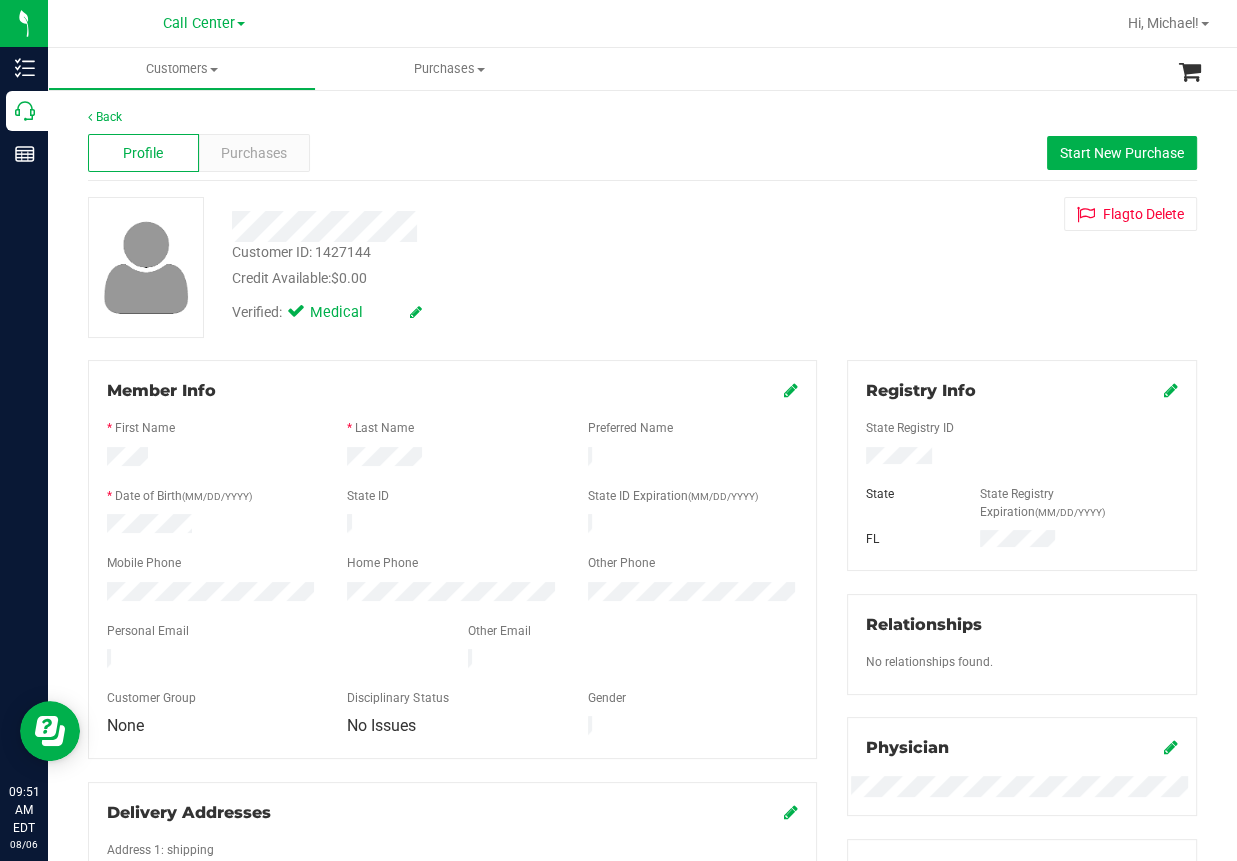 click on "Profile
Purchases
Start New Purchase" at bounding box center (642, 153) 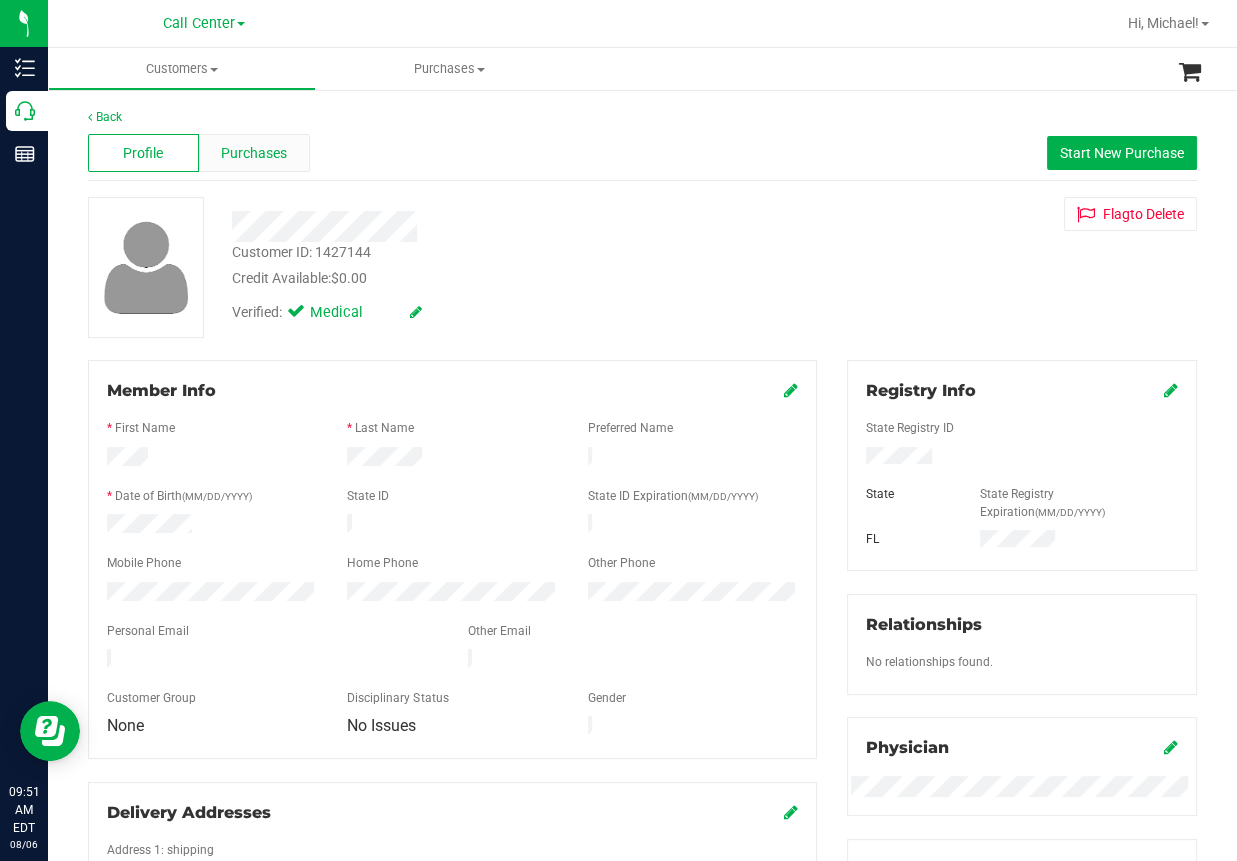 click on "Purchases" at bounding box center [254, 153] 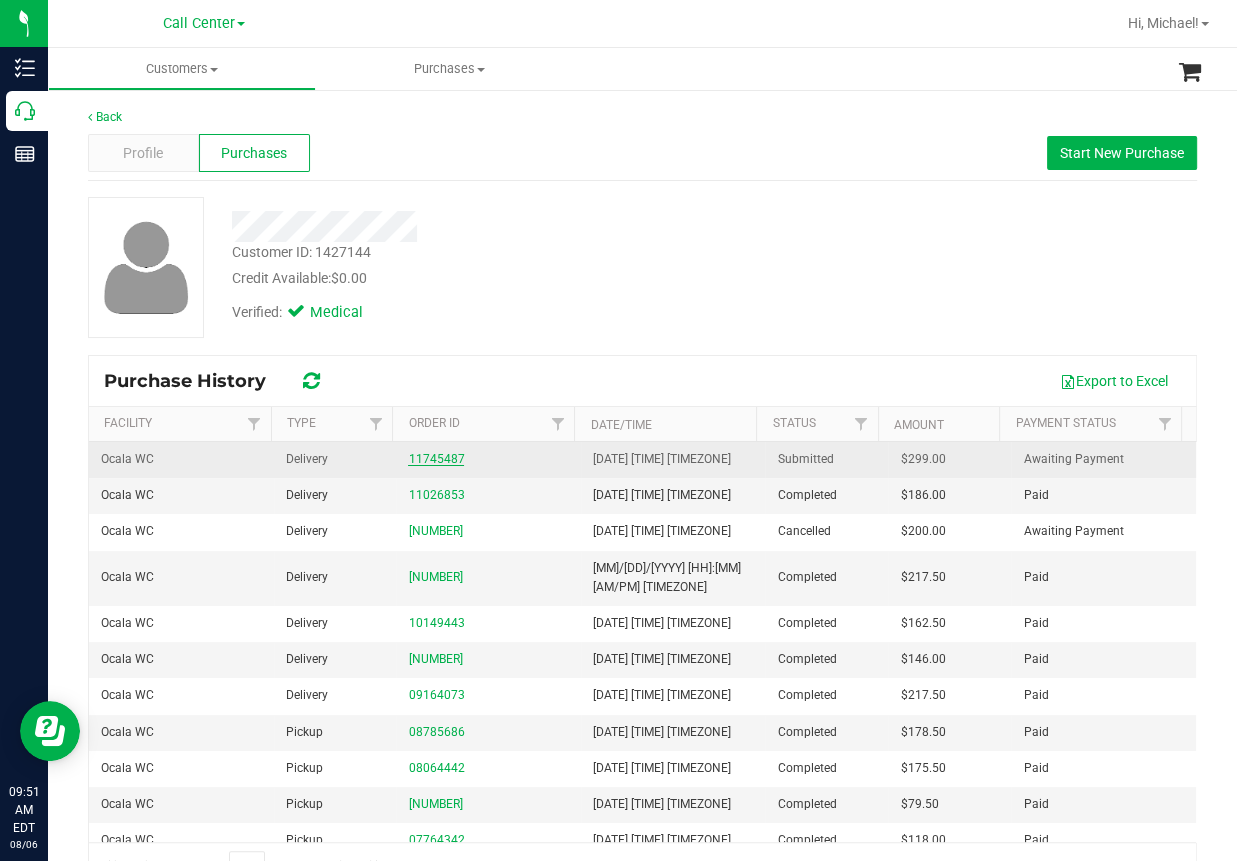 click on "11745487" at bounding box center (436, 459) 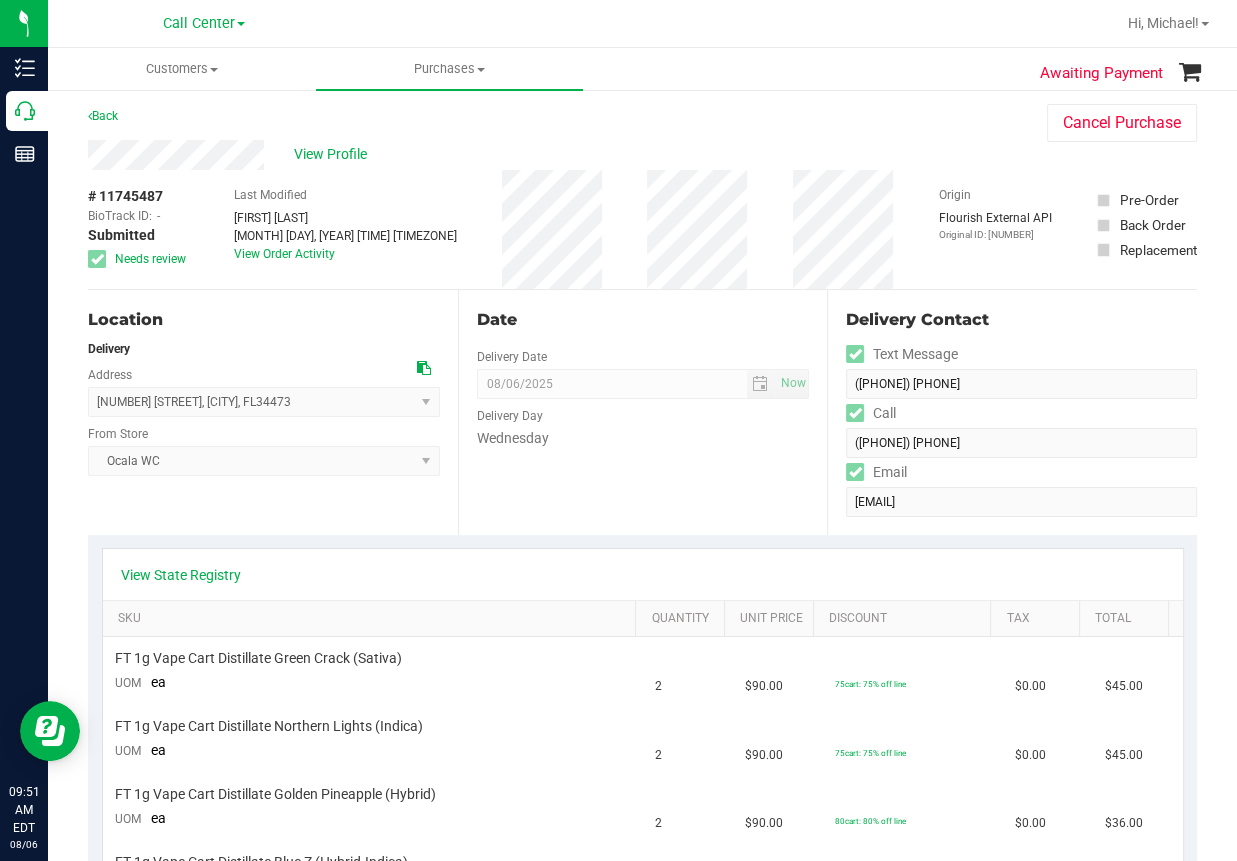 scroll, scrollTop: 0, scrollLeft: 0, axis: both 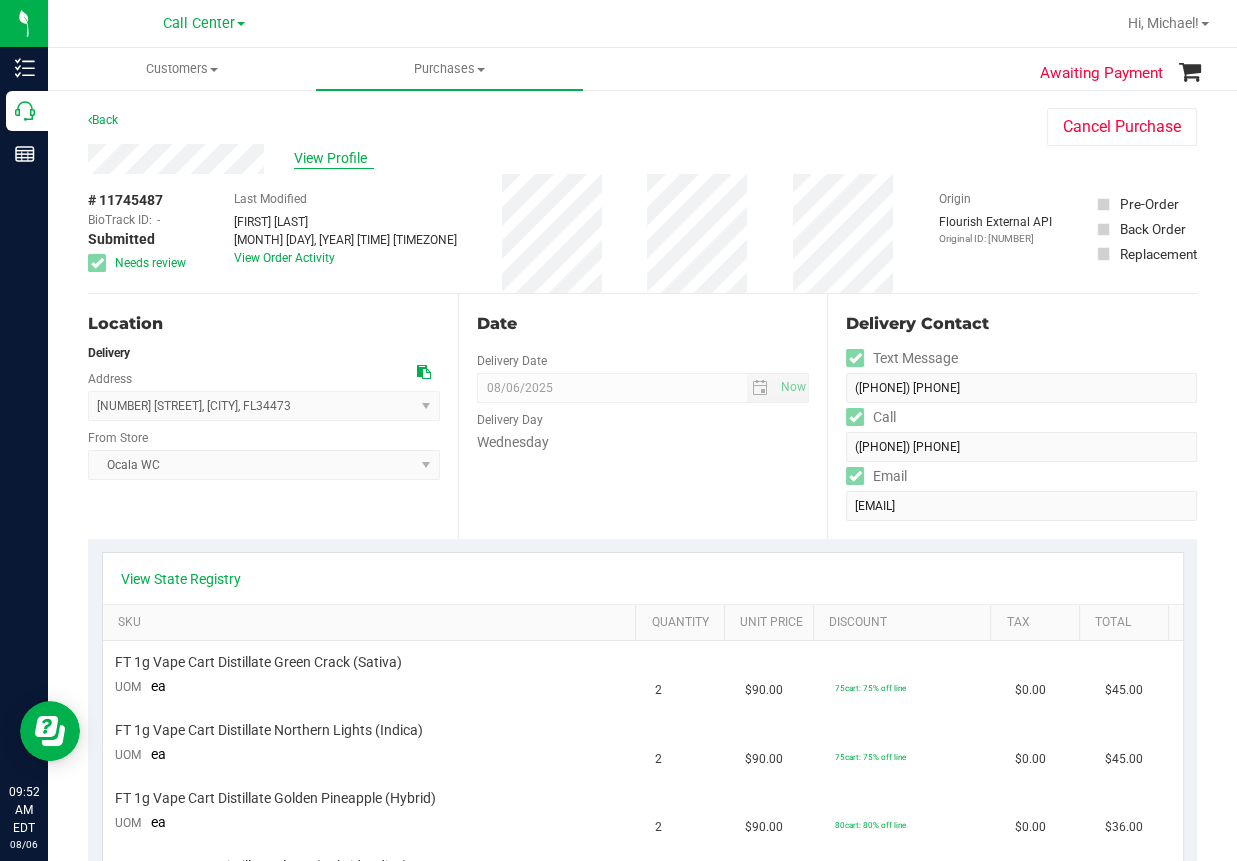 click on "View Profile" at bounding box center [334, 158] 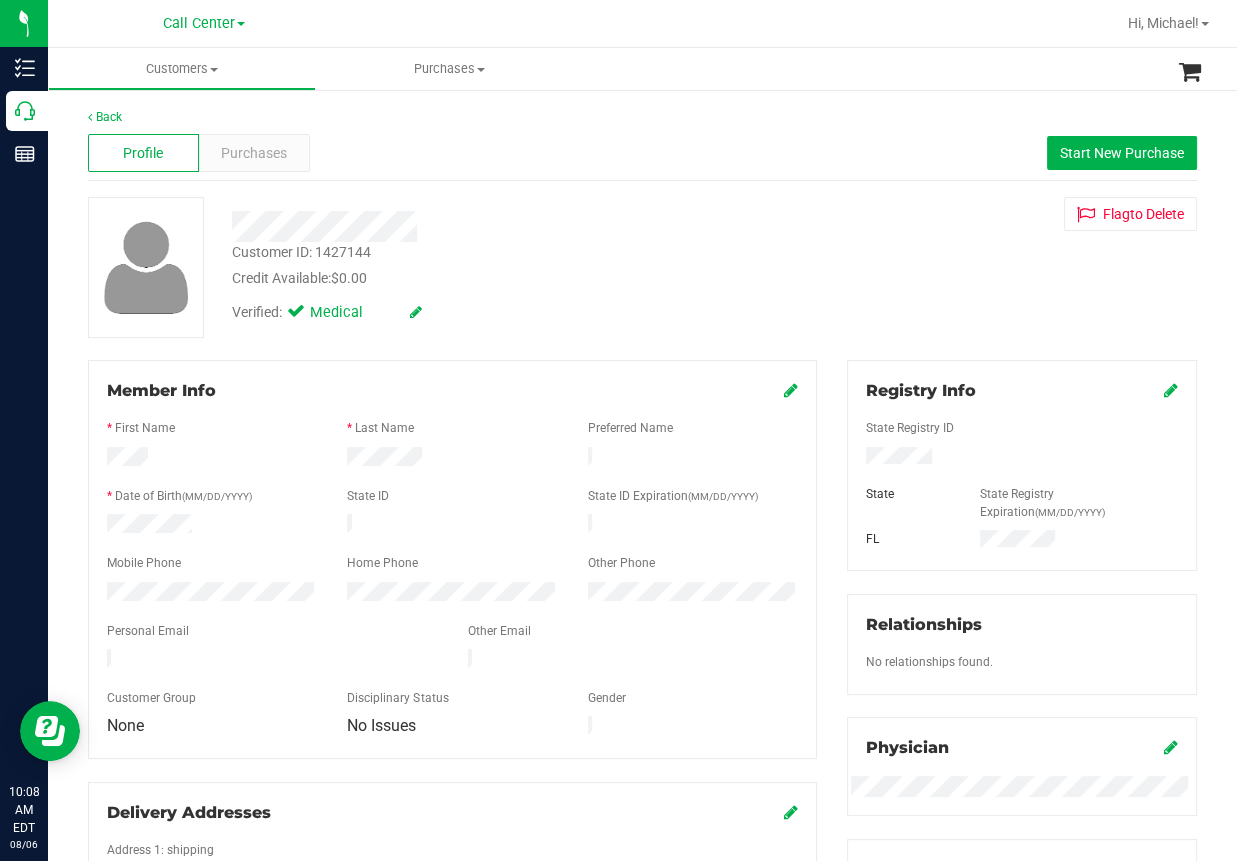 click at bounding box center (736, 23) 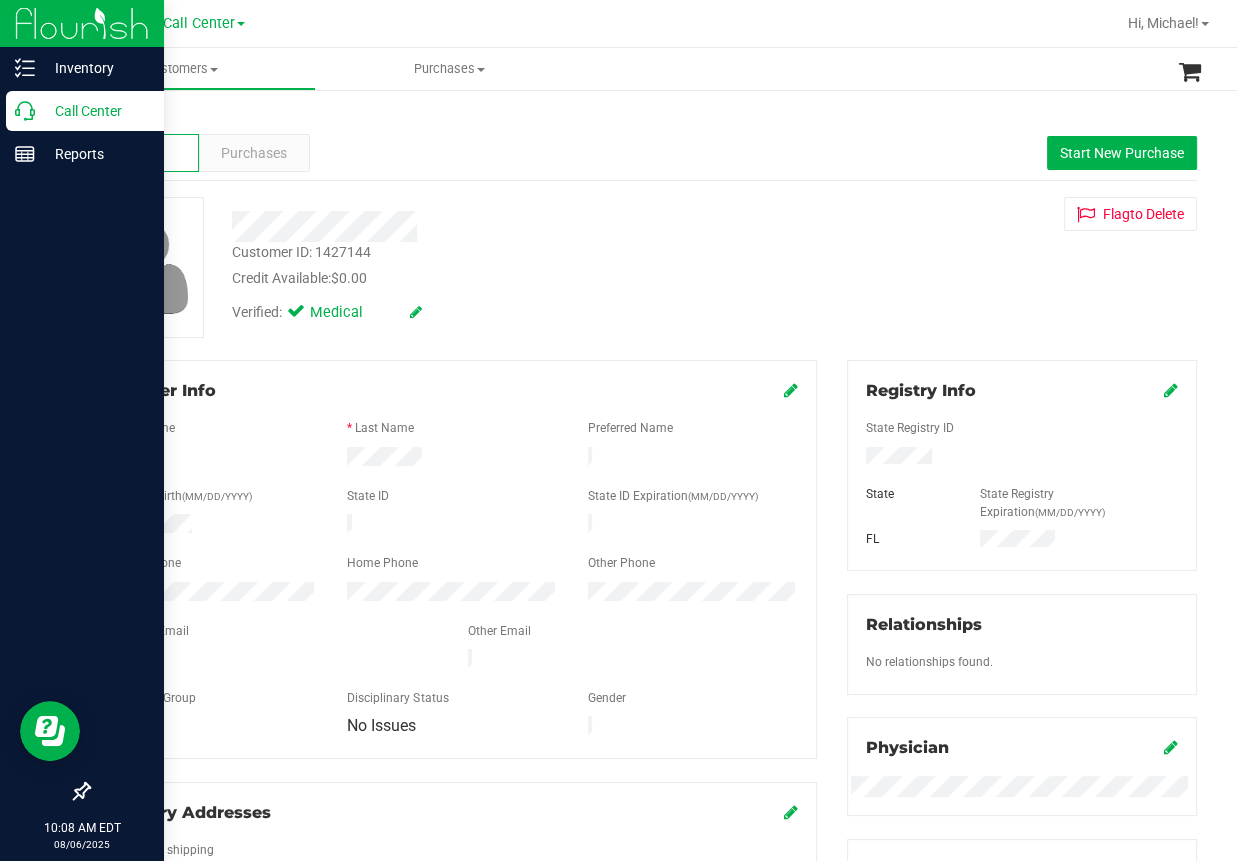 click 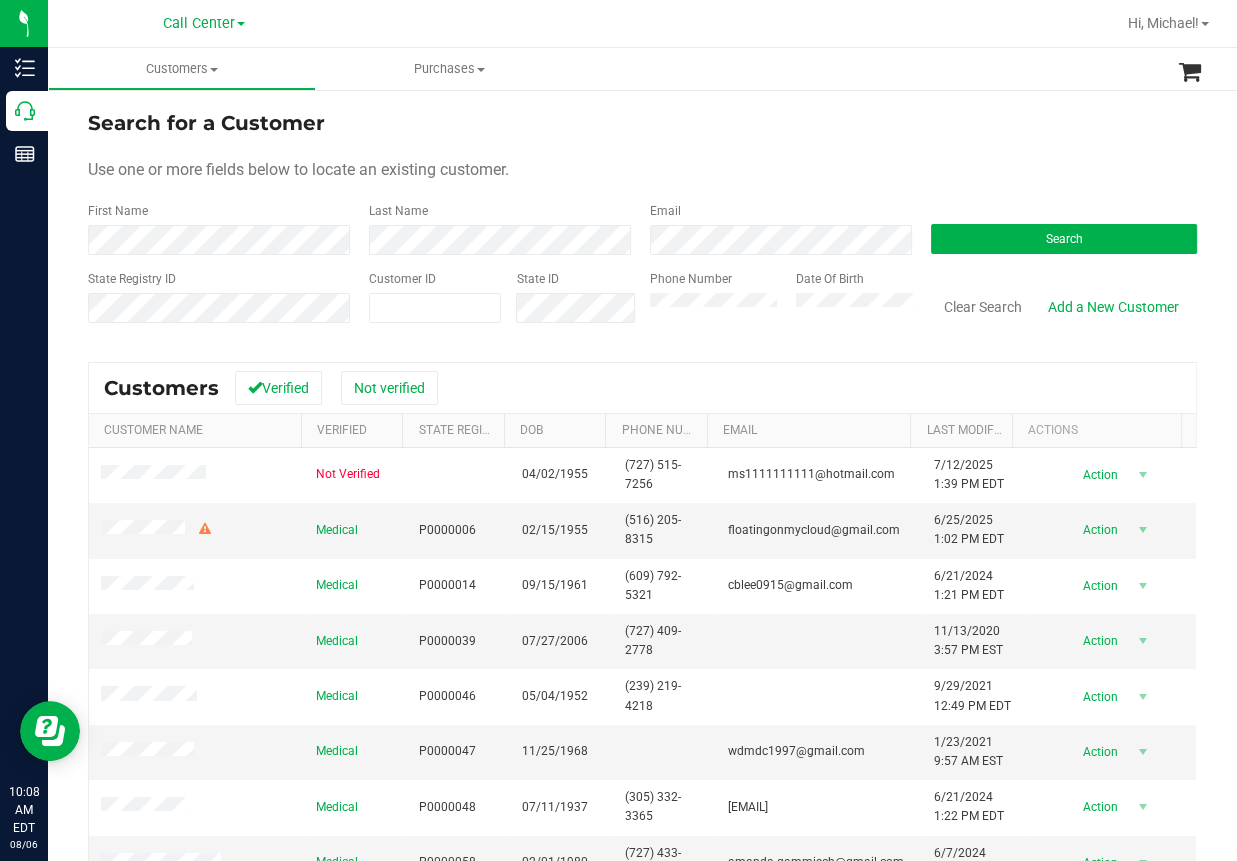 click on "Search for a Customer
Use one or more fields below to locate an existing customer.
First Name
Last Name
Email
Search
State Registry ID
Customer ID
State ID
Phone Number
Date Of Birth" at bounding box center [642, 224] 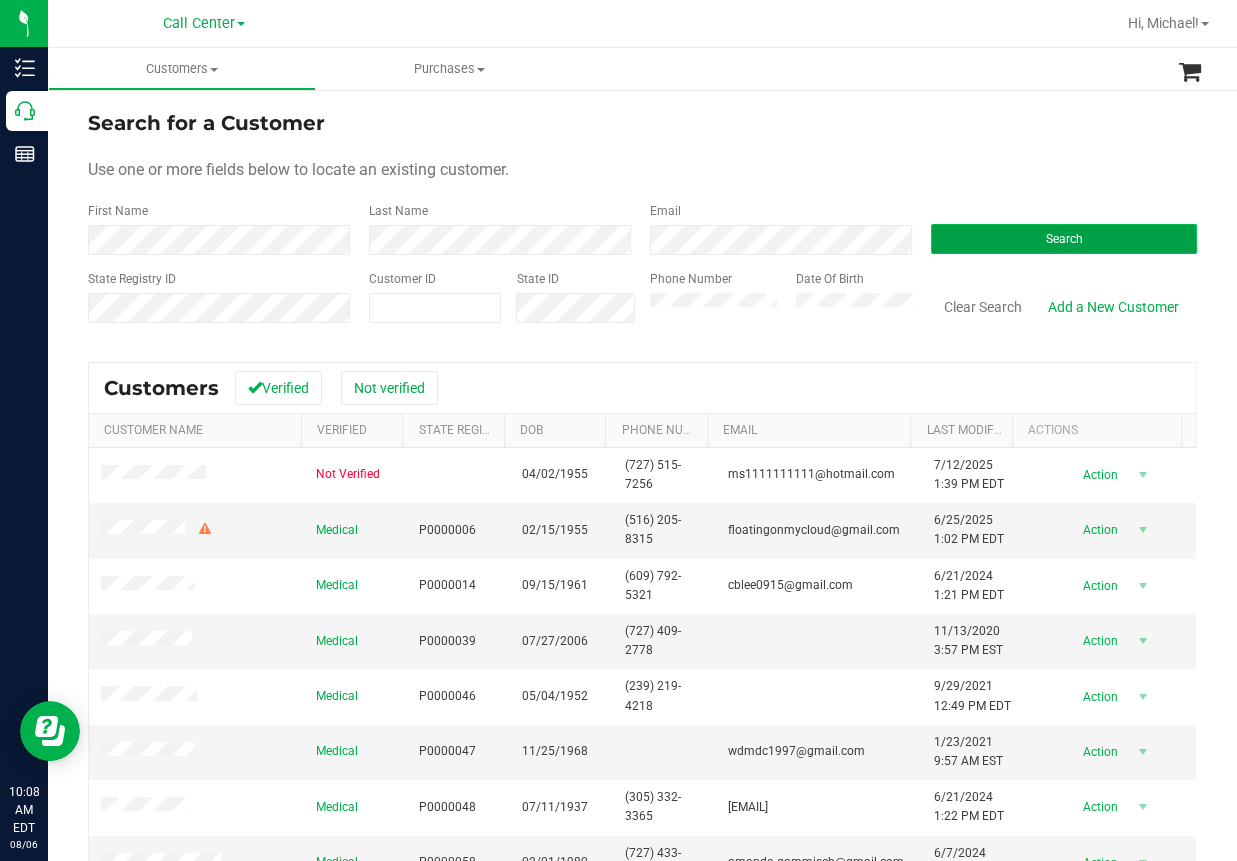 click on "Search" at bounding box center (1064, 239) 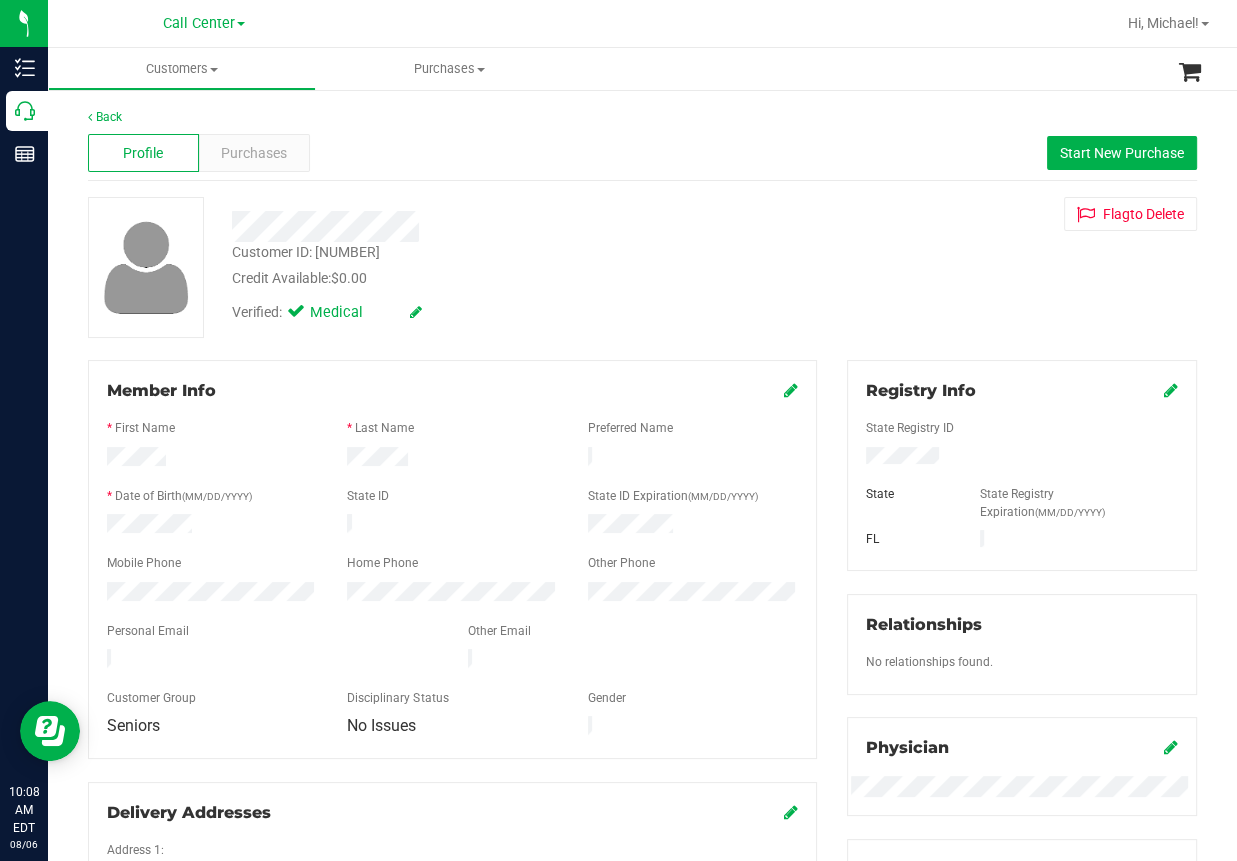 scroll, scrollTop: 100, scrollLeft: 0, axis: vertical 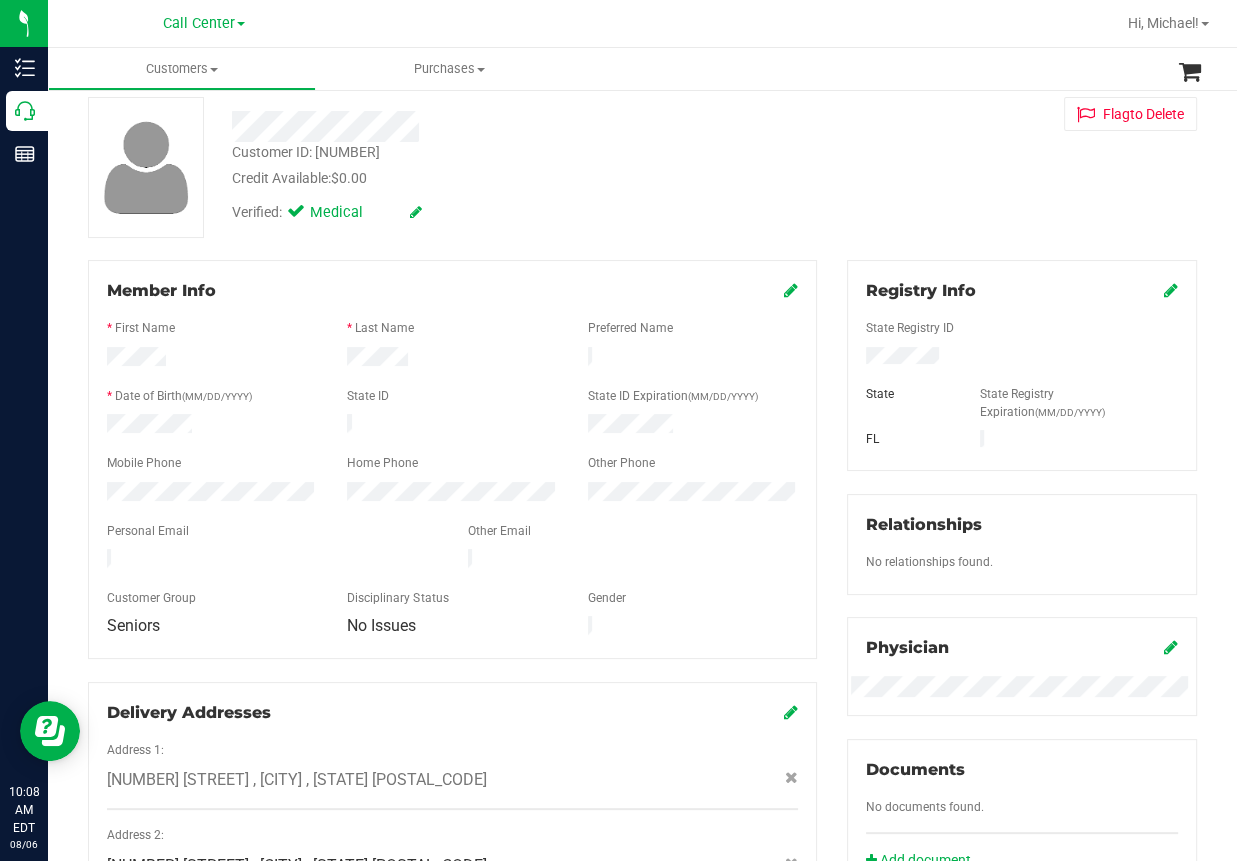click on "Verified:
Medical" at bounding box center (502, 211) 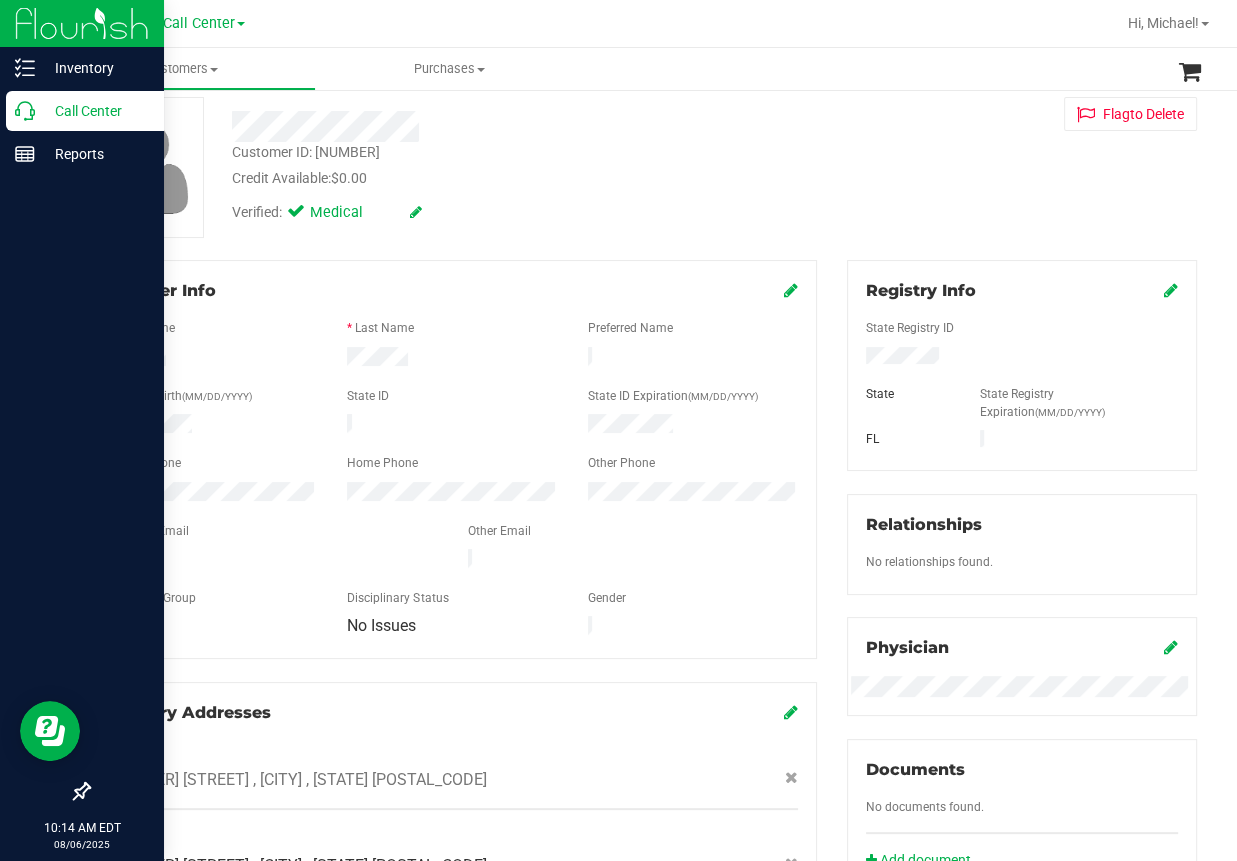 click 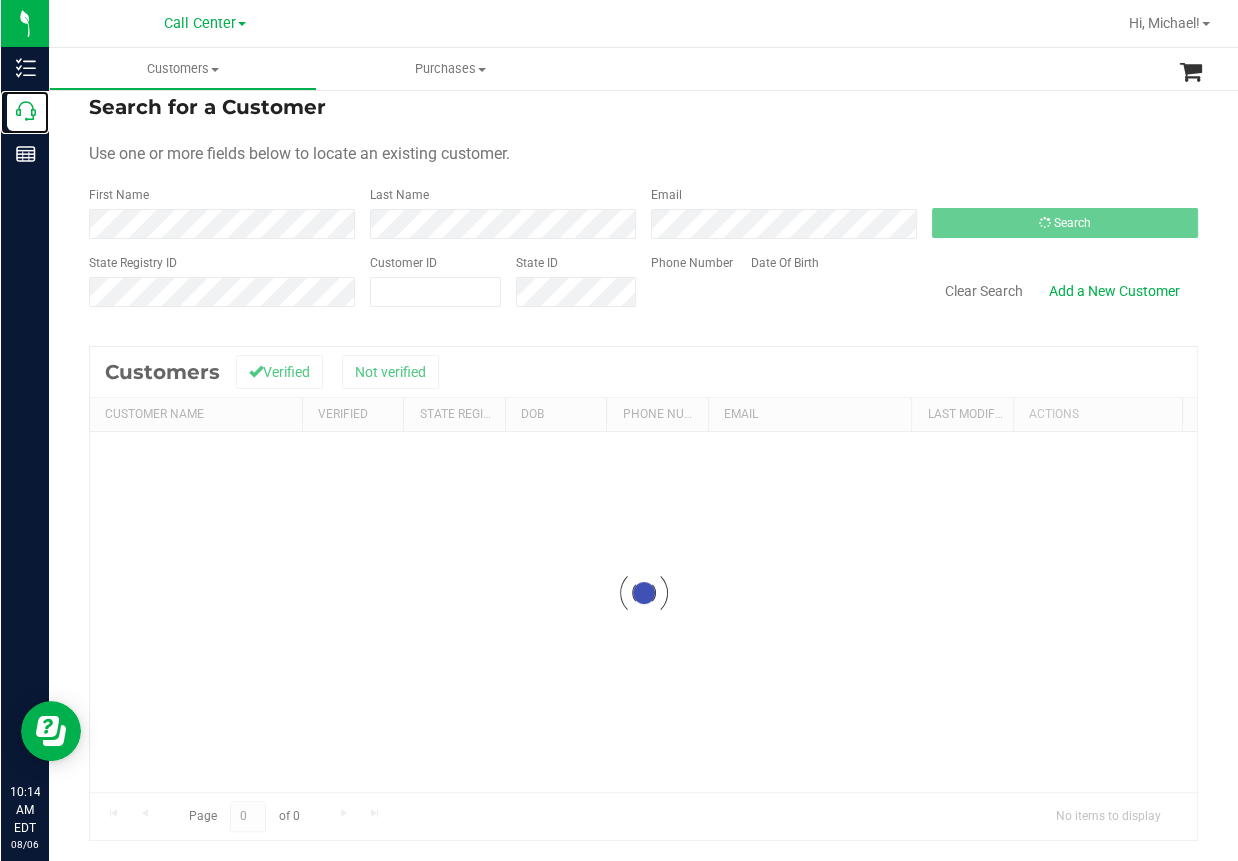 scroll, scrollTop: 0, scrollLeft: 0, axis: both 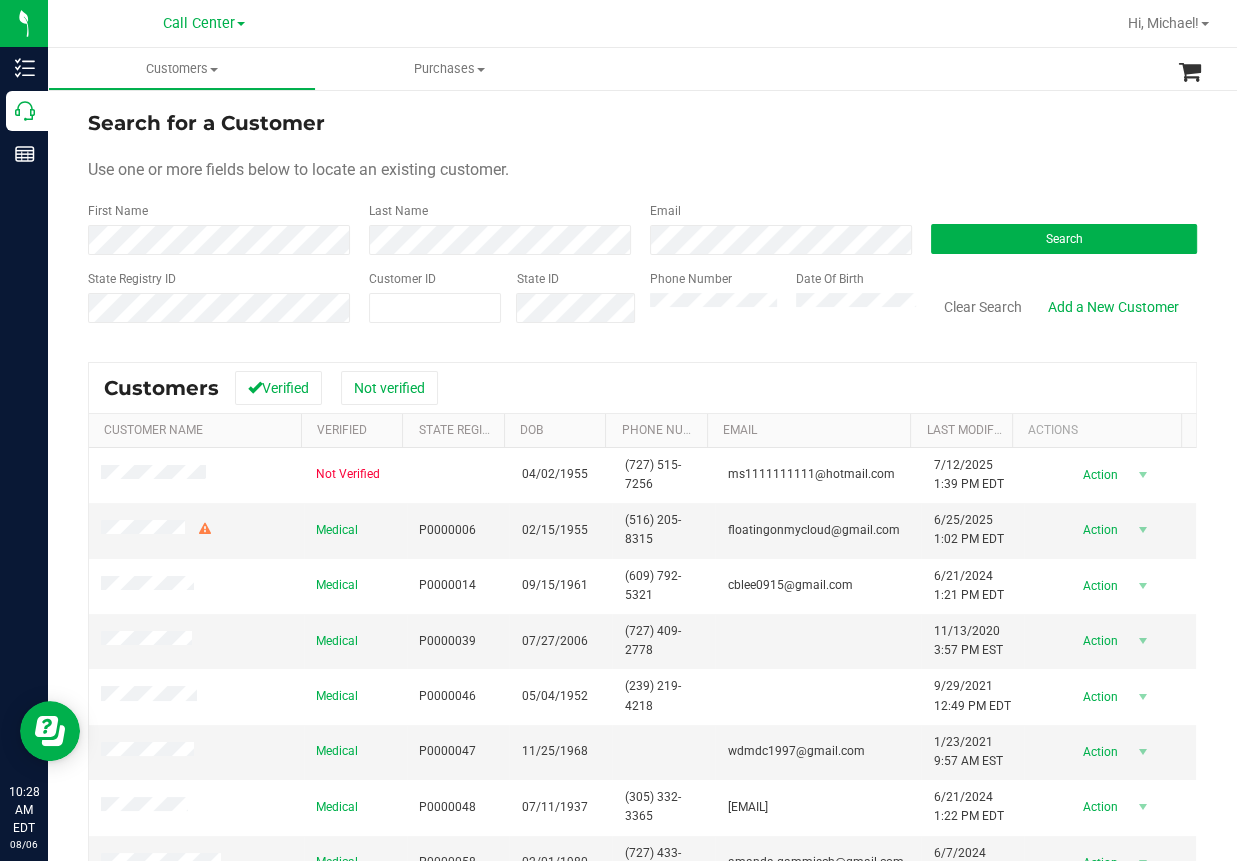click on "Search for a Customer" at bounding box center (642, 123) 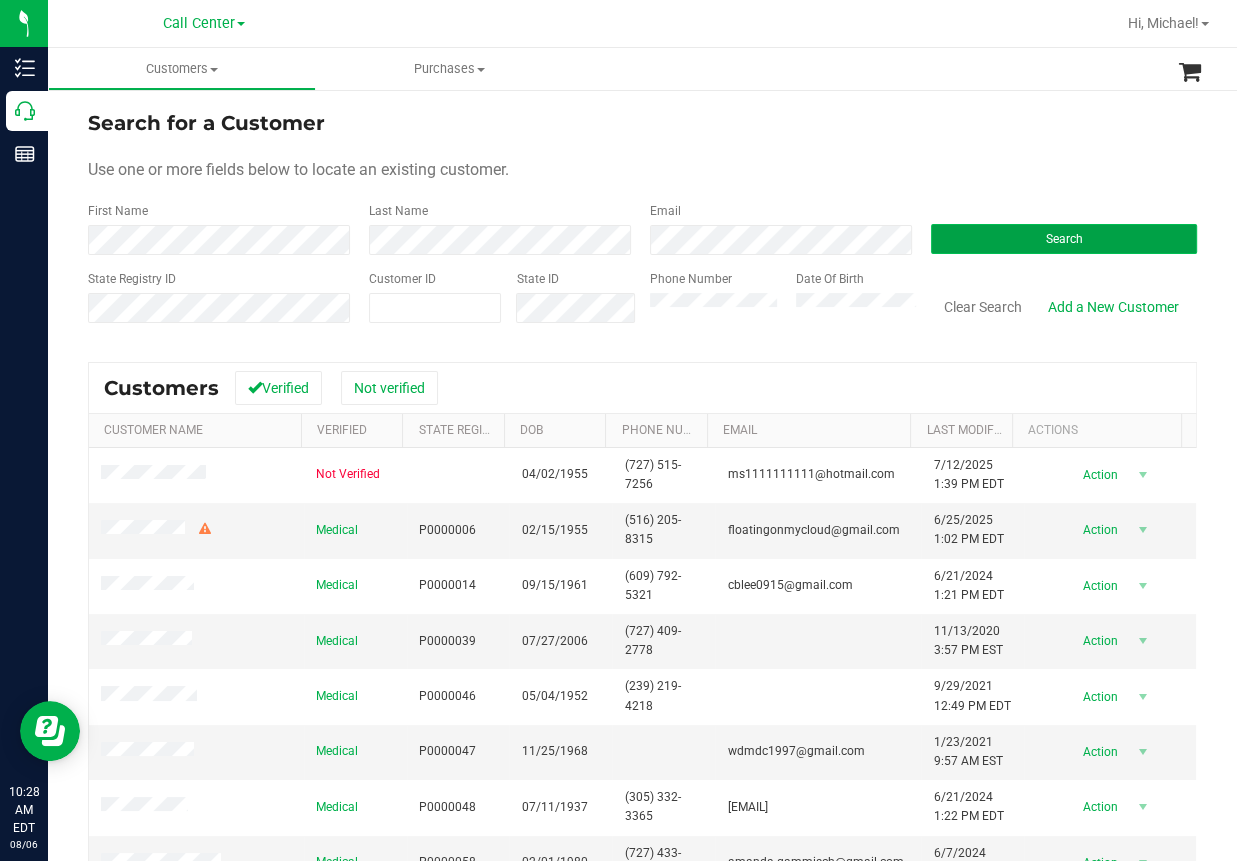 click on "Search" at bounding box center (1064, 239) 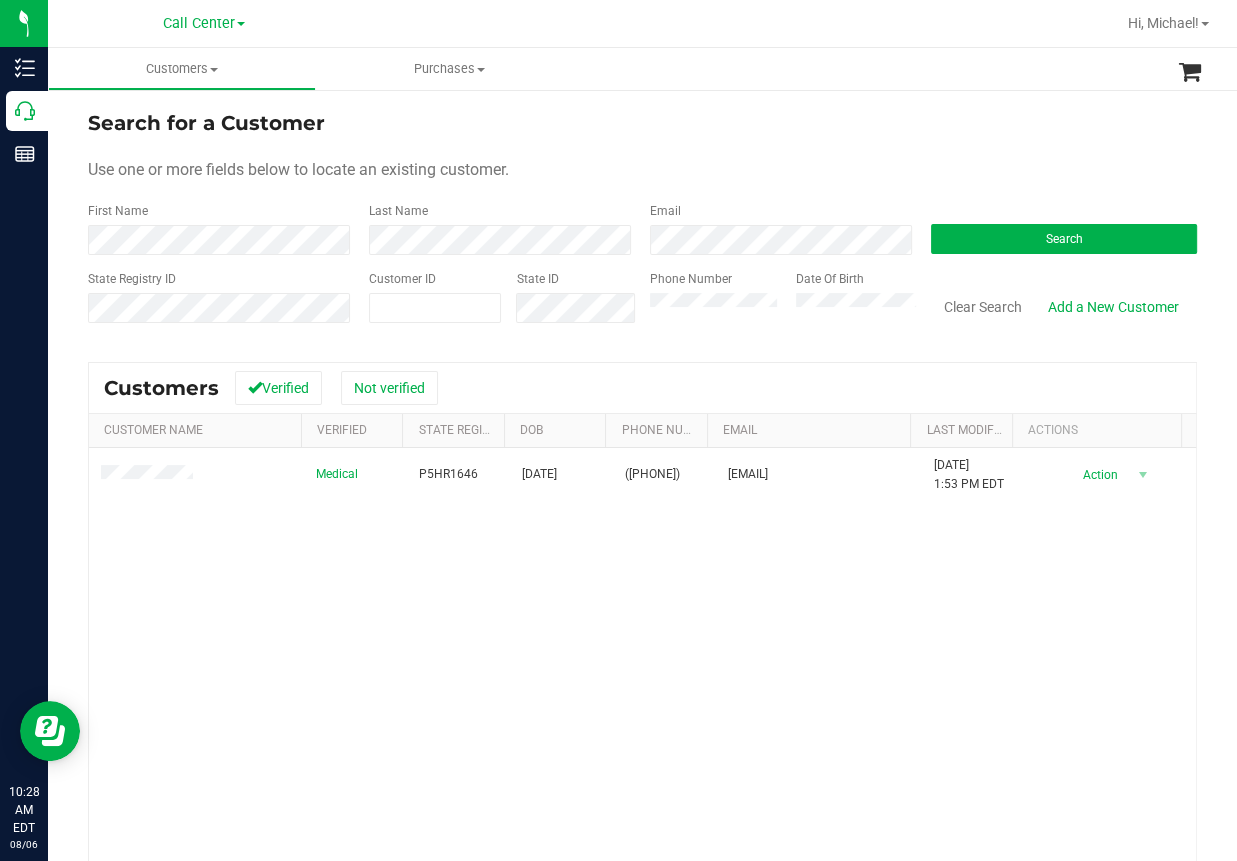 click on "Medical P5HR1646 [DATE] ([PHONE]) [EMAIL] [DATE] [TIME] [TIMEZONE]
Delete Profile
Action Action Create new purchase View profile View purchases" at bounding box center (642, 719) 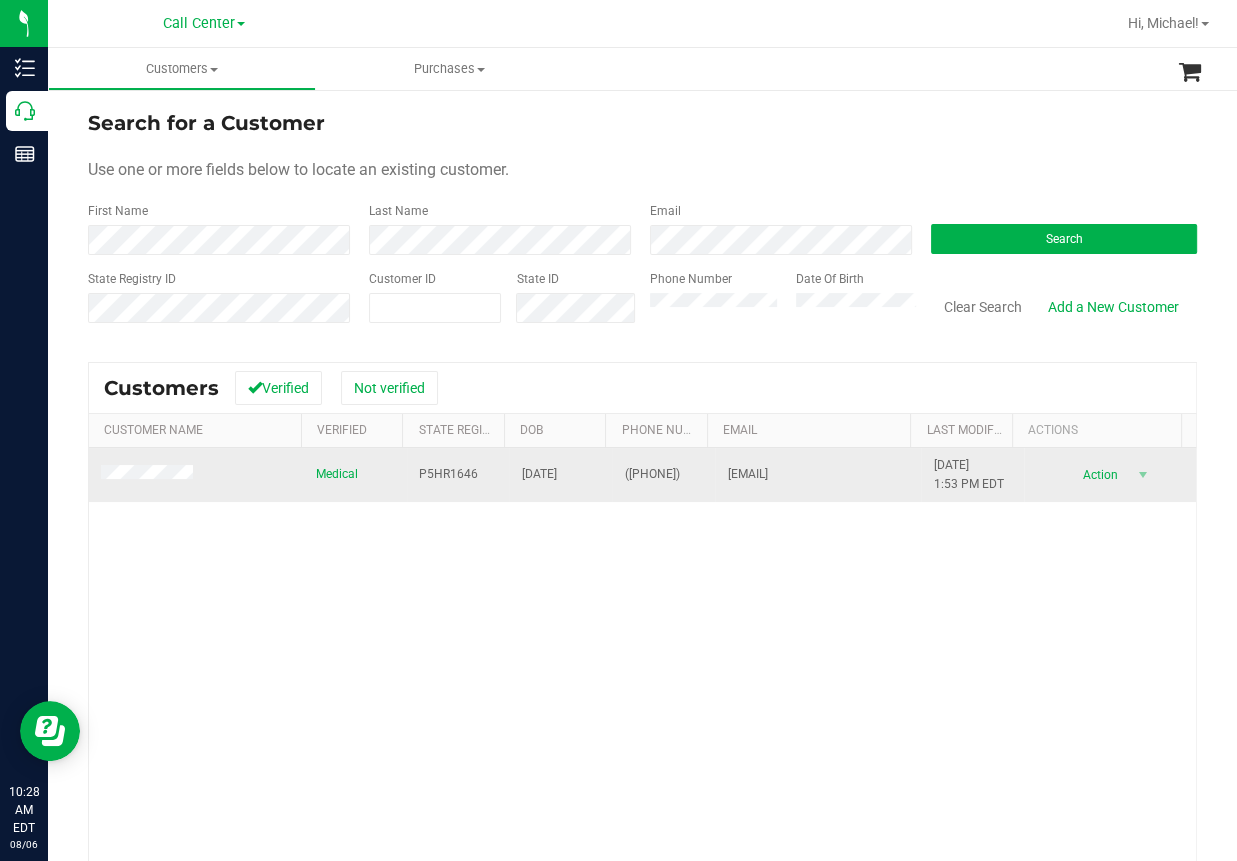click on "P5HR1646" at bounding box center [448, 474] 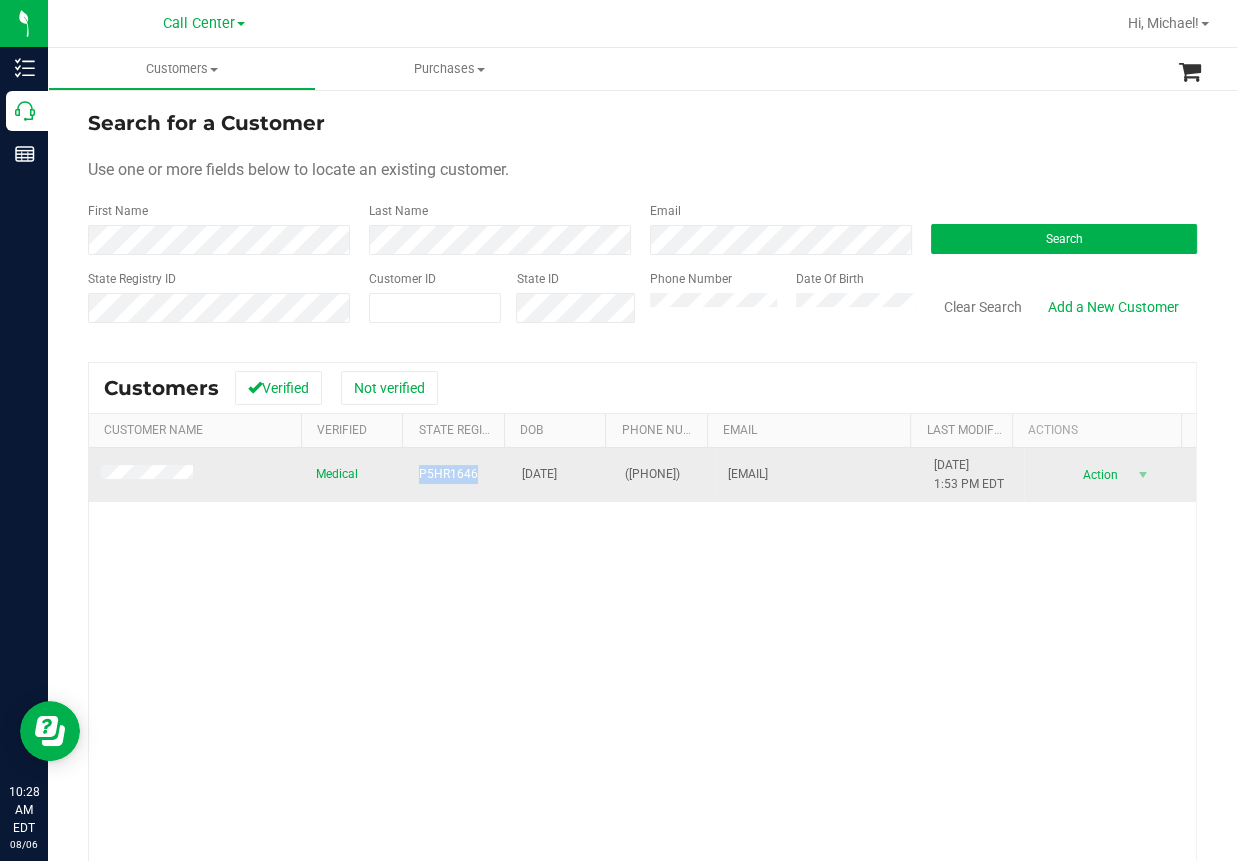 click on "P5HR1646" at bounding box center (448, 474) 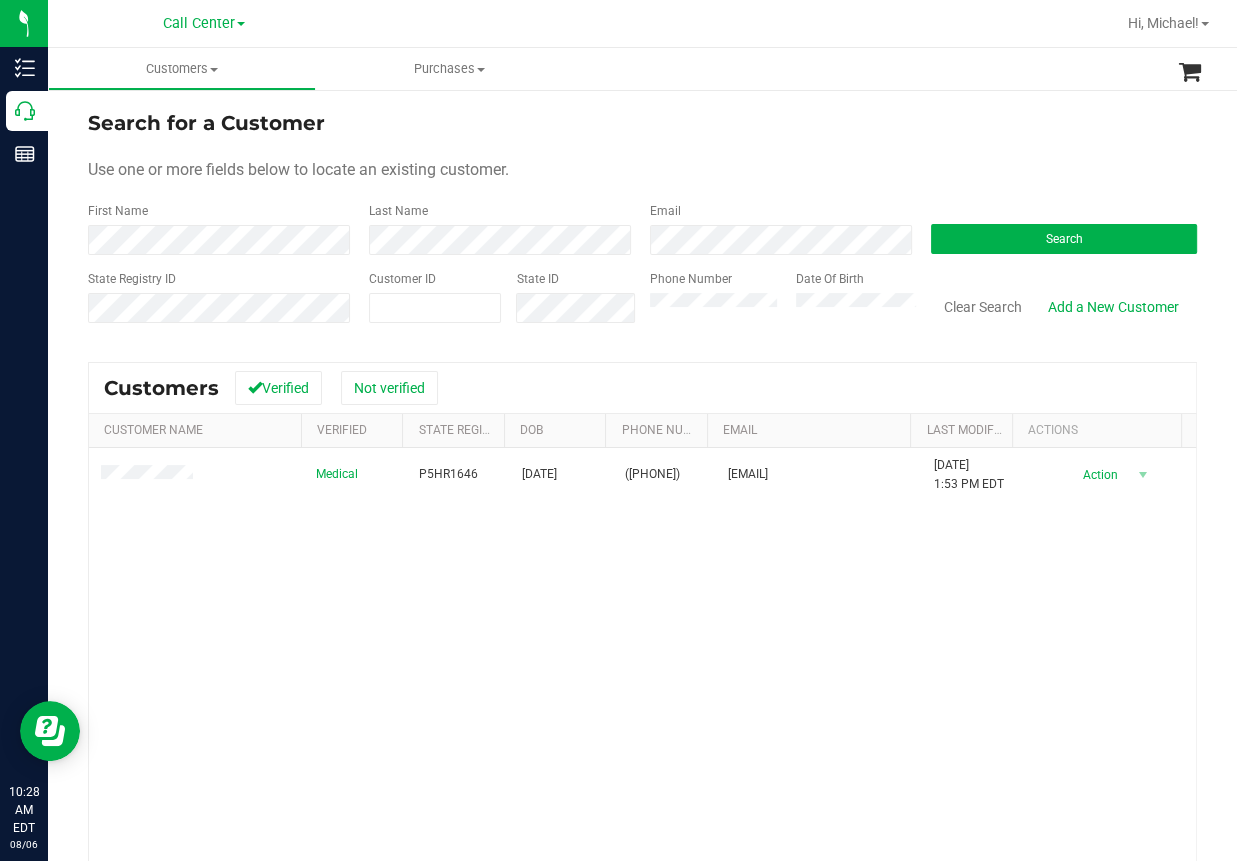 click on "Medical P5HR1646 [DATE] ([PHONE]) [EMAIL] [DATE] [TIME] [TIMEZONE]
Delete Profile
Action Action Create new purchase View profile View purchases" at bounding box center (642, 719) 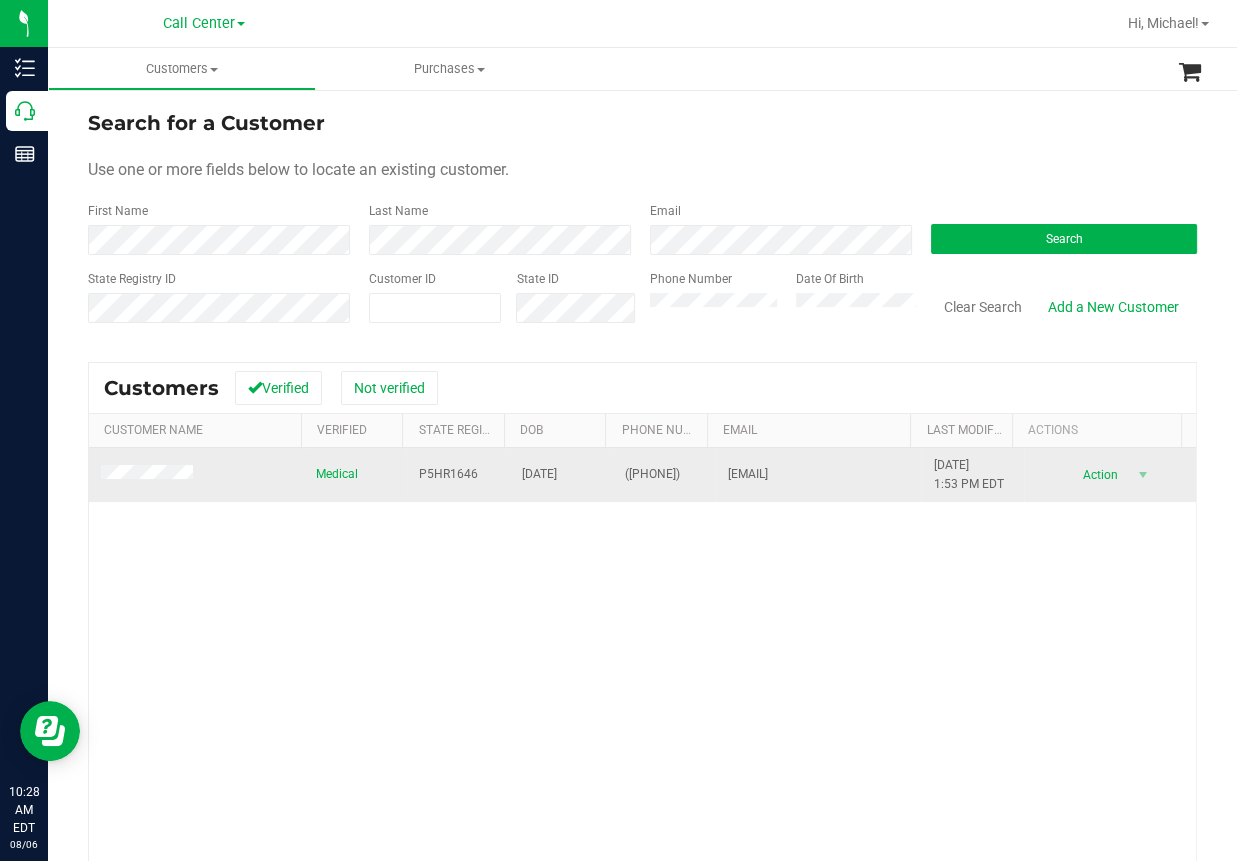 click on "[DATE]" at bounding box center [538, 474] 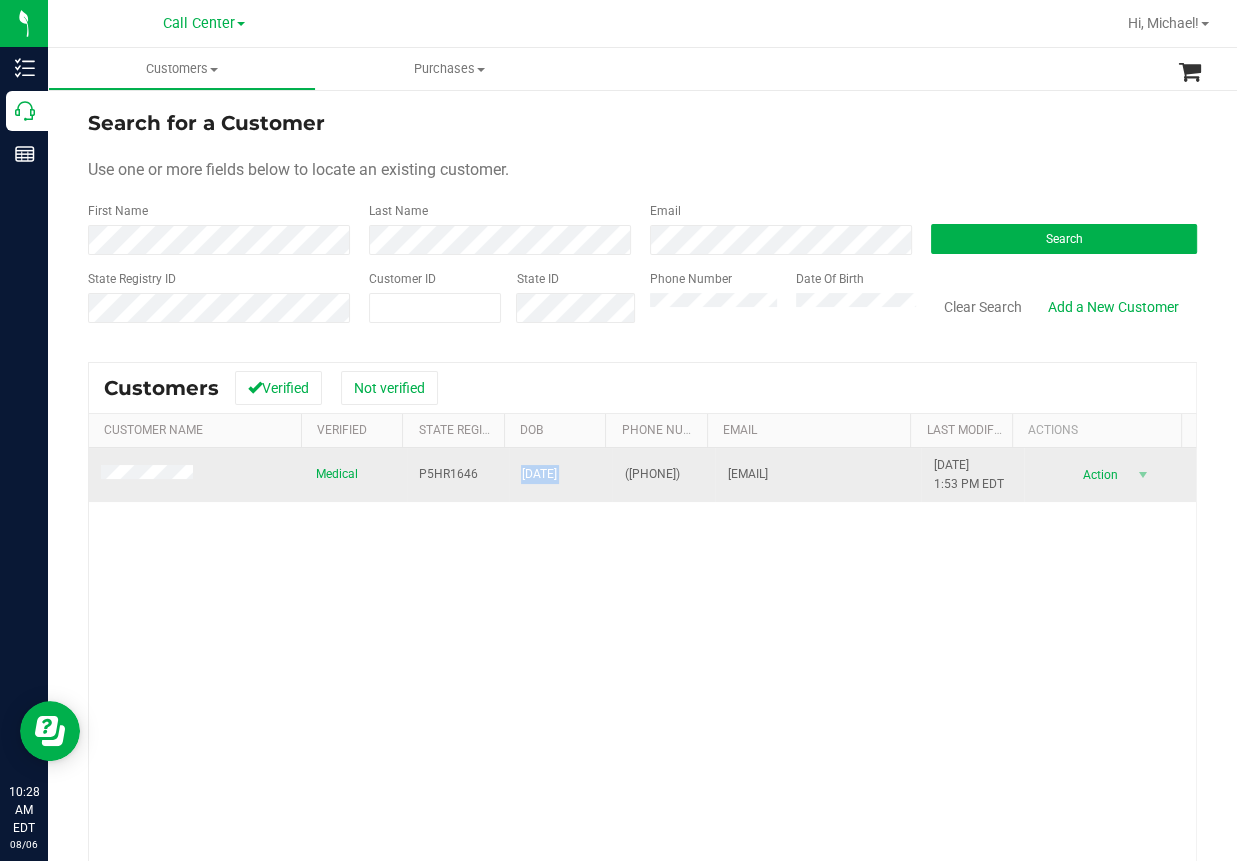click on "[DATE]" at bounding box center [538, 474] 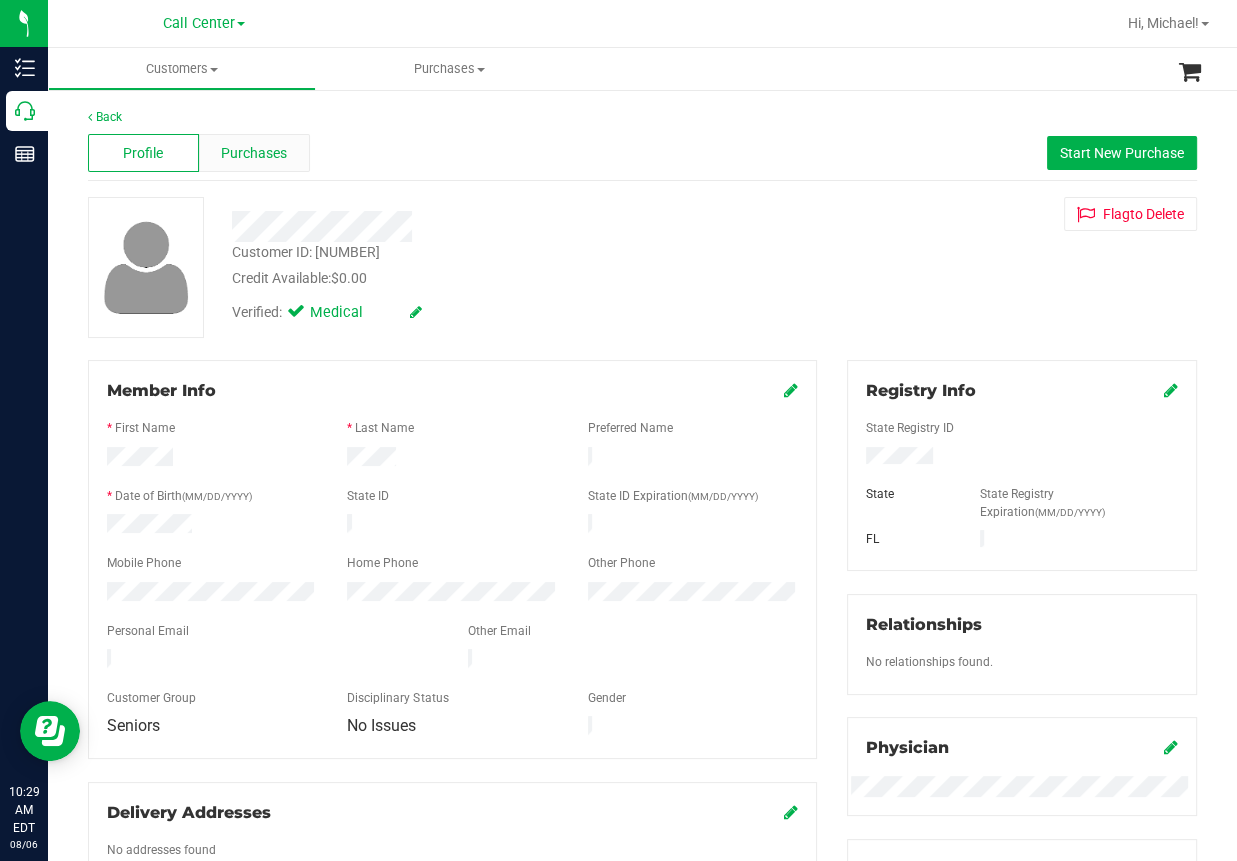 click on "Purchases" at bounding box center (254, 153) 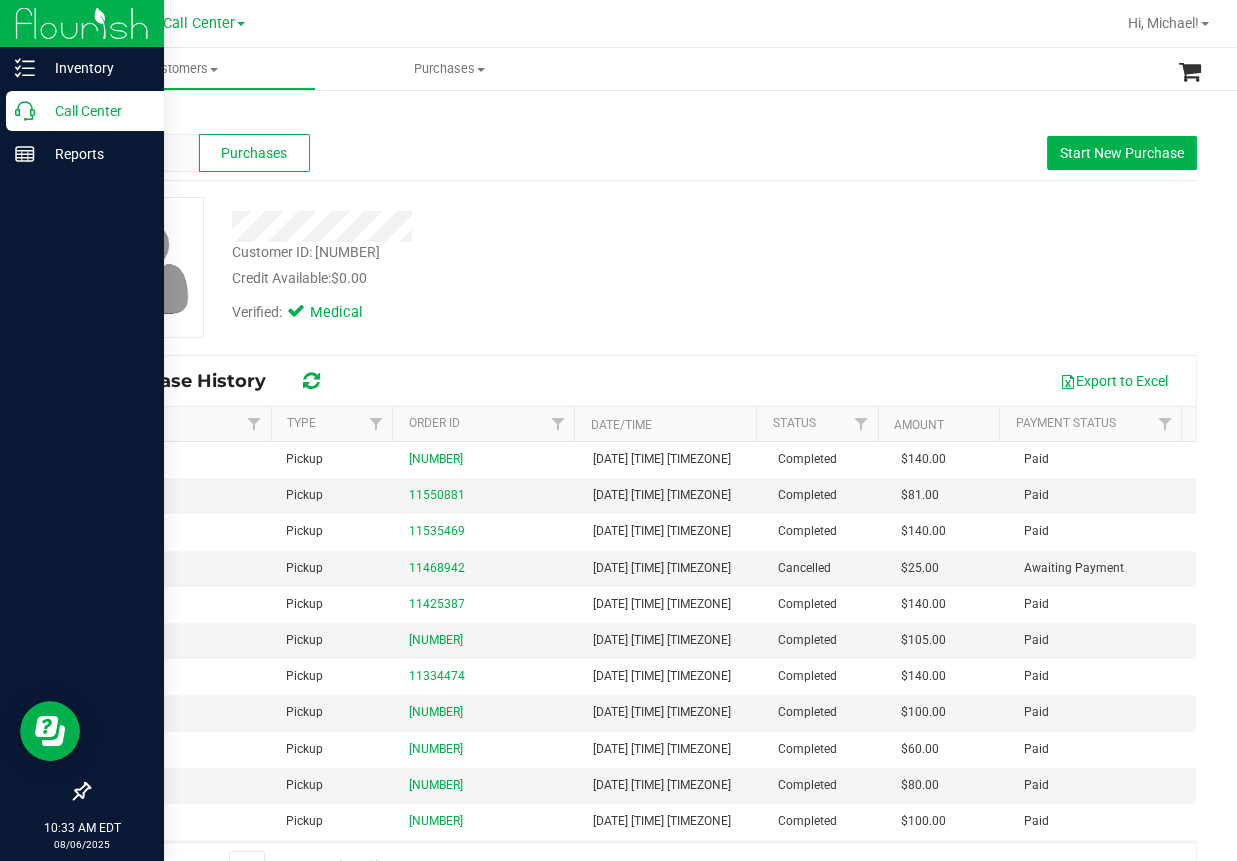 click 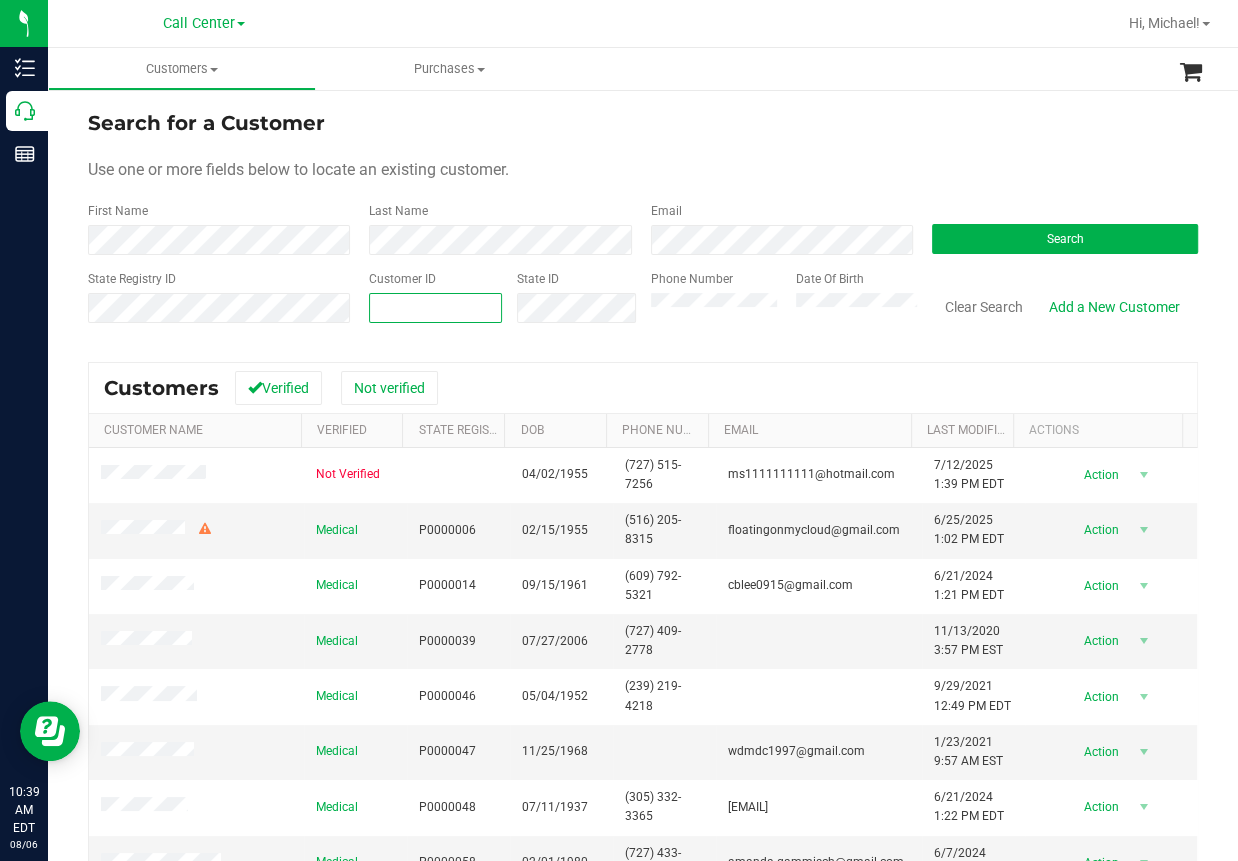 paste on "[NUMBER]" 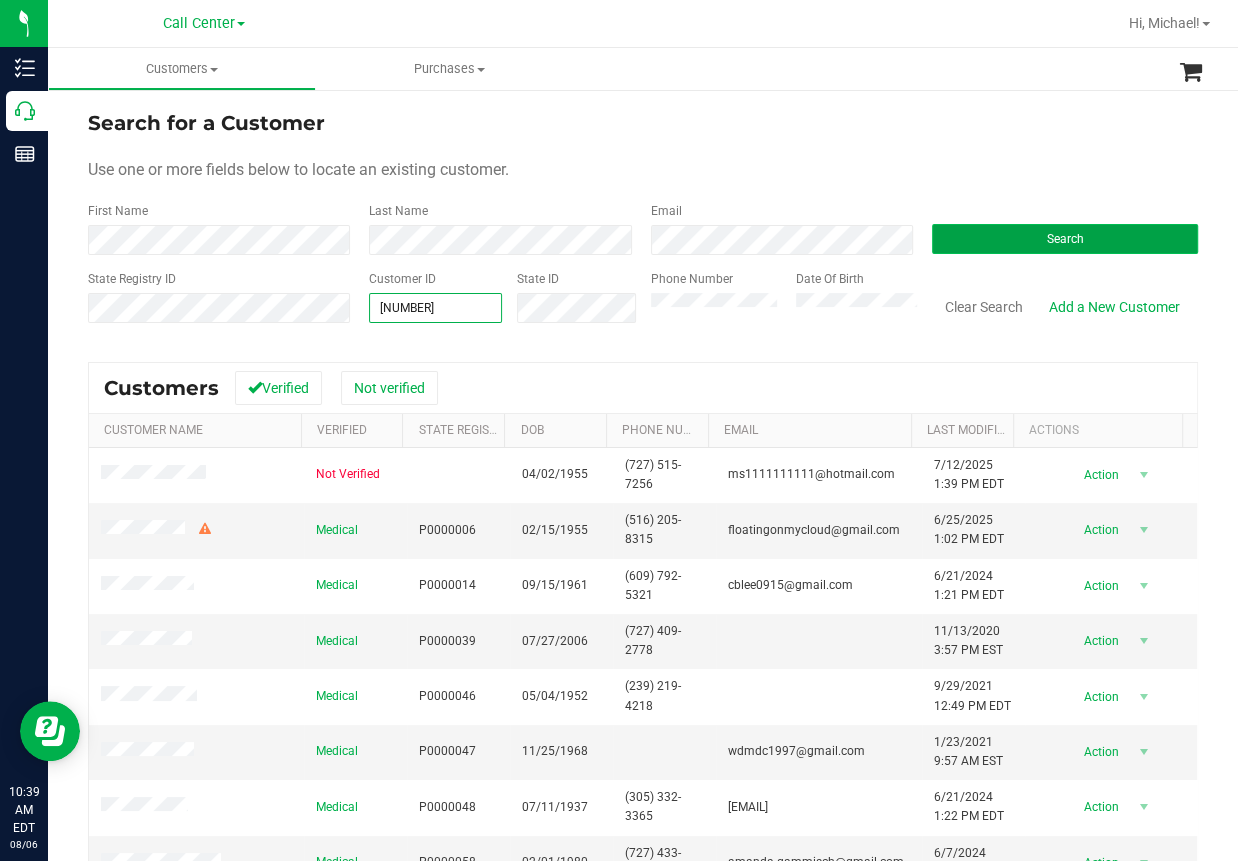 type on "[NUMBER]" 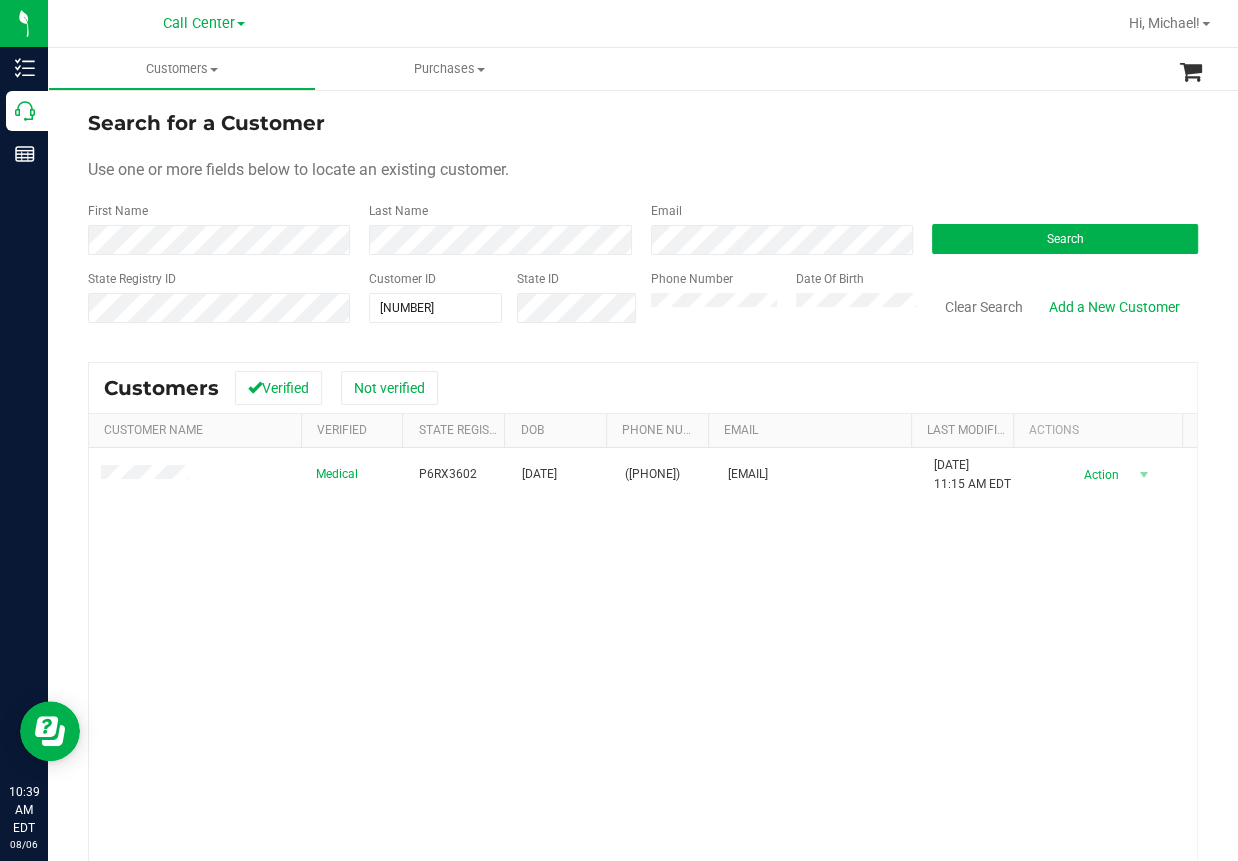 drag, startPoint x: 278, startPoint y: 605, endPoint x: 246, endPoint y: 562, distance: 53.600372 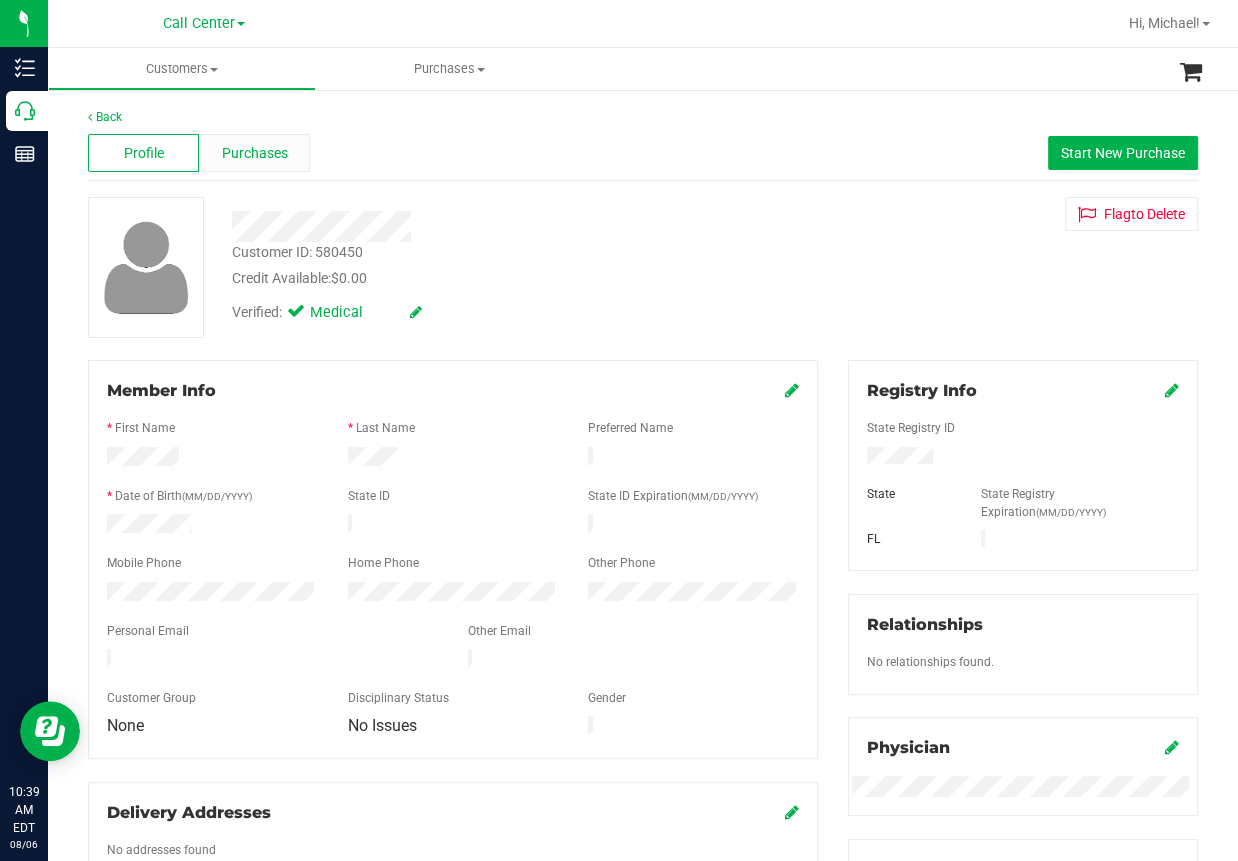 click on "Purchases" at bounding box center (255, 153) 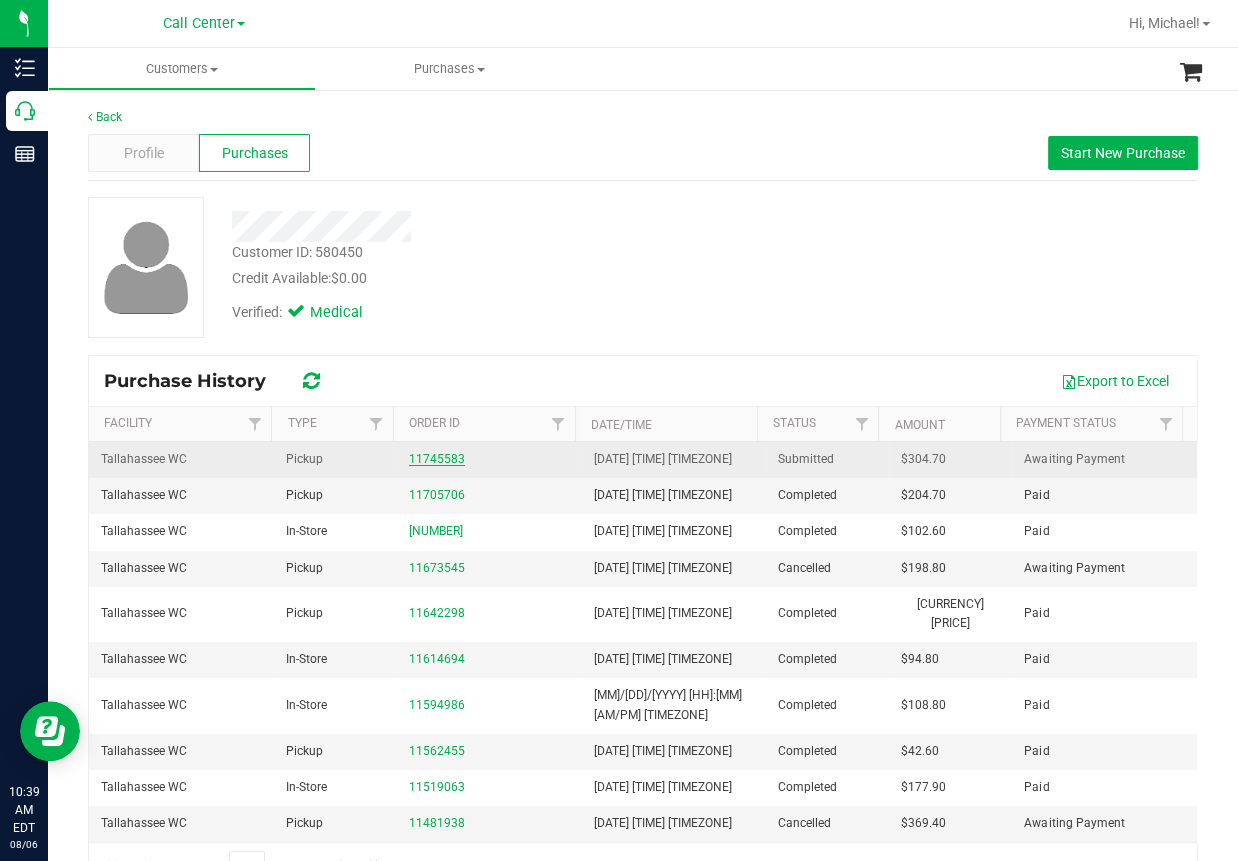 click on "11745583" at bounding box center [437, 459] 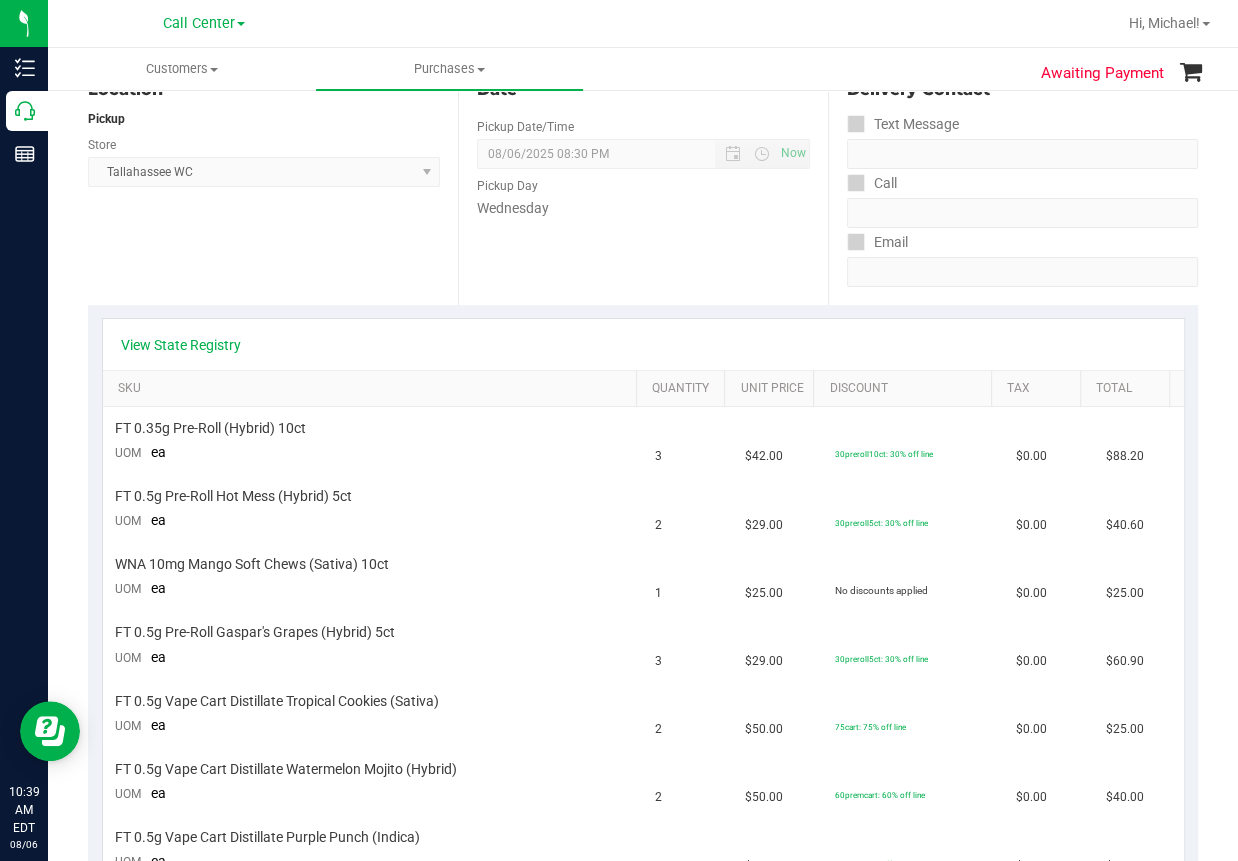 scroll, scrollTop: 0, scrollLeft: 0, axis: both 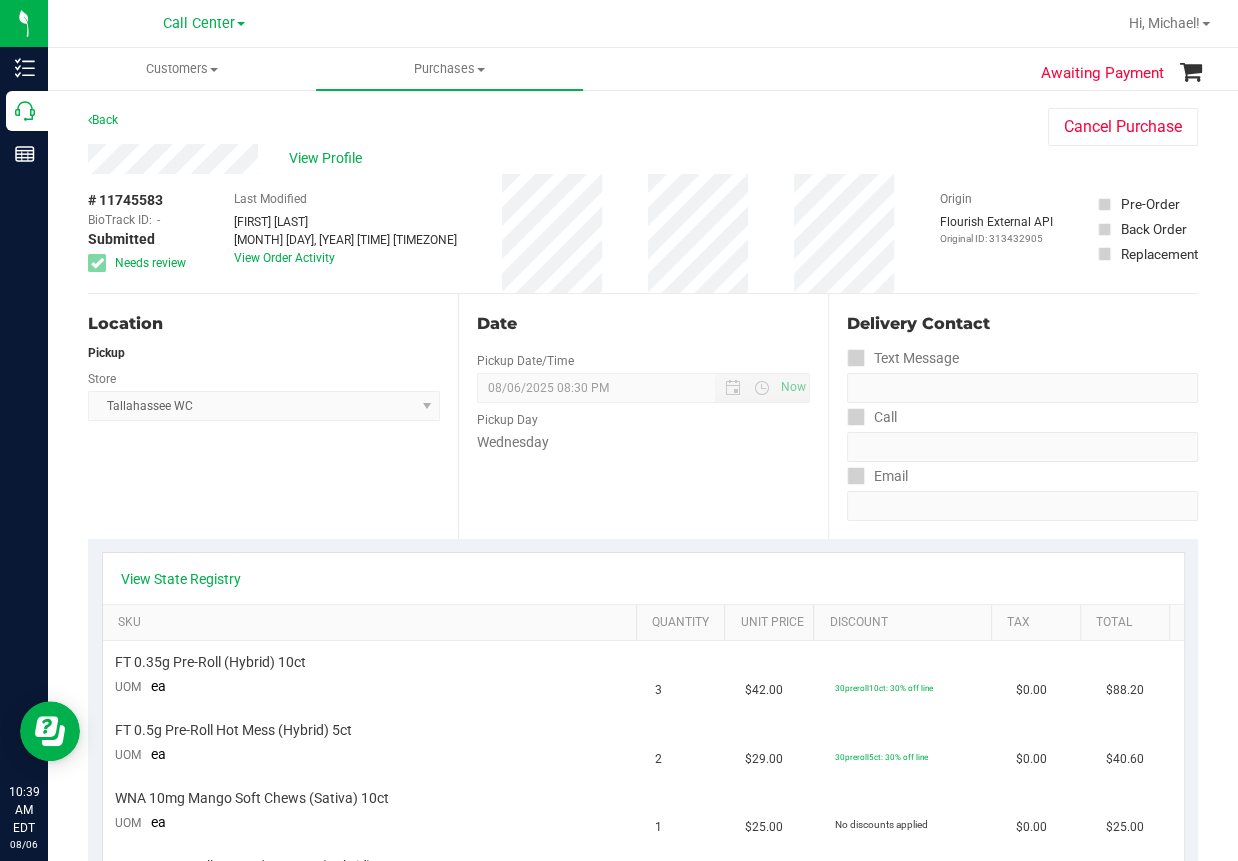 click at bounding box center [737, 23] 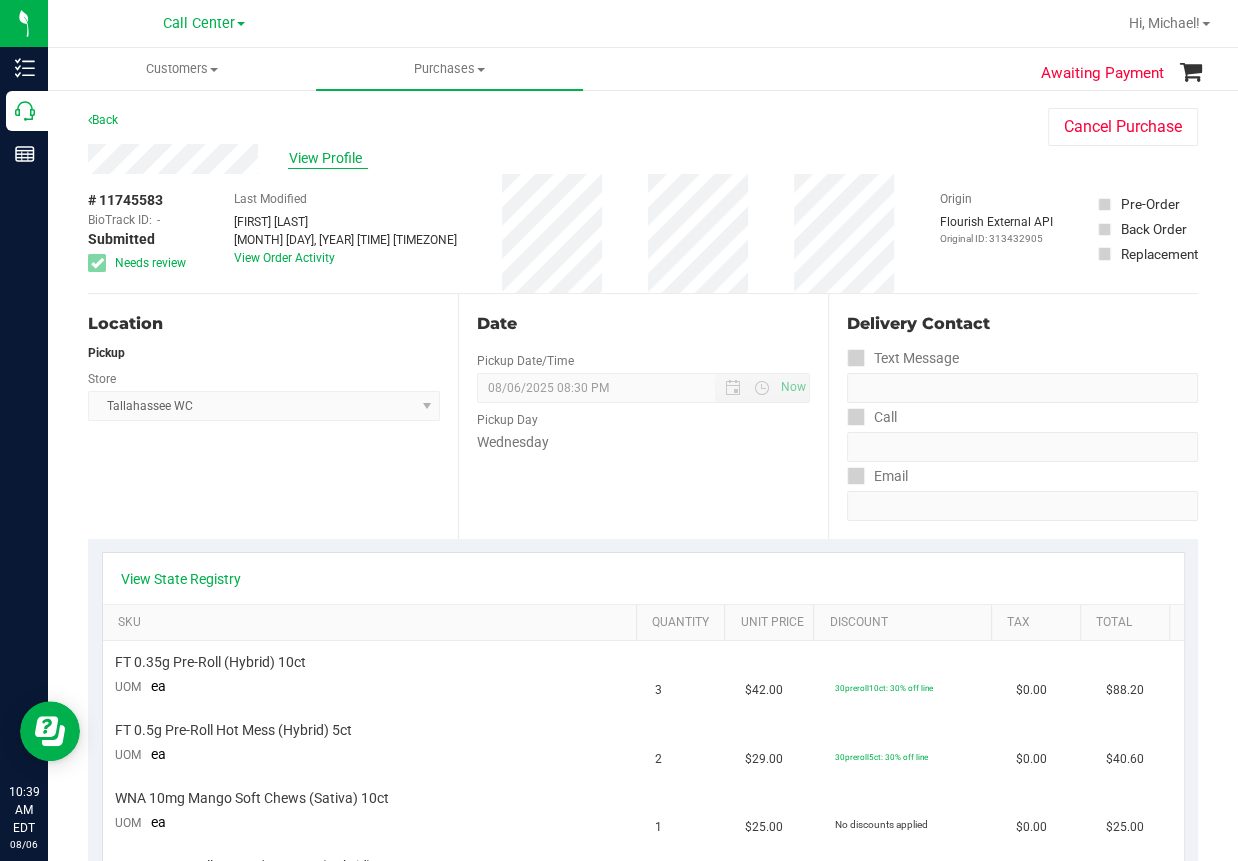 click on "View Profile" at bounding box center [328, 158] 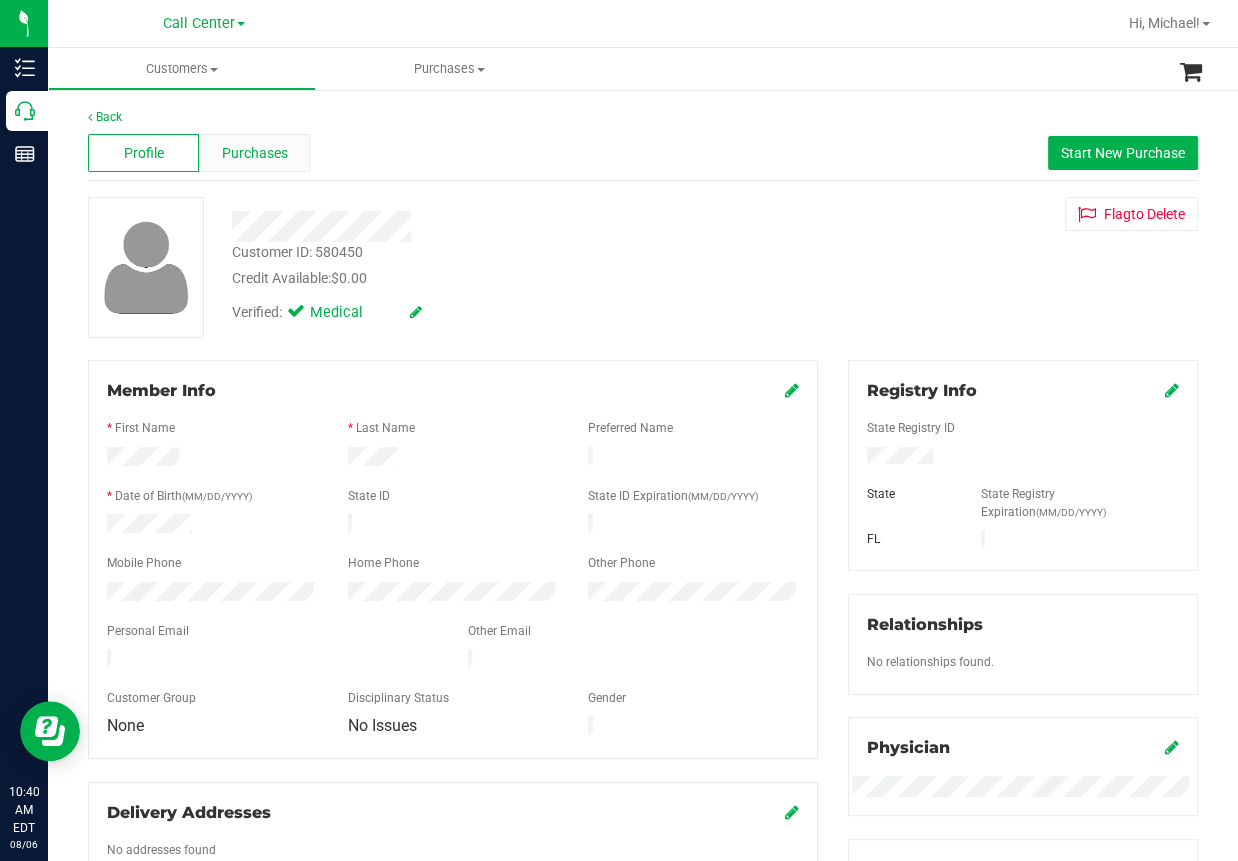 click on "Purchases" at bounding box center (255, 153) 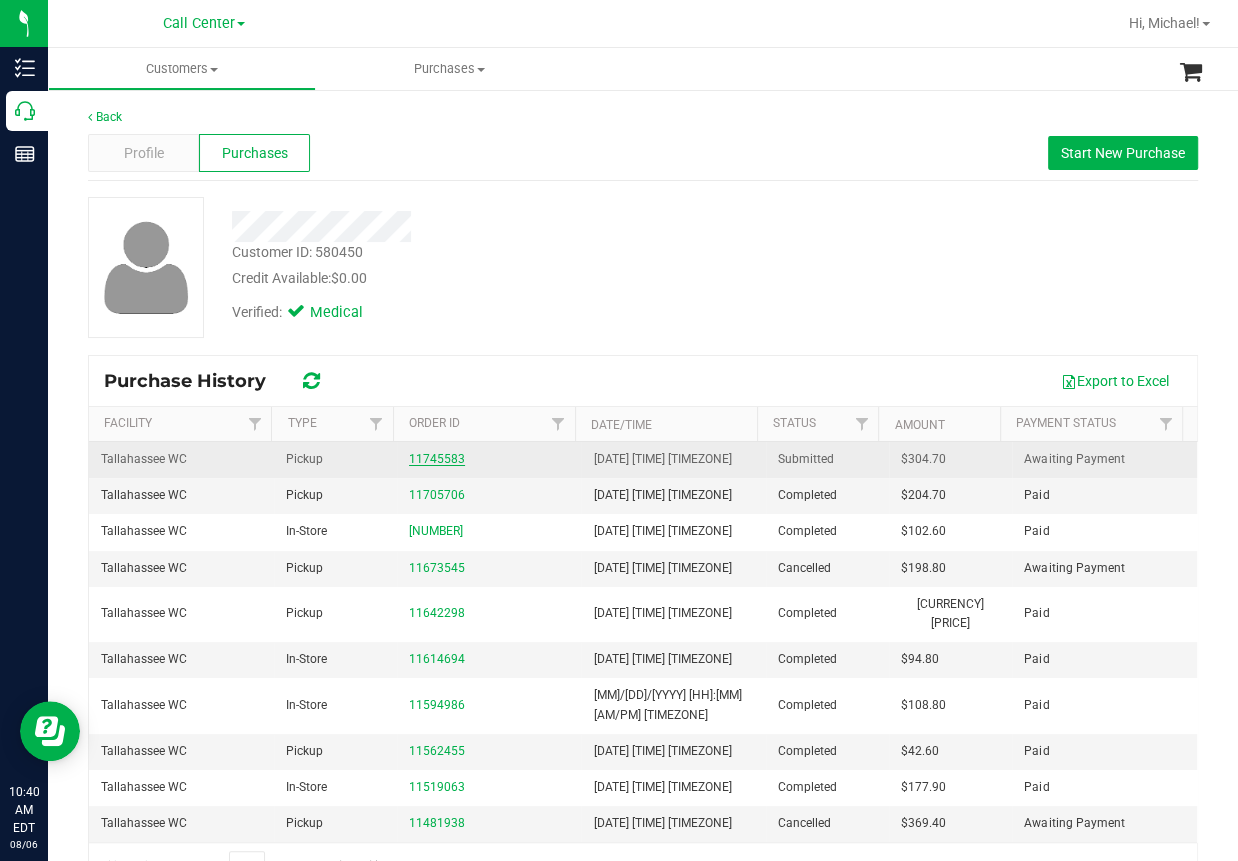 click on "11745583" at bounding box center [437, 459] 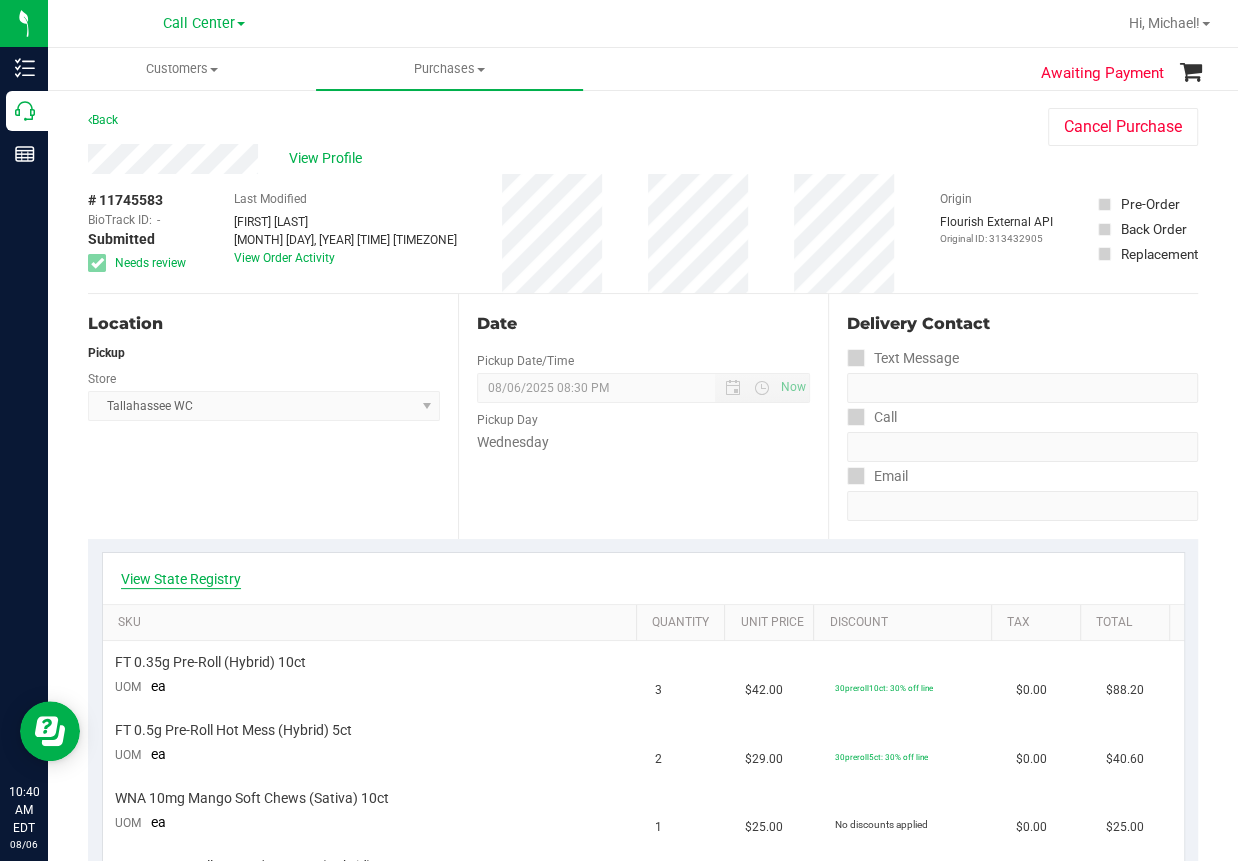 click on "View State Registry" at bounding box center (181, 579) 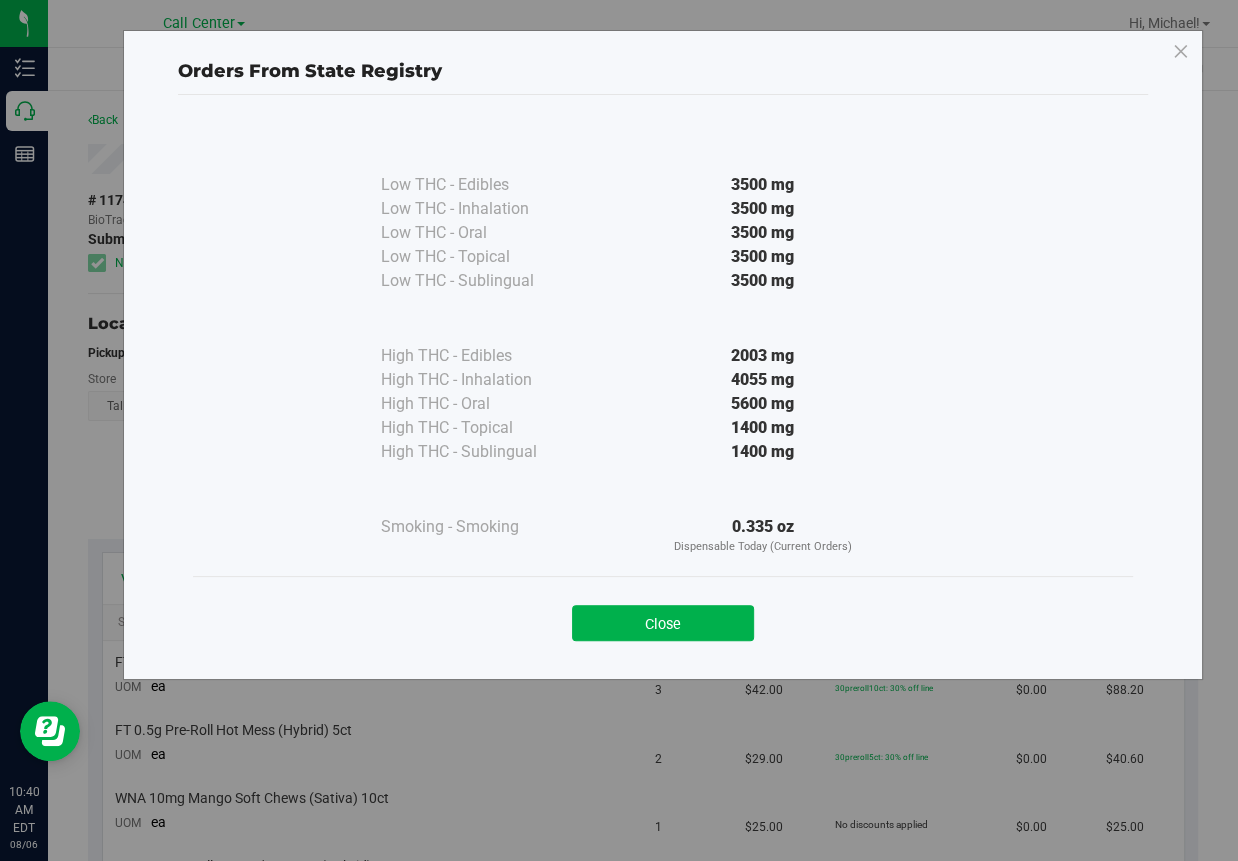 click on "Close" at bounding box center (663, 623) 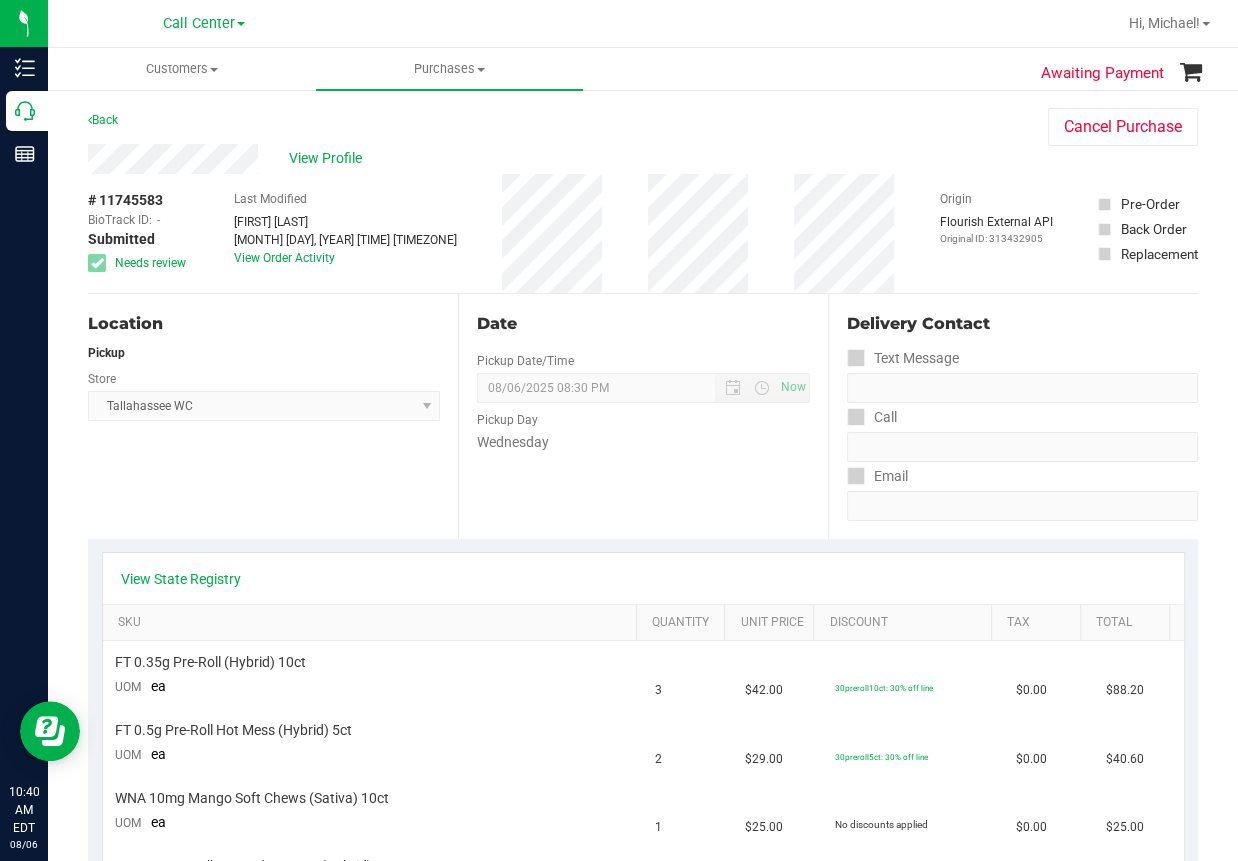 click on "Location
Pickup
Store
Tallahassee WC Select Store Bonita Springs WC Boynton Beach WC Bradenton WC Brandon WC Brooksville WC Call Center Clermont WC Crestview WC Deerfield Beach WC Delray Beach WC Deltona WC Ft Walton Beach WC Ft. Lauderdale WC Ft. Myers WC Gainesville WC Jax Atlantic WC JAX DC REP Jax WC Key West WC Lakeland WC Largo WC Lehigh Acres DC REP Merritt Island WC Miami 72nd WC Miami Beach WC Miami Dadeland WC Miramar DC REP New Port Richey WC North Palm Beach WC North Port WC Ocala WC Orange Park WC Orlando Colonial WC Orlando DC REP Orlando WC Oviedo WC Palm Bay WC Palm Coast WC Panama City WC Pensacola WC Port Orange WC Port St. Lucie WC Sebring WC South Tampa WC St. Pete WC Summerfield WC Tallahassee DC REP Tallahassee WC Tampa DC Testing Tampa Warehouse Tampa WC TX Austin DC TX Plano Retail WPB DC" at bounding box center [273, 416] 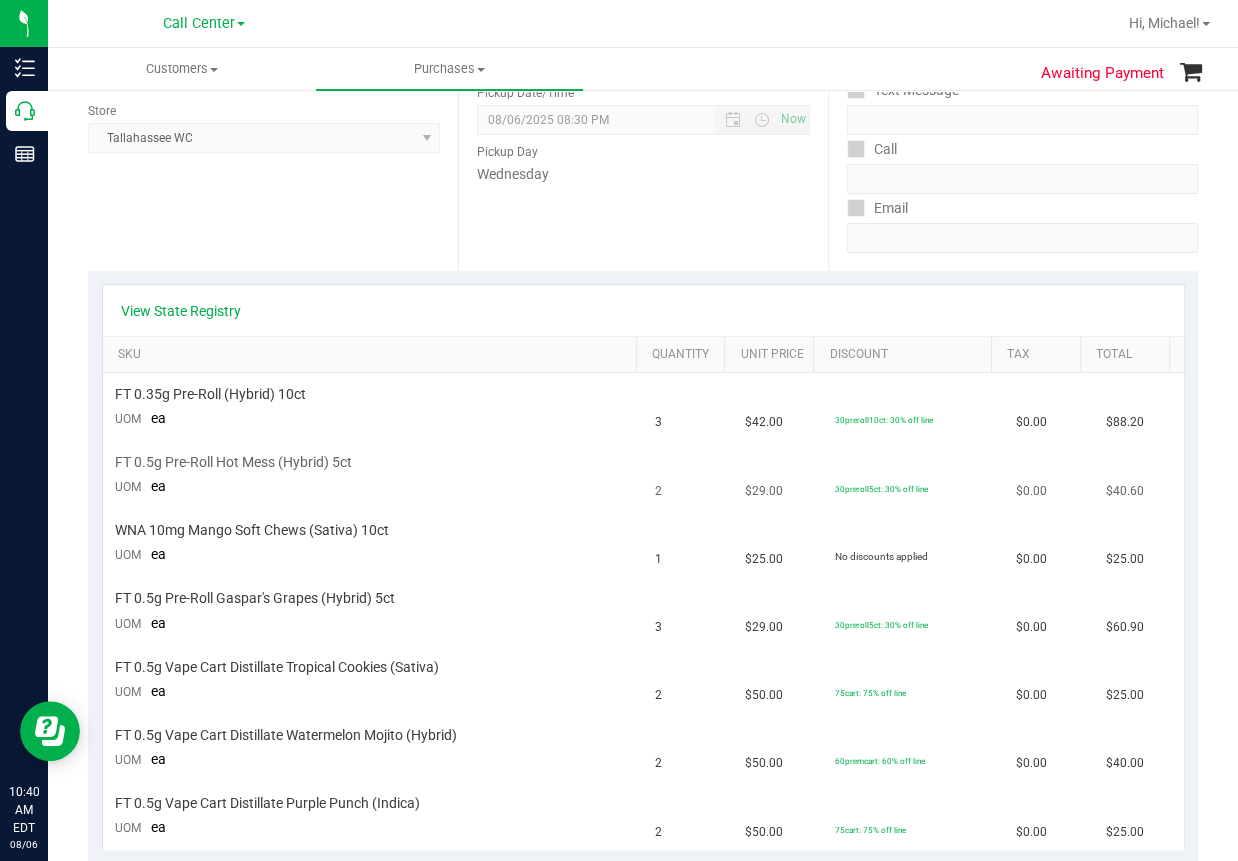 scroll, scrollTop: 300, scrollLeft: 0, axis: vertical 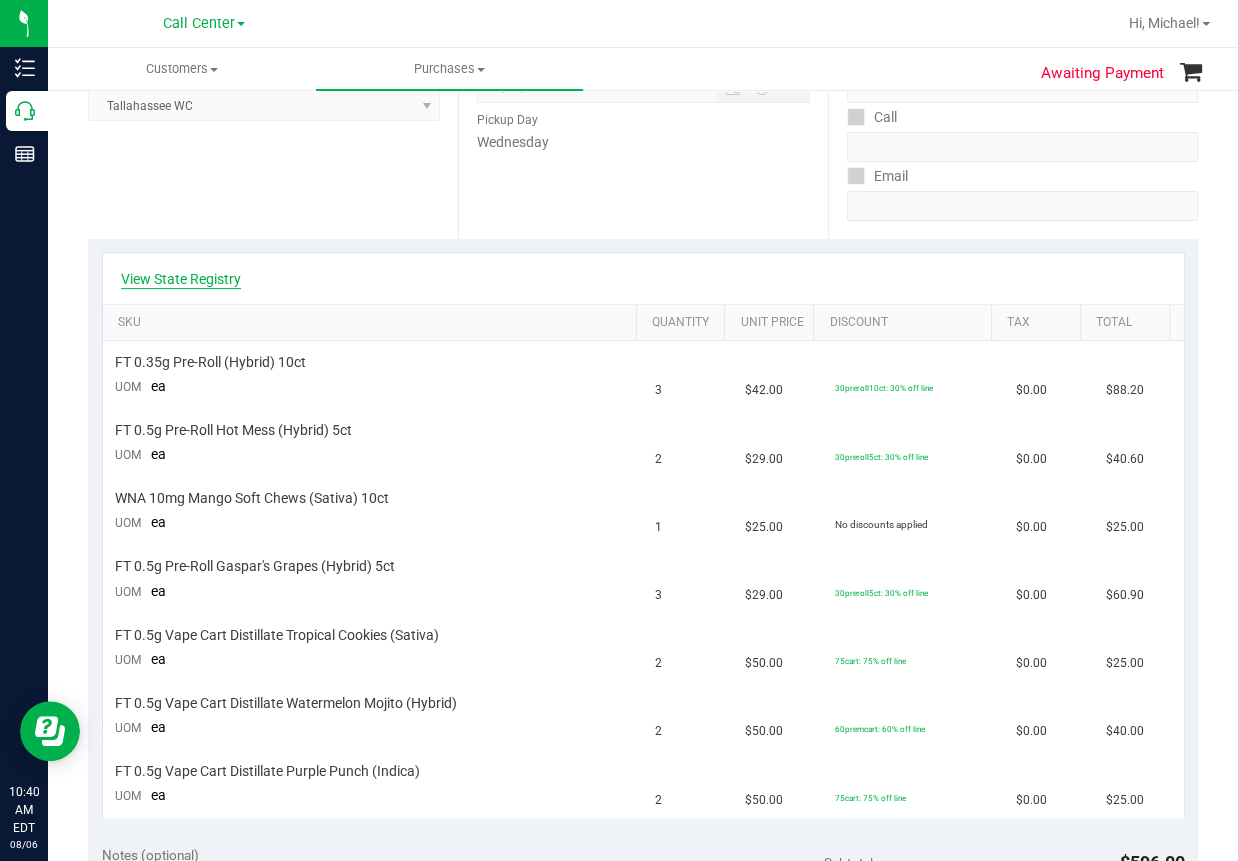 click on "View State Registry" at bounding box center [181, 279] 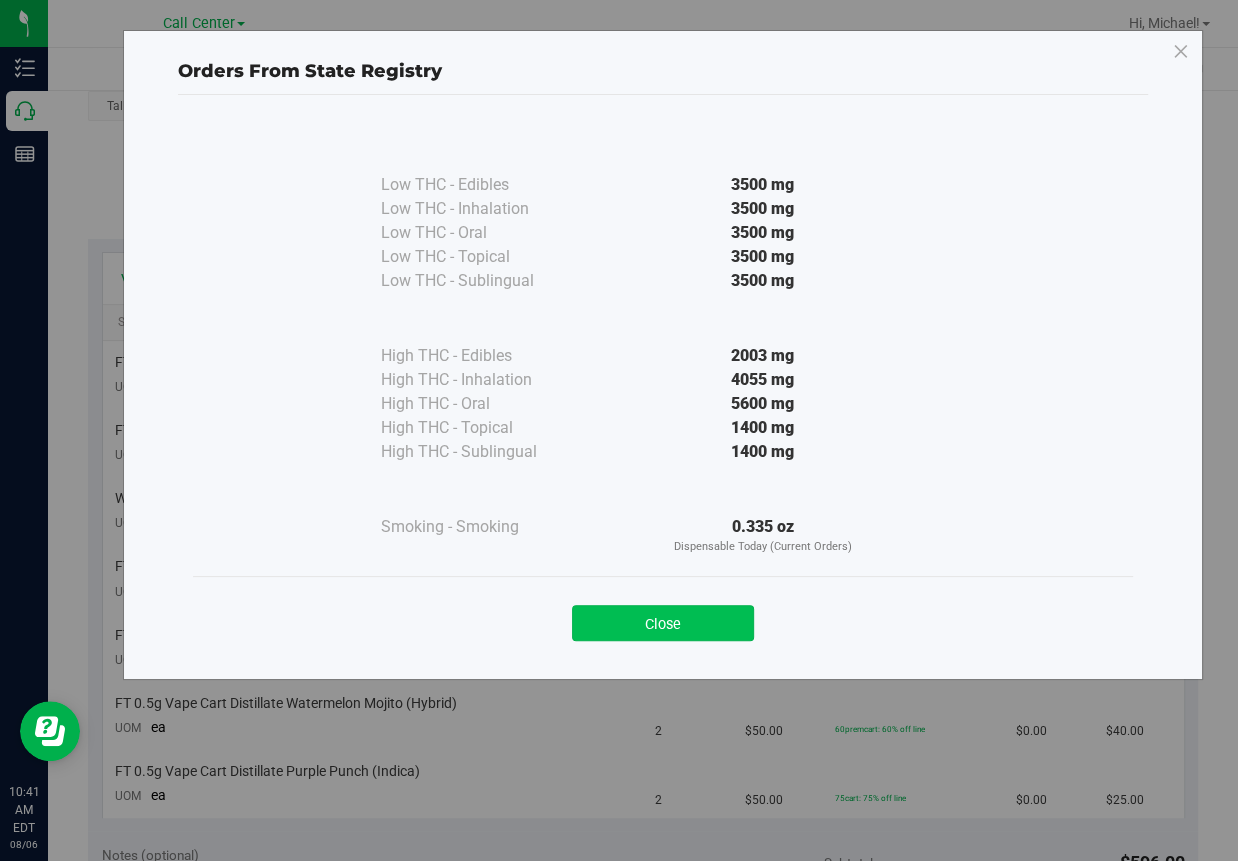 click on "Close" at bounding box center [663, 623] 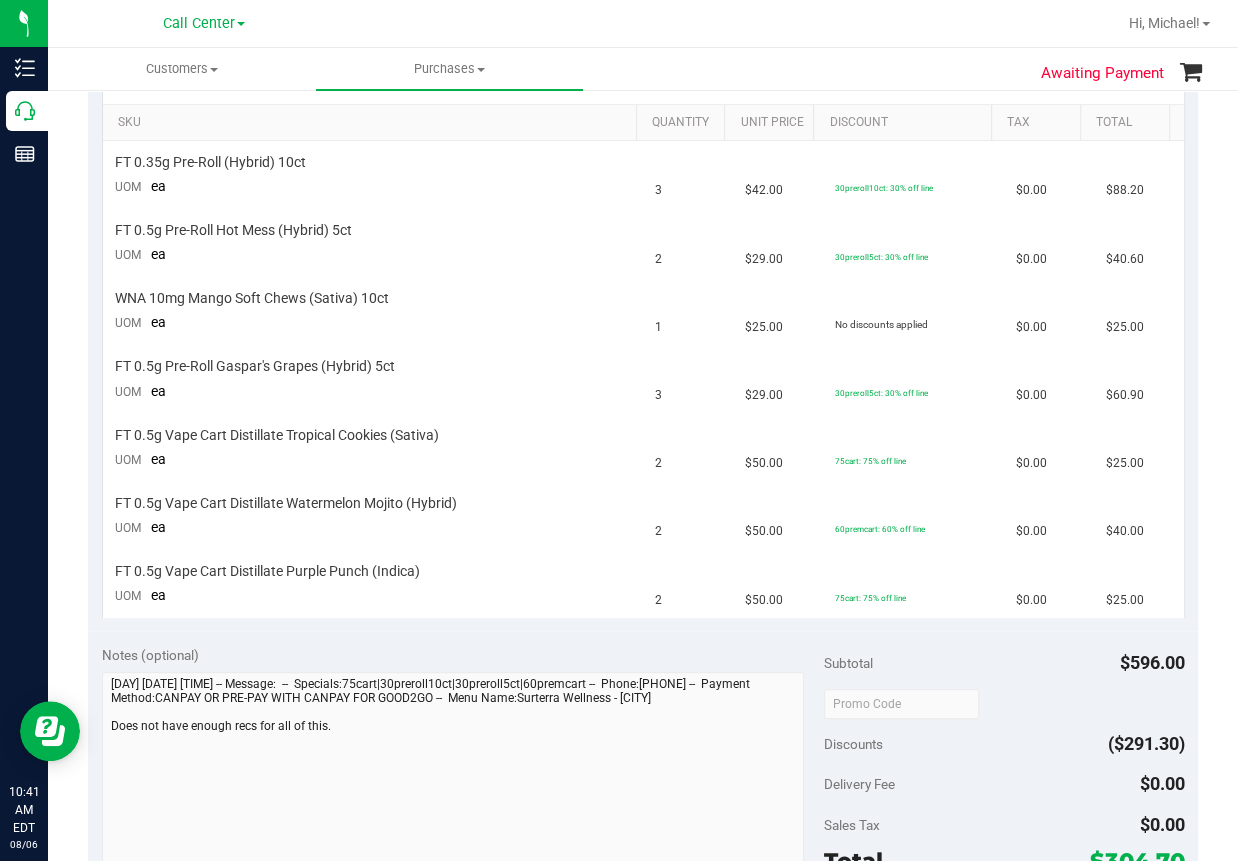 scroll, scrollTop: 200, scrollLeft: 0, axis: vertical 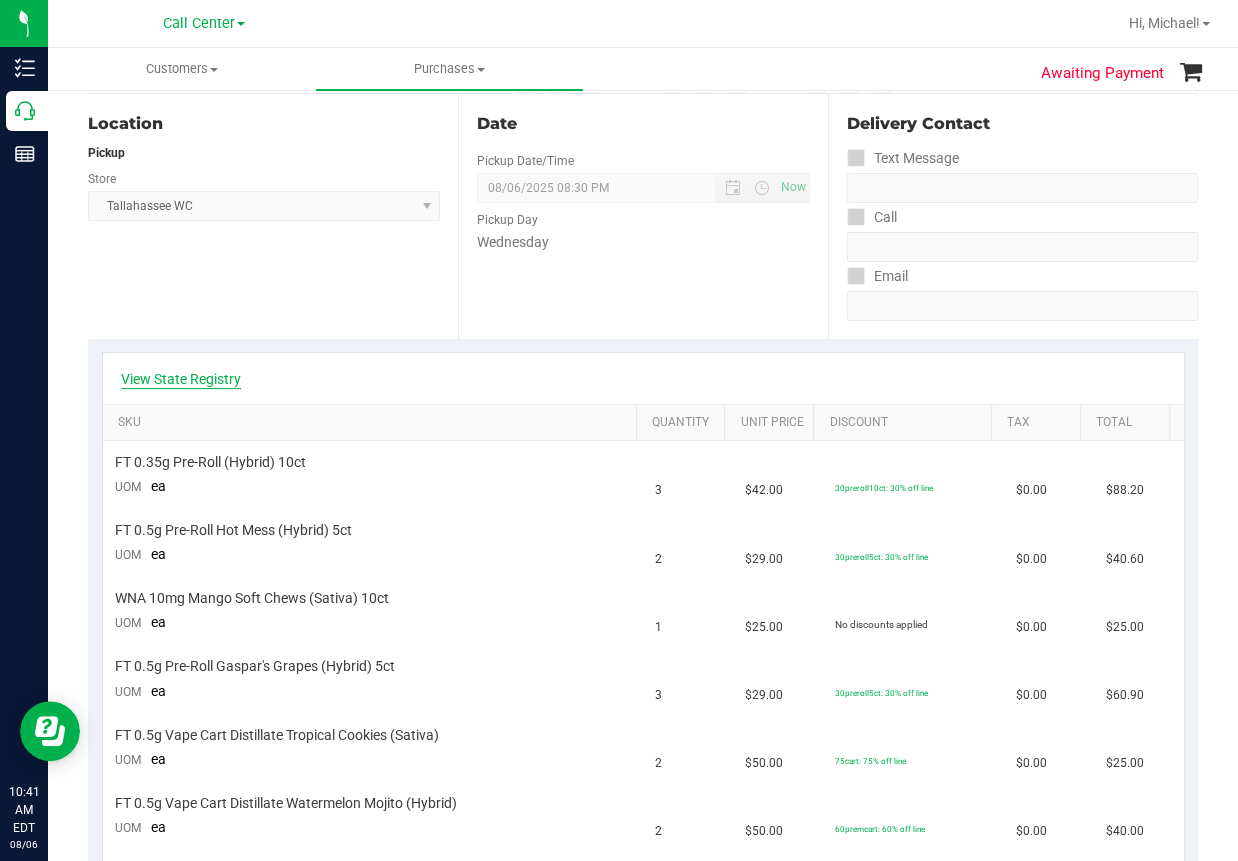 click on "View State Registry" at bounding box center (181, 379) 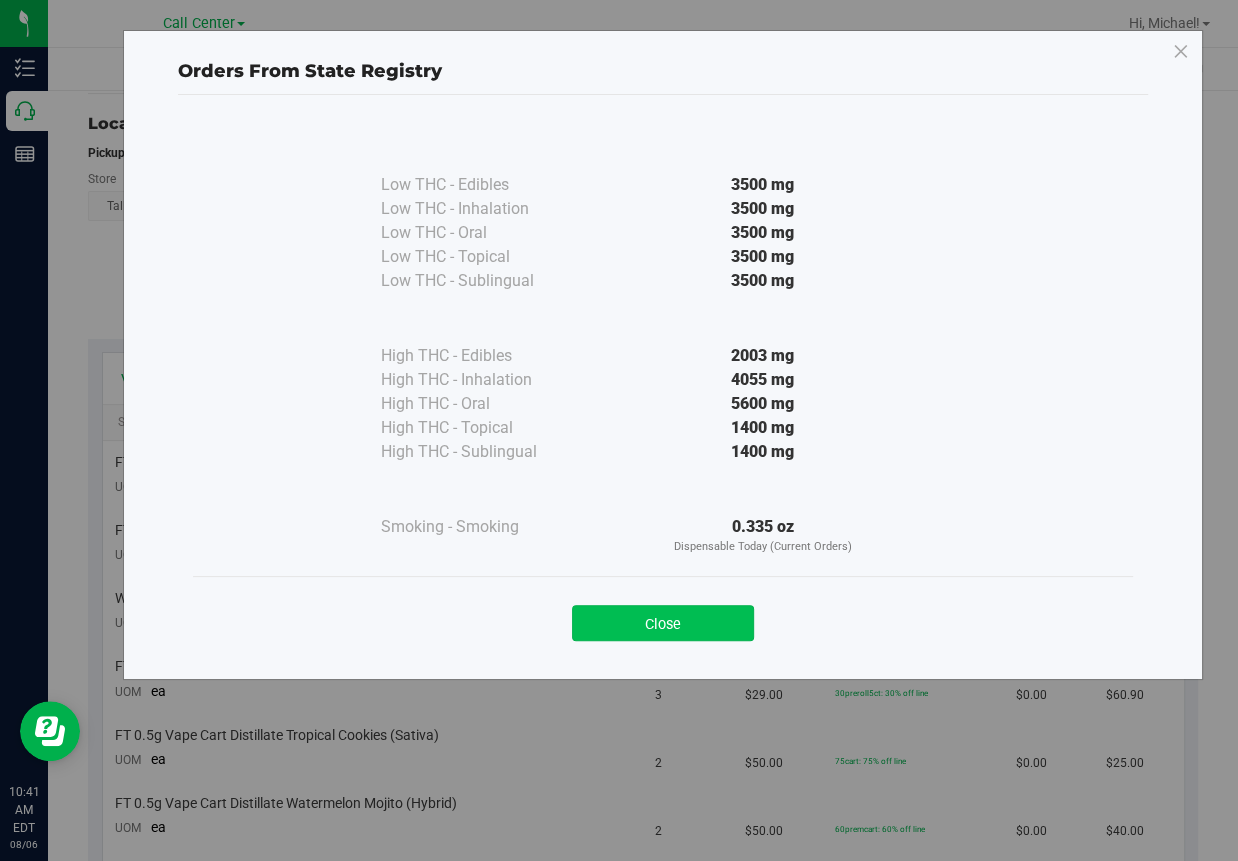 click on "Close" at bounding box center (663, 623) 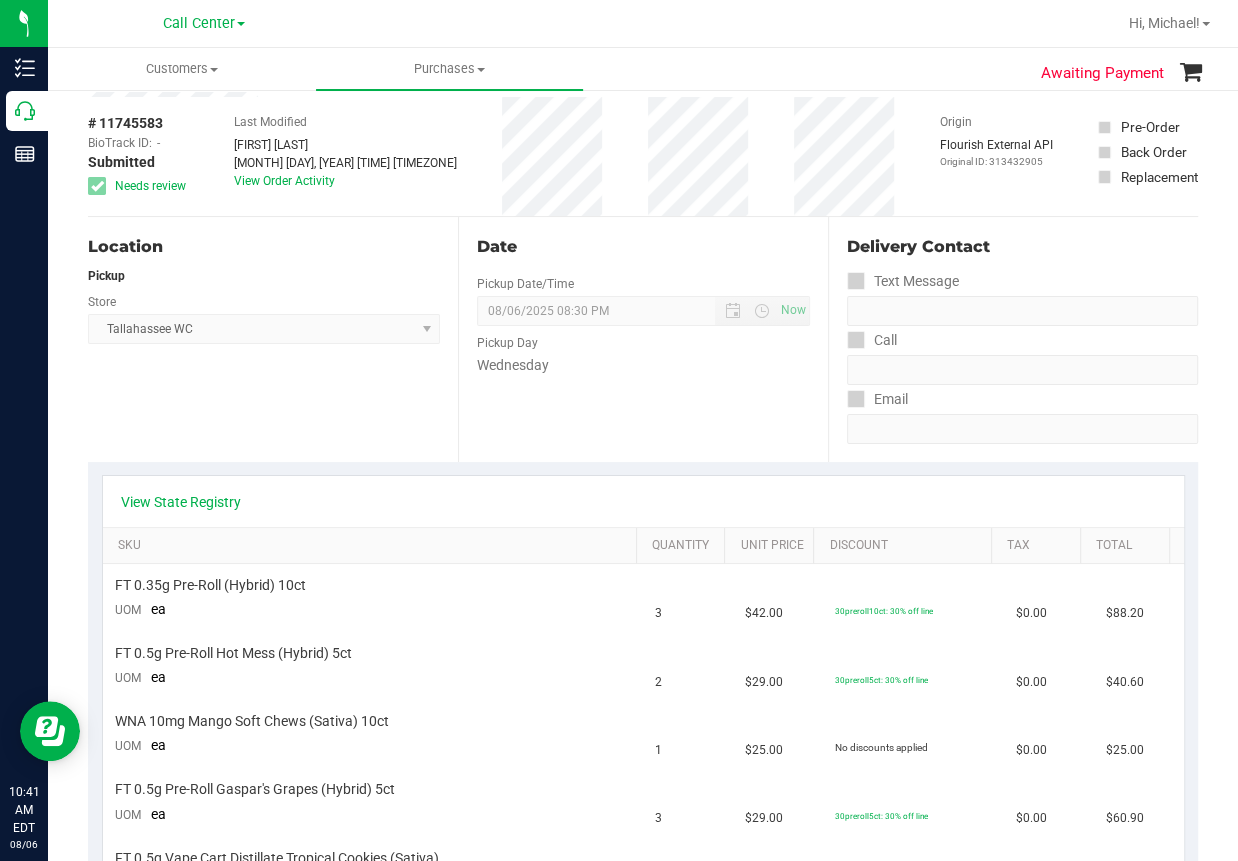 scroll, scrollTop: 0, scrollLeft: 0, axis: both 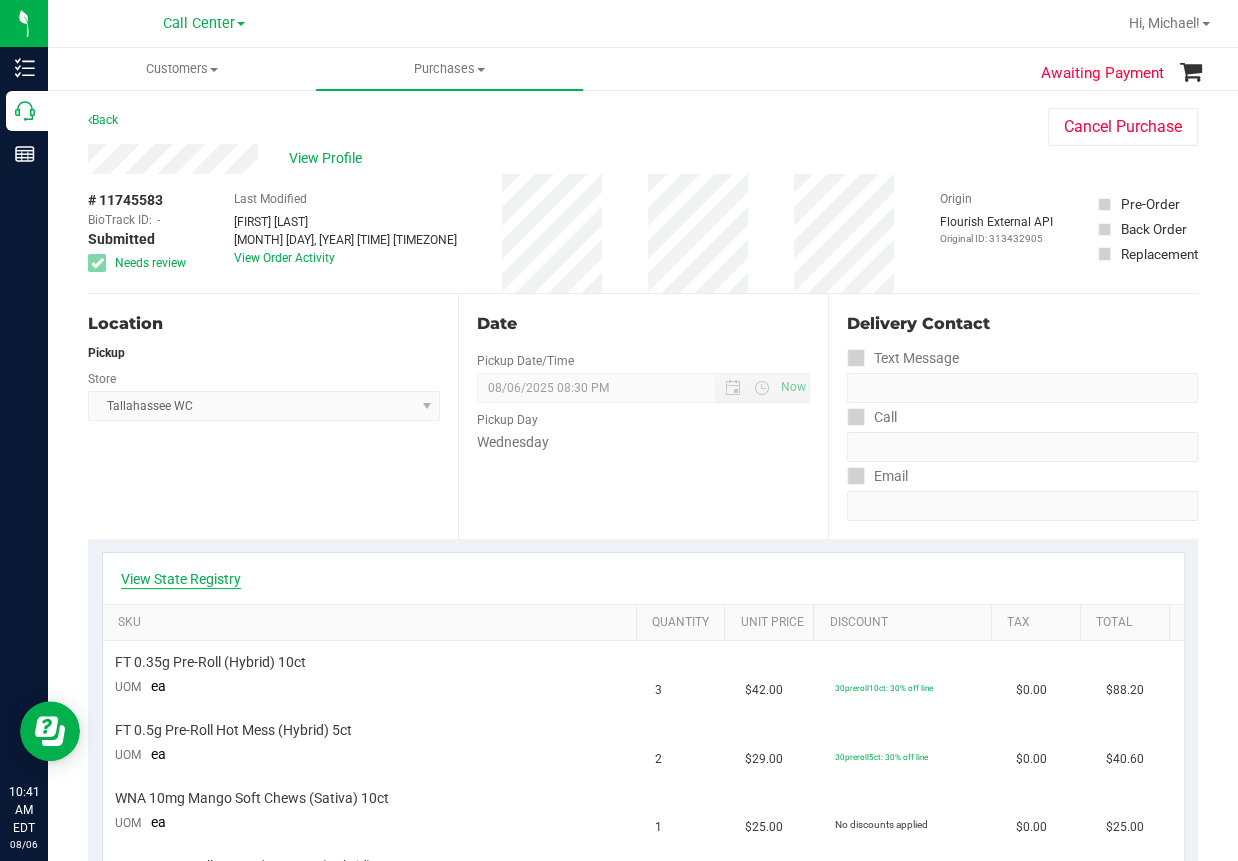 click on "View State Registry" at bounding box center (181, 579) 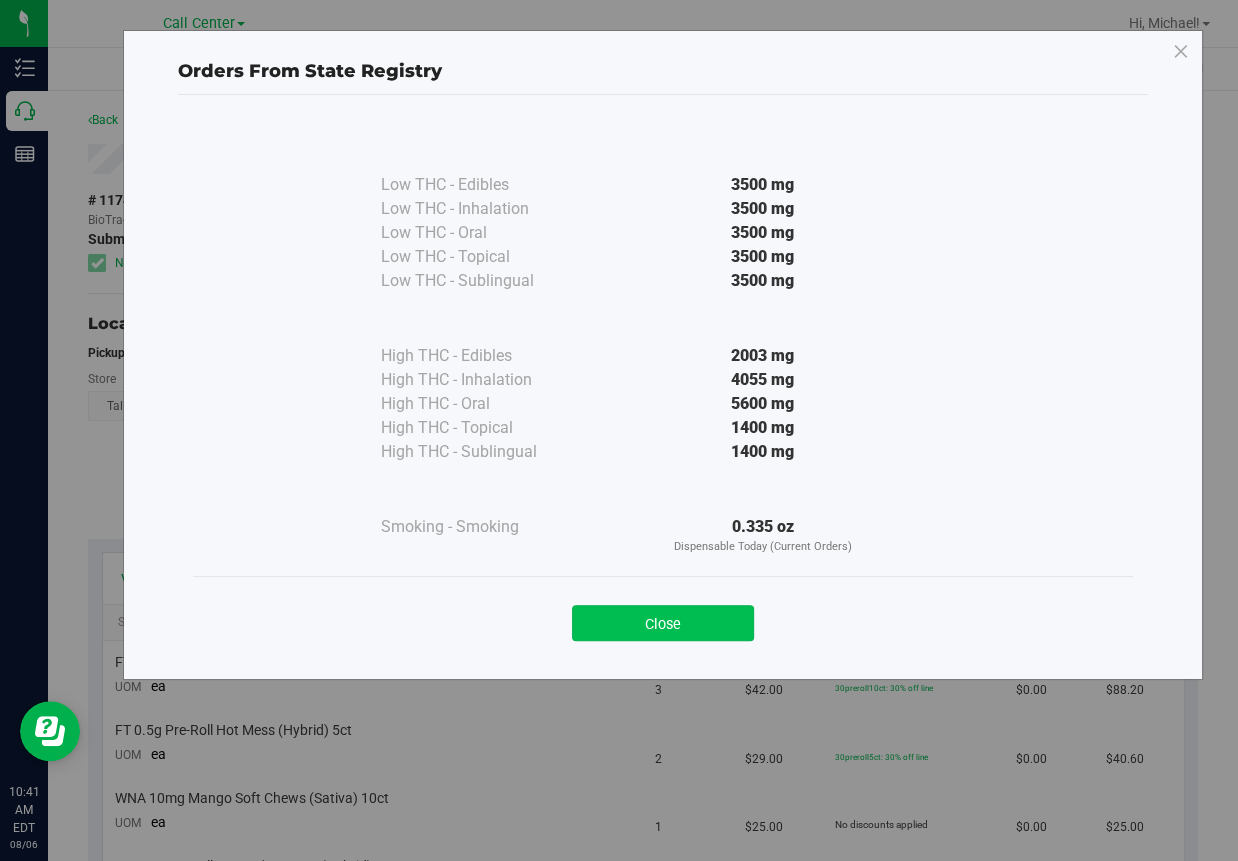 click on "Close" at bounding box center (663, 623) 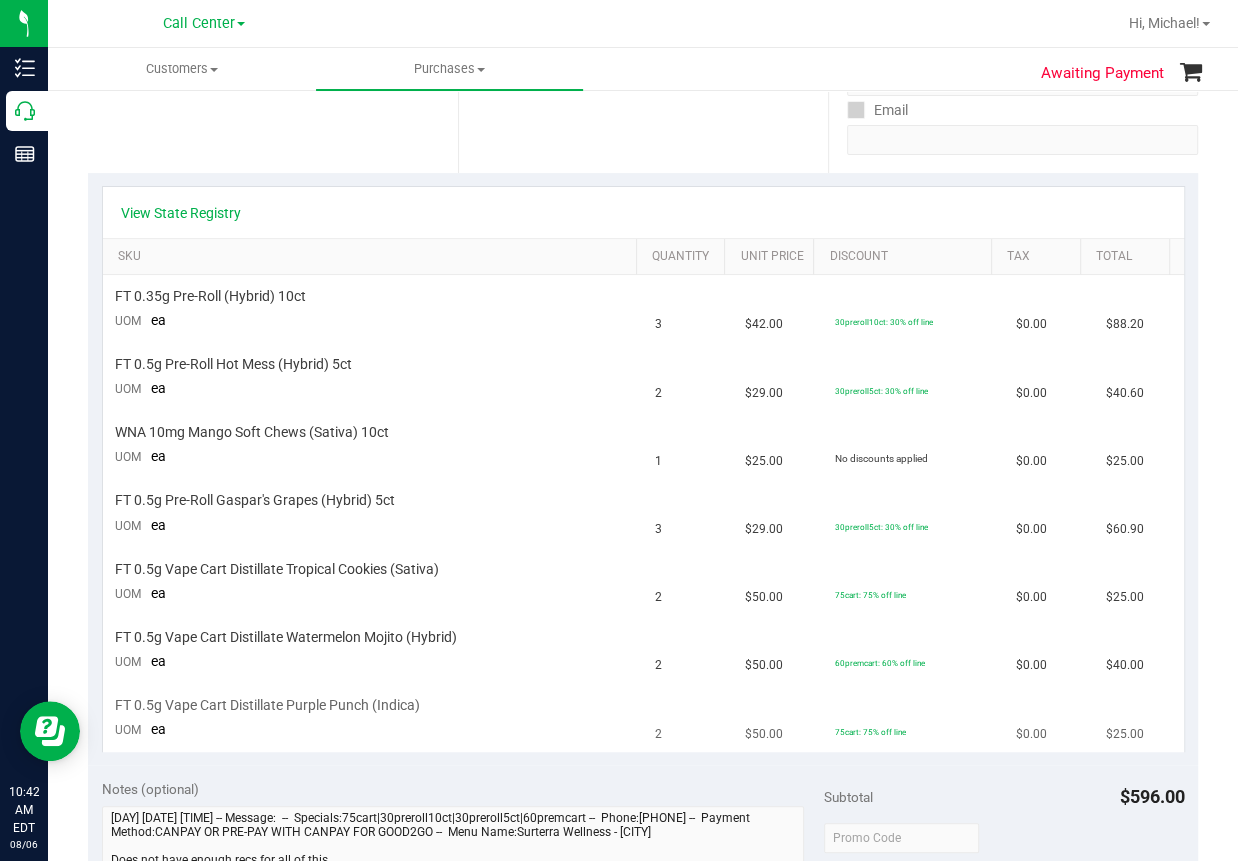 scroll, scrollTop: 400, scrollLeft: 0, axis: vertical 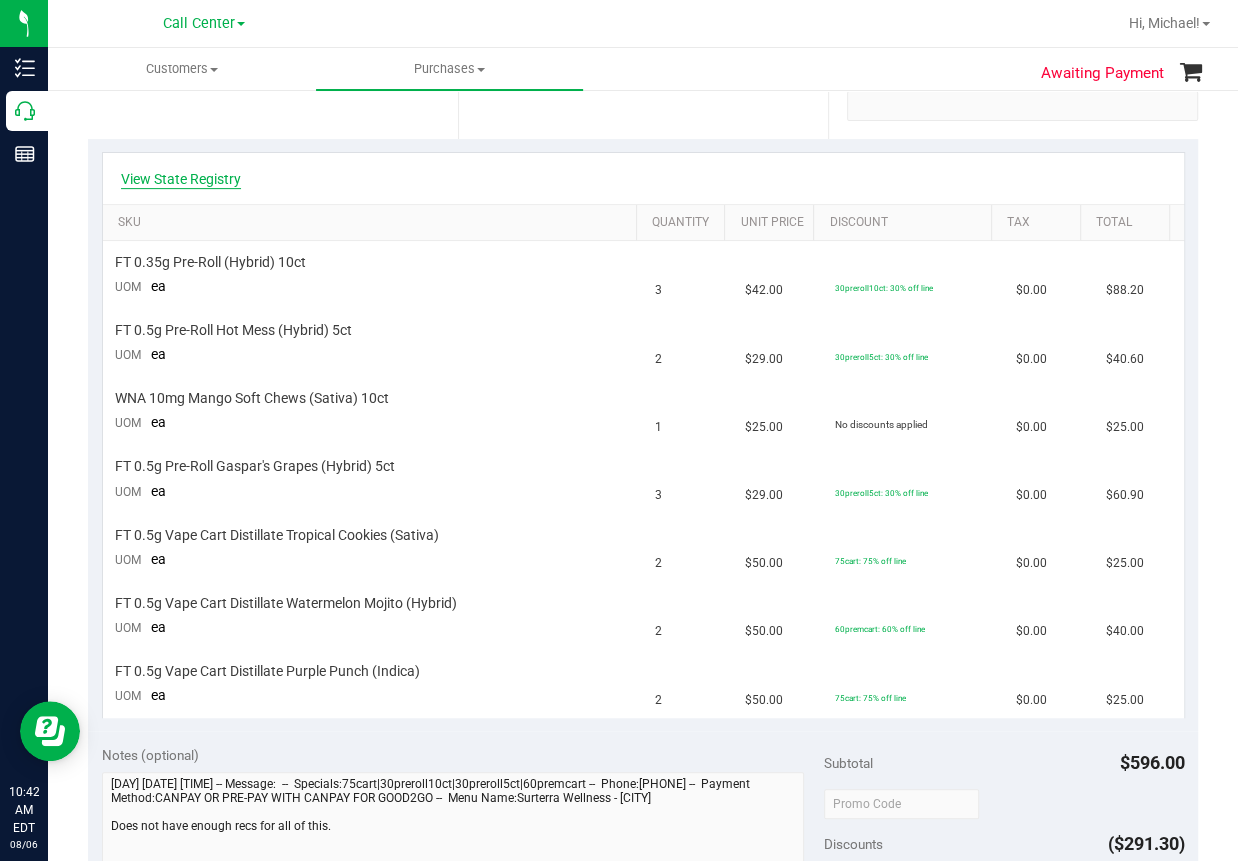click on "View State Registry" at bounding box center (181, 179) 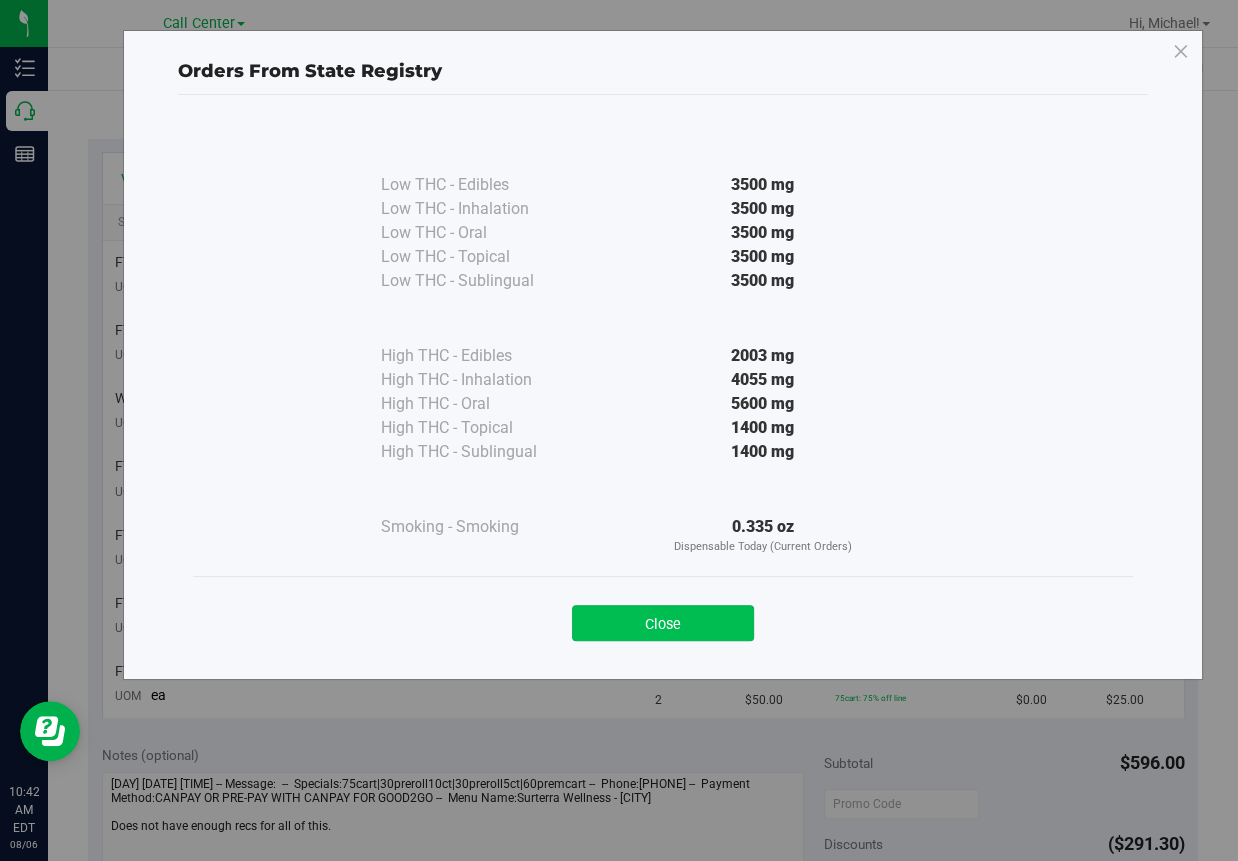 click on "Close" at bounding box center (663, 623) 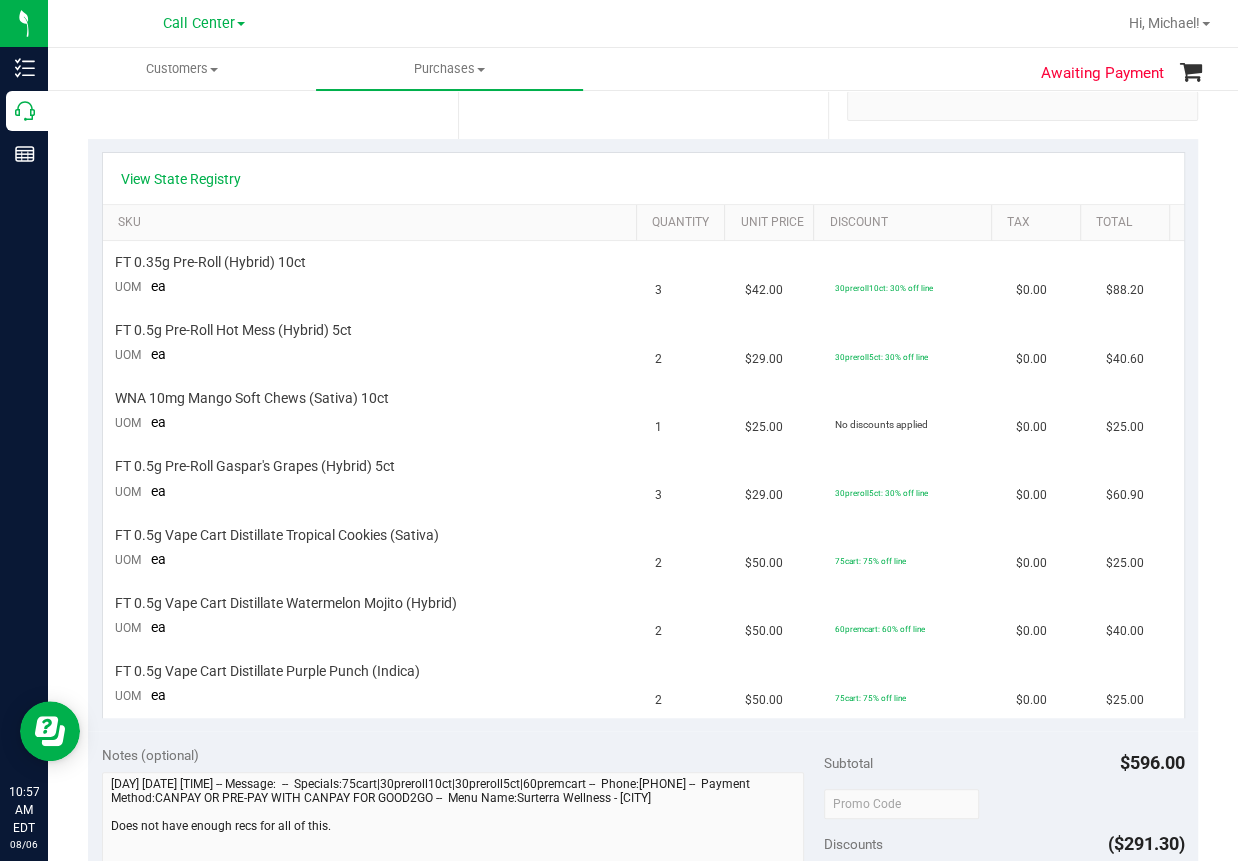 click on "Location
Pickup
Store
Tallahassee WC Select Store Bonita Springs WC Boynton Beach WC Bradenton WC Brandon WC Brooksville WC Call Center Clermont WC Crestview WC Deerfield Beach WC Delray Beach WC Deltona WC Ft Walton Beach WC Ft. Lauderdale WC Ft. Myers WC Gainesville WC Jax Atlantic WC JAX DC REP Jax WC Key West WC Lakeland WC Largo WC Lehigh Acres DC REP Merritt Island WC Miami 72nd WC Miami Beach WC Miami Dadeland WC Miramar DC REP New Port Richey WC North Palm Beach WC North Port WC Ocala WC Orange Park WC Orlando Colonial WC Orlando DC REP Orlando WC Oviedo WC Palm Bay WC Palm Coast WC Panama City WC Pensacola WC Port Orange WC Port St. Lucie WC Sebring WC South Tampa WC St. Pete WC Summerfield WC Tallahassee DC REP Tallahassee WC Tampa DC Testing Tampa Warehouse Tampa WC TX Austin DC TX Plano Retail WPB DC" at bounding box center [273, 16] 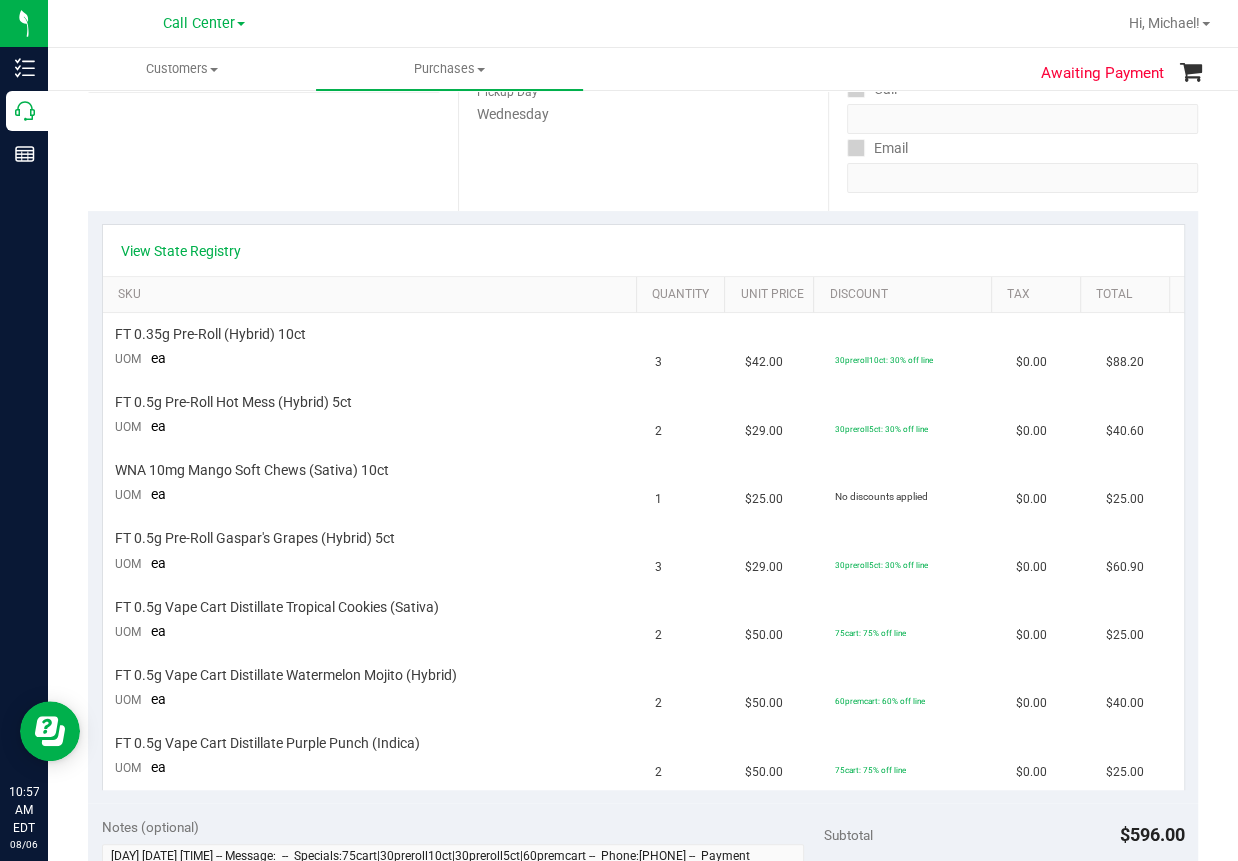 scroll, scrollTop: 0, scrollLeft: 0, axis: both 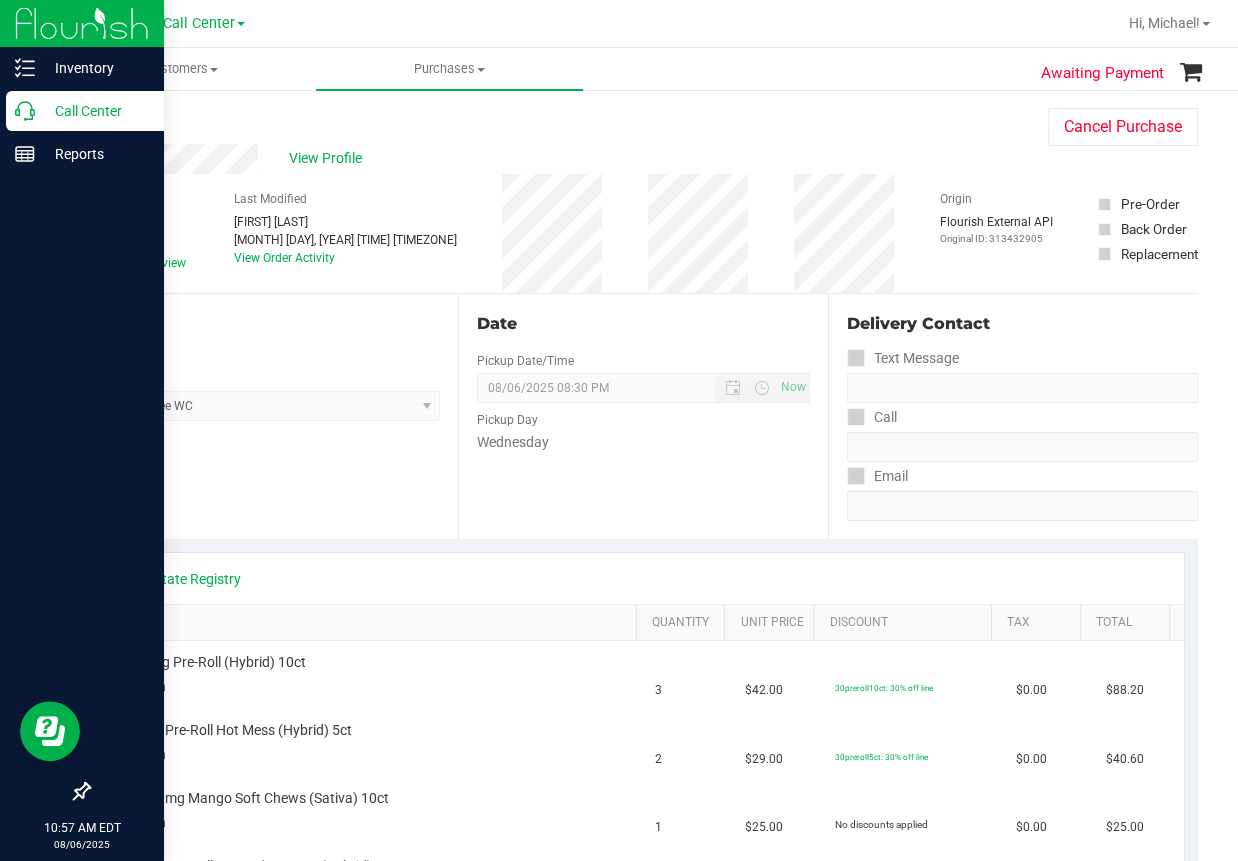 click 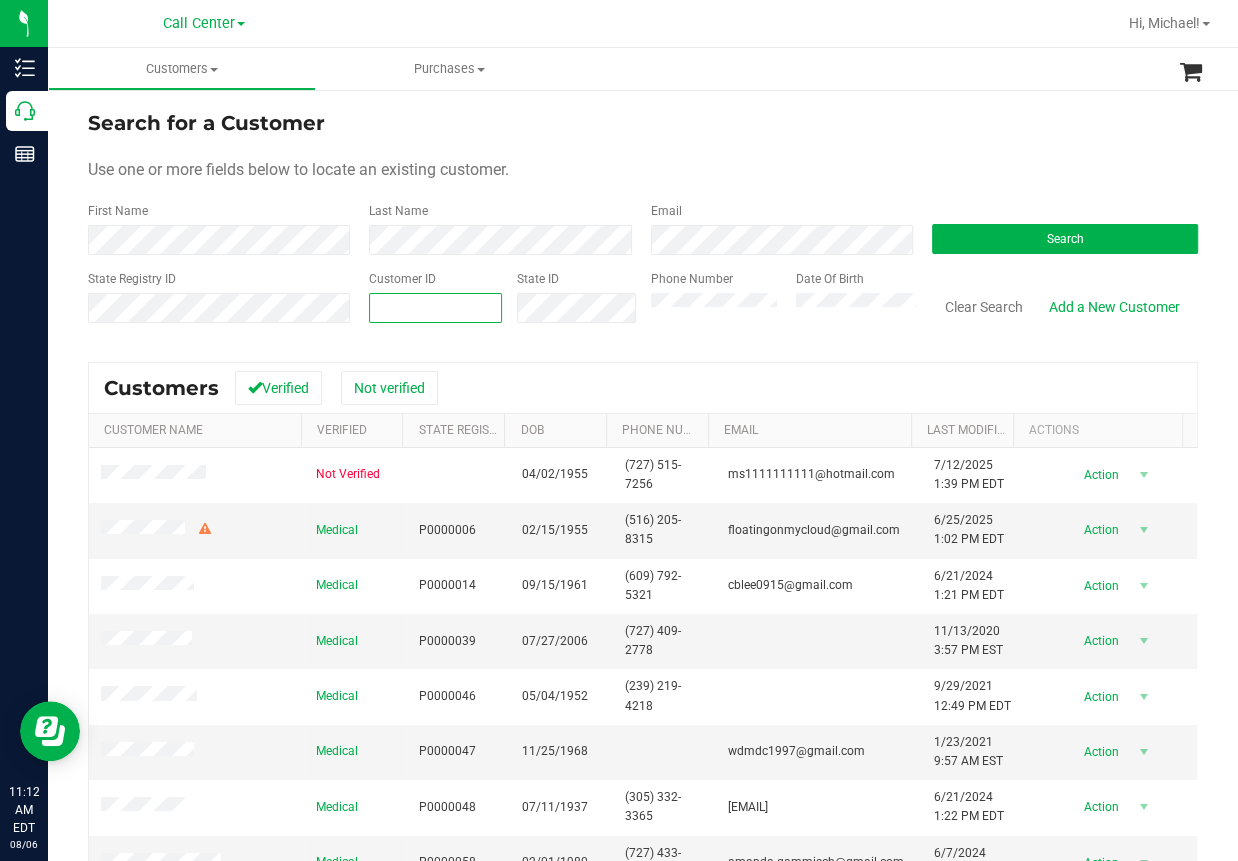 click at bounding box center [435, 308] 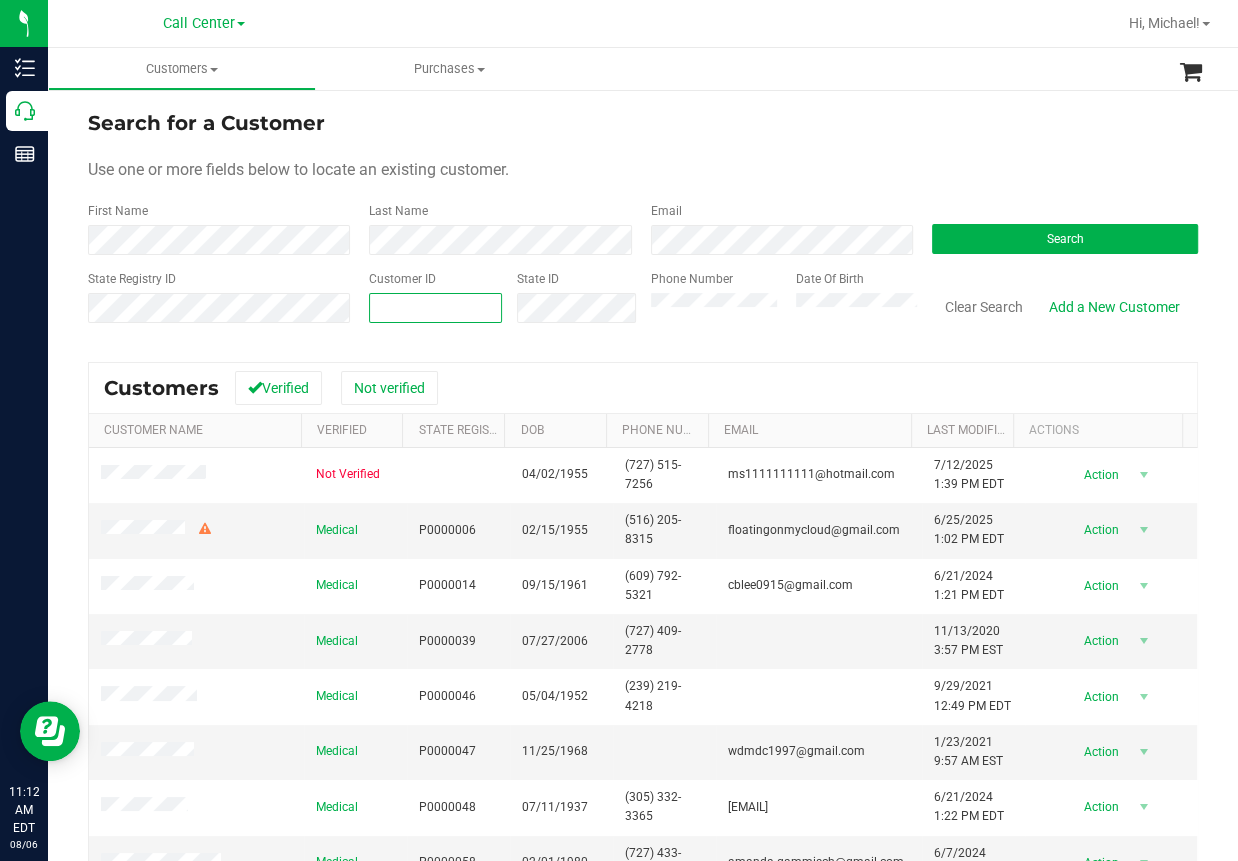 paste on "[NUMBER]" 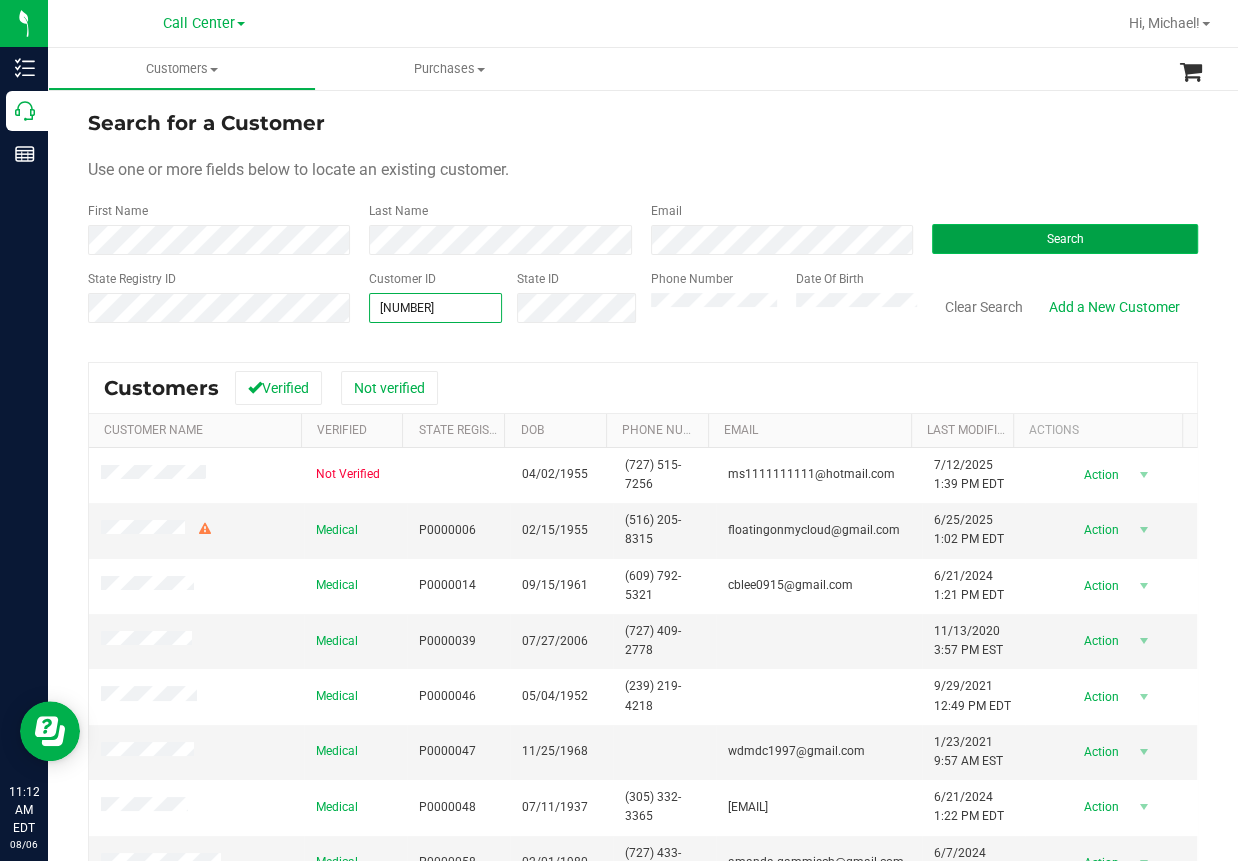 type on "[NUMBER]" 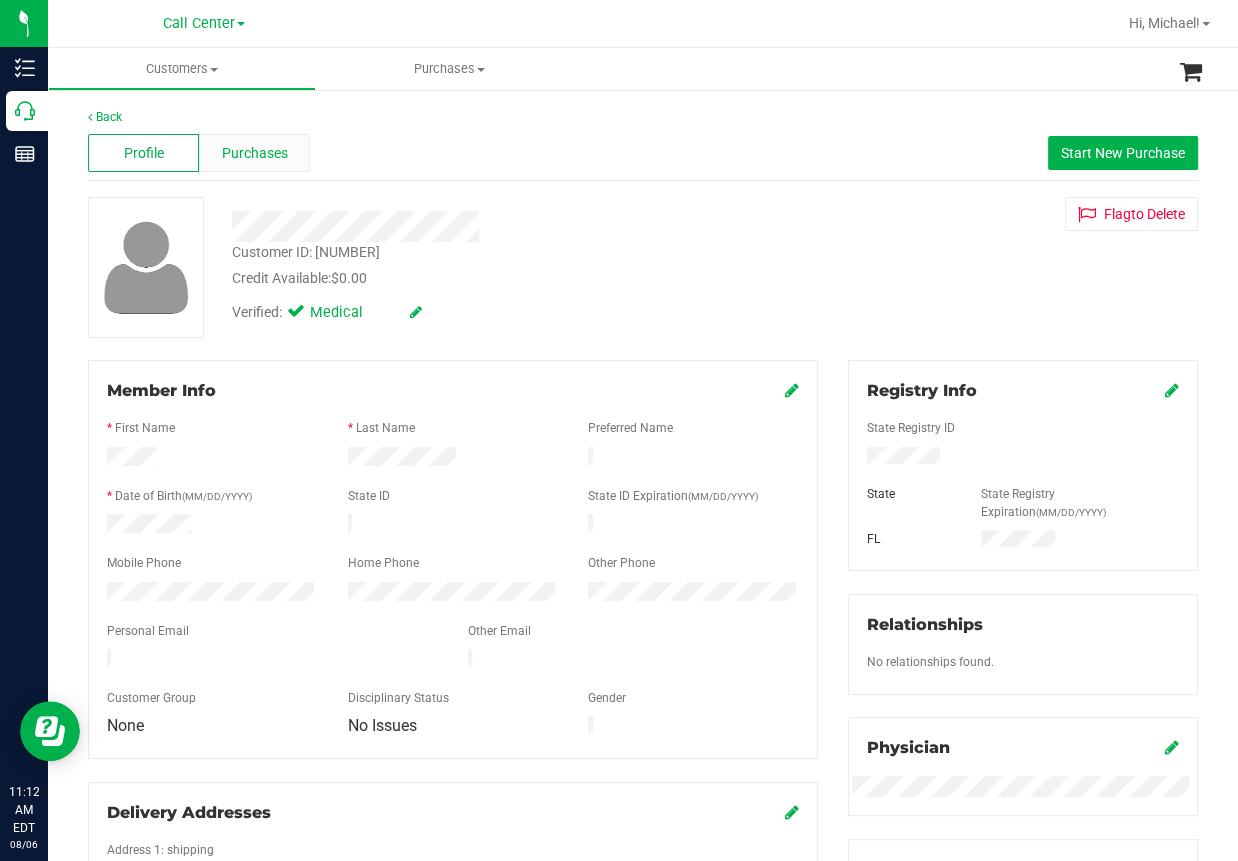 click on "Purchases" at bounding box center (255, 153) 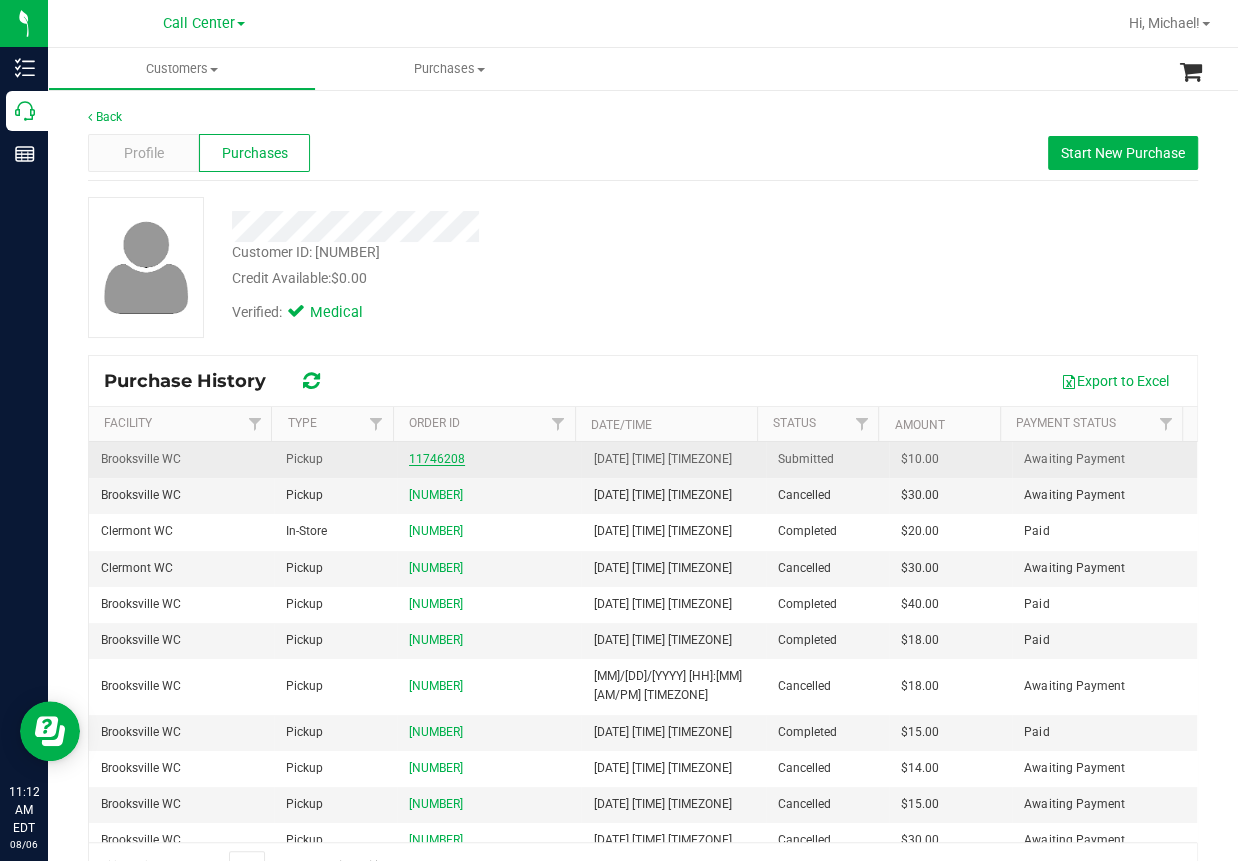 click on "11746208" at bounding box center (437, 459) 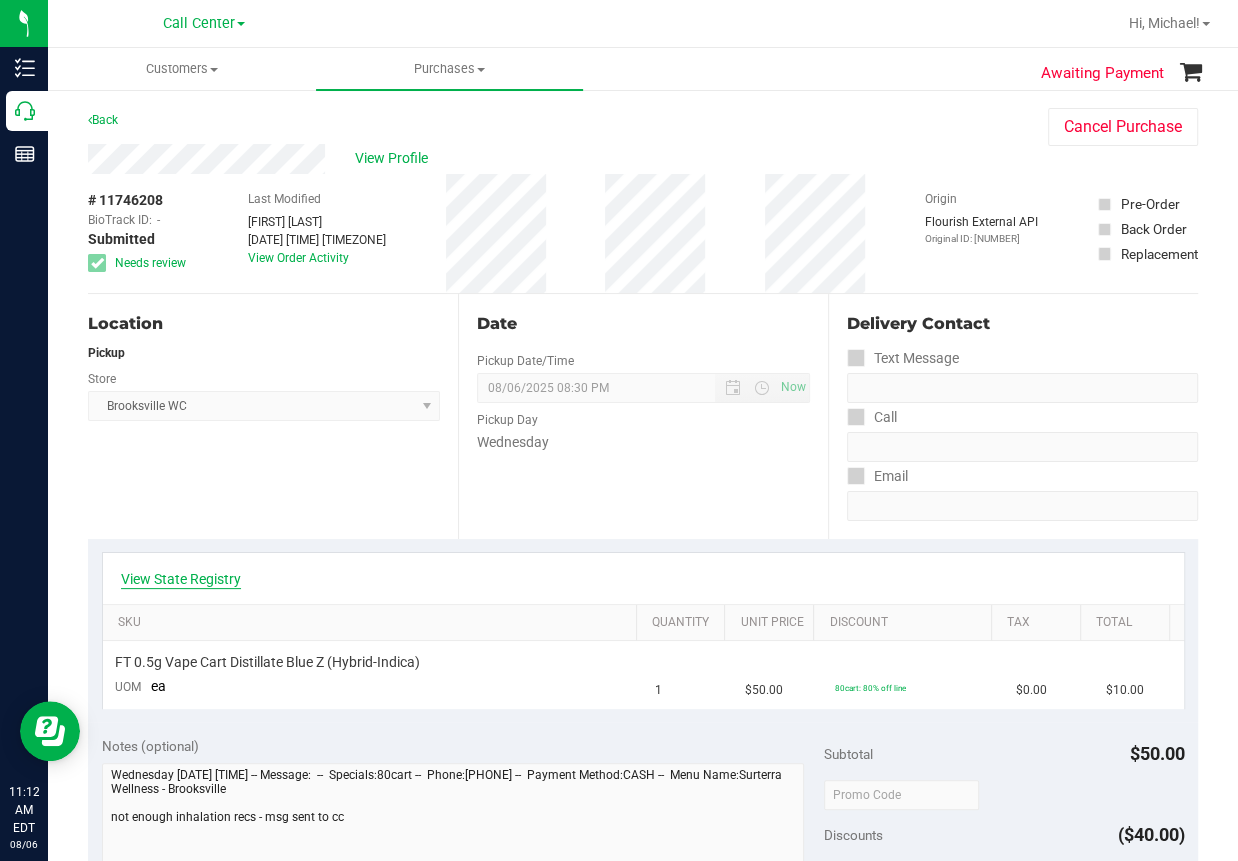click on "View State Registry" at bounding box center (181, 579) 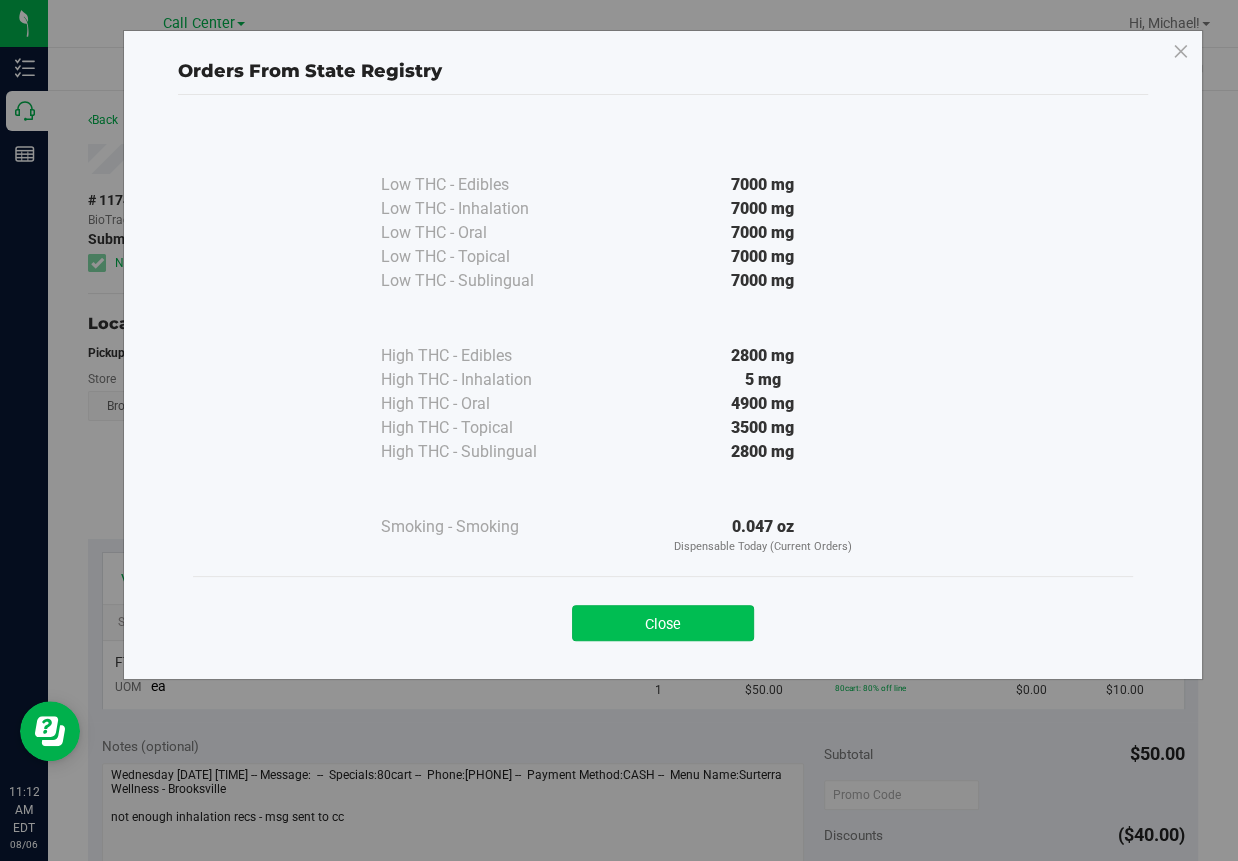 click on "Close" at bounding box center [663, 623] 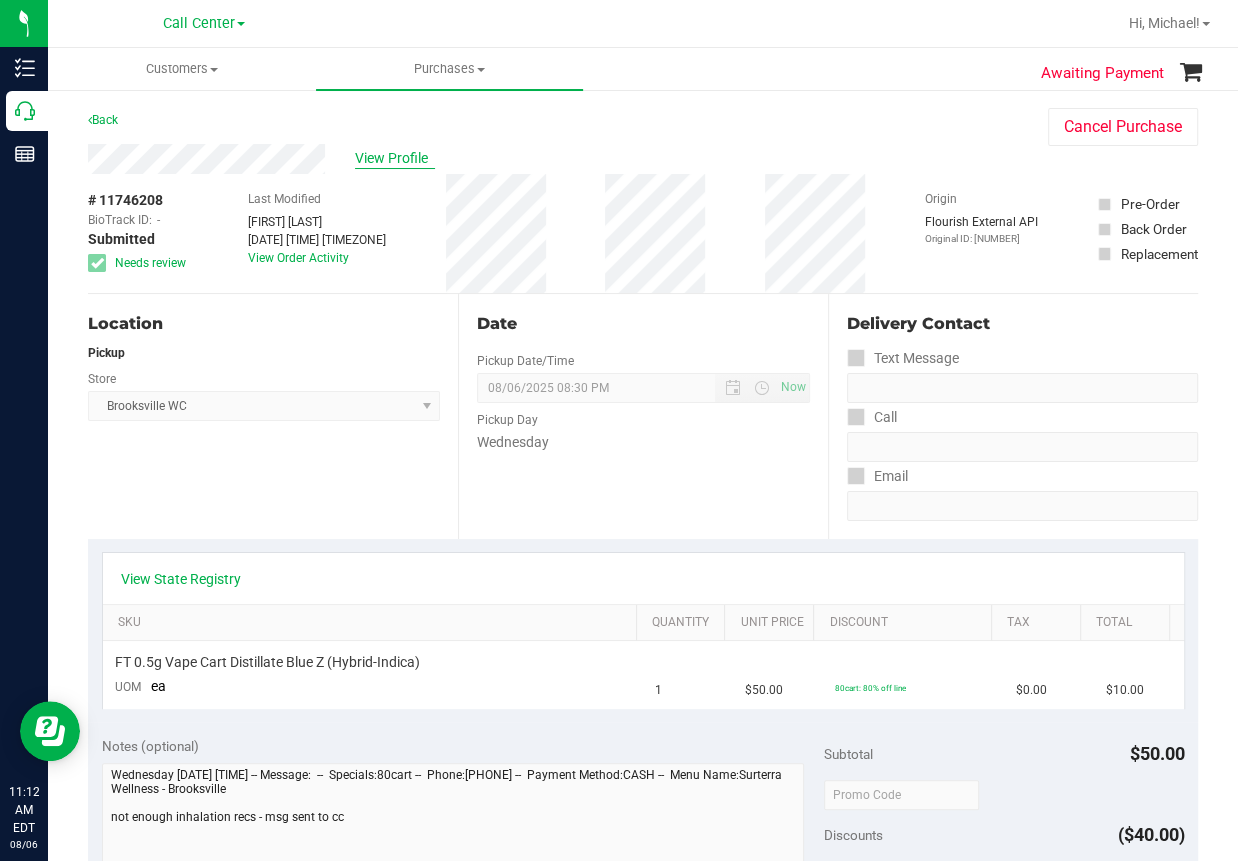 click on "View Profile" at bounding box center [395, 158] 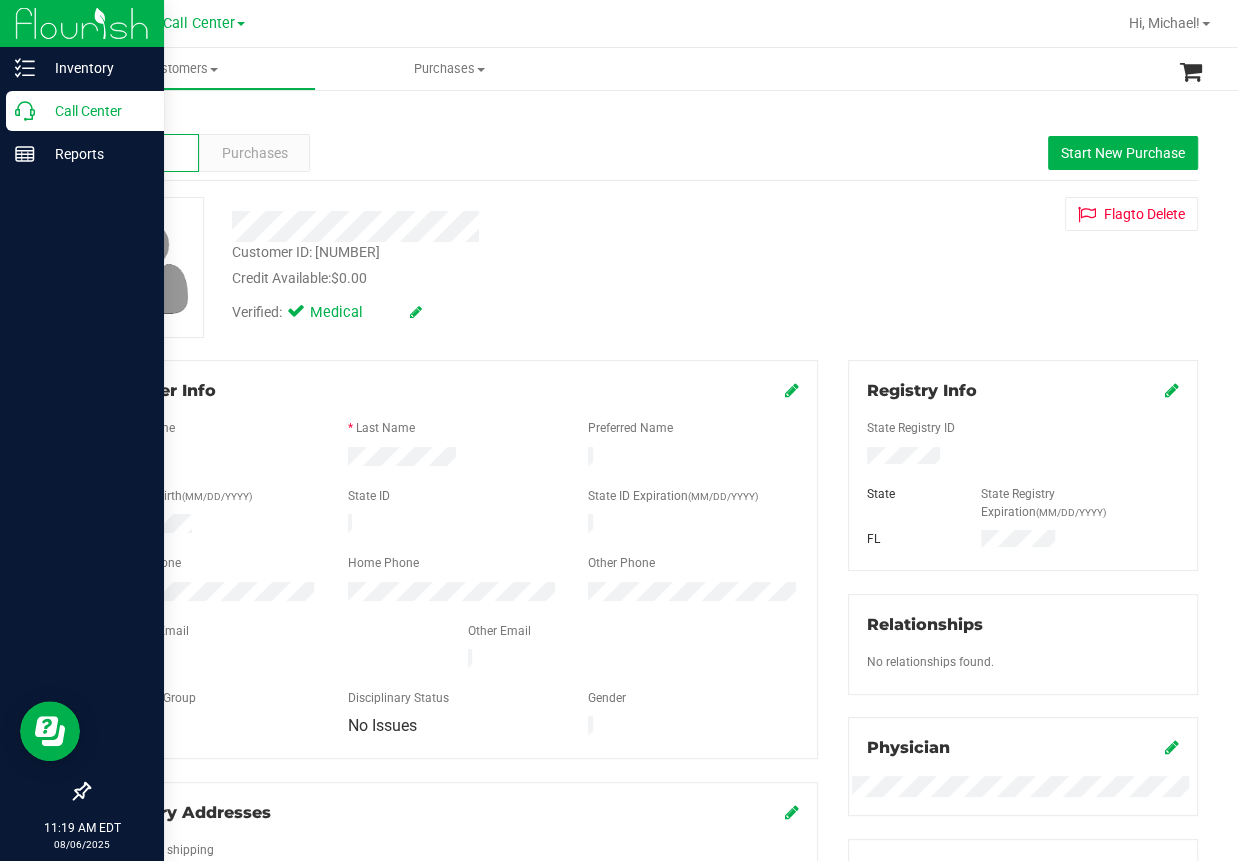 click 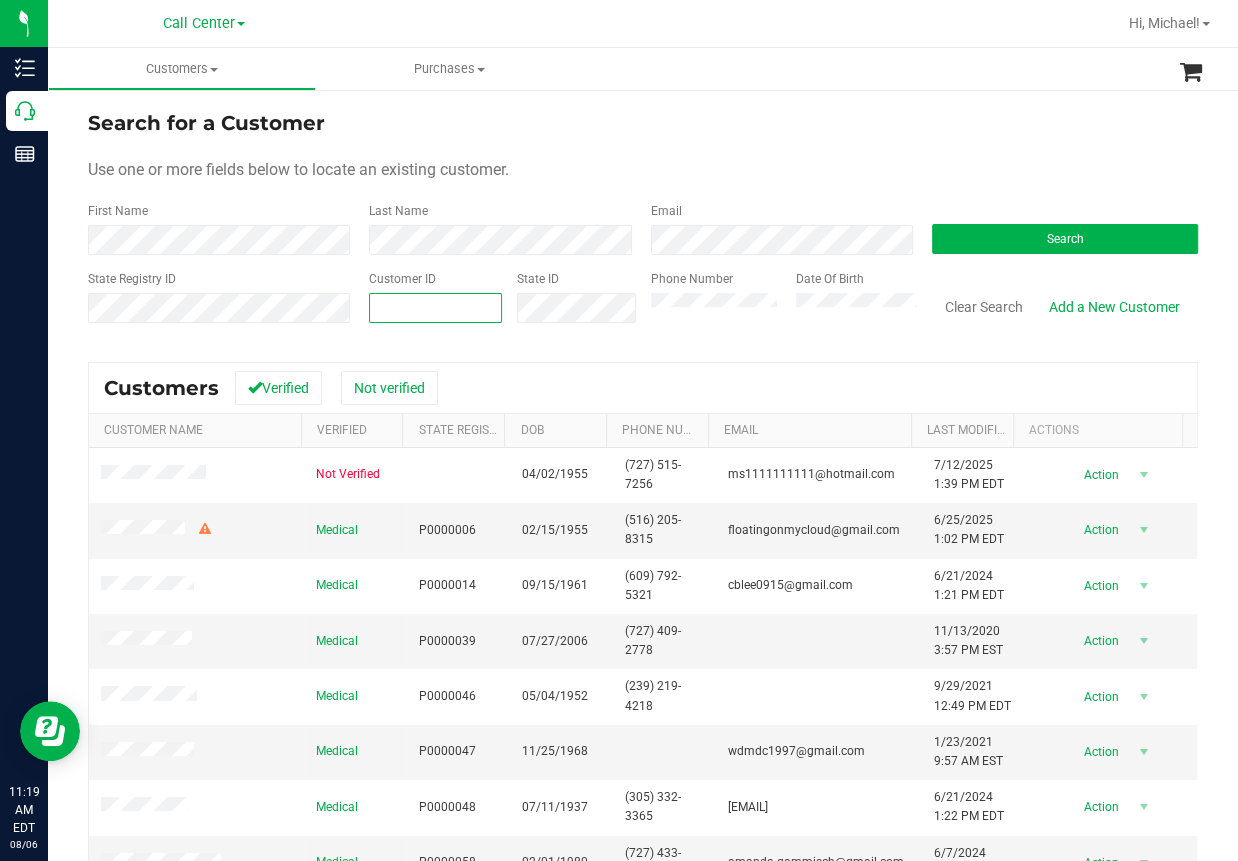 click at bounding box center (435, 308) 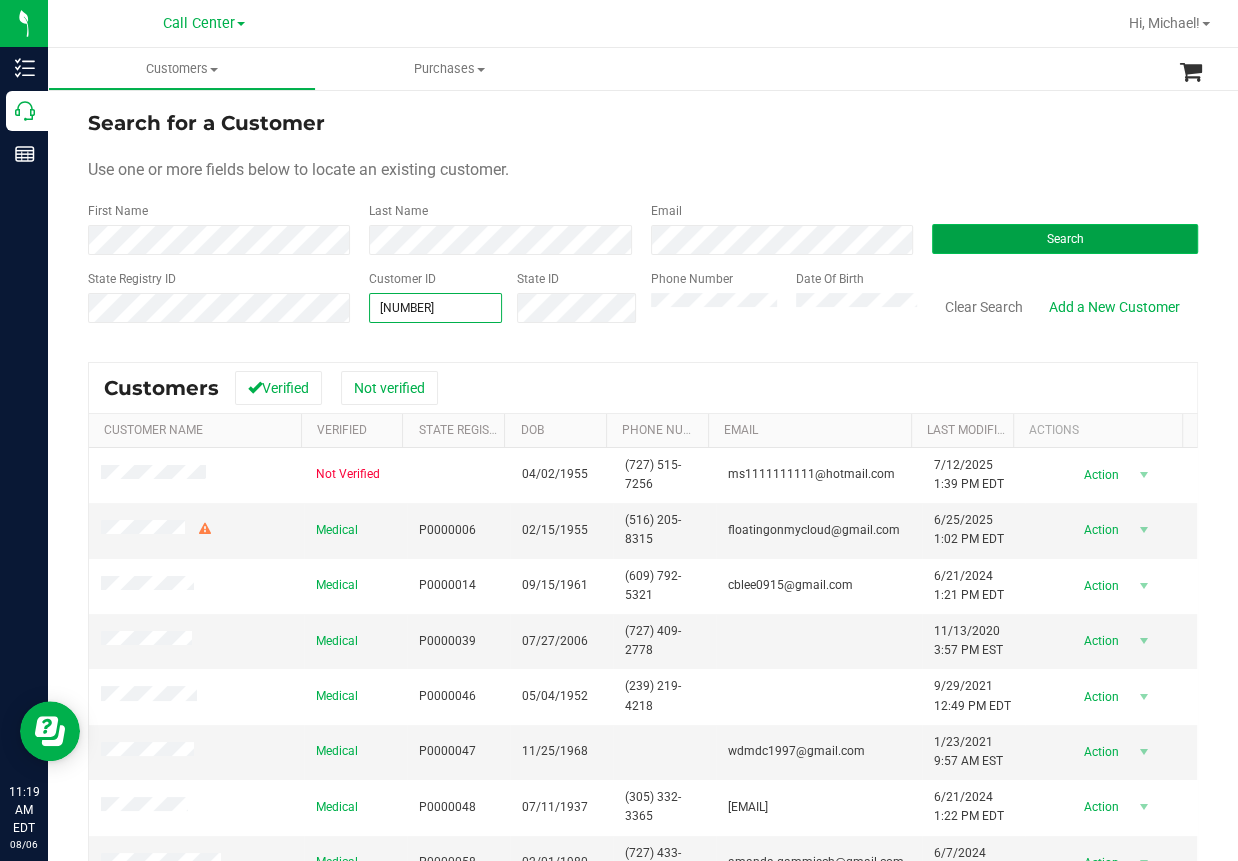 type on "[NUMBER]" 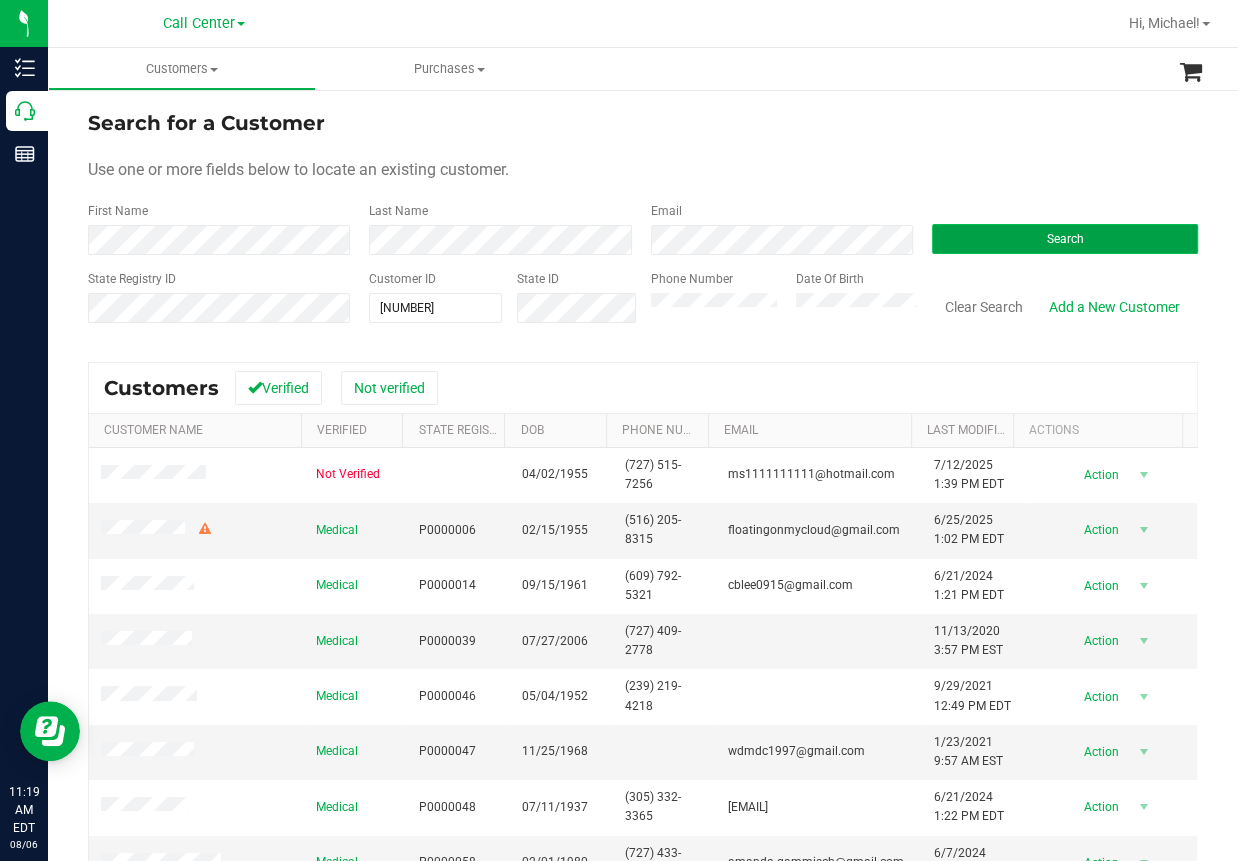 click on "Search" at bounding box center (1064, 239) 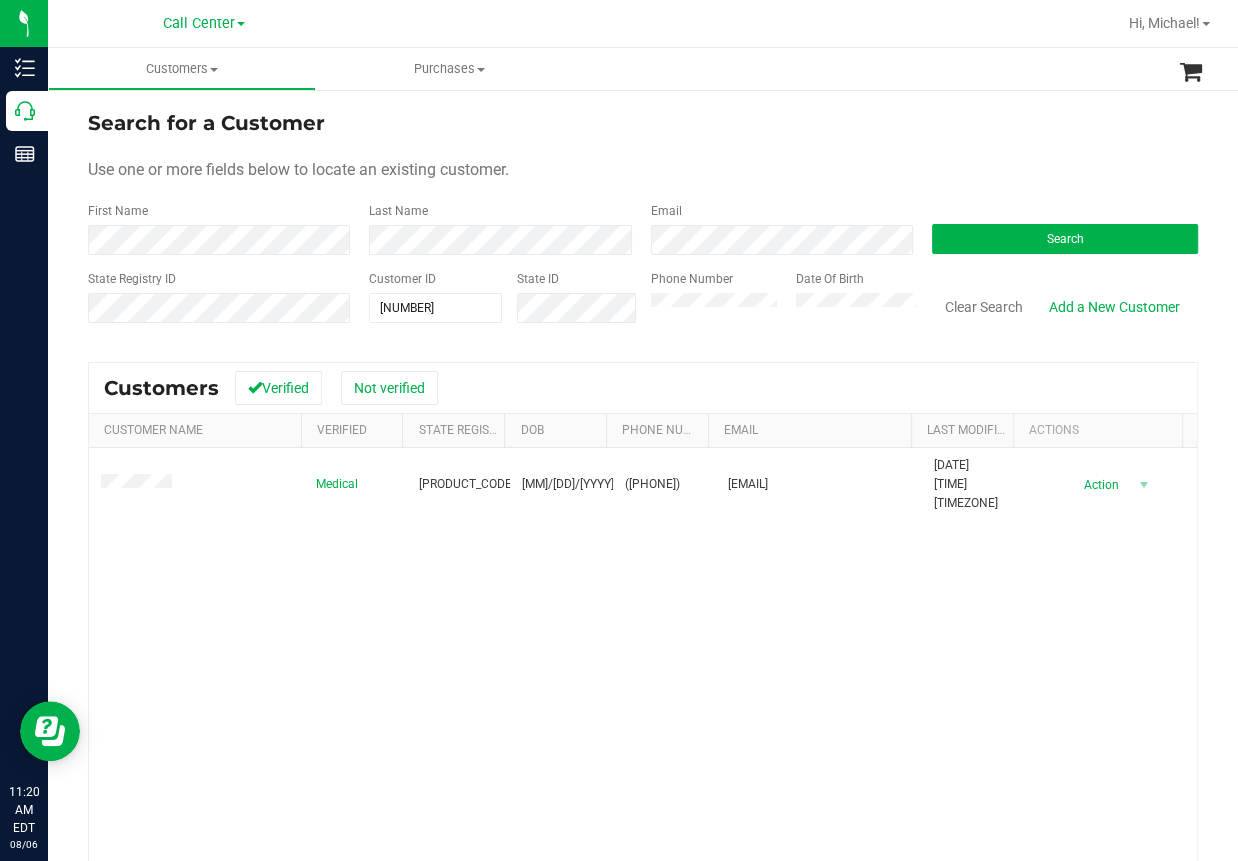 click on "Medical P7KA8330 [DATE] ([PHONE]) [EMAIL] [DATE] [TIME] [TIMEZONE]
Delete Profile
Action Action Create new purchase View profile View purchases" at bounding box center [643, 719] 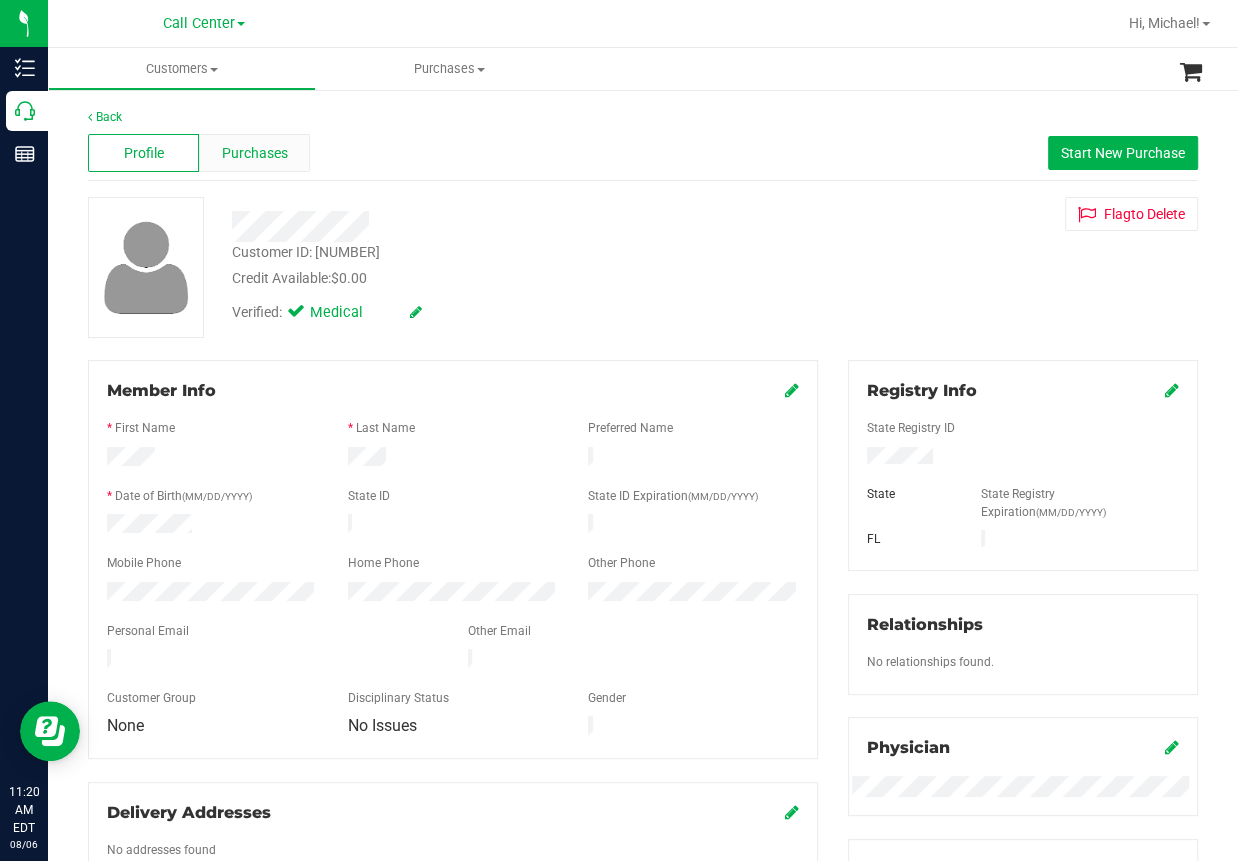 click on "Purchases" at bounding box center (255, 153) 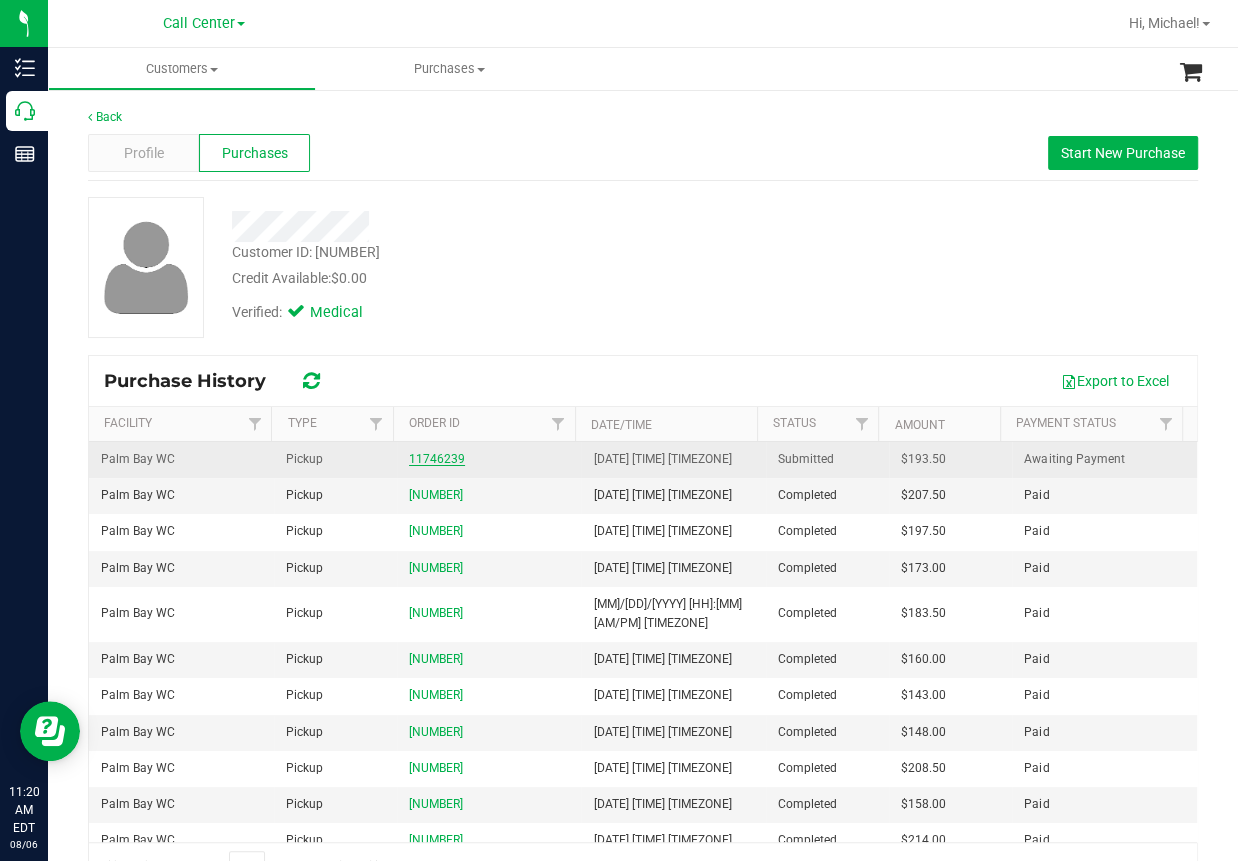 click on "11746239" at bounding box center [437, 459] 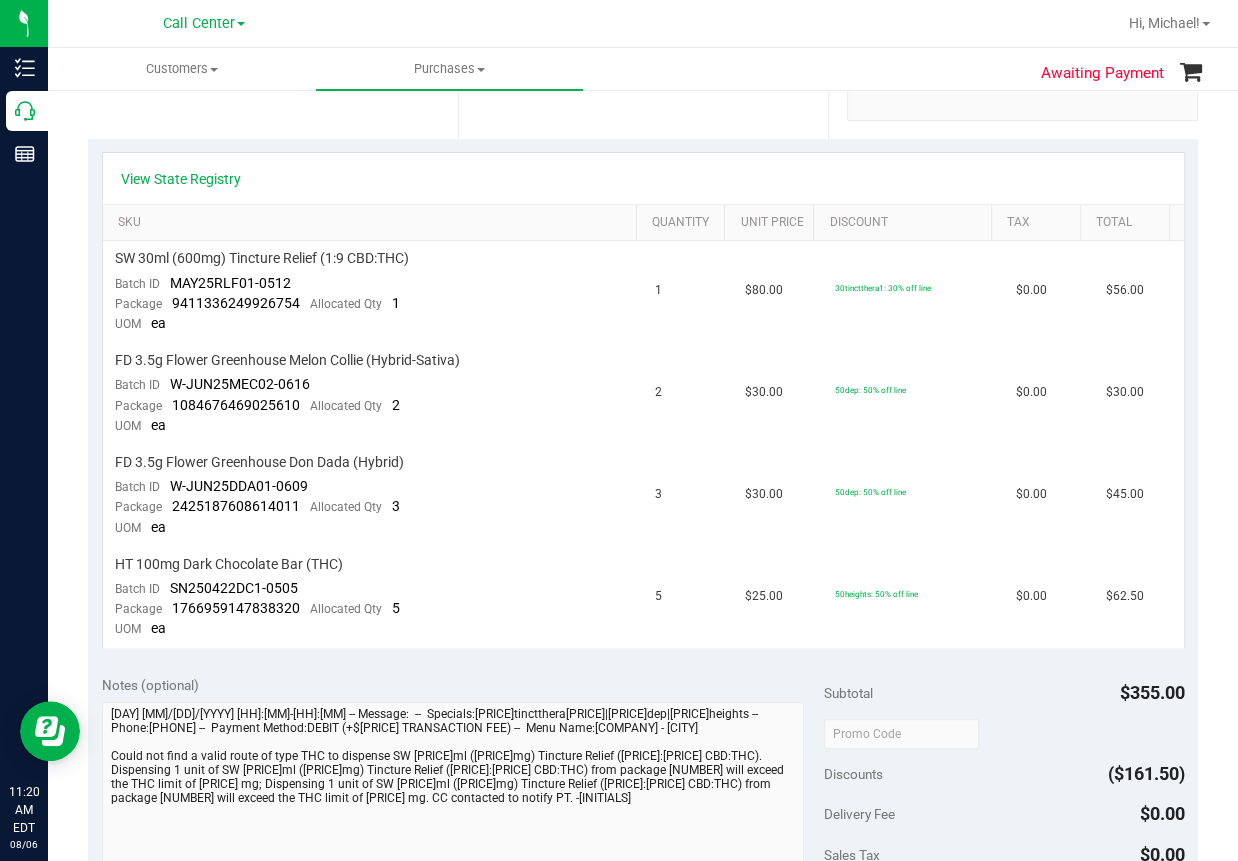 scroll, scrollTop: 0, scrollLeft: 0, axis: both 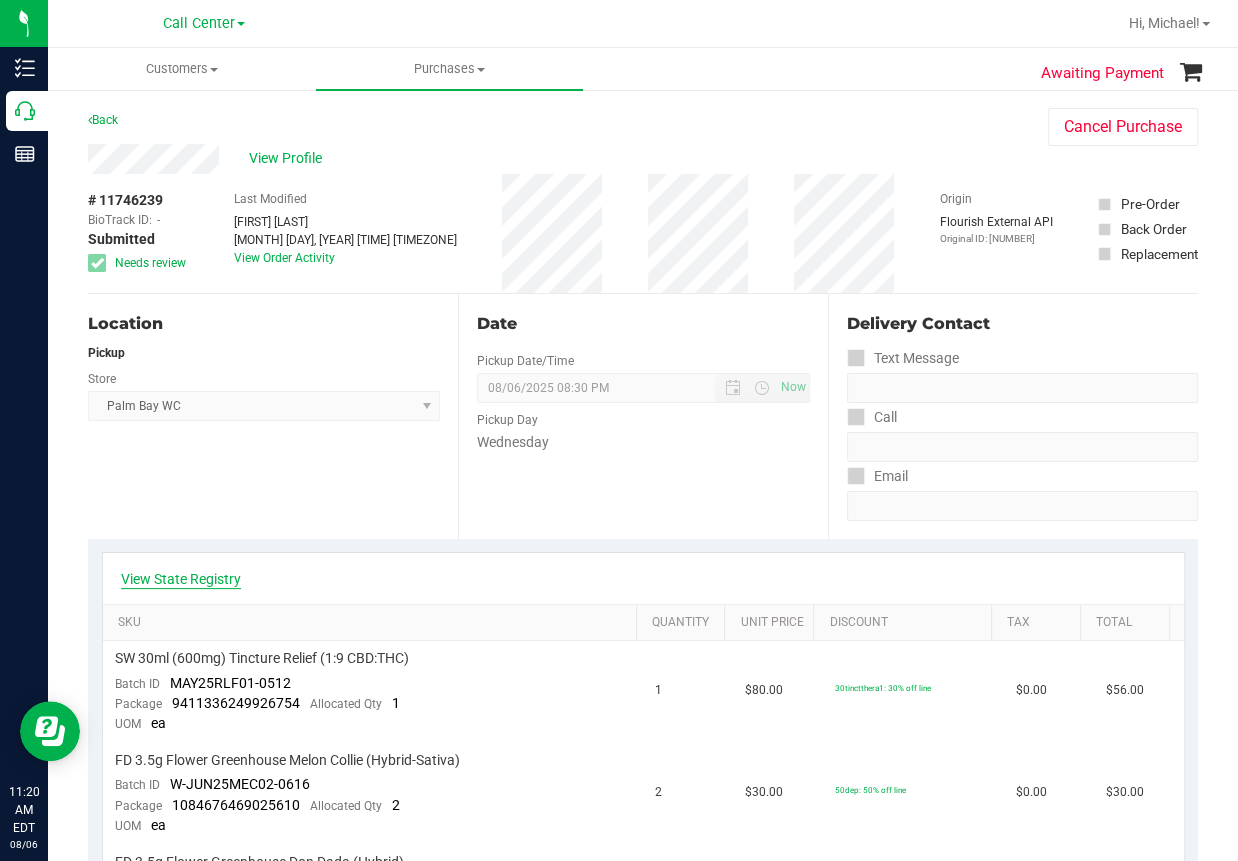click on "View State Registry" at bounding box center (181, 579) 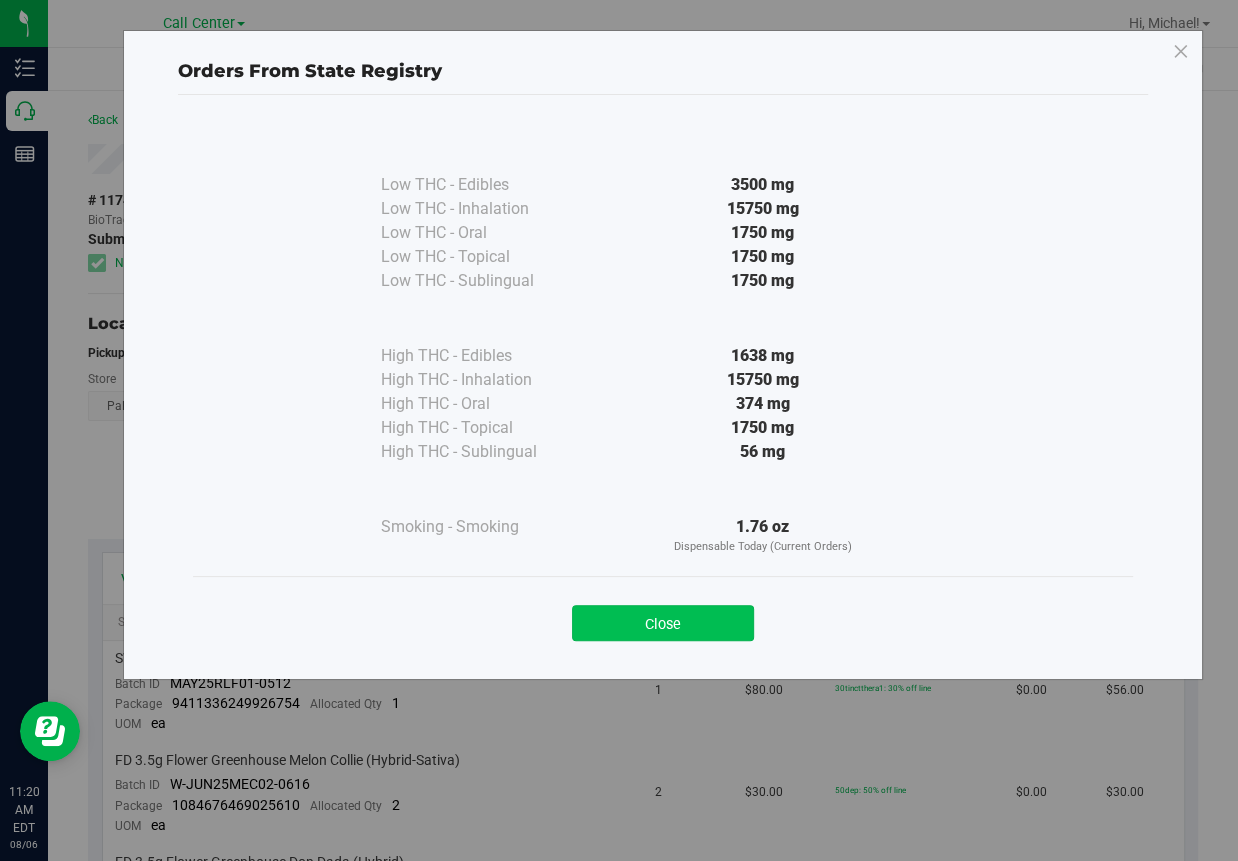 click on "Close" at bounding box center [663, 623] 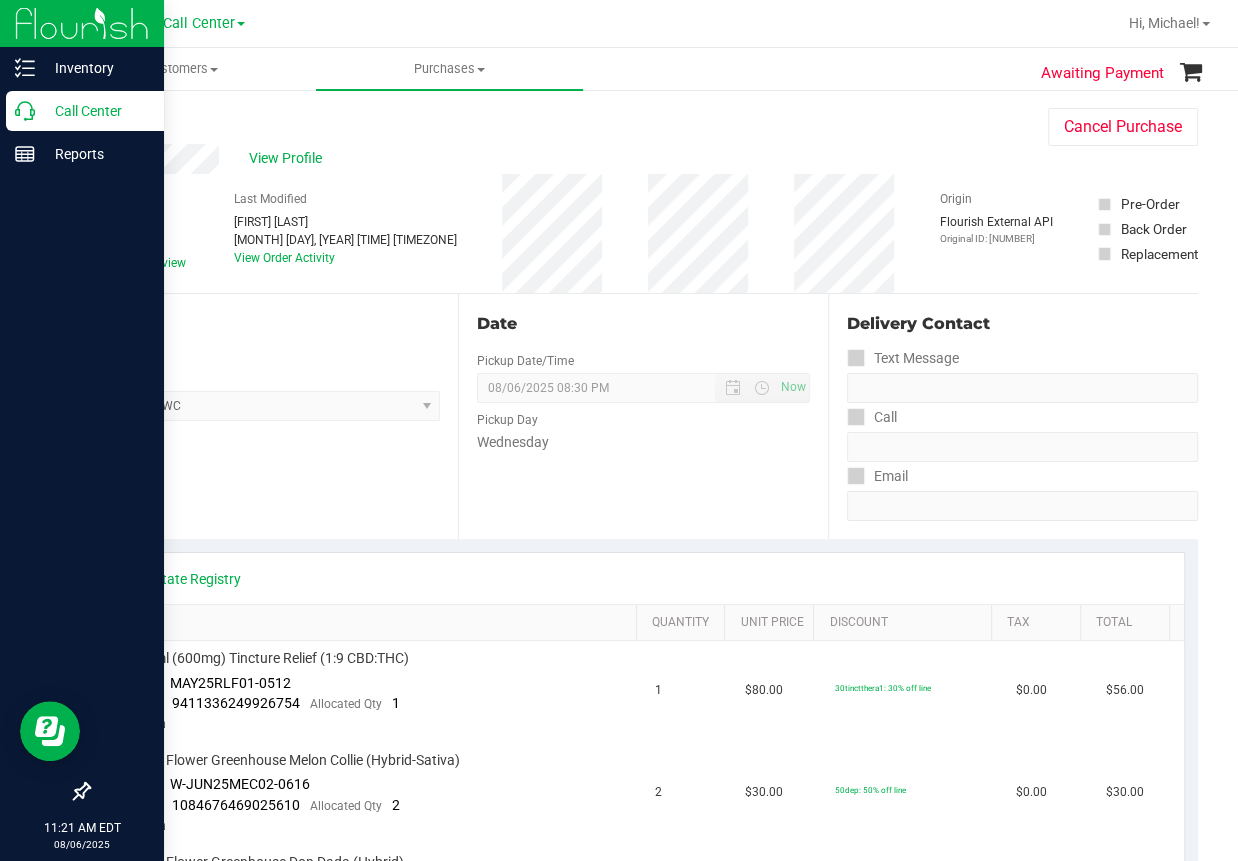 click on "Call Center" at bounding box center (95, 111) 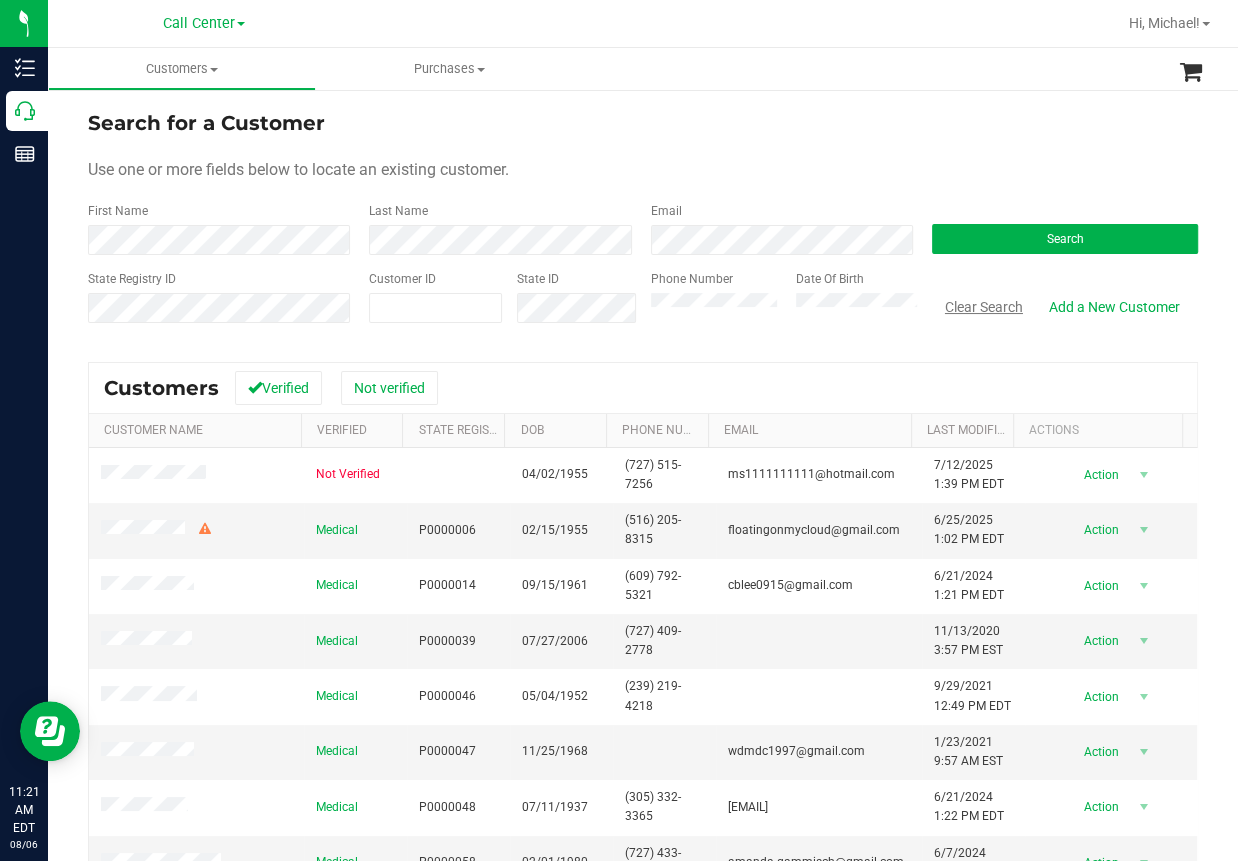 click on "Clear Search" at bounding box center (984, 307) 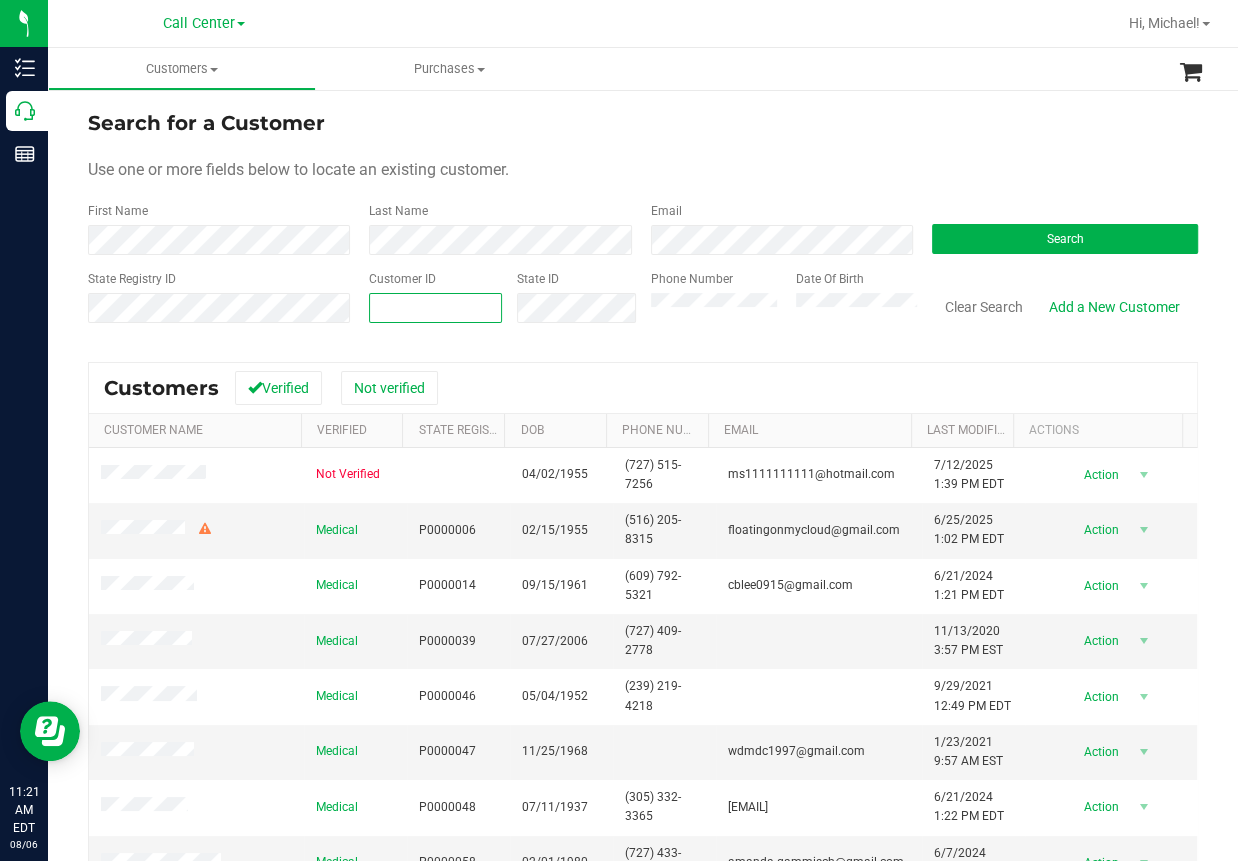 paste on "[NUMBER]" 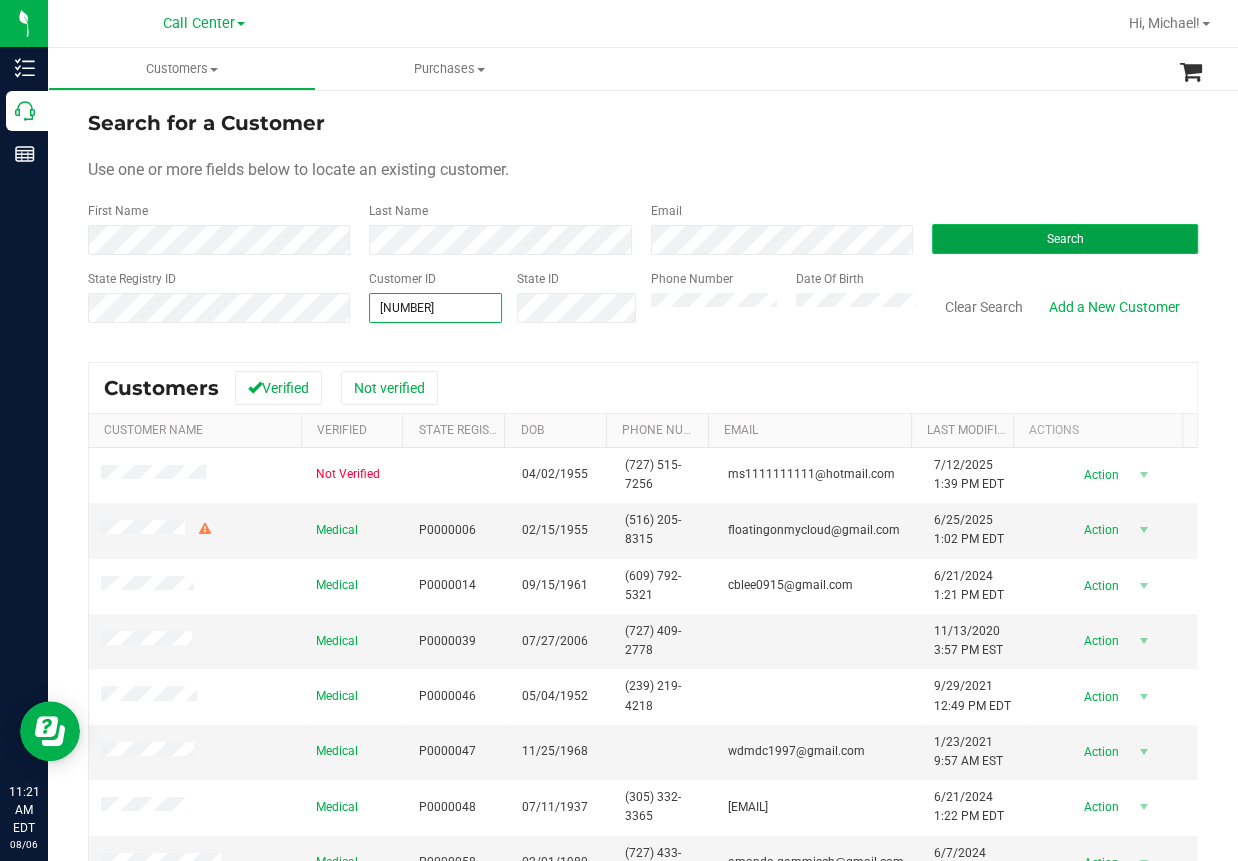 type on "[NUMBER]" 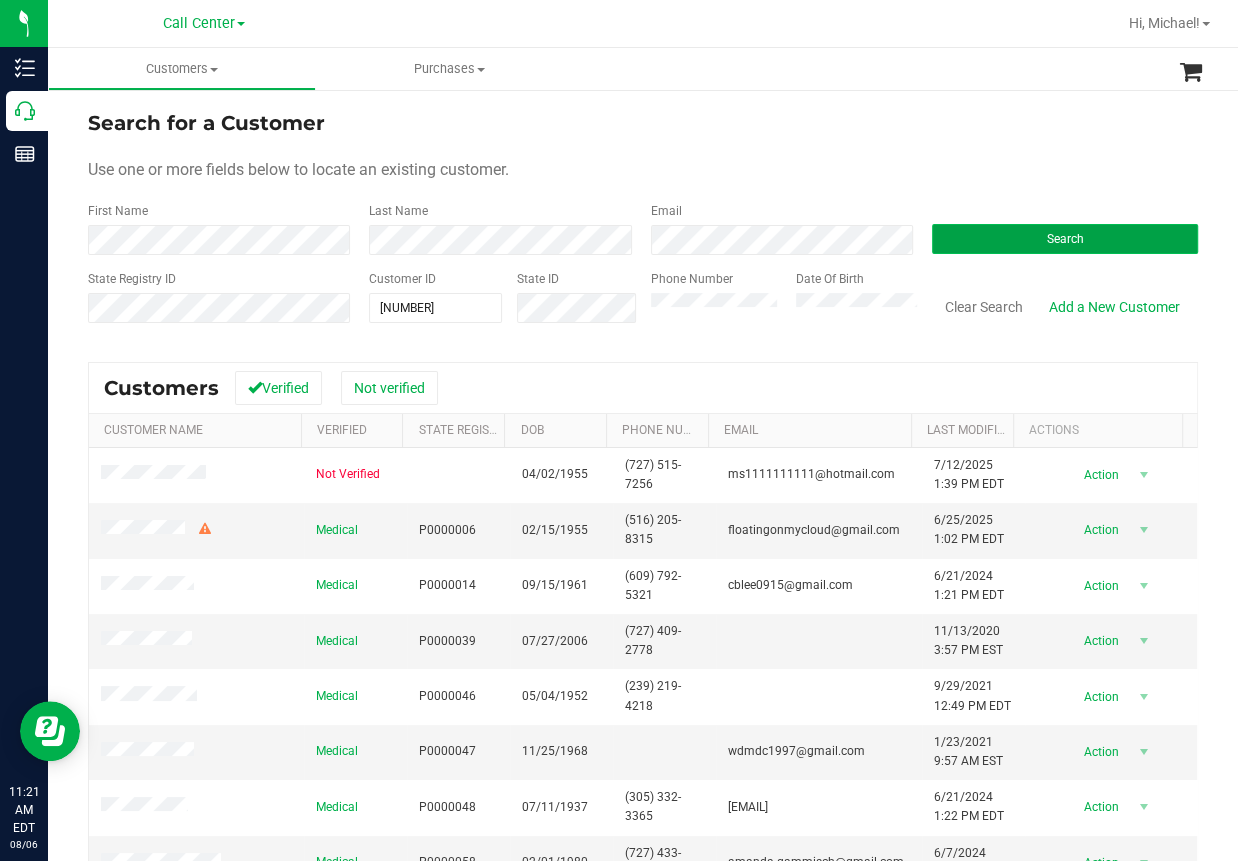 click on "Search" at bounding box center (1065, 239) 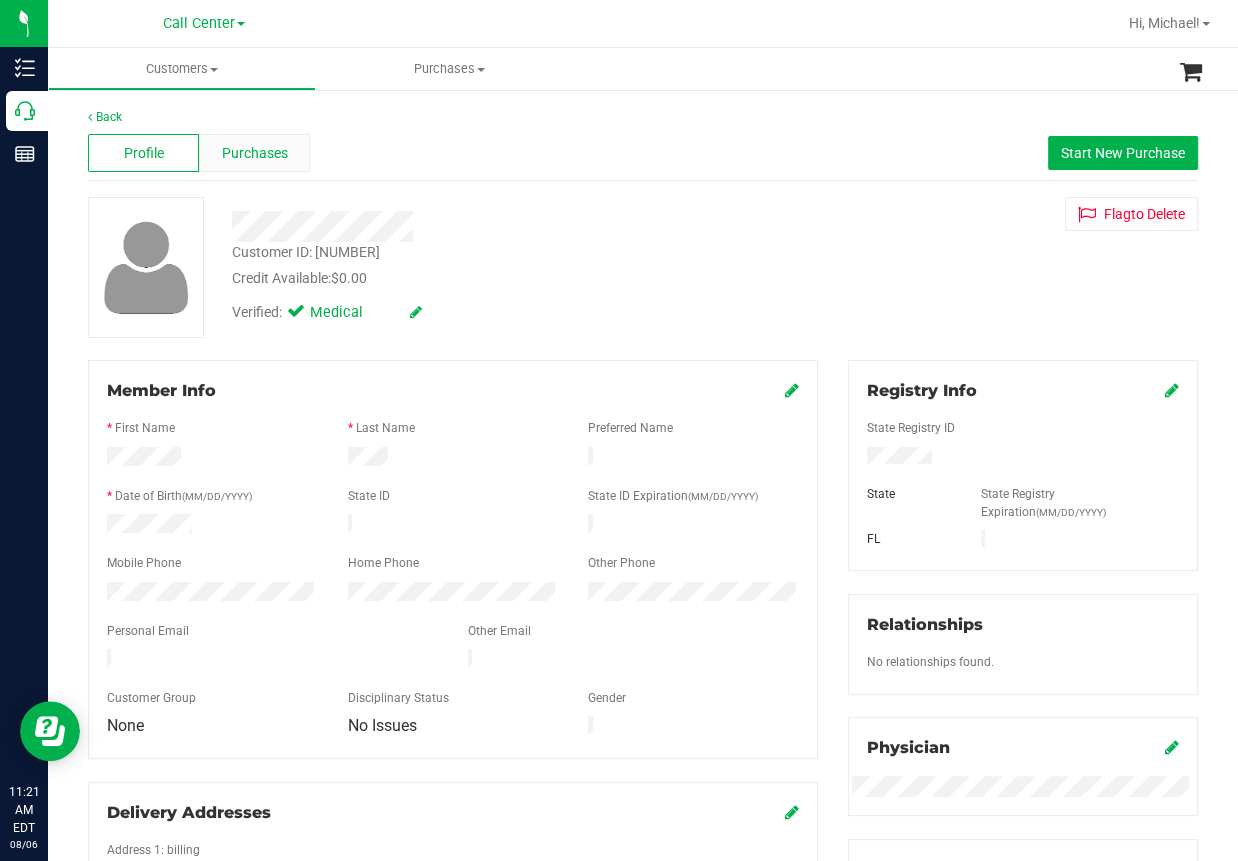 click on "Purchases" at bounding box center (254, 153) 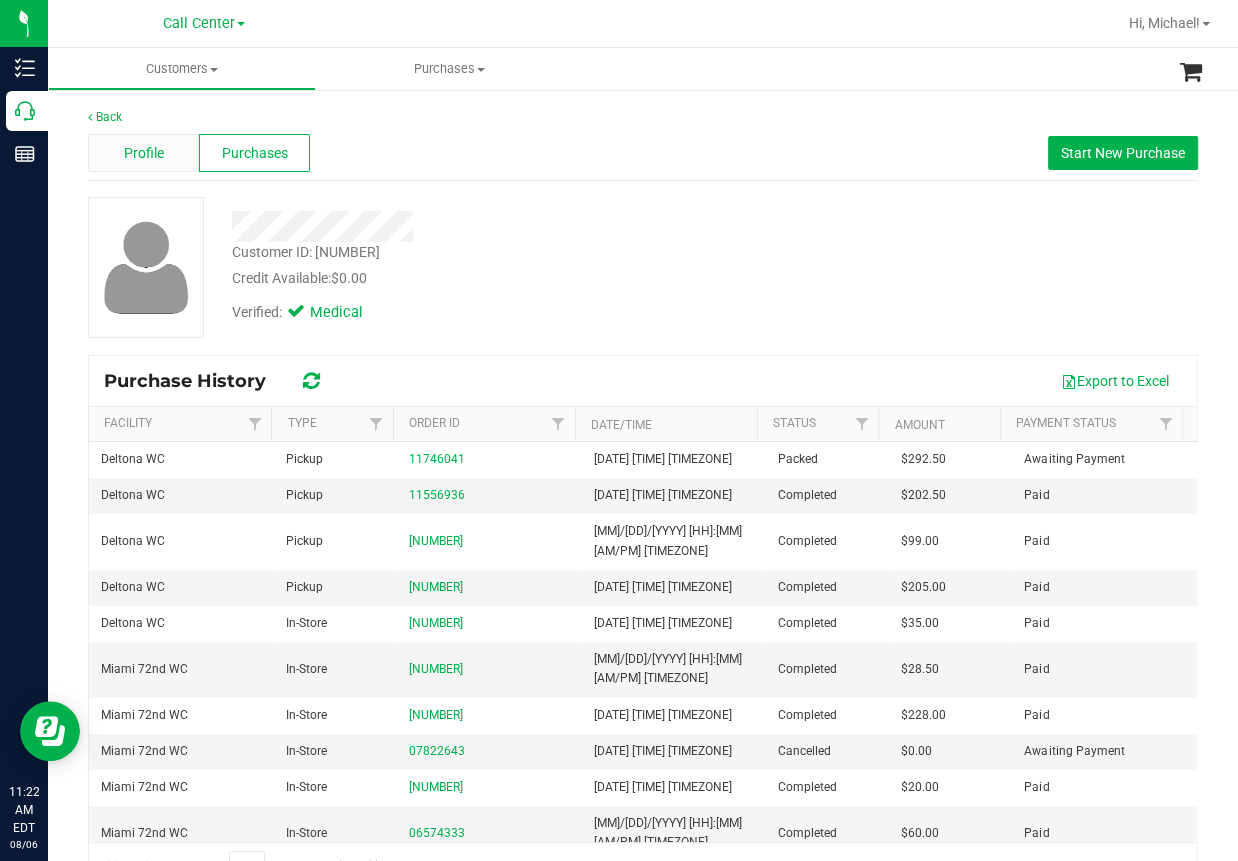 click on "Profile" at bounding box center (144, 153) 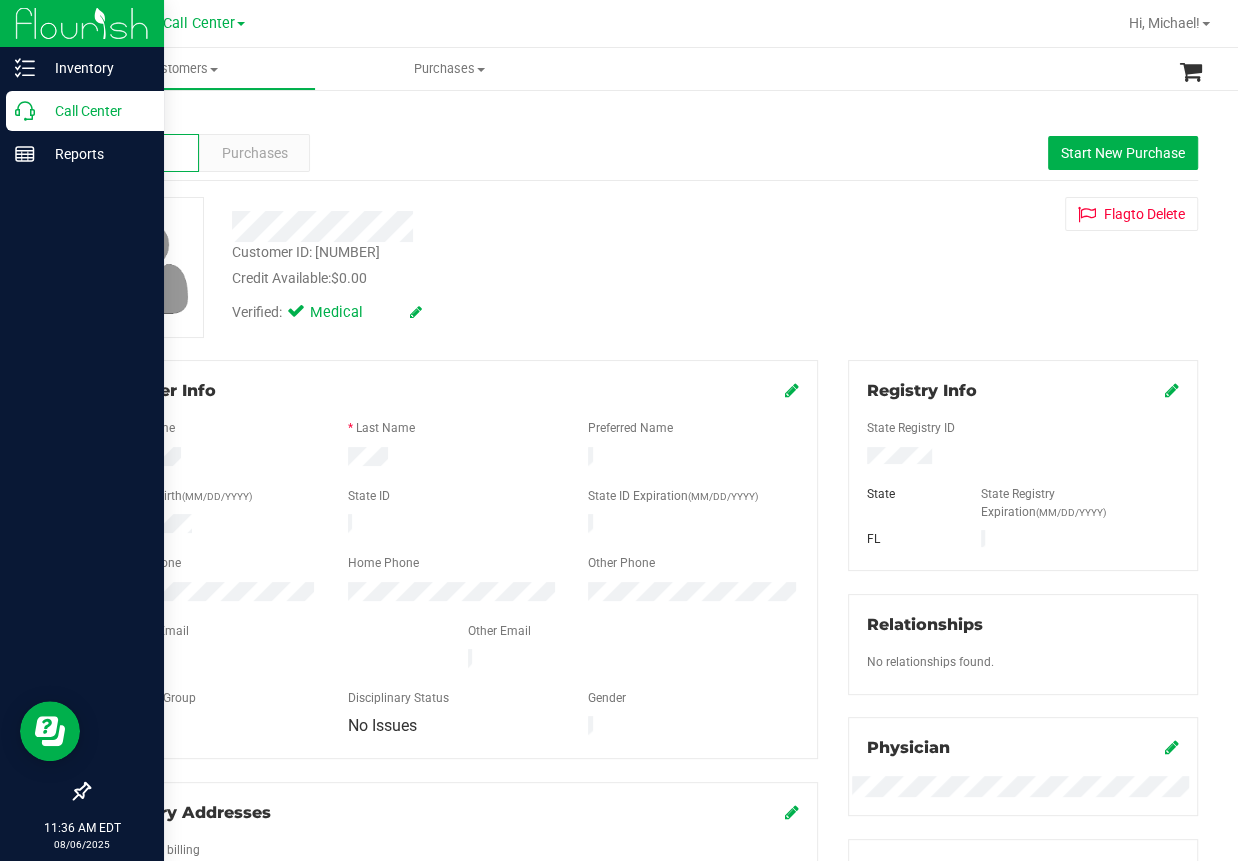 click 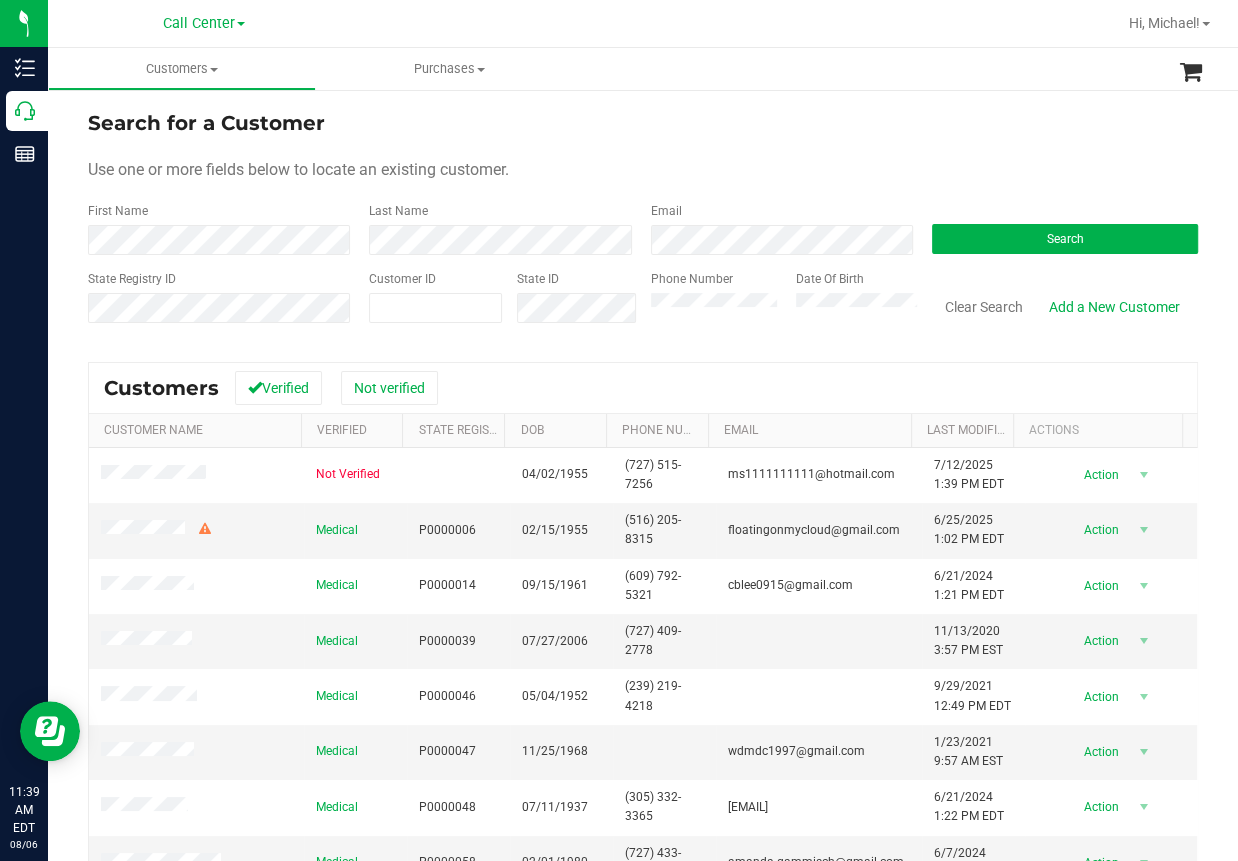 click on "Use one or more fields below to locate an existing customer." at bounding box center (643, 170) 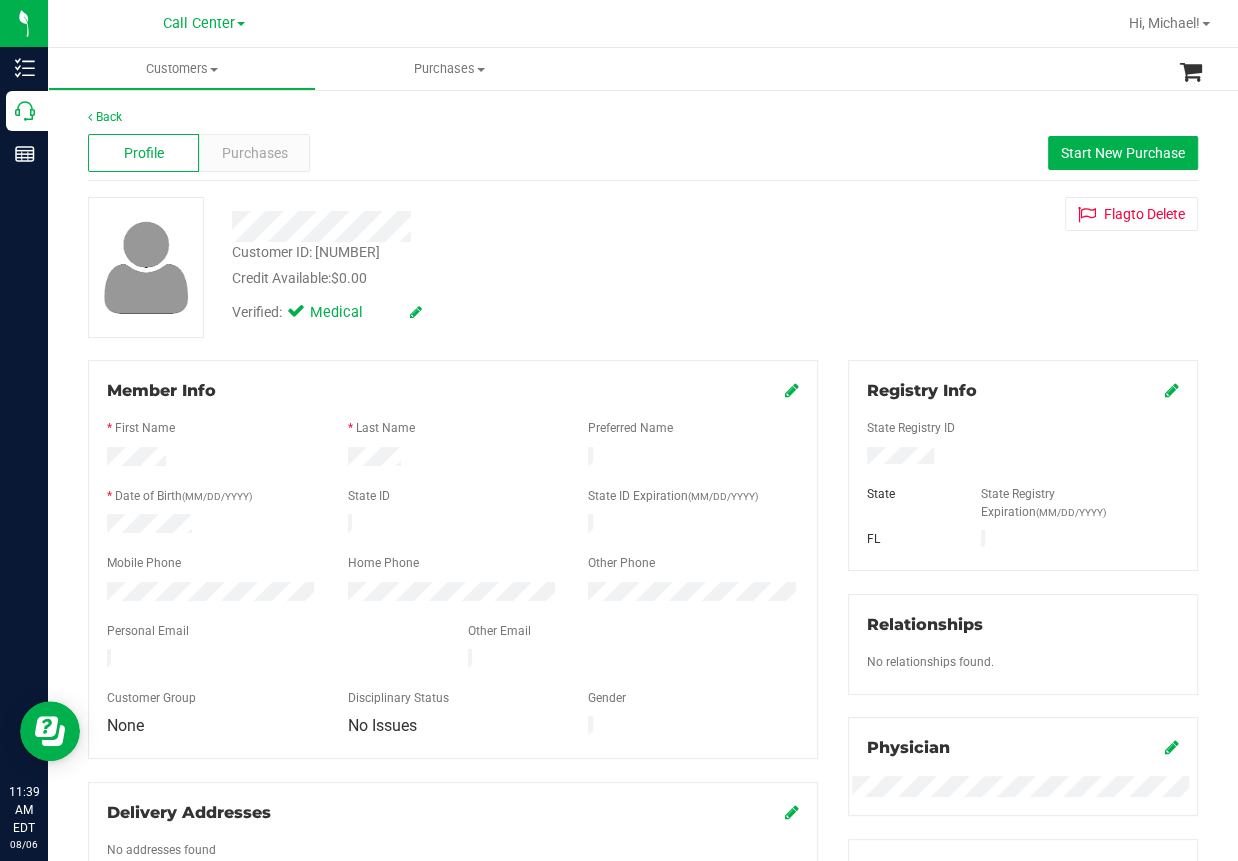 click at bounding box center (502, 226) 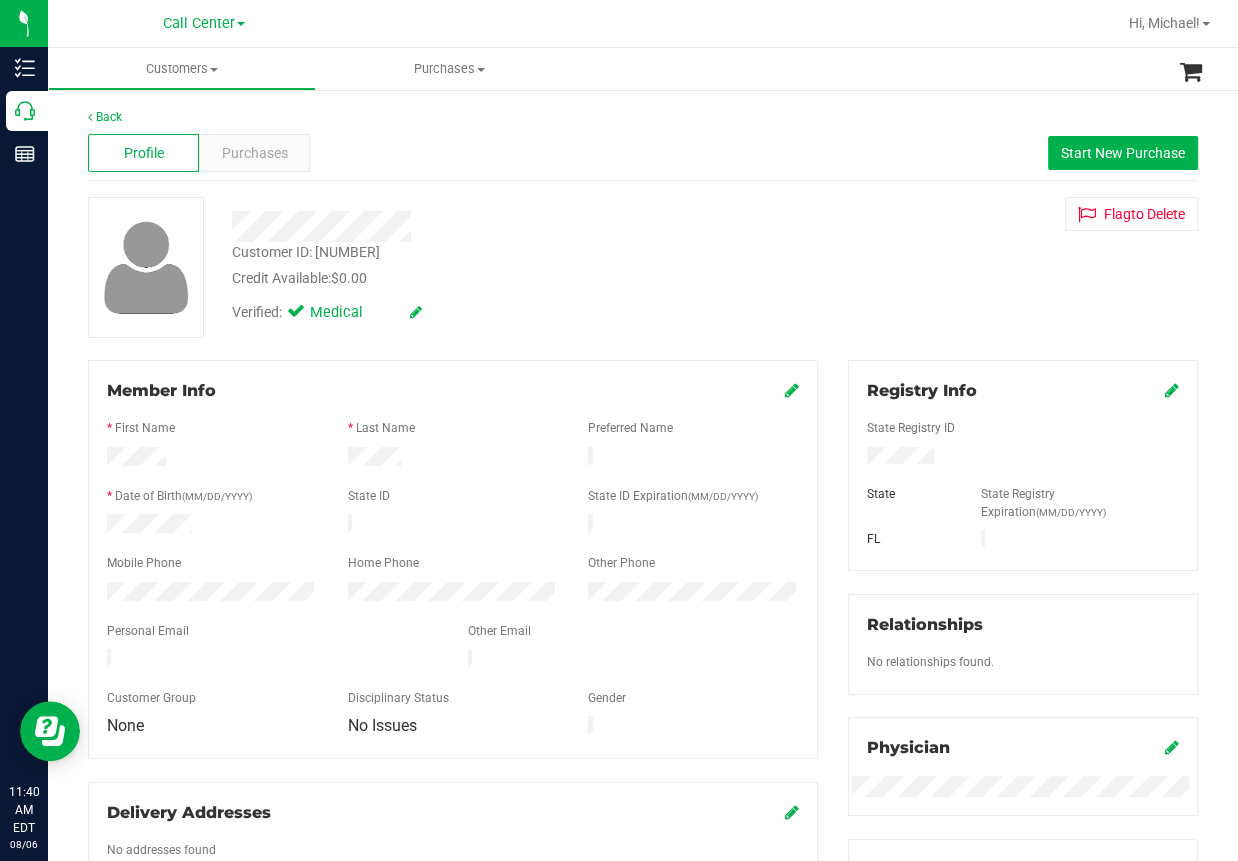 click on "Member Info
*
First Name
*
Last Name
Preferred Name
*
Date of Birth
(MM/DD/YYYY)
State ID
State ID Expiration
(MM/DD/YYYY)" at bounding box center [453, 559] 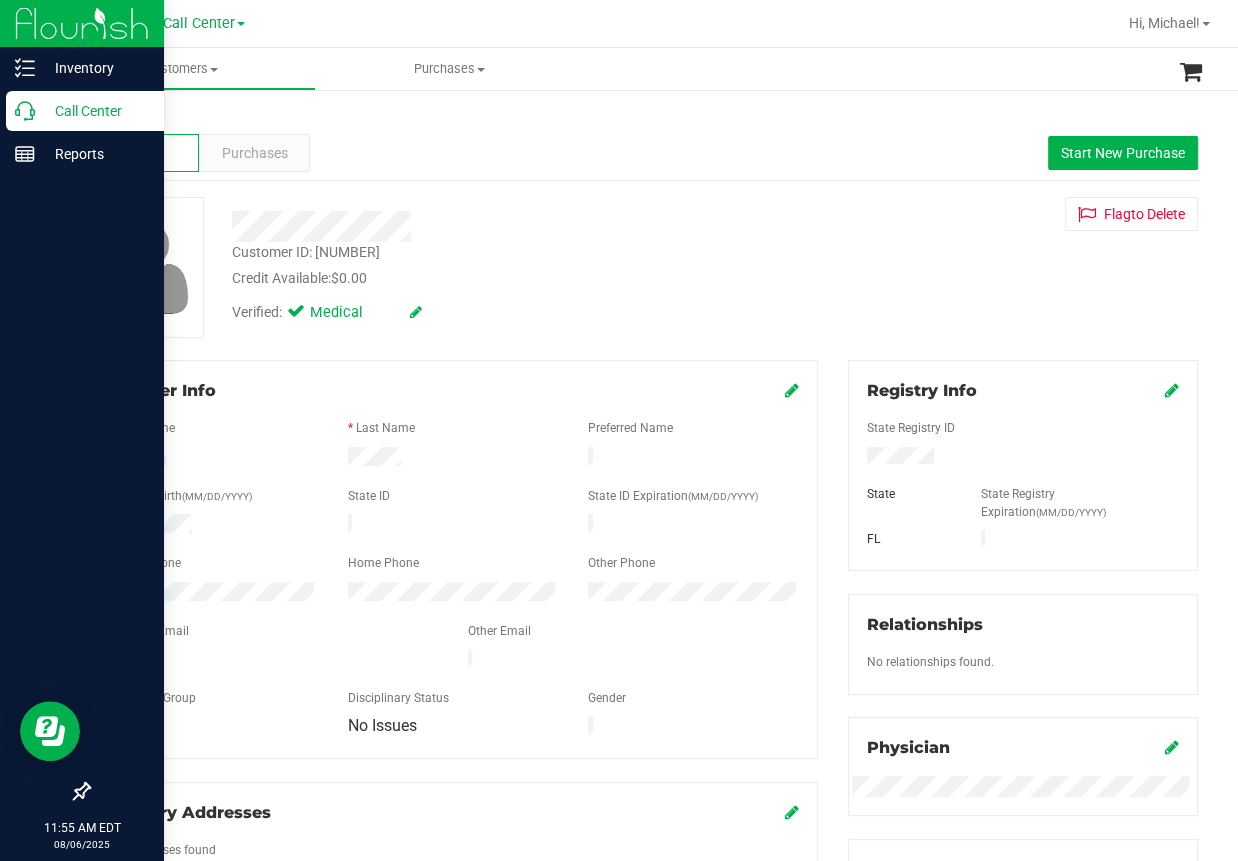 click 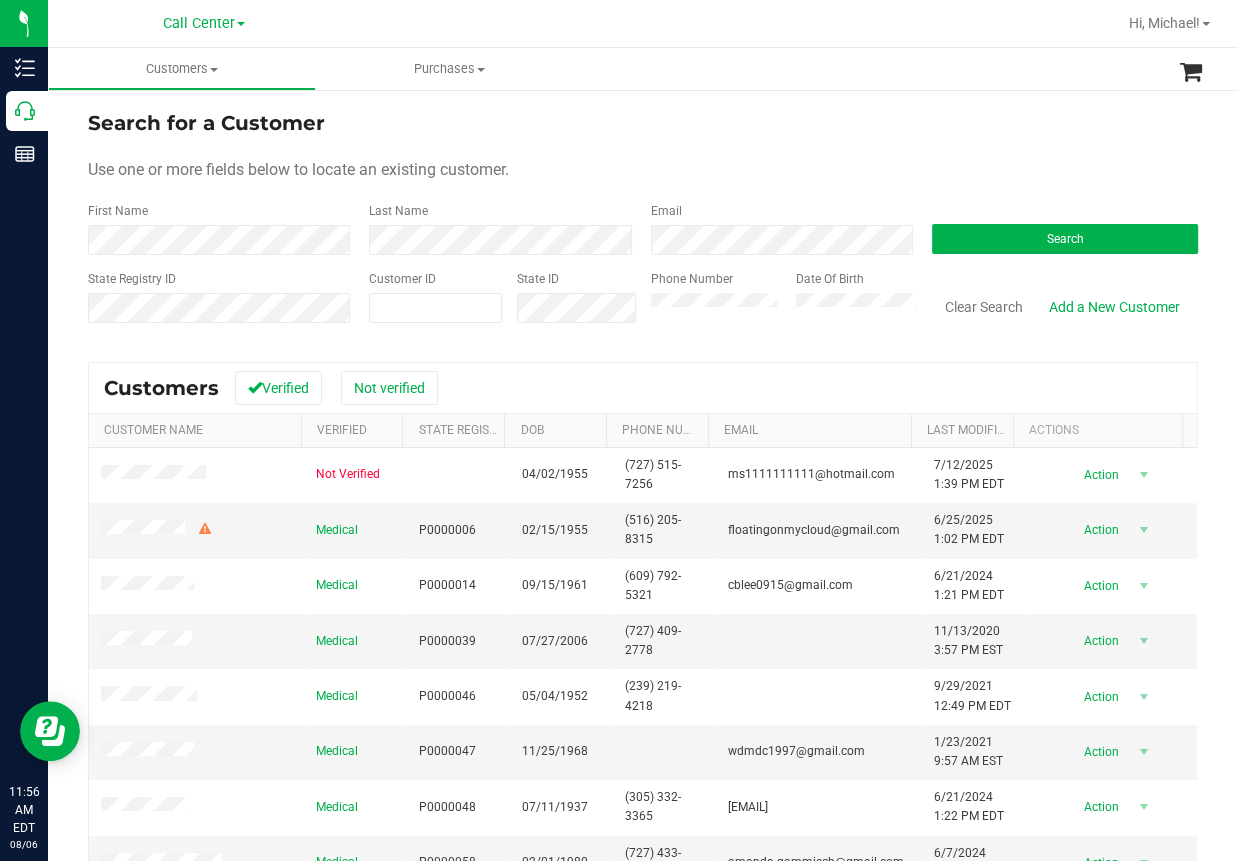 click on "Use one or more fields below to locate an existing customer." at bounding box center [643, 170] 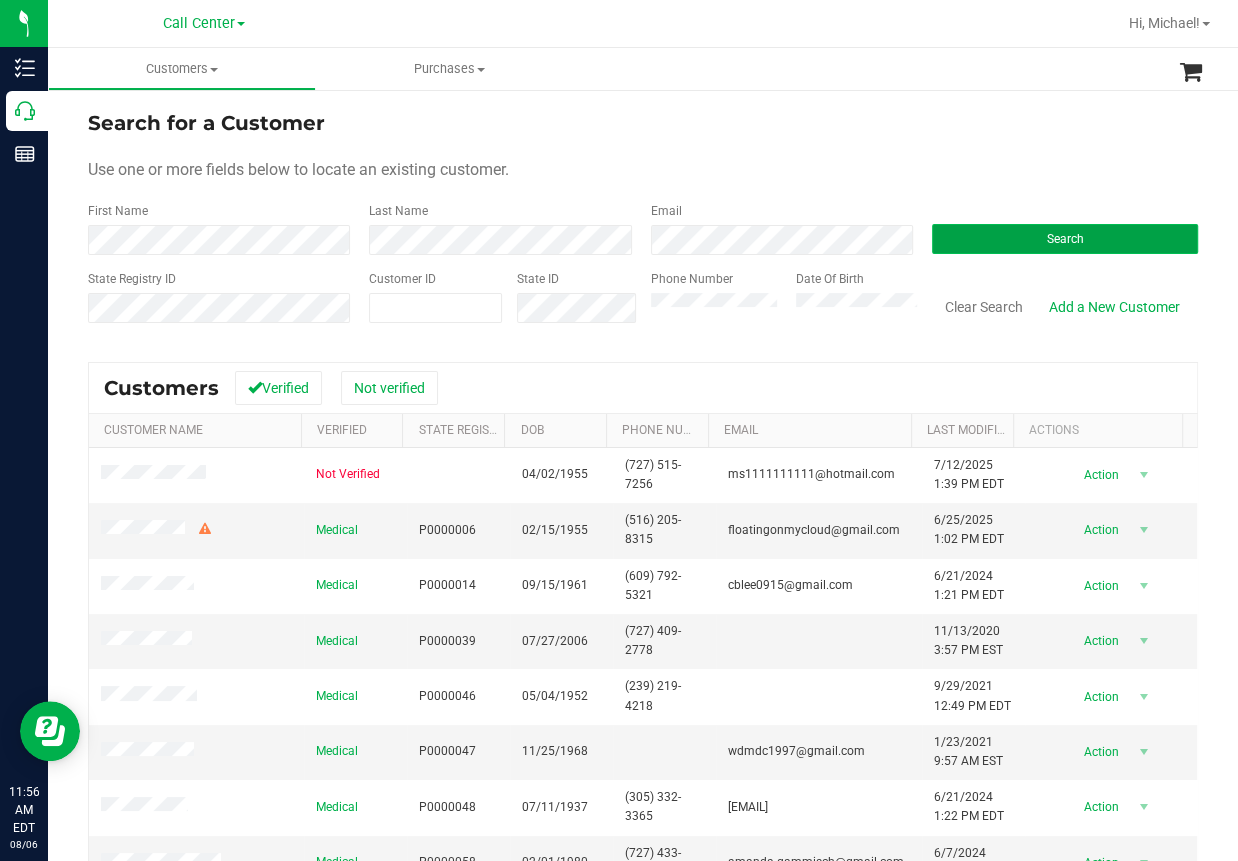 click on "Search" at bounding box center [1064, 239] 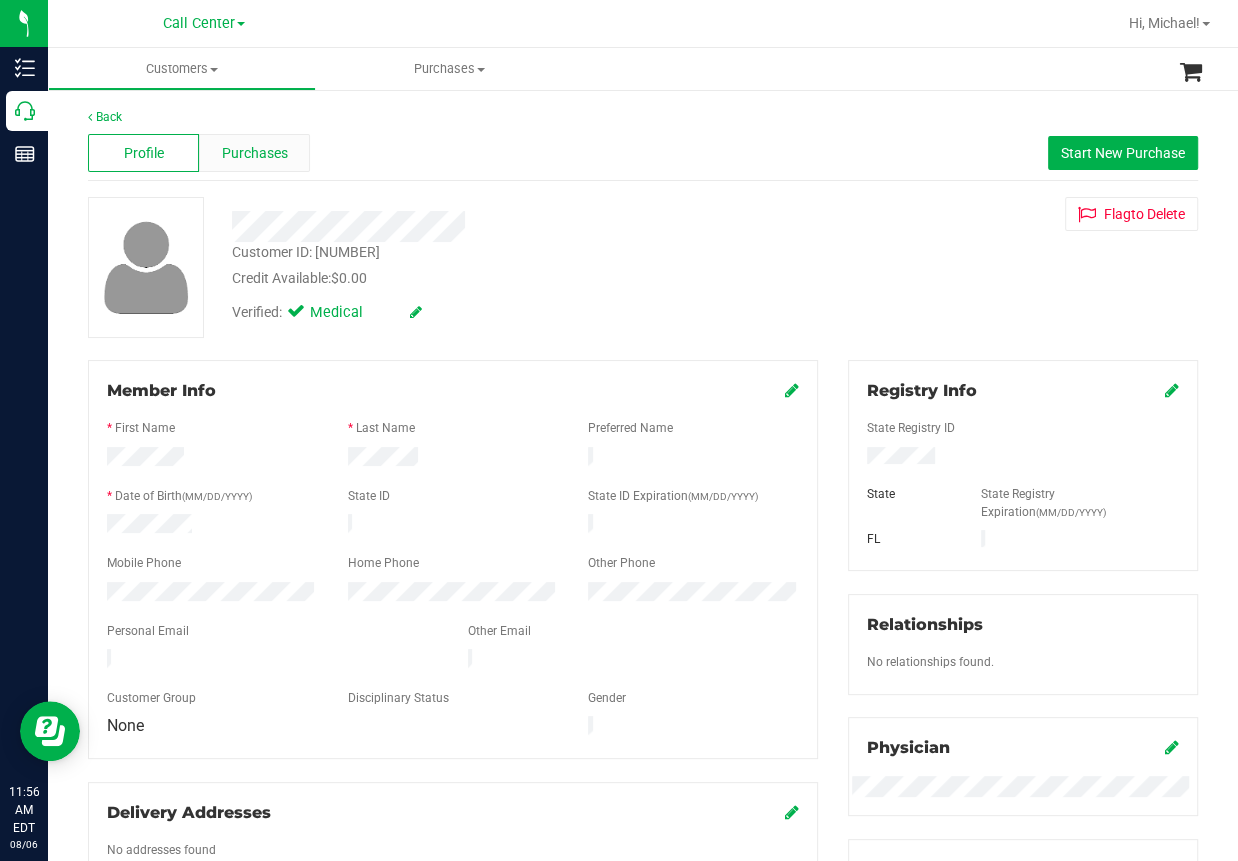 click on "Purchases" at bounding box center (255, 153) 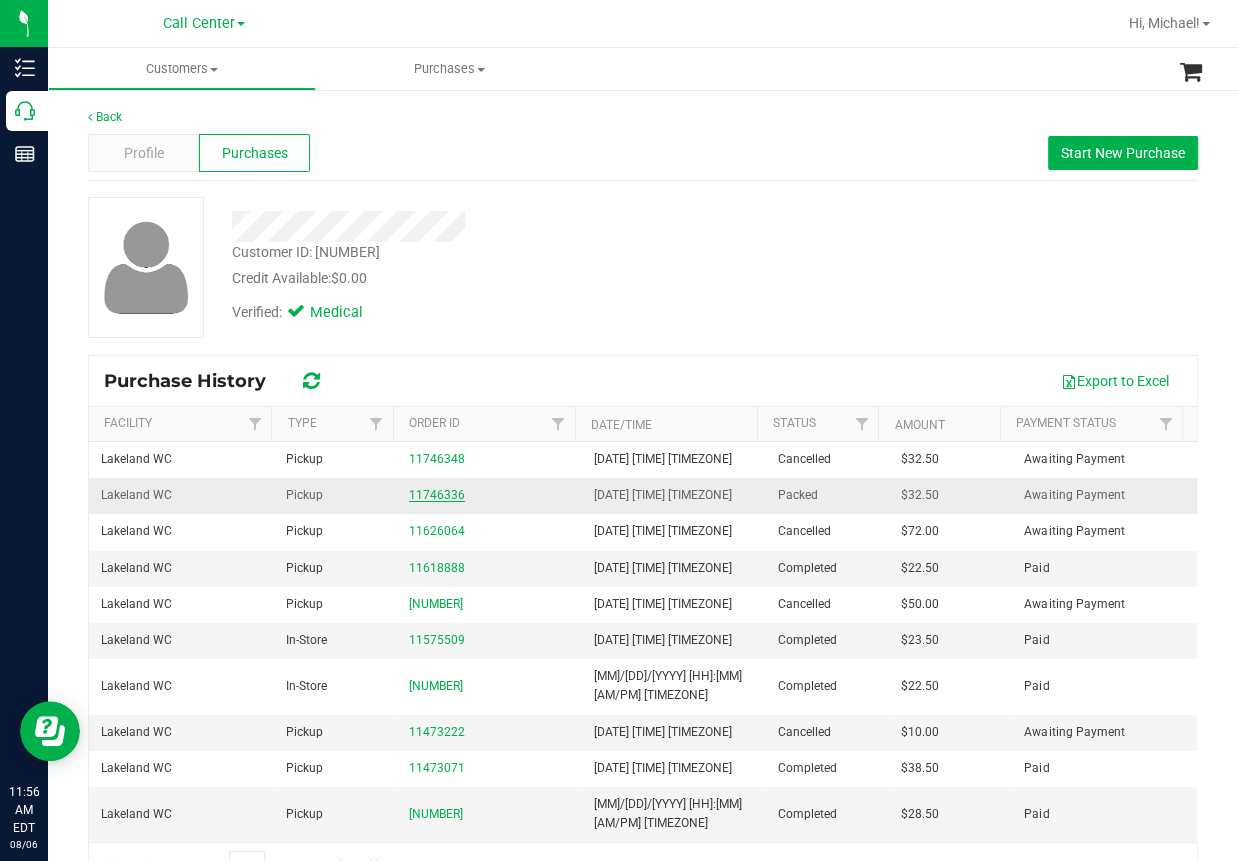 click on "11746336" at bounding box center [437, 495] 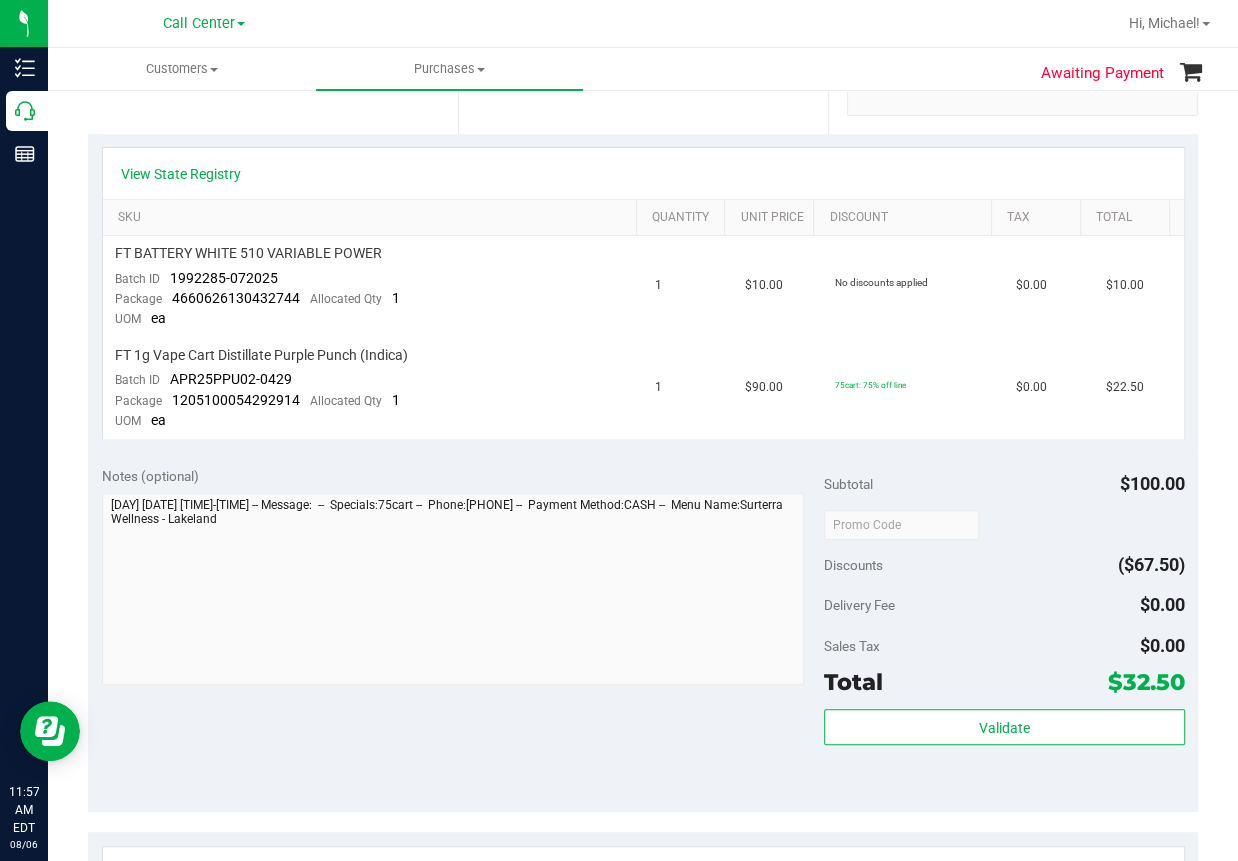 scroll, scrollTop: 500, scrollLeft: 0, axis: vertical 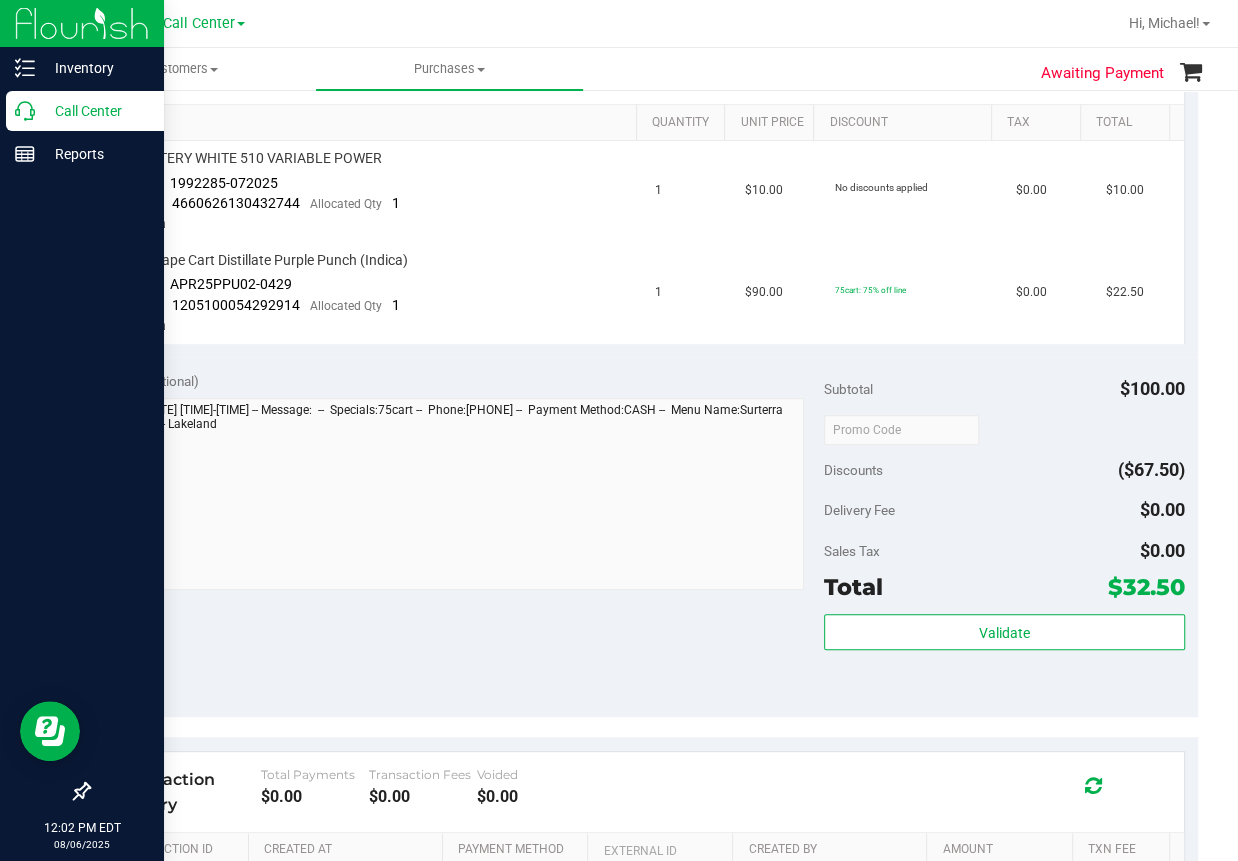 click 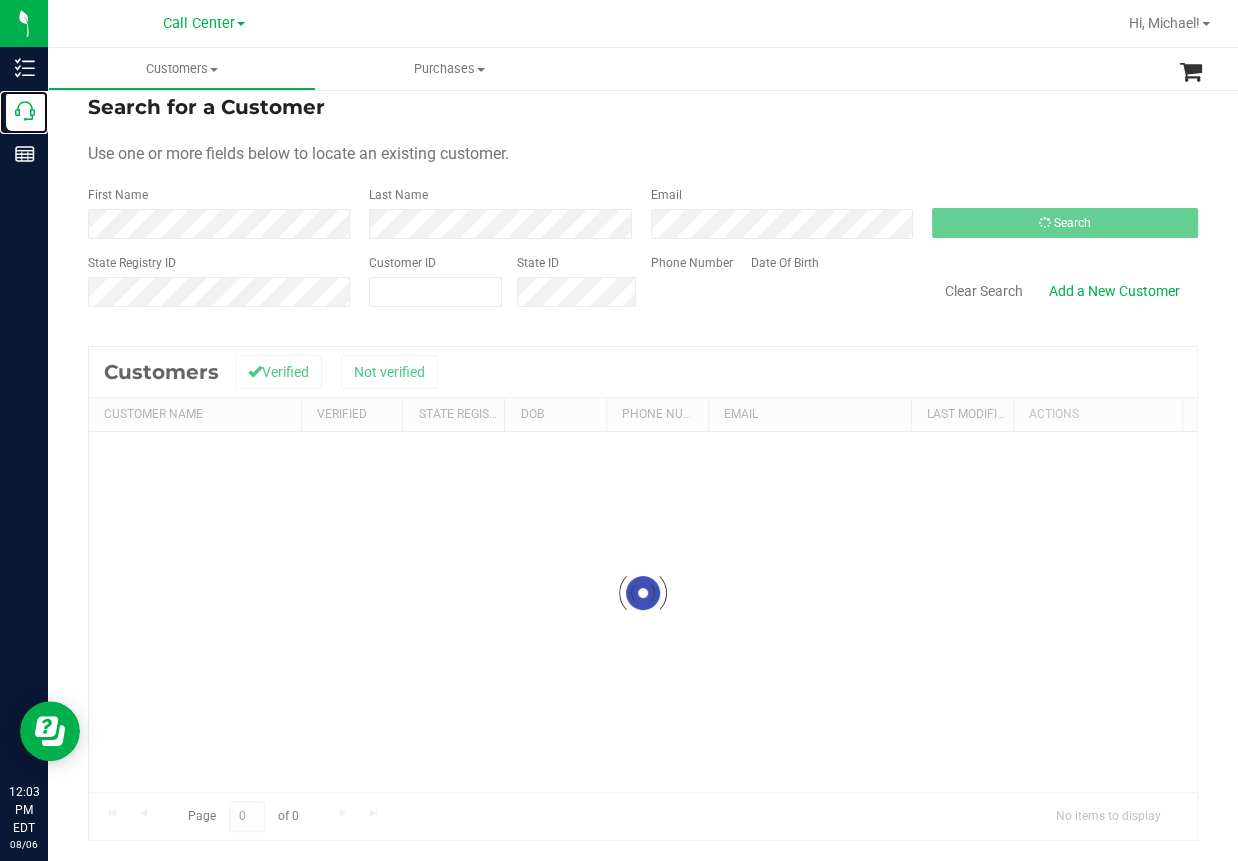 scroll, scrollTop: 0, scrollLeft: 0, axis: both 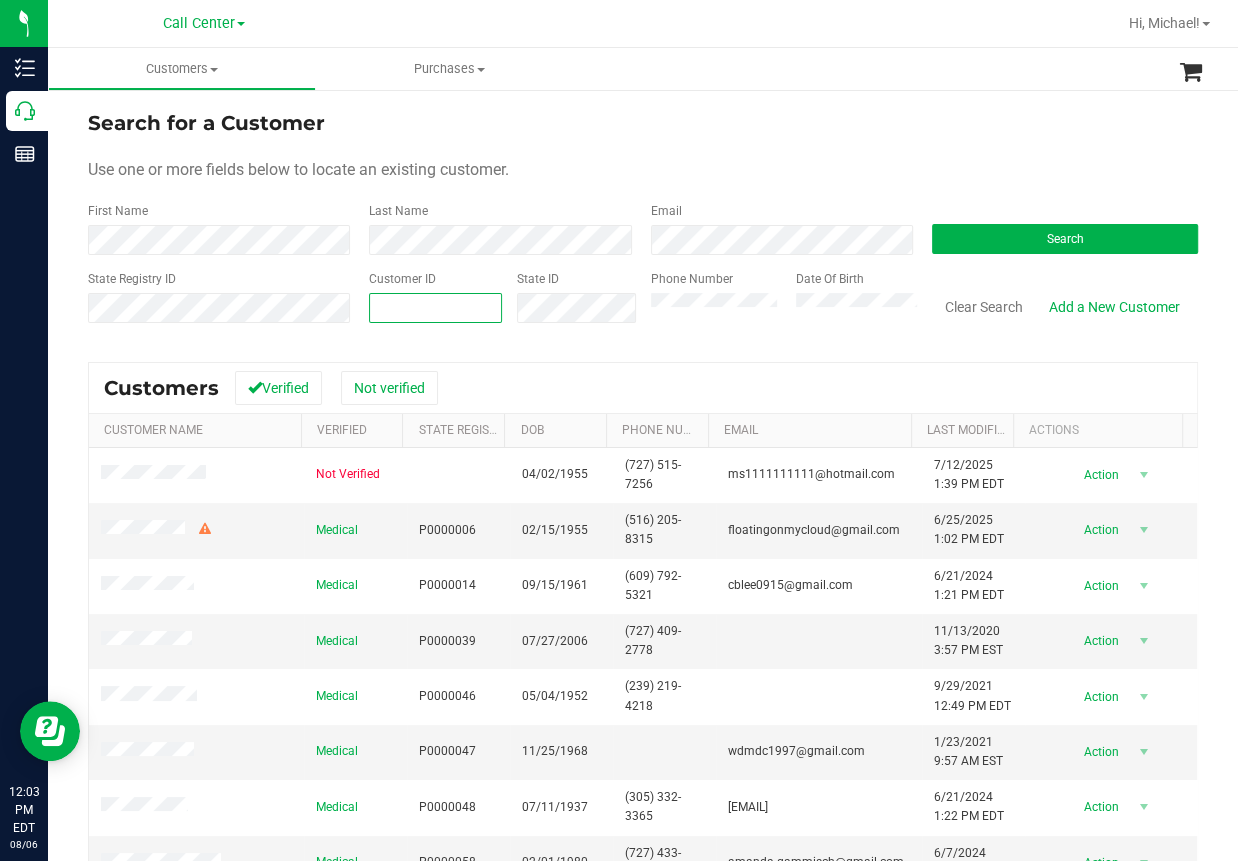 click at bounding box center (435, 308) 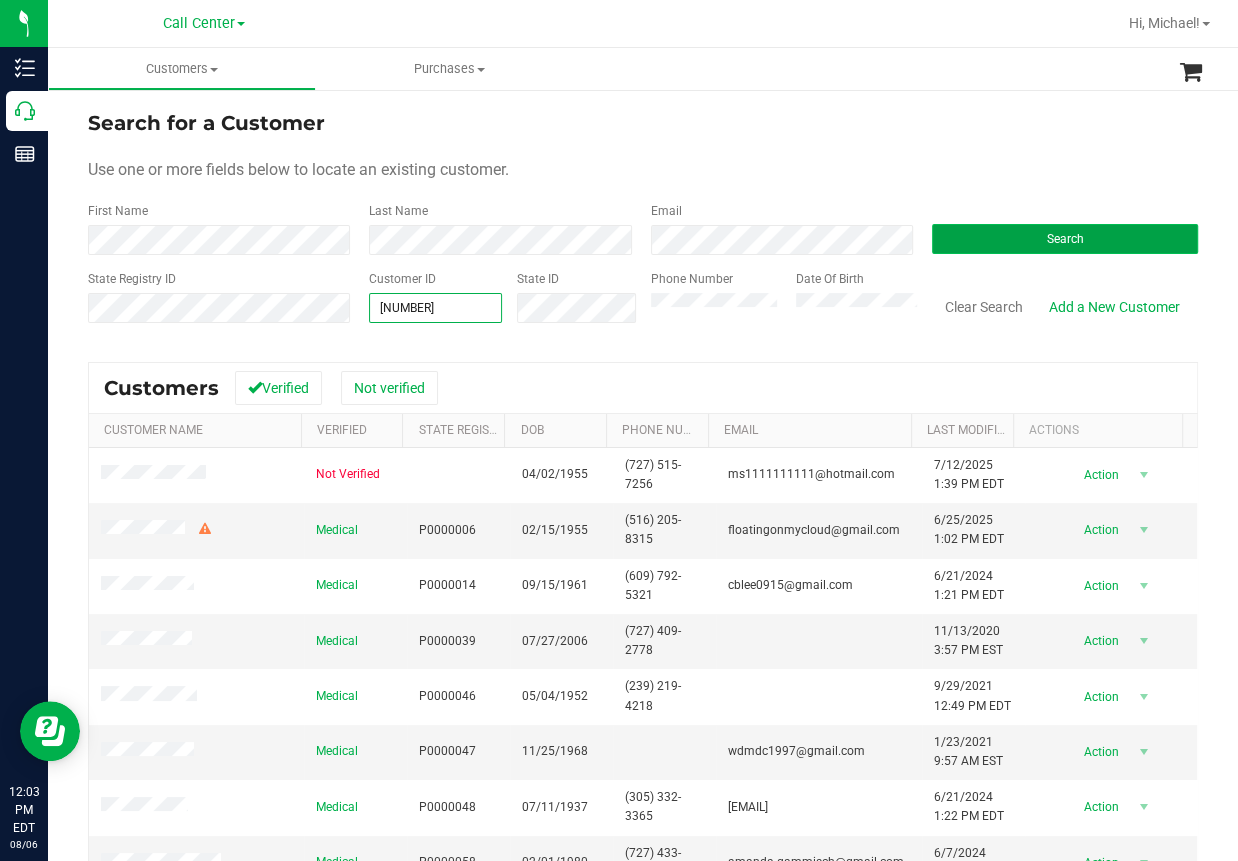 type on "[NUMBER]" 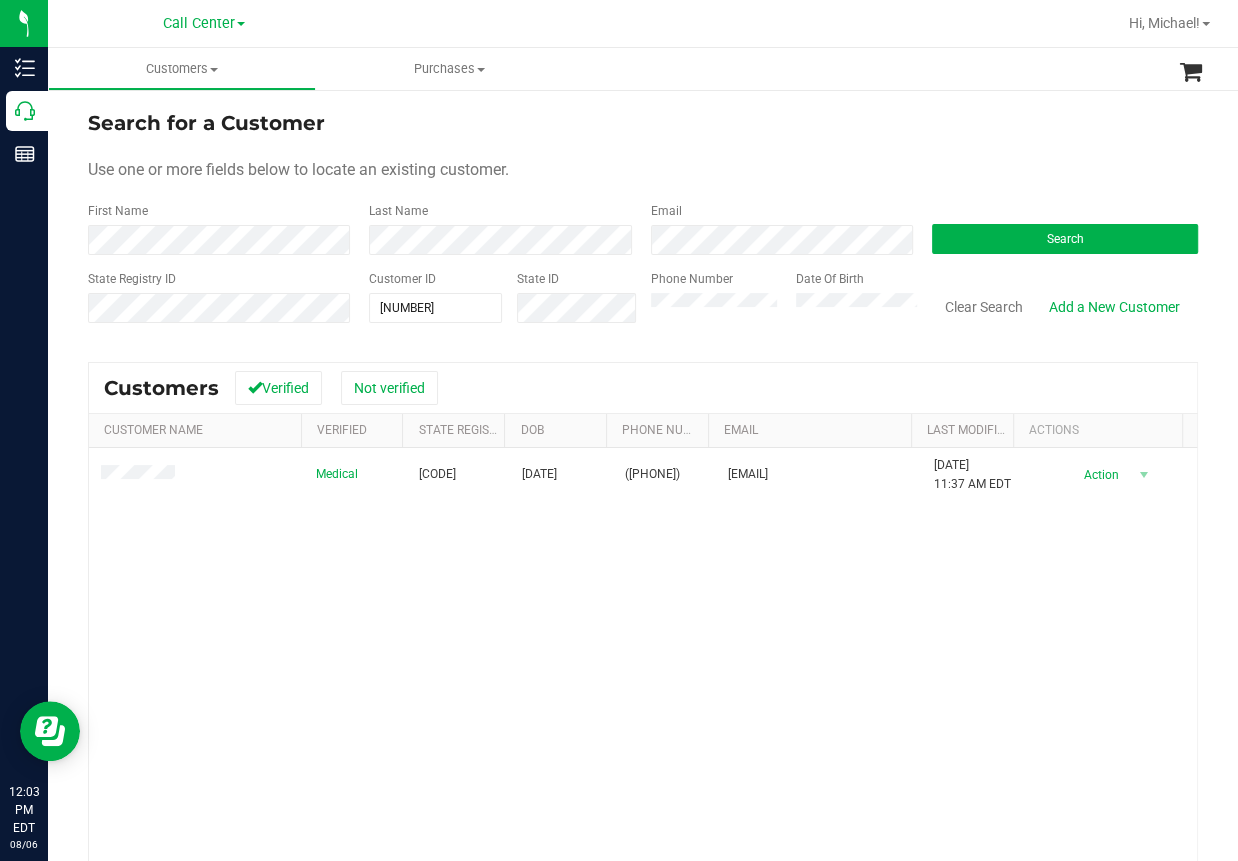 click on "Medical P1MF5212 [DATE] ([PHONE]) [EMAIL] [DATE] [TIME] [TIMEZONE]
Delete Profile
Action Action Create new purchase View profile View purchases" at bounding box center [643, 719] 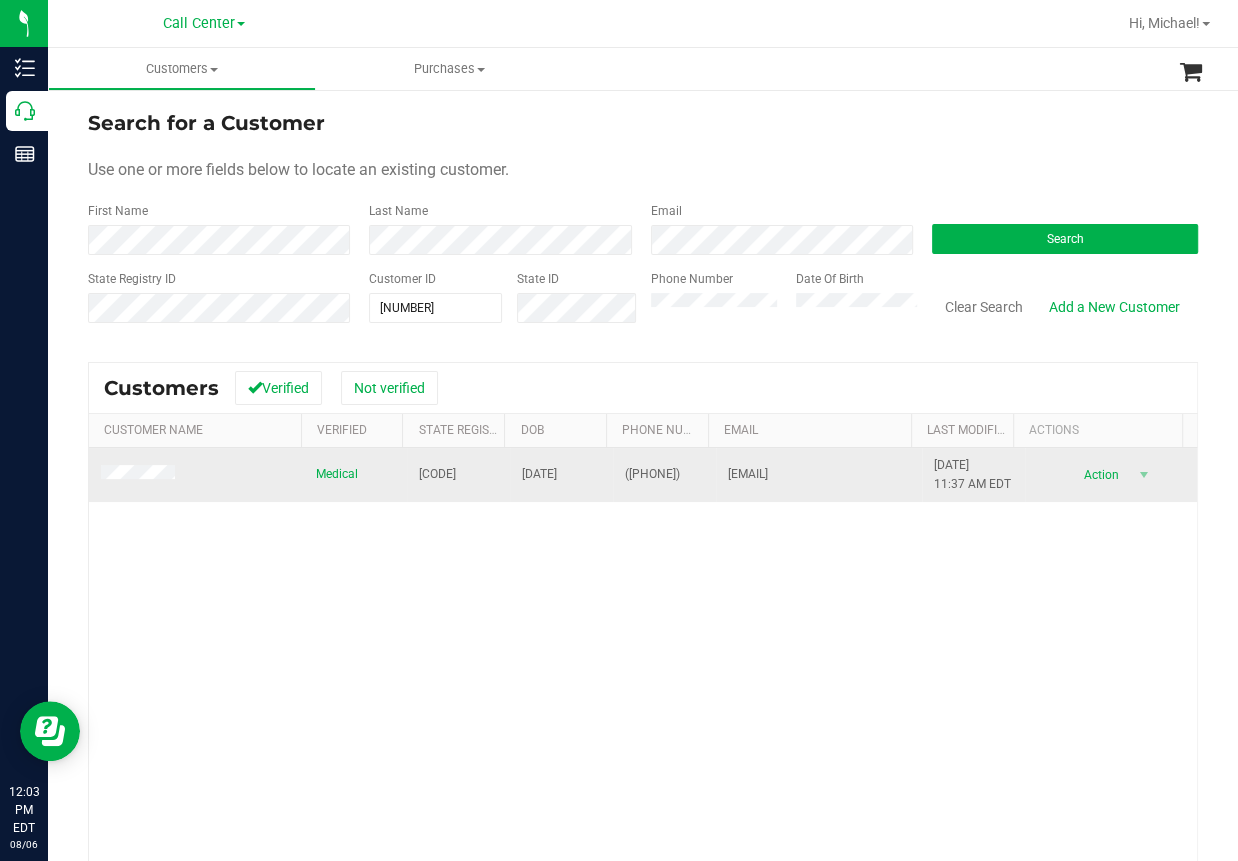 click on "([PHONE])" at bounding box center [652, 474] 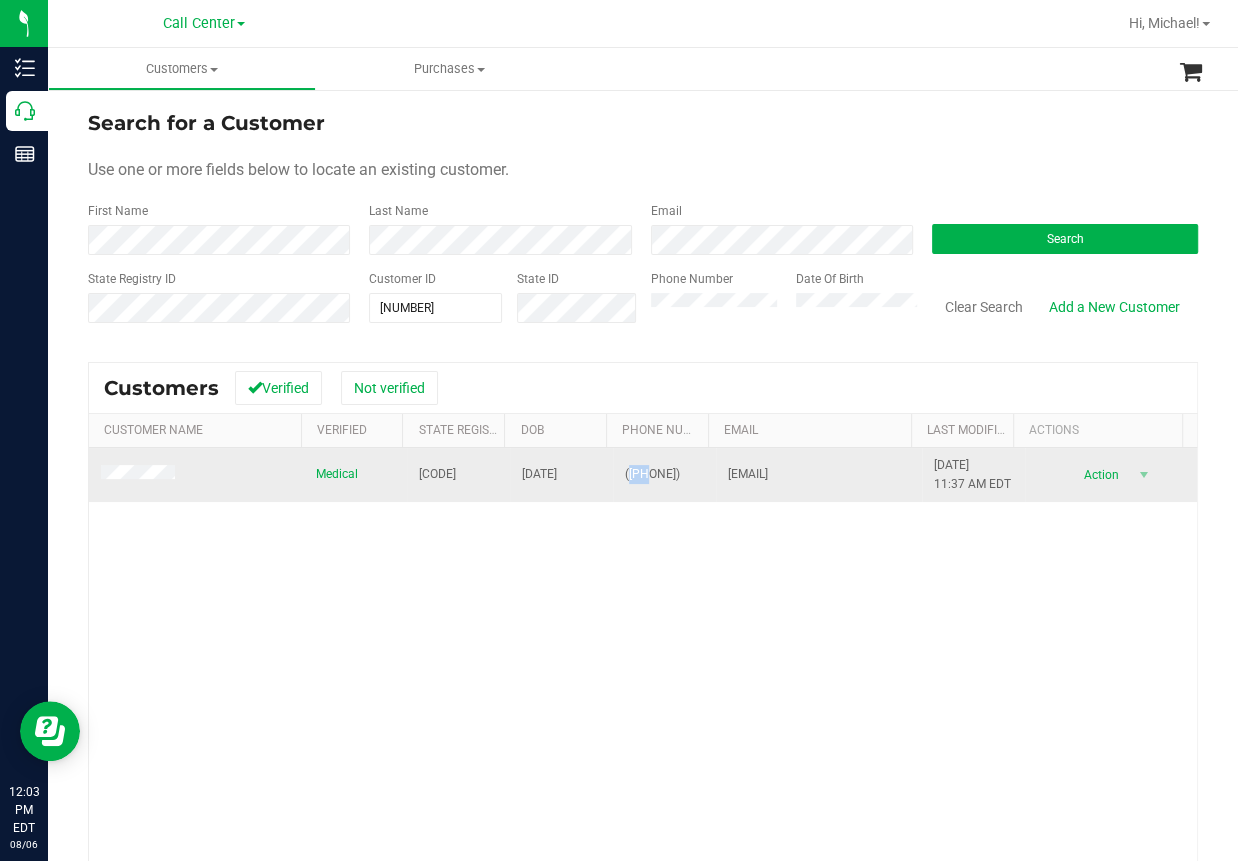 click on "([PHONE])" at bounding box center [652, 474] 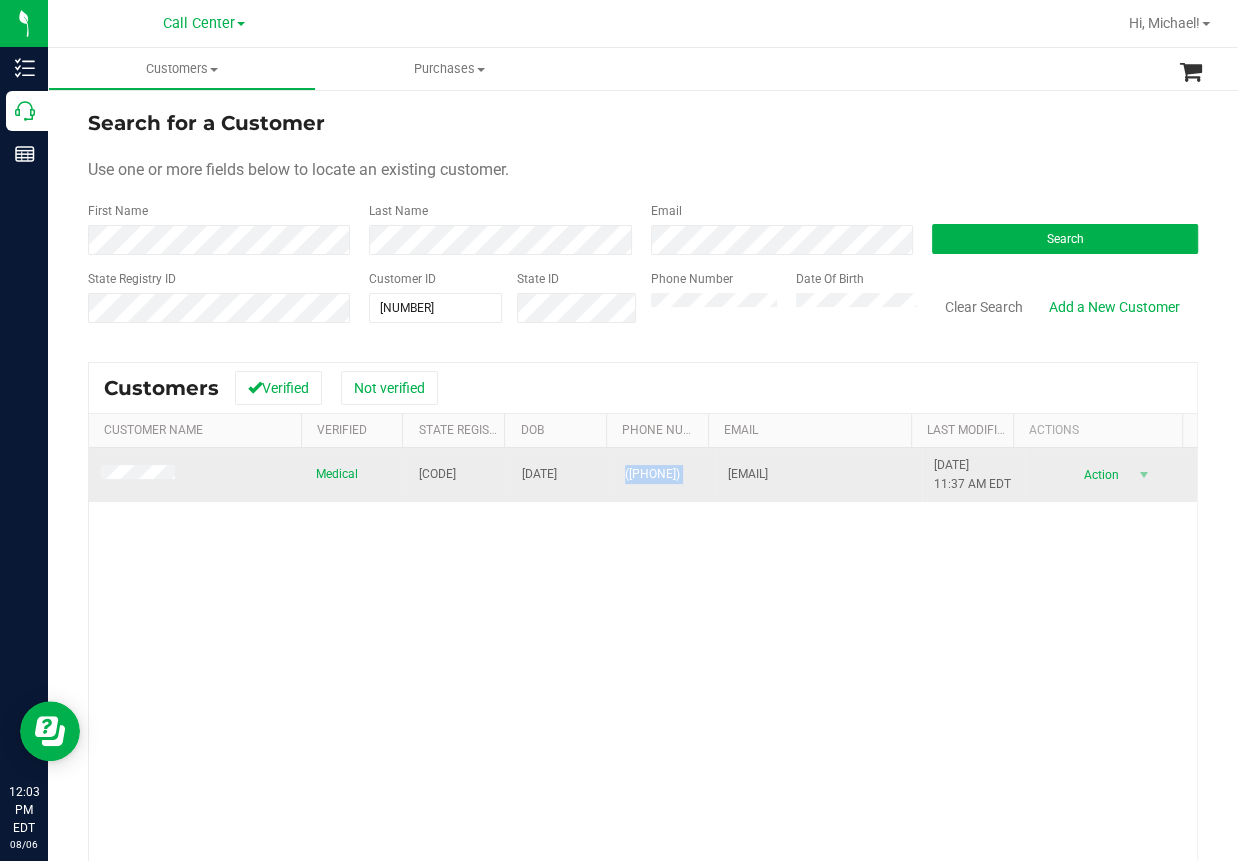 click on "([PHONE])" at bounding box center (652, 474) 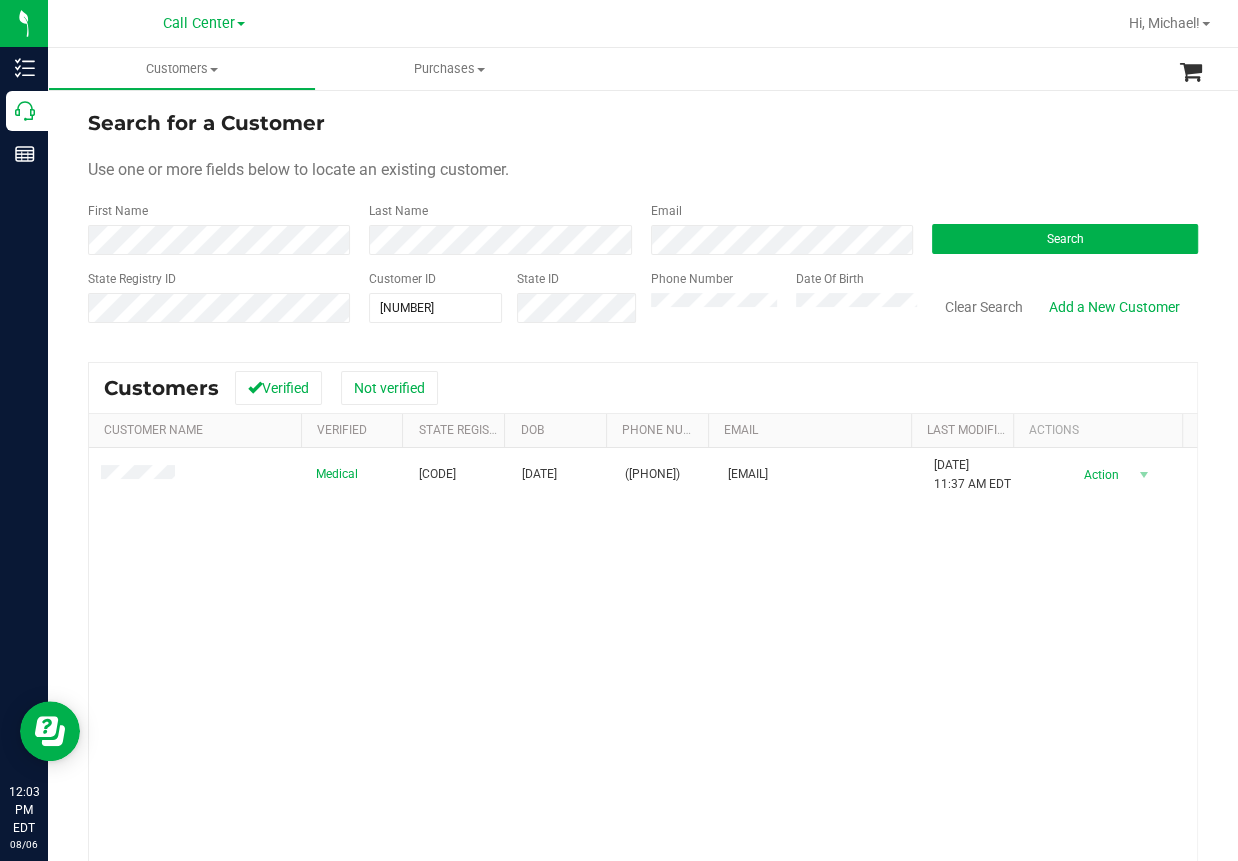 click on "Medical P1MF5212 [DATE] ([PHONE]) [EMAIL] [DATE] [TIME] [TIMEZONE]
Delete Profile
Action Action Create new purchase View profile View purchases" at bounding box center (643, 719) 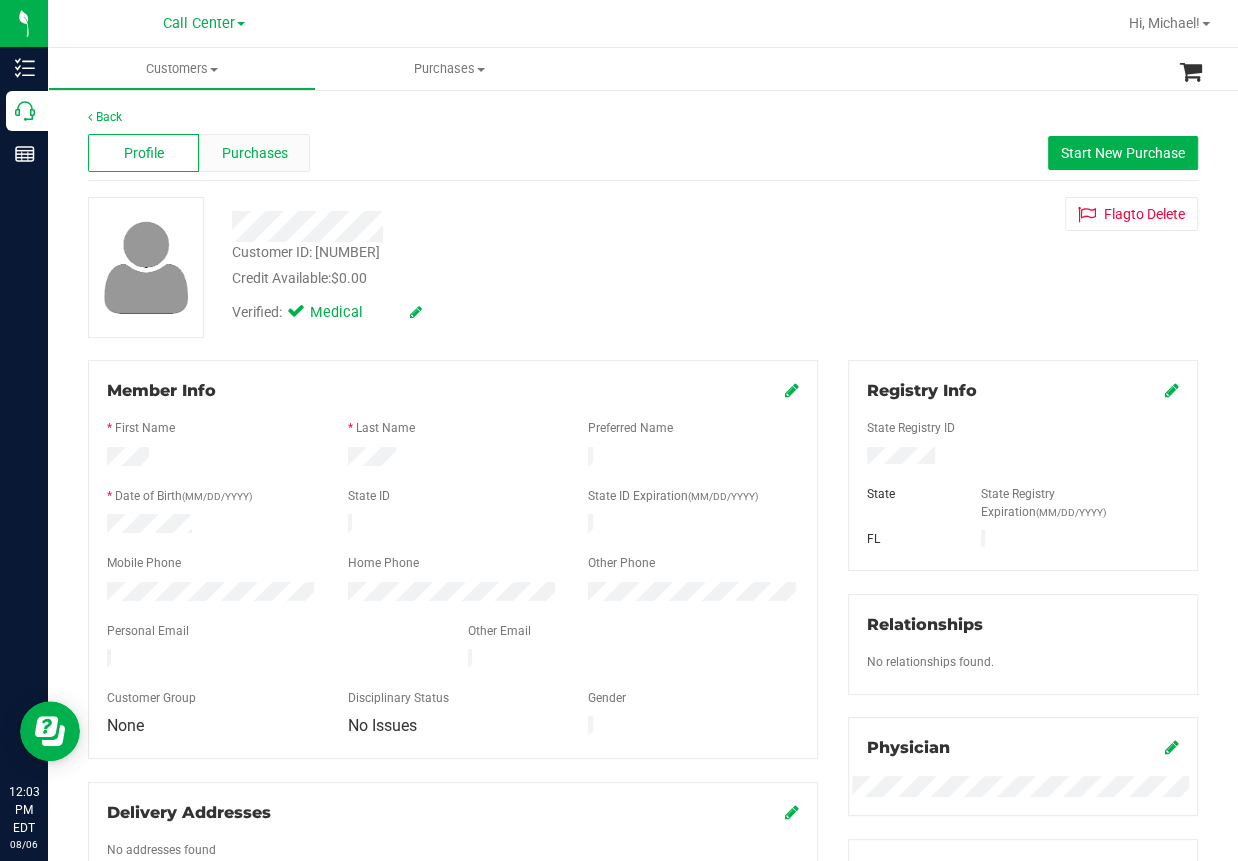 click on "Purchases" at bounding box center (254, 153) 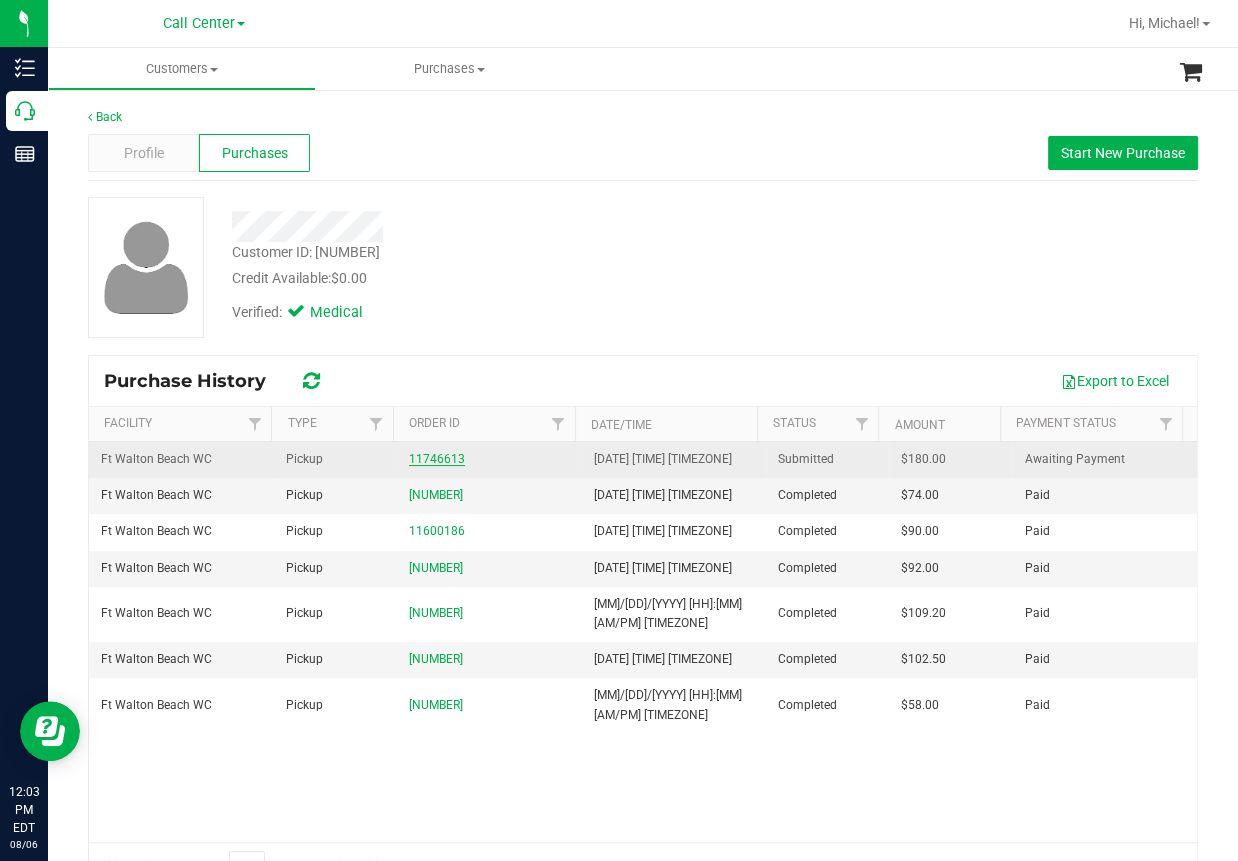 click on "11746613" at bounding box center (437, 459) 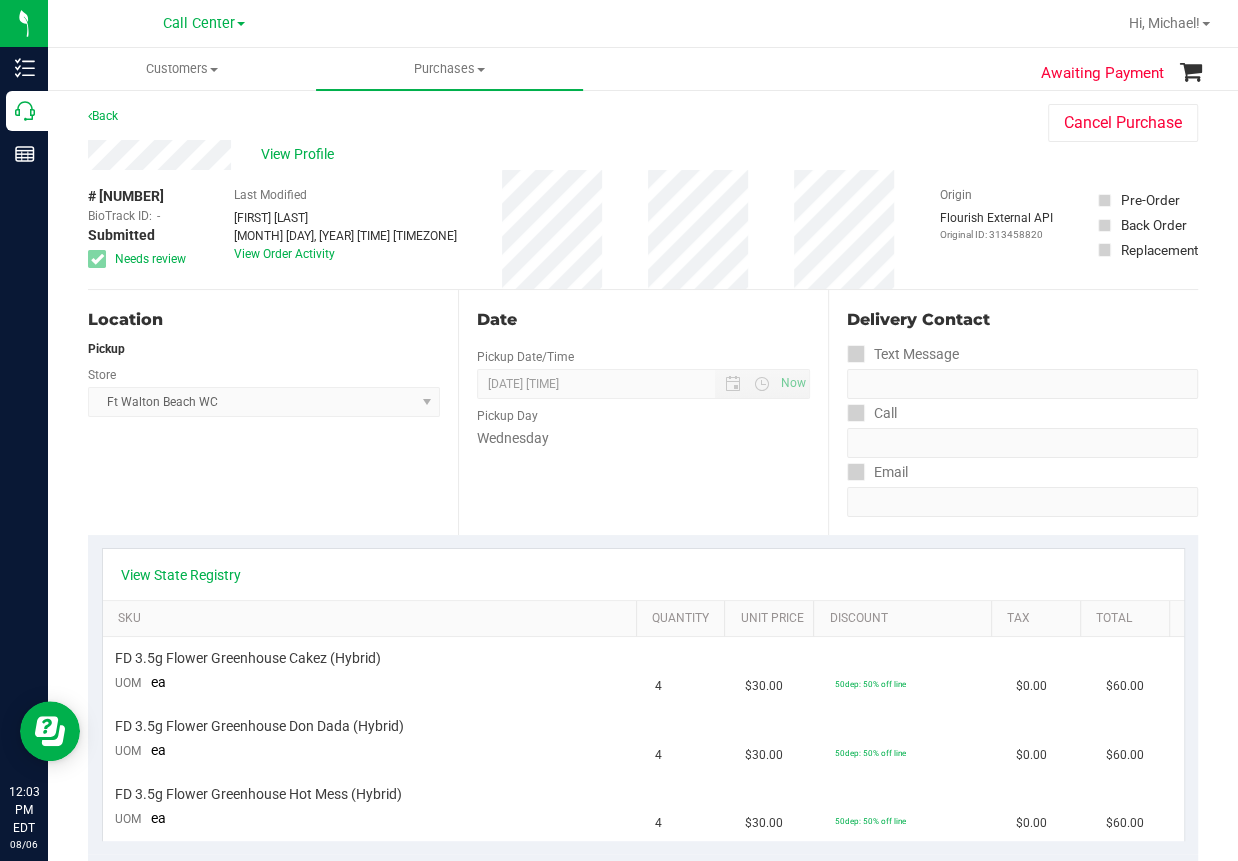 scroll, scrollTop: 0, scrollLeft: 0, axis: both 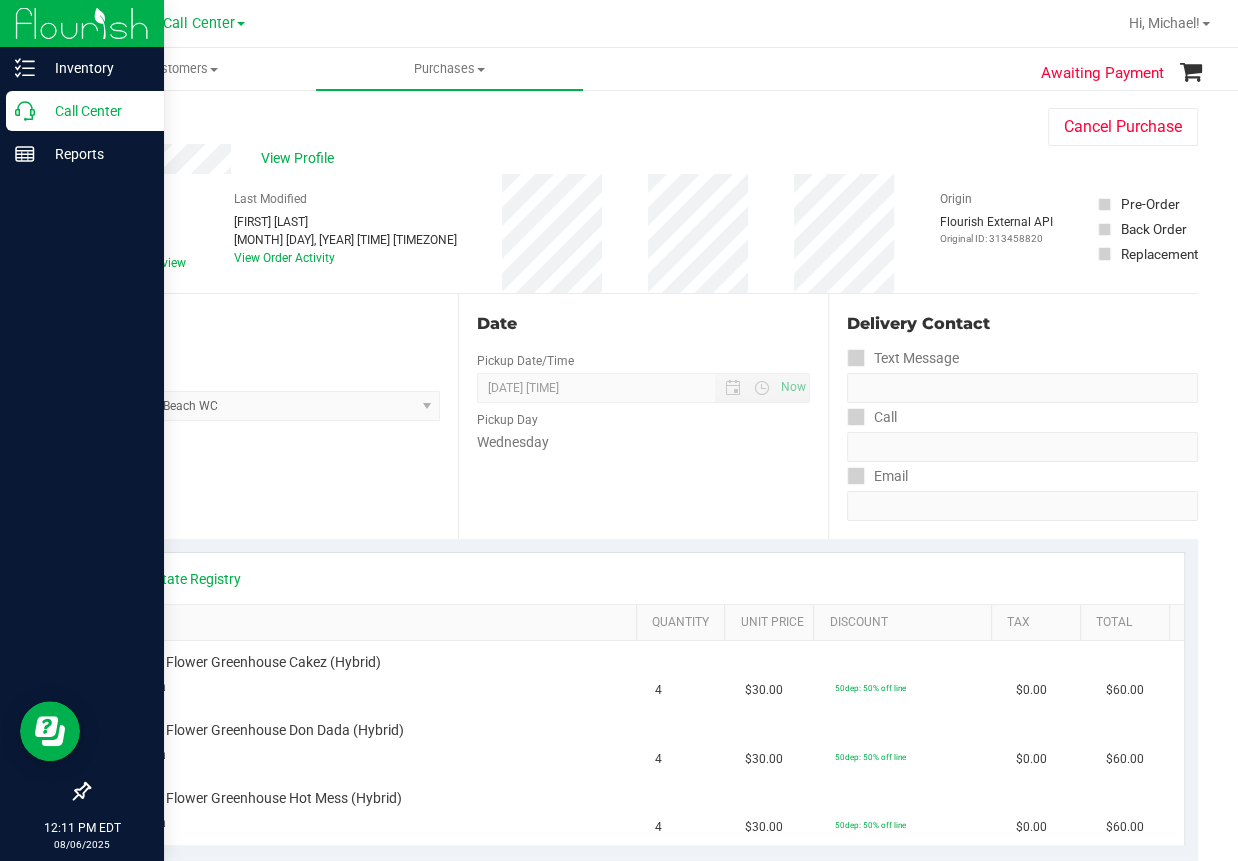 click 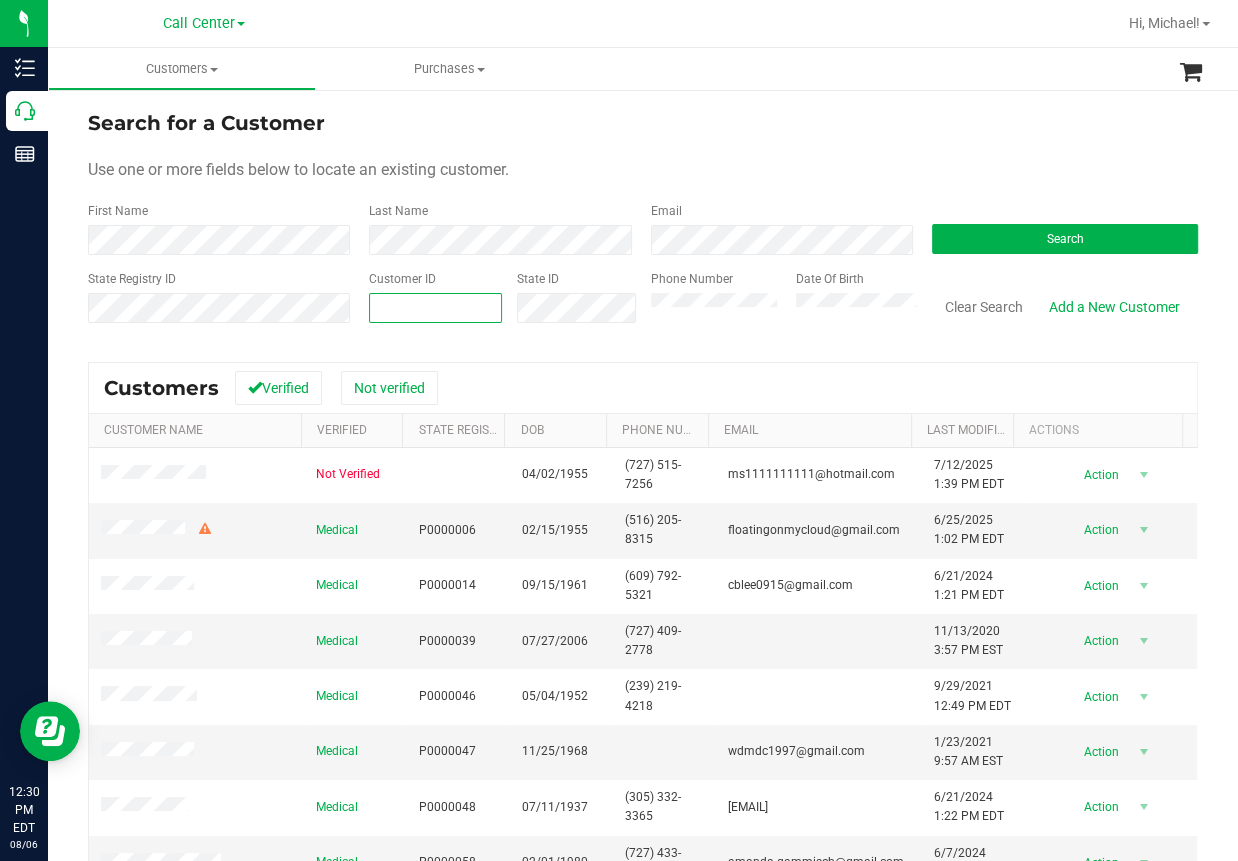 paste on "[NUMBER]" 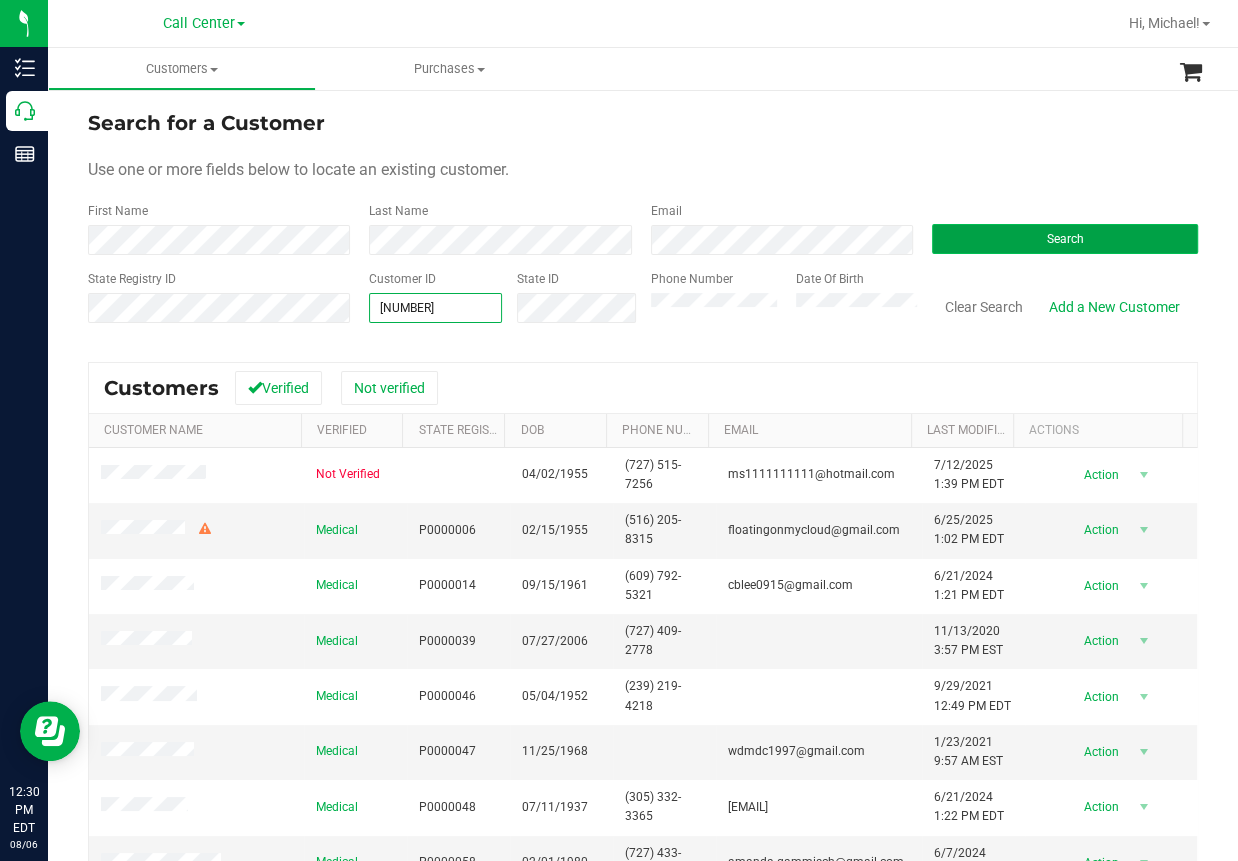 type on "[NUMBER]" 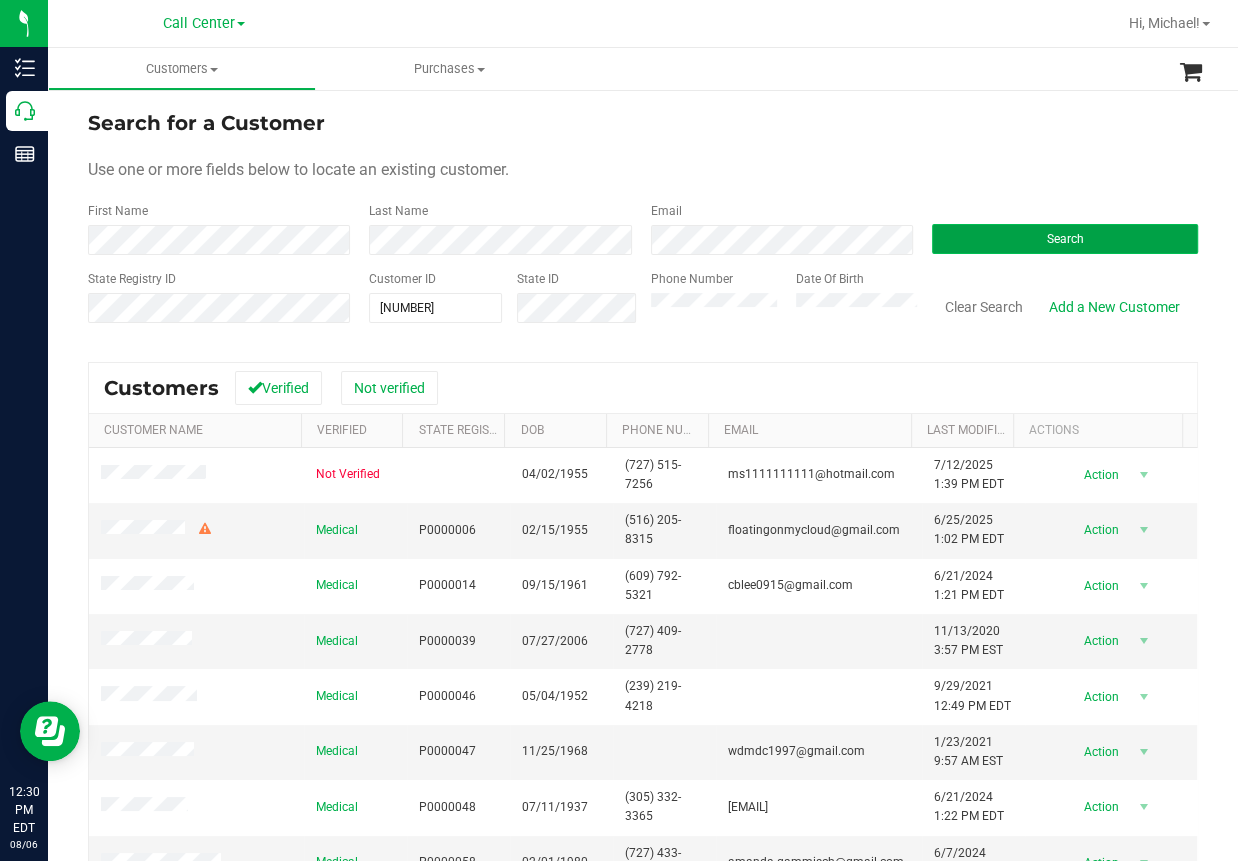 click on "Search" at bounding box center (1065, 239) 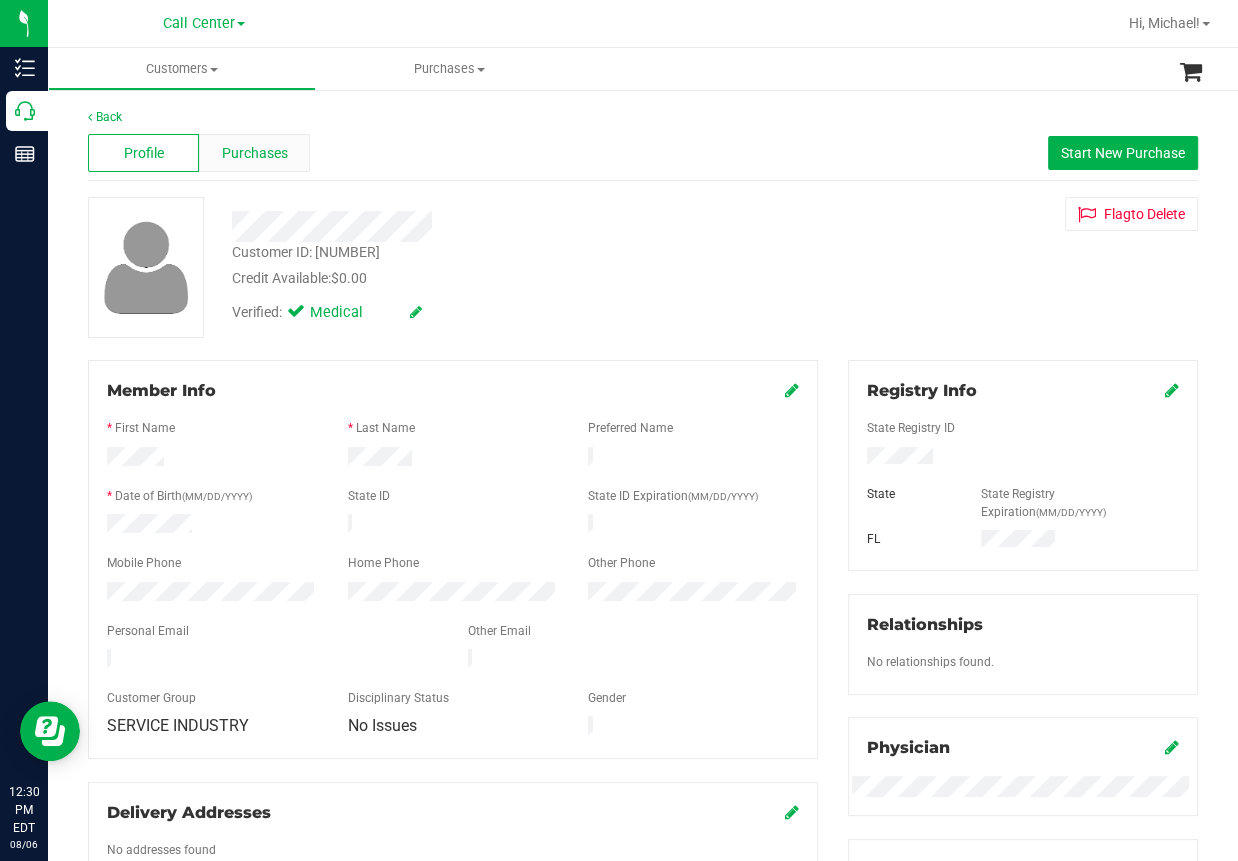 click on "Purchases" at bounding box center [255, 153] 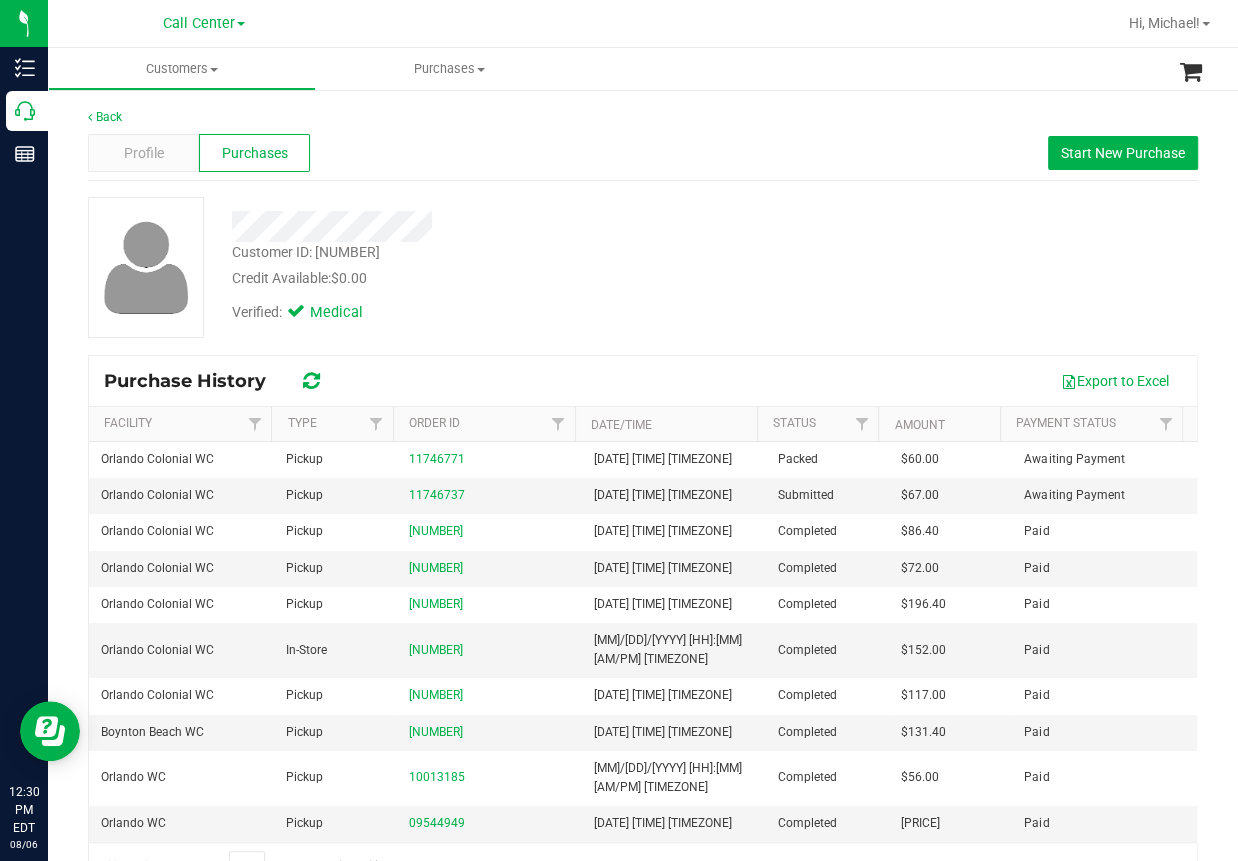 click on "Profile
Purchases
Start New Purchase" at bounding box center (643, 153) 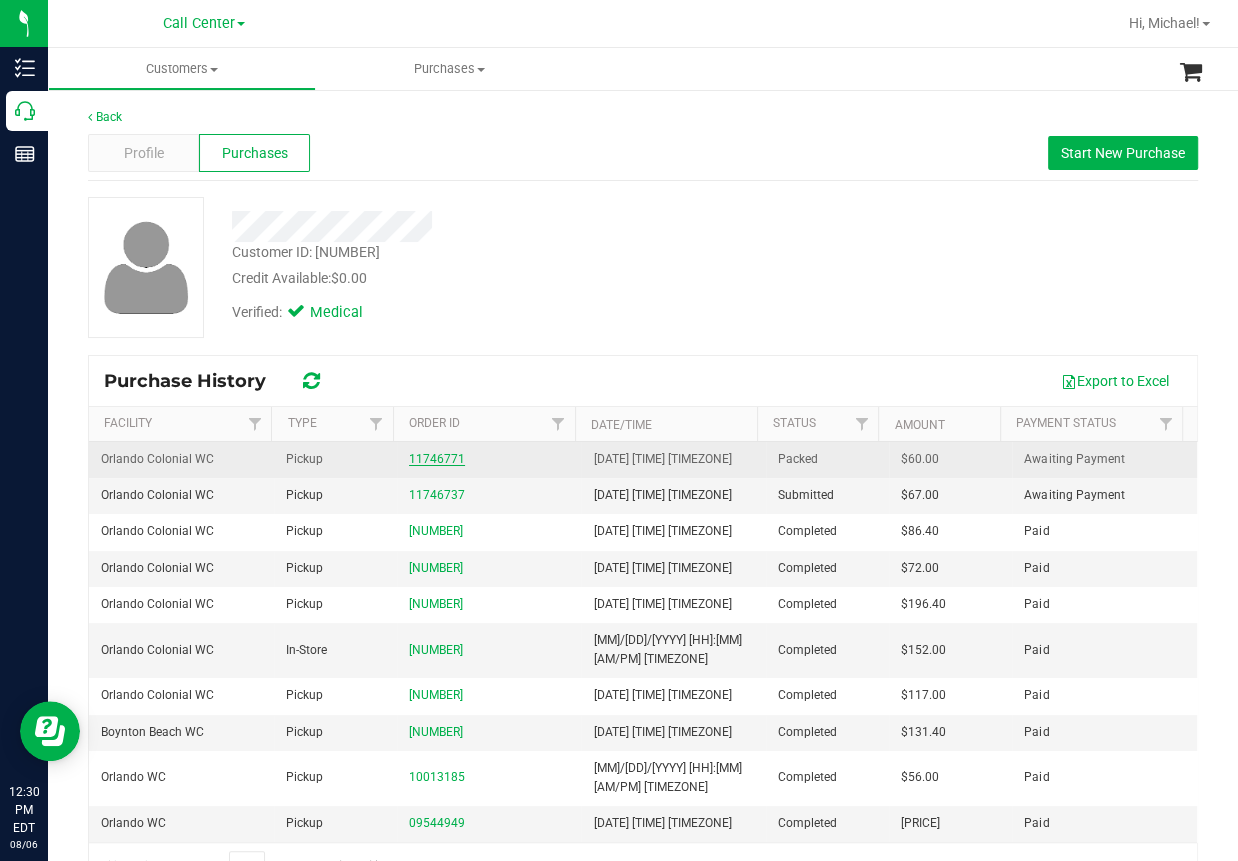 click on "11746771" at bounding box center (437, 459) 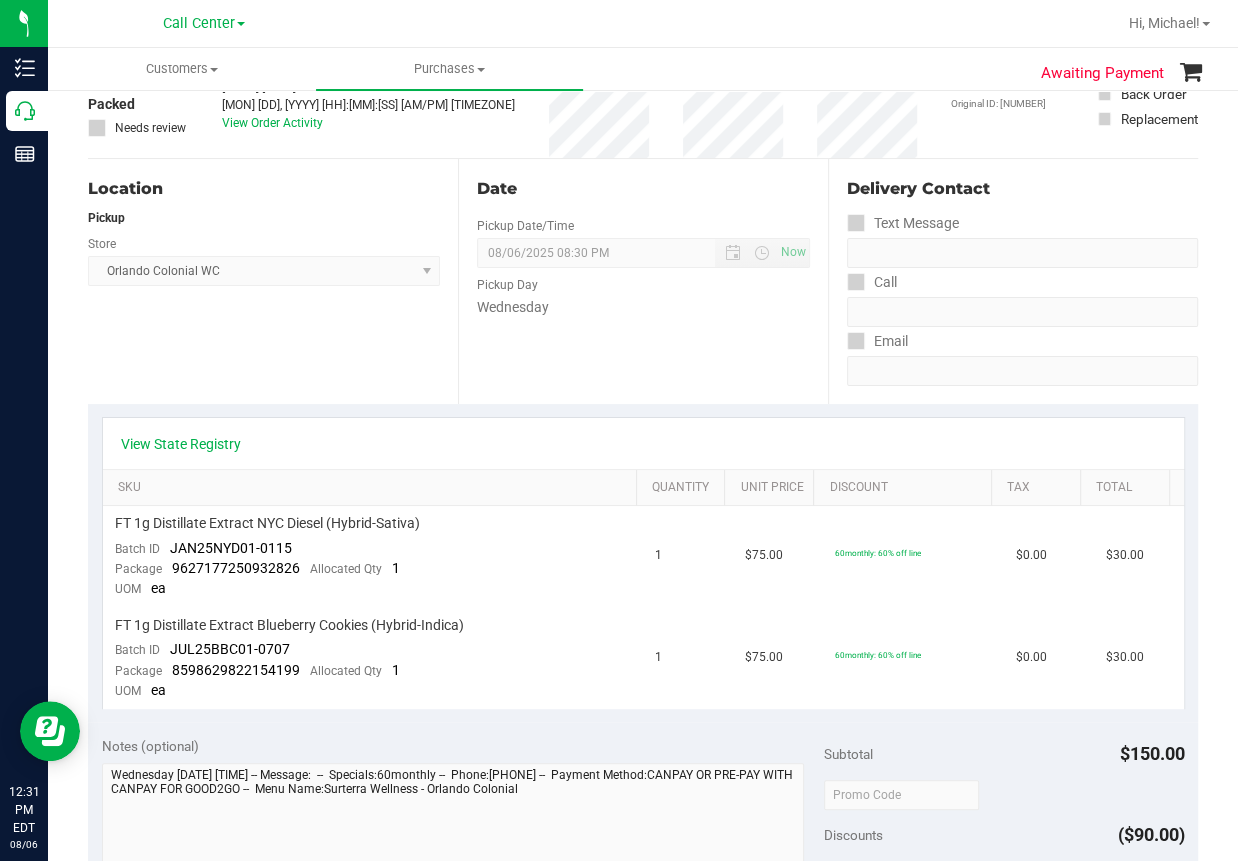 scroll, scrollTop: 0, scrollLeft: 0, axis: both 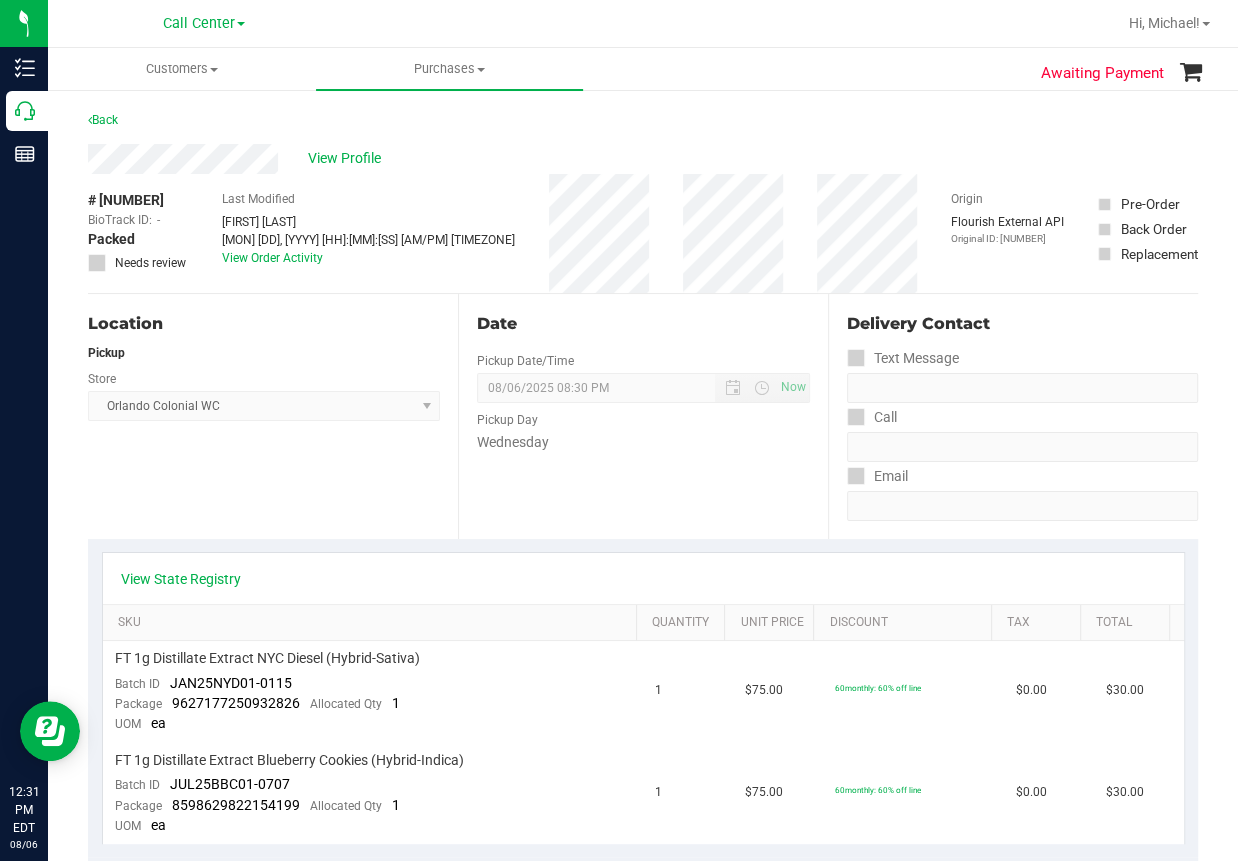click on "Location
Pickup
Store
Orlando Colonial WC Select Store Bonita Springs WC Boynton Beach WC Bradenton WC Brandon WC Brooksville WC Call Center Clermont WC Crestview WC Deerfield Beach WC Delray Beach WC Deltona WC Ft Walton Beach WC Ft. Lauderdale WC Ft. Myers WC Gainesville WC Jax Atlantic WC JAX DC REP Jax WC Key West WC Lakeland WC Largo WC Lehigh Acres DC REP Merritt Island WC Miami 72nd WC Miami Beach WC Miami Dadeland WC Miramar DC REP New Port Richey WC North Palm Beach WC North Port WC Ocala WC Orange Park WC Orlando Colonial WC Orlando DC REP Orlando WC Oviedo WC Palm Bay WC Palm Coast WC Panama City WC Pensacola WC Port Orange WC Port St. Lucie WC Sebring WC South Tampa WC St. Pete WC Summerfield WC Tallahassee DC REP Tallahassee WC Tampa DC Testing Tampa Warehouse Tampa WC TX Austin DC TX Plano Retail WPB DC" at bounding box center [273, 416] 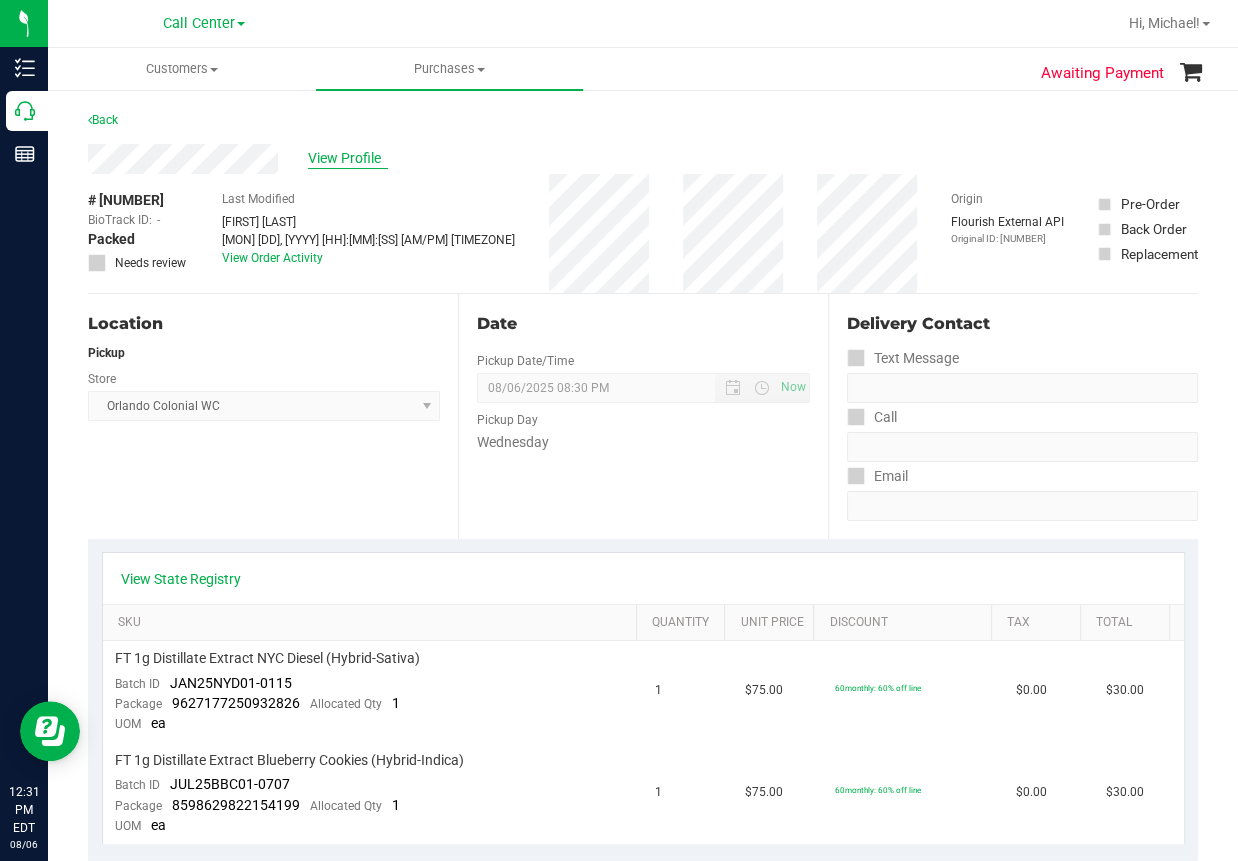 click on "View Profile" at bounding box center (348, 158) 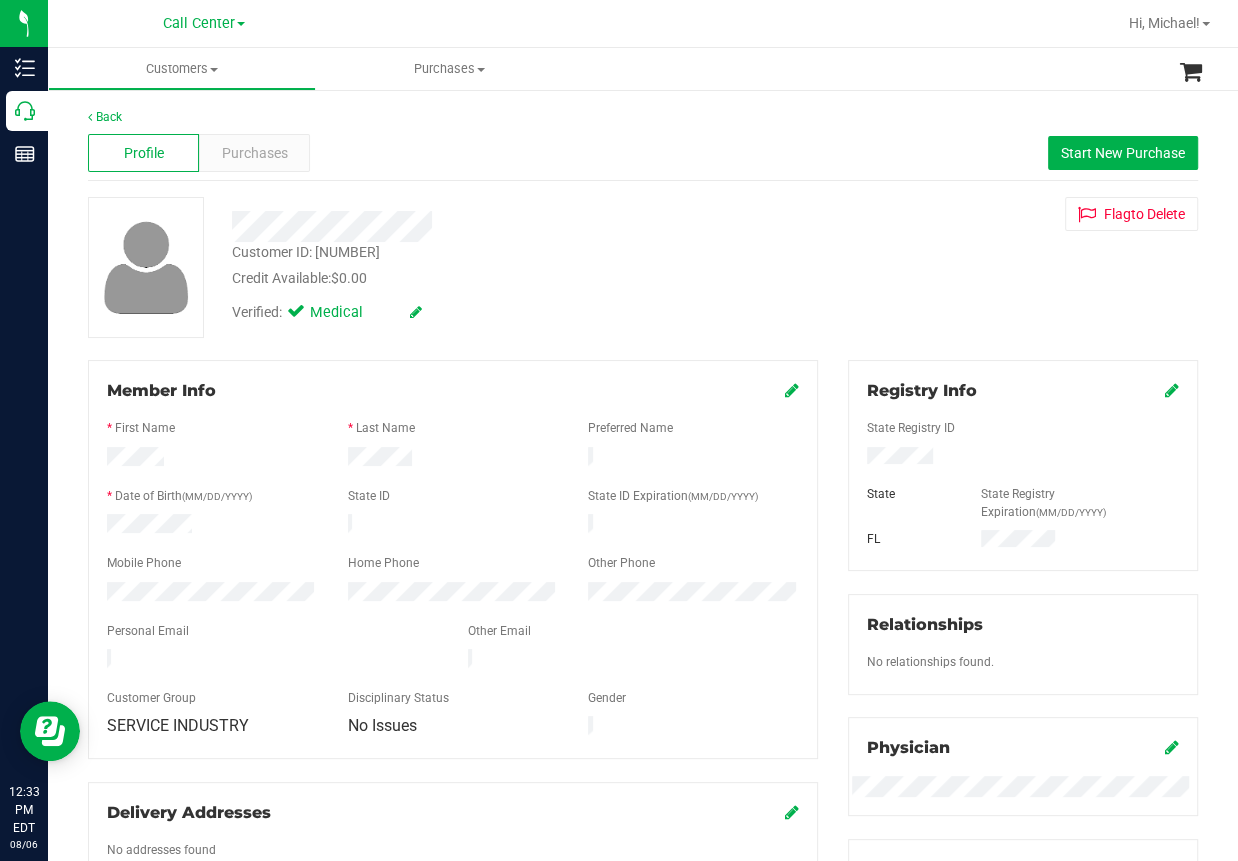 click at bounding box center [737, 23] 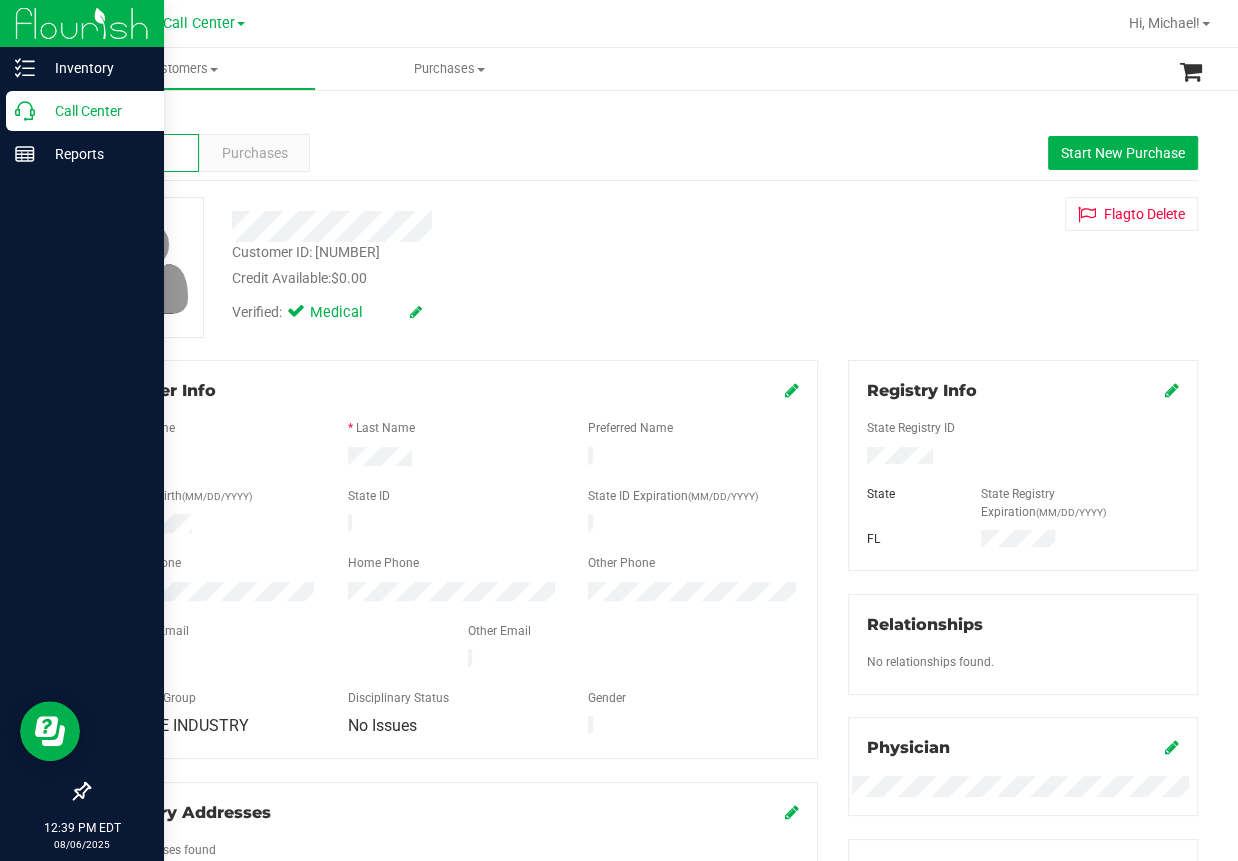 click 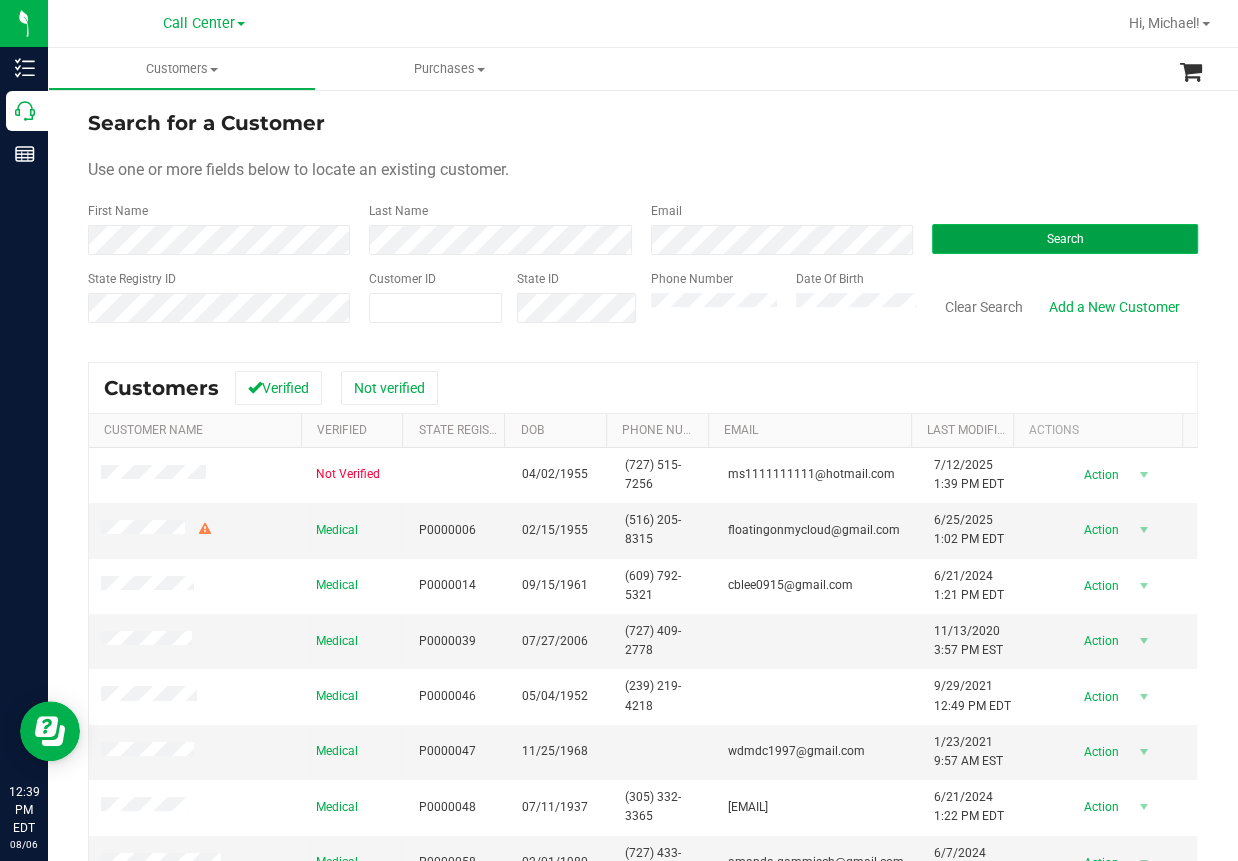 click on "Search" at bounding box center (1065, 239) 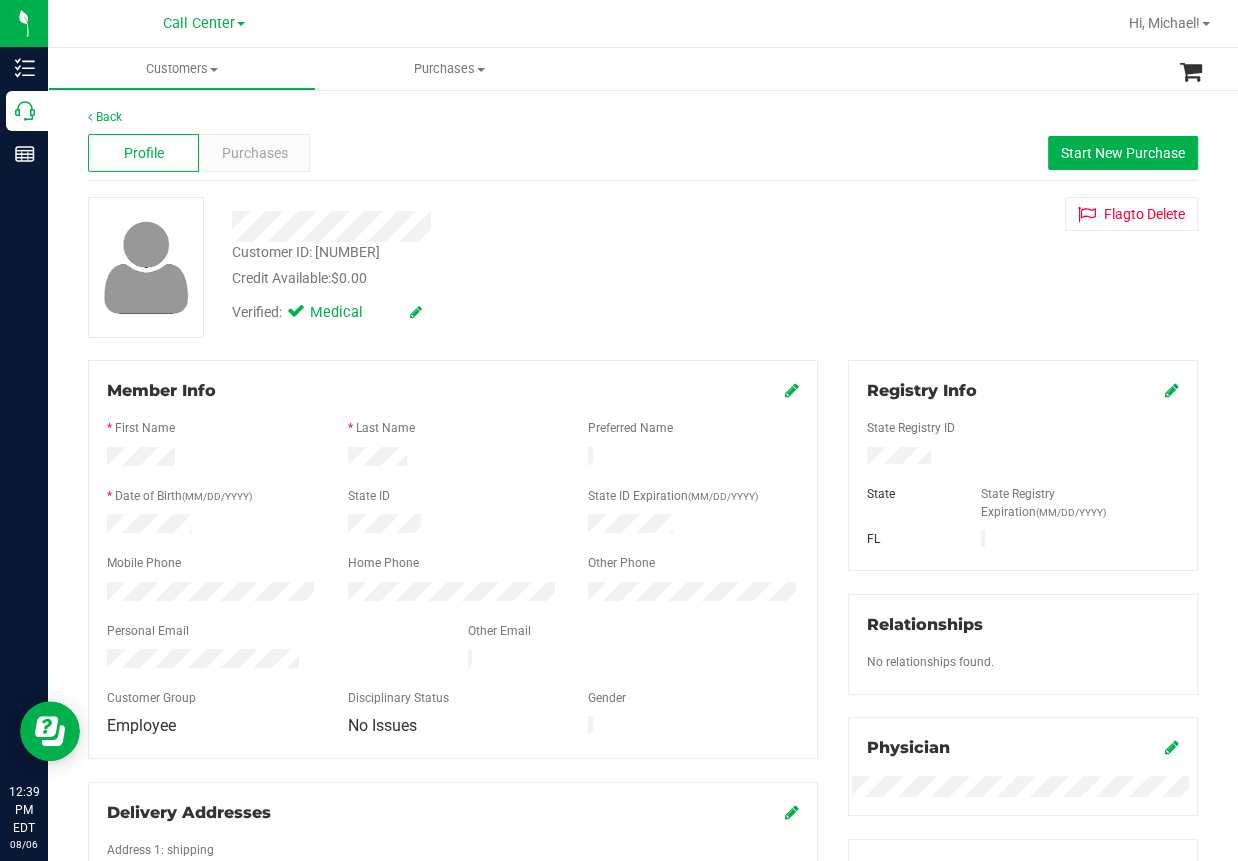 drag, startPoint x: 526, startPoint y: 170, endPoint x: 509, endPoint y: 173, distance: 17.262676 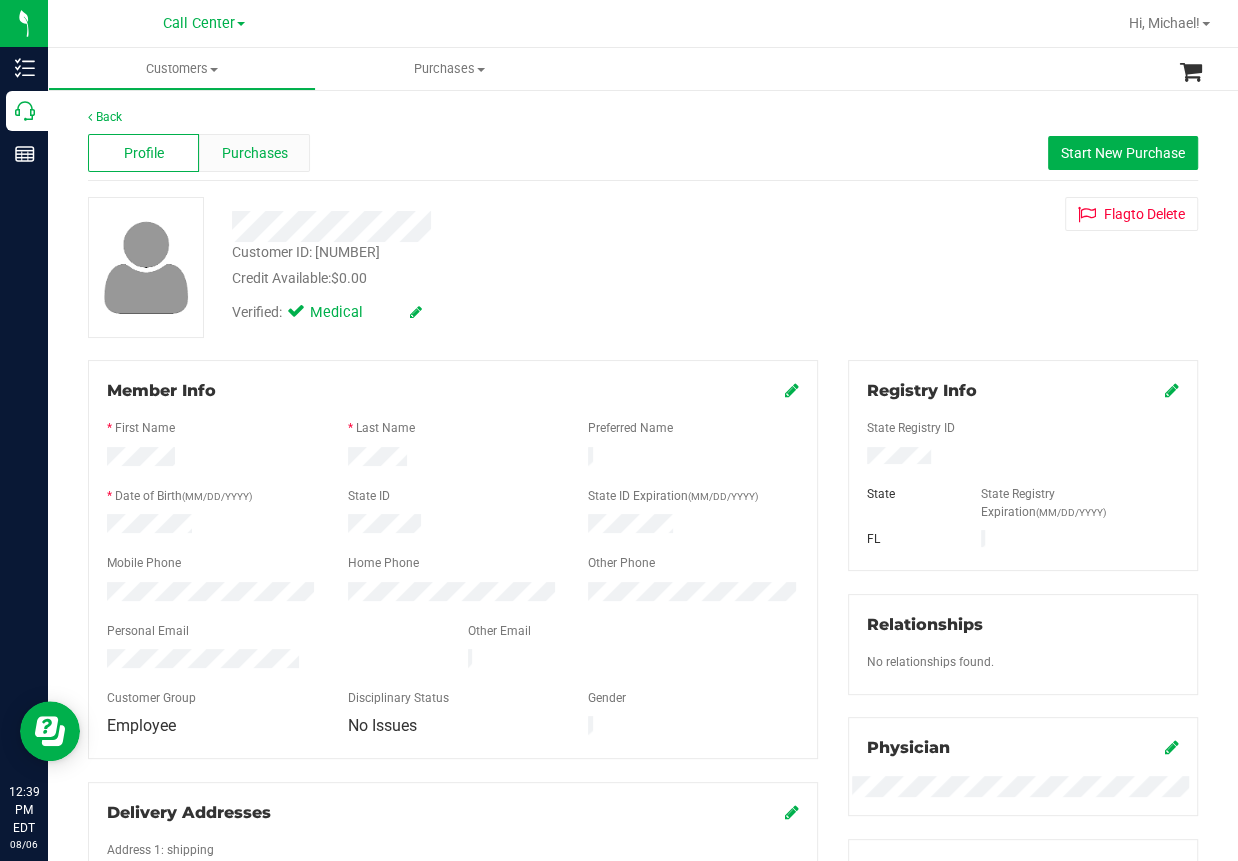 click on "Purchases" at bounding box center (255, 153) 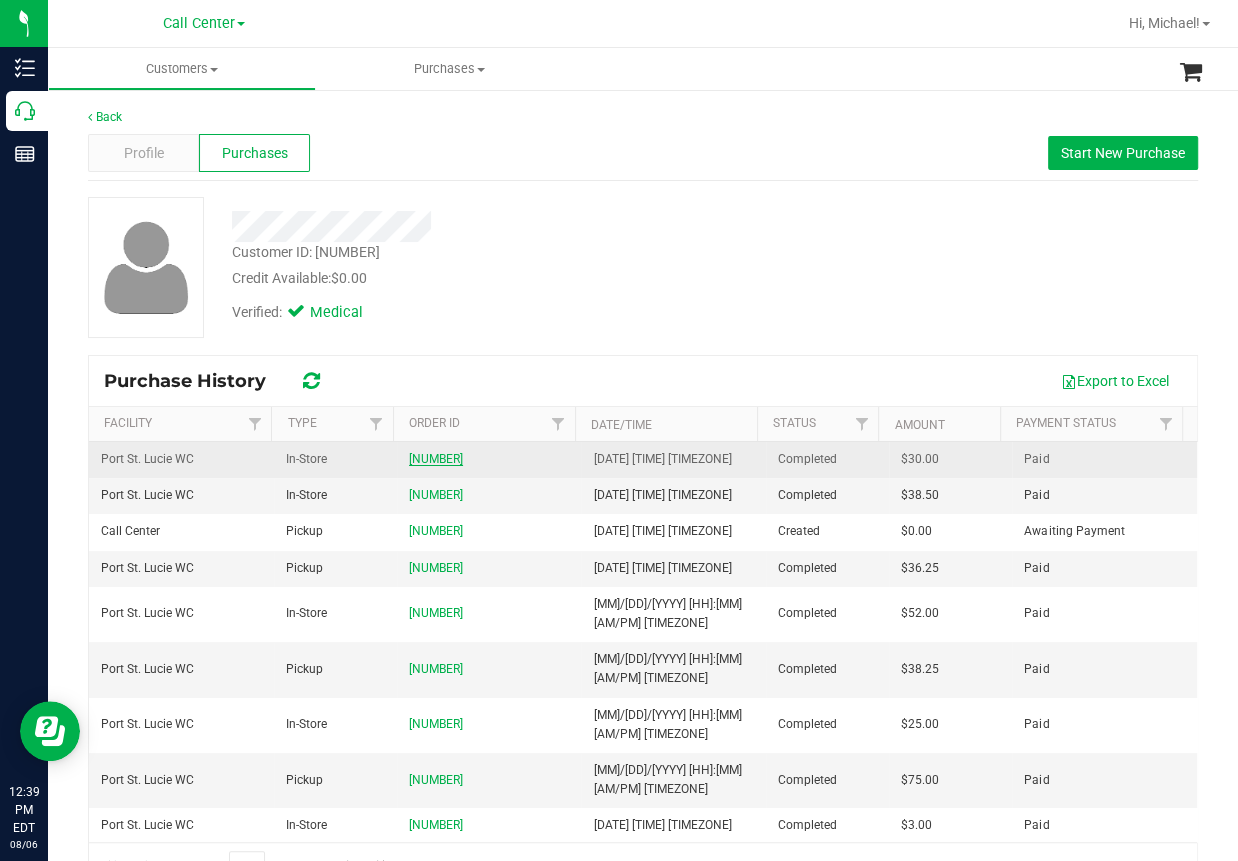 click on "[NUMBER]" at bounding box center [436, 459] 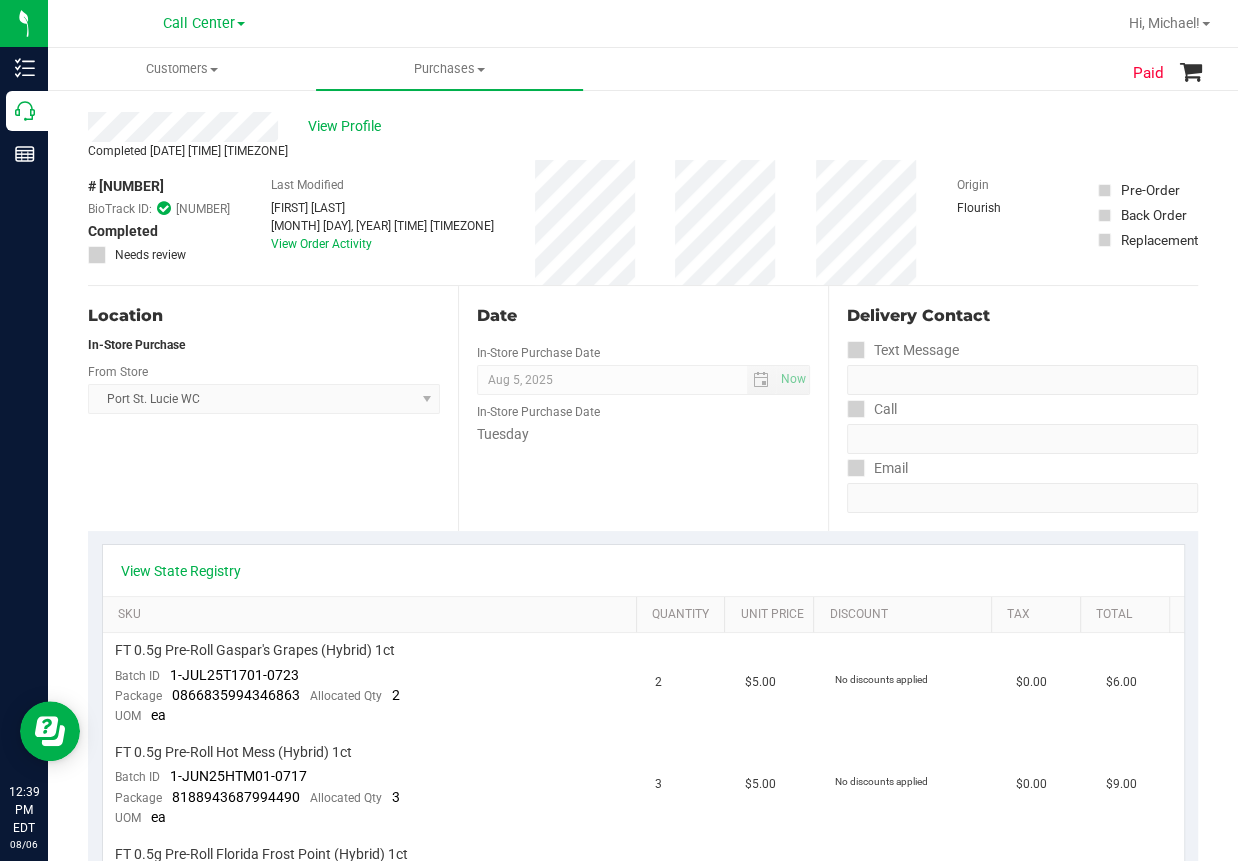 scroll, scrollTop: 0, scrollLeft: 0, axis: both 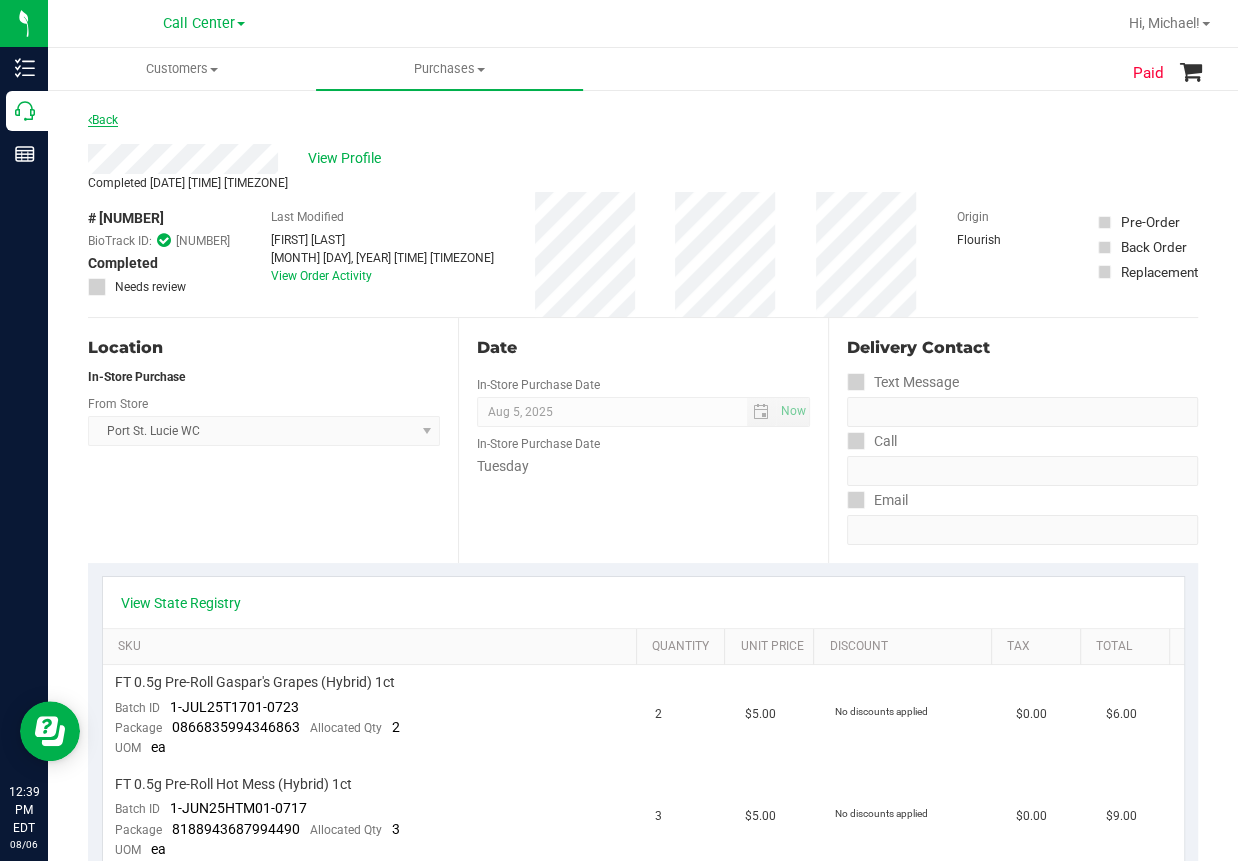 click on "Back" at bounding box center (103, 120) 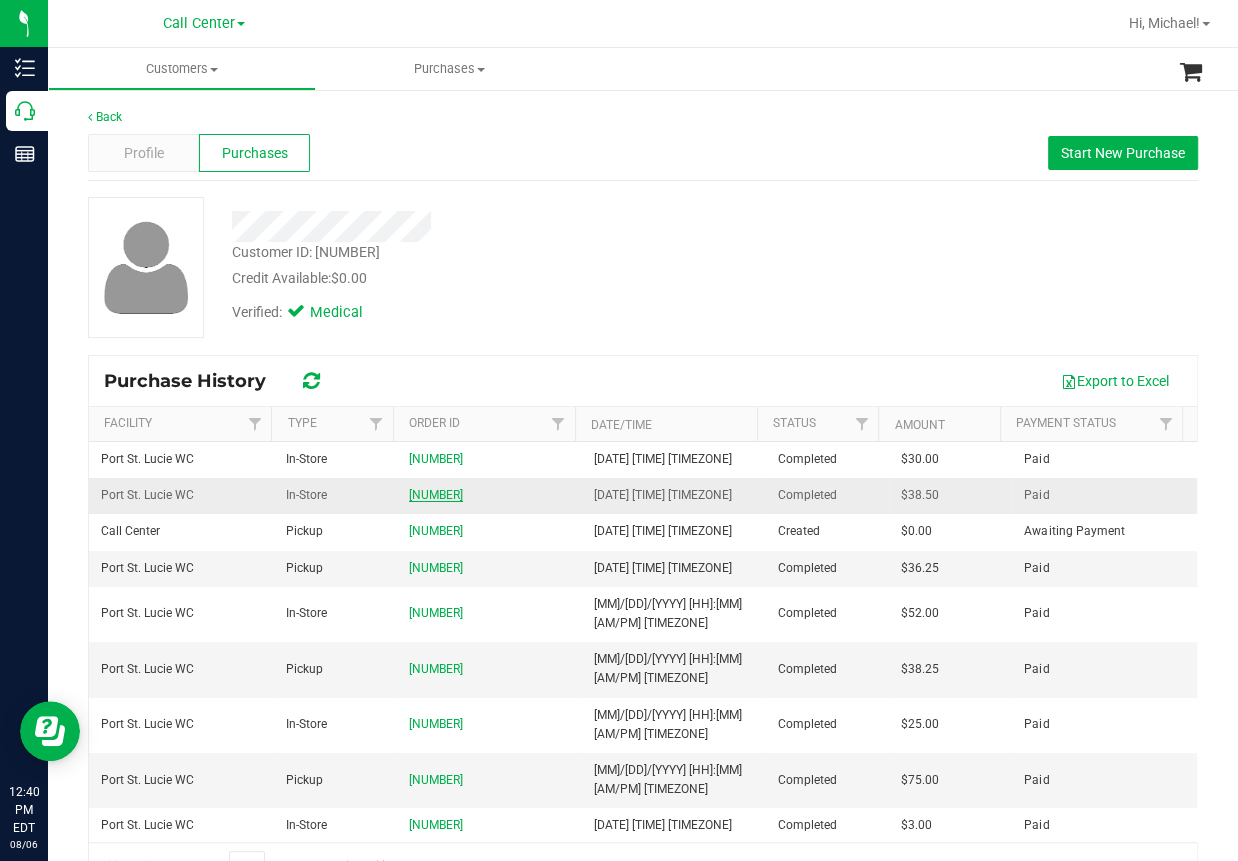 click on "[NUMBER]" at bounding box center (436, 495) 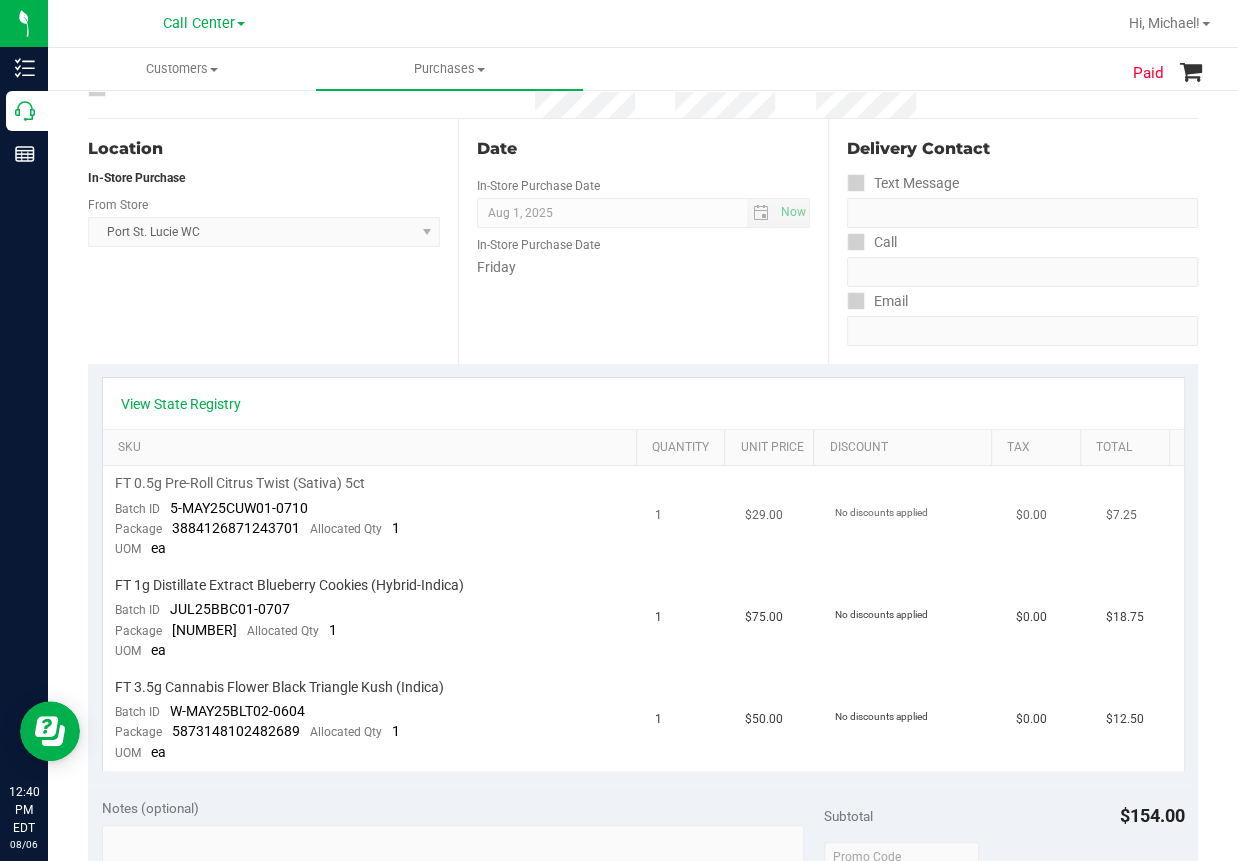 scroll, scrollTop: 200, scrollLeft: 0, axis: vertical 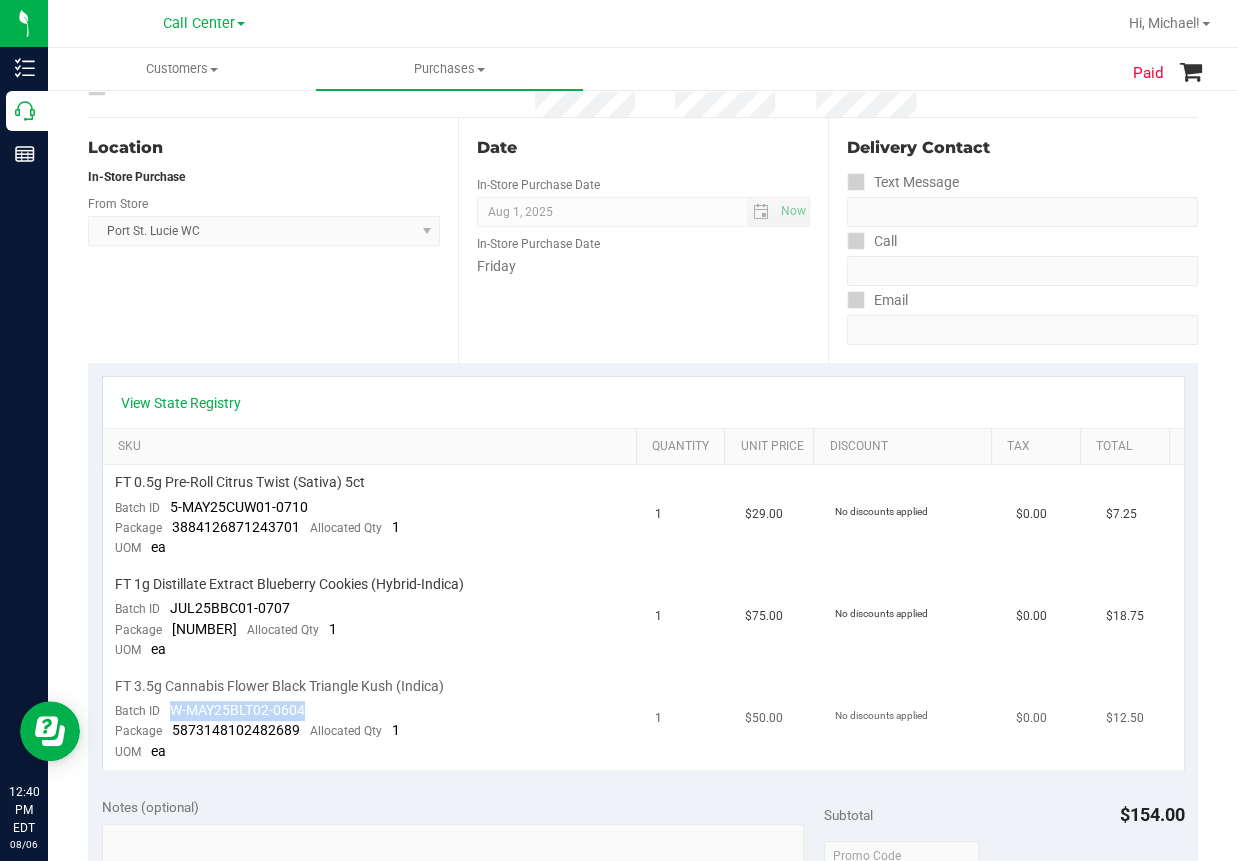 drag, startPoint x: 165, startPoint y: 704, endPoint x: 260, endPoint y: 698, distance: 95.189285 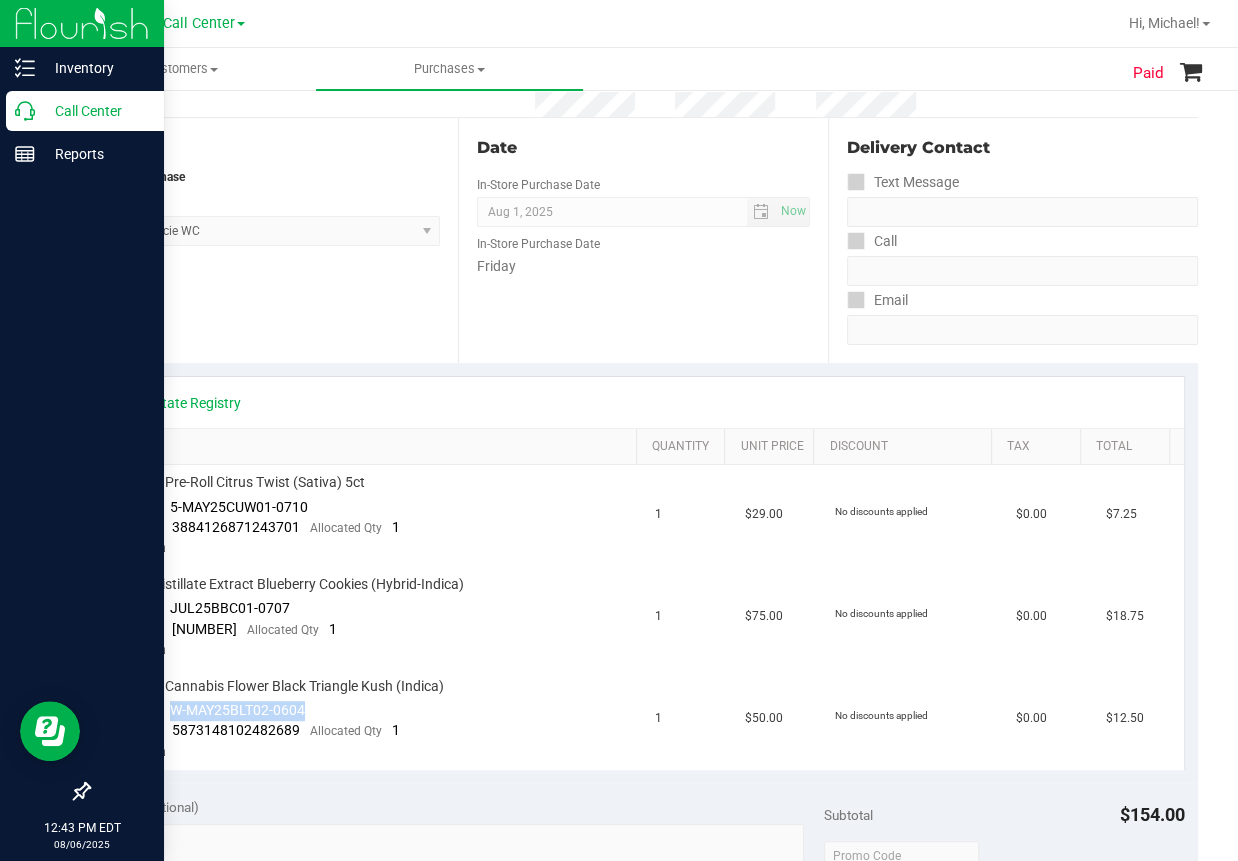 click 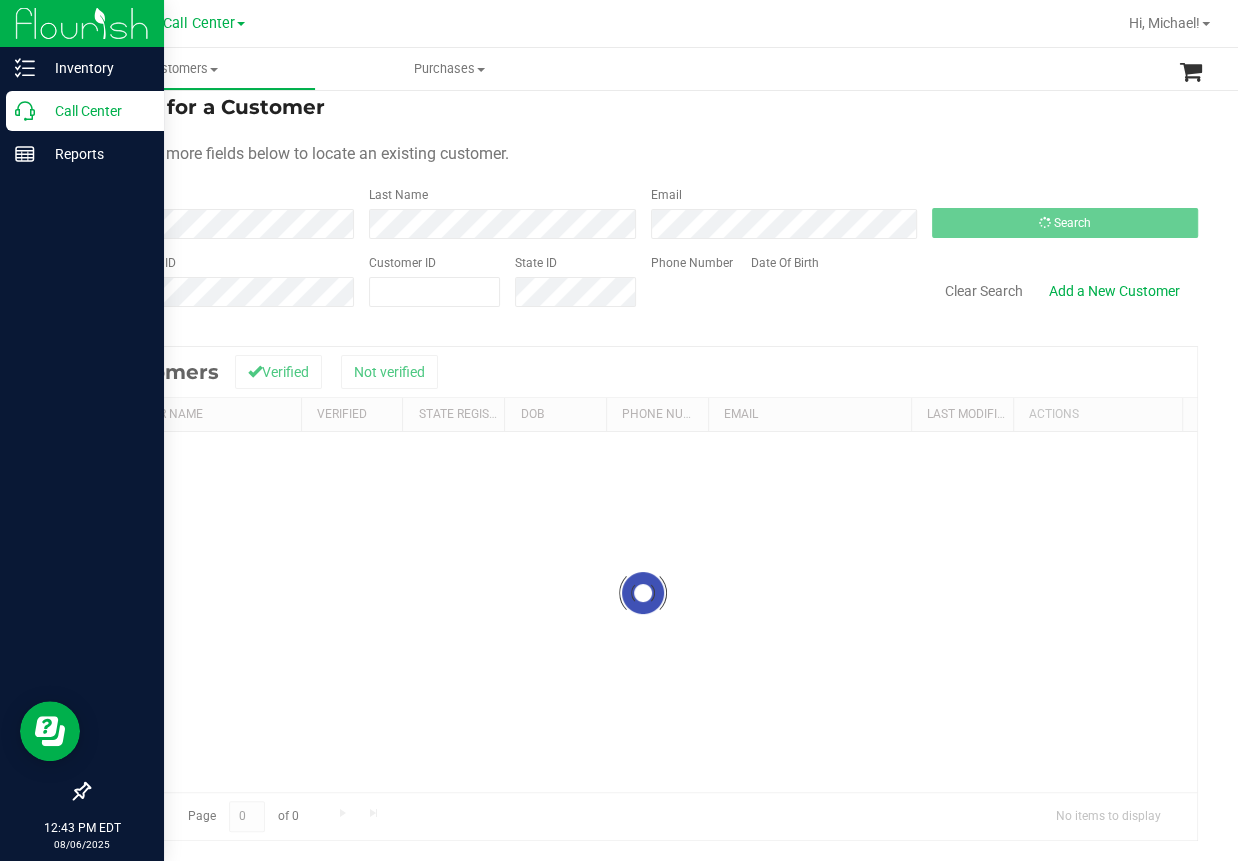 scroll, scrollTop: 0, scrollLeft: 0, axis: both 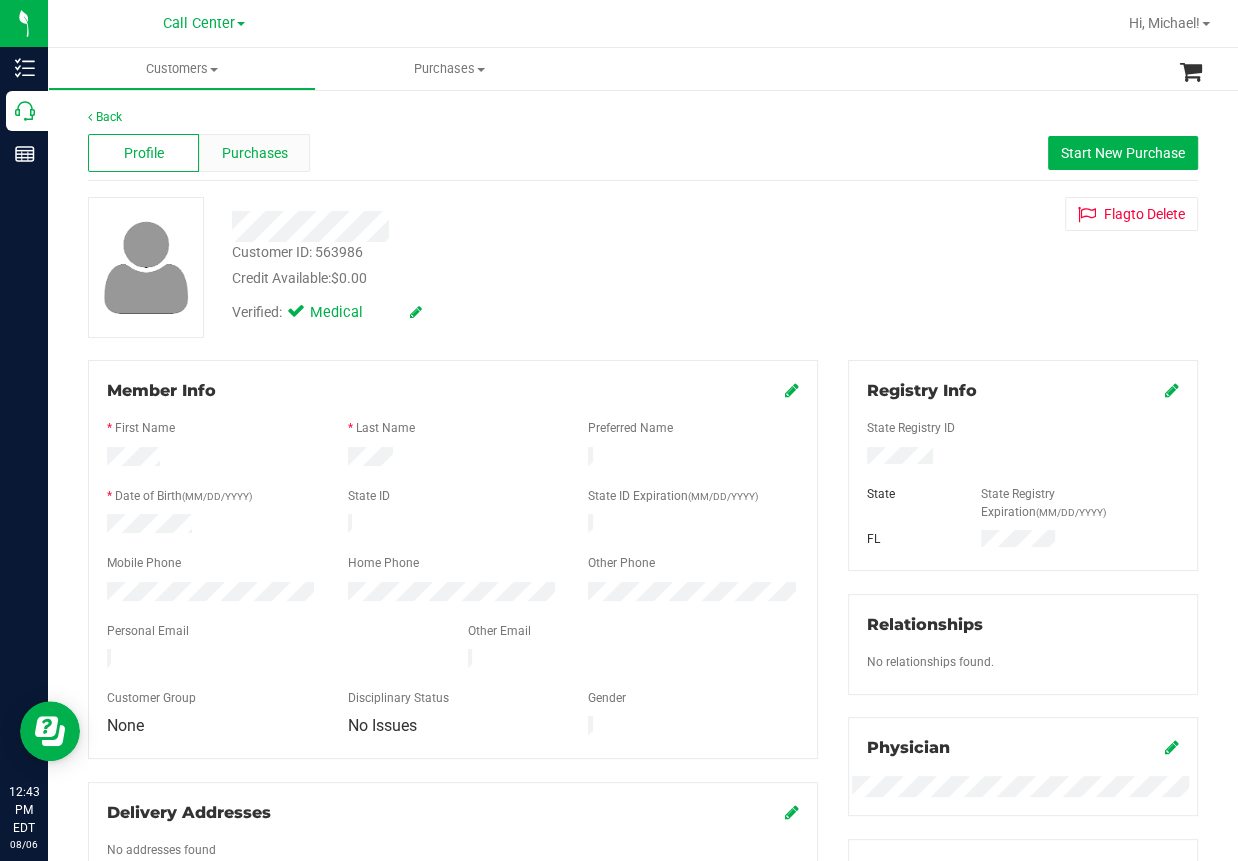 click on "Purchases" at bounding box center (255, 153) 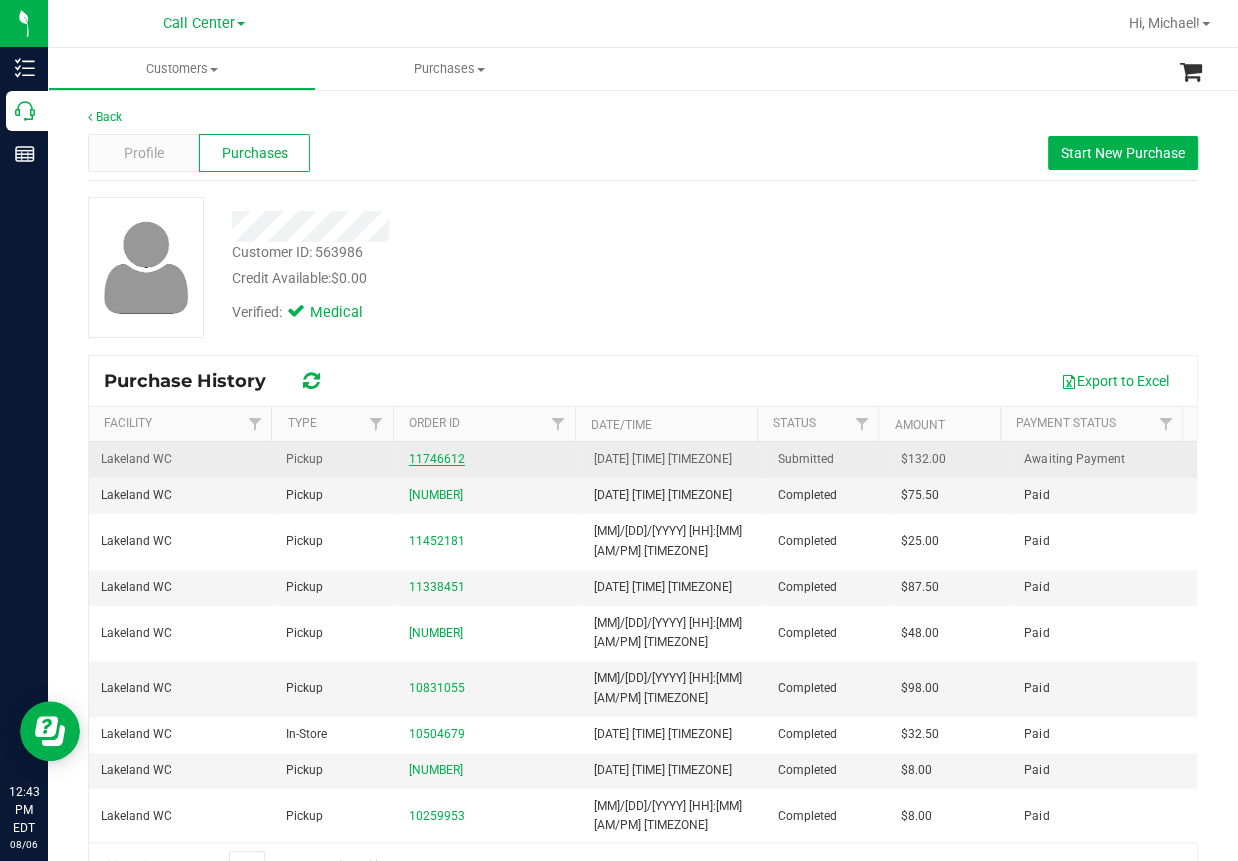 click on "11746612" at bounding box center (437, 459) 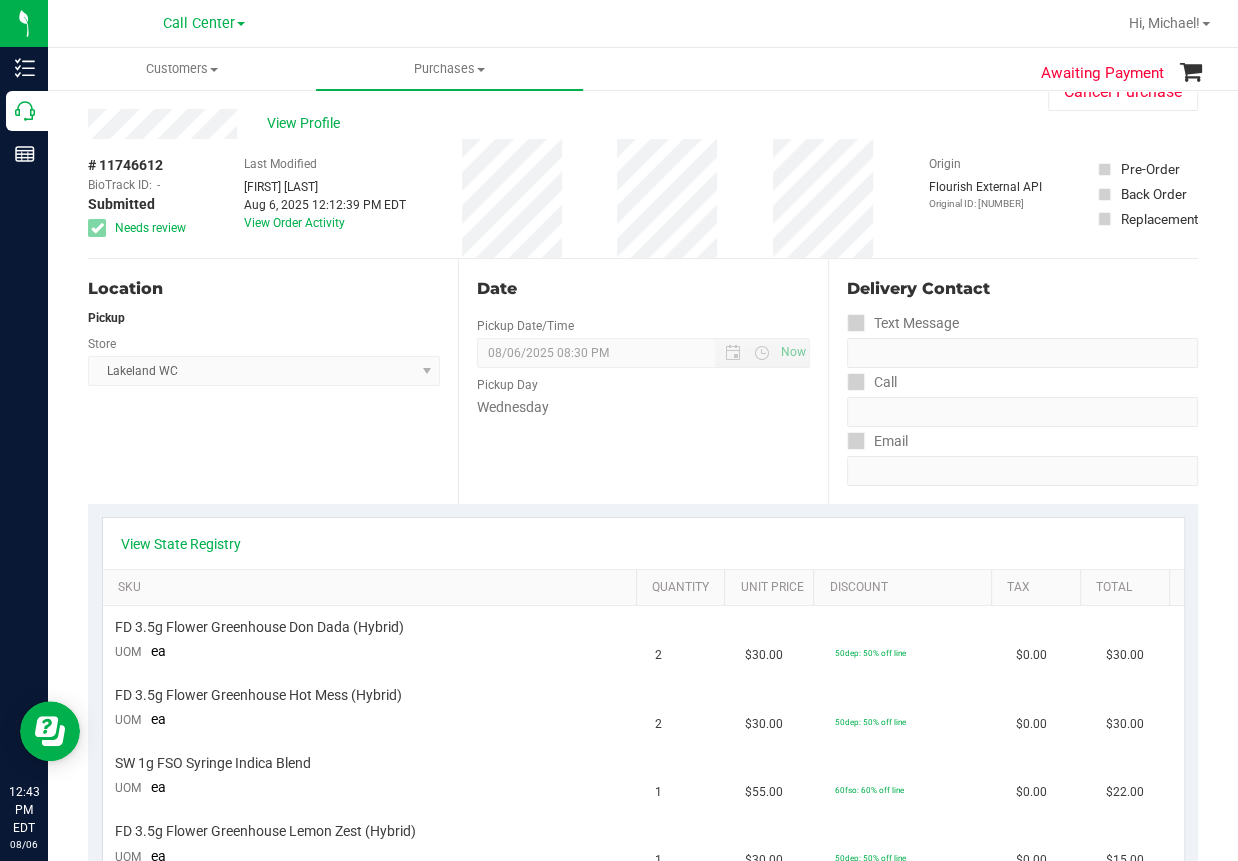 scroll, scrollTop: 0, scrollLeft: 0, axis: both 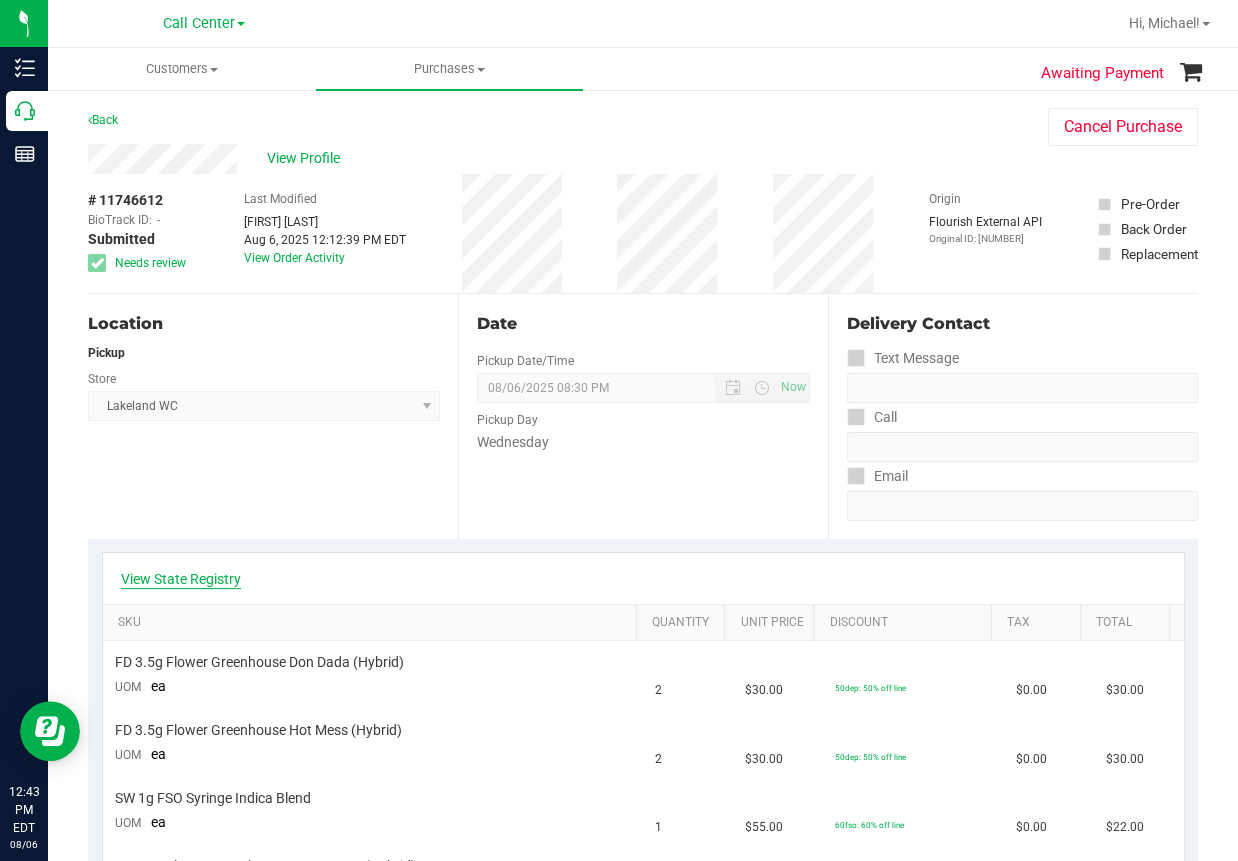 click on "View State Registry" at bounding box center [181, 579] 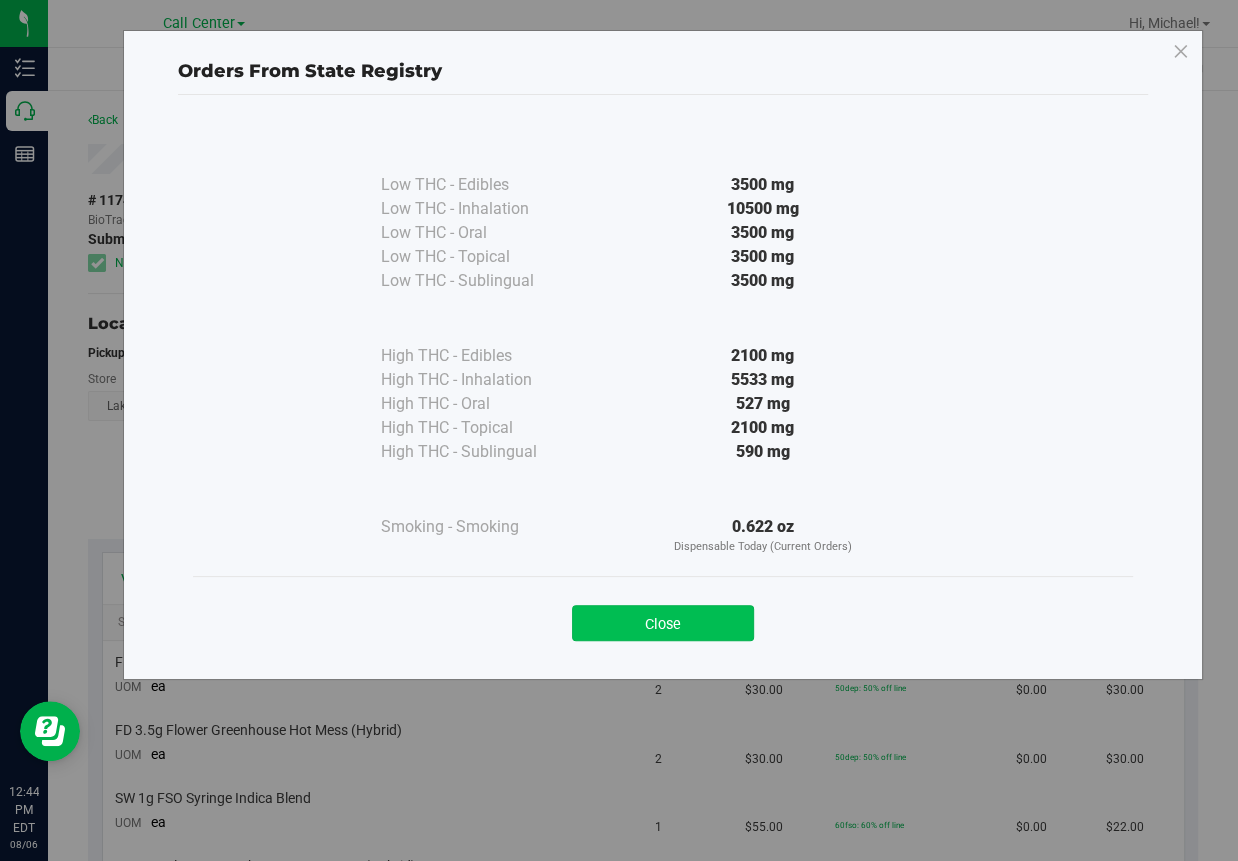 click on "Close" at bounding box center [663, 623] 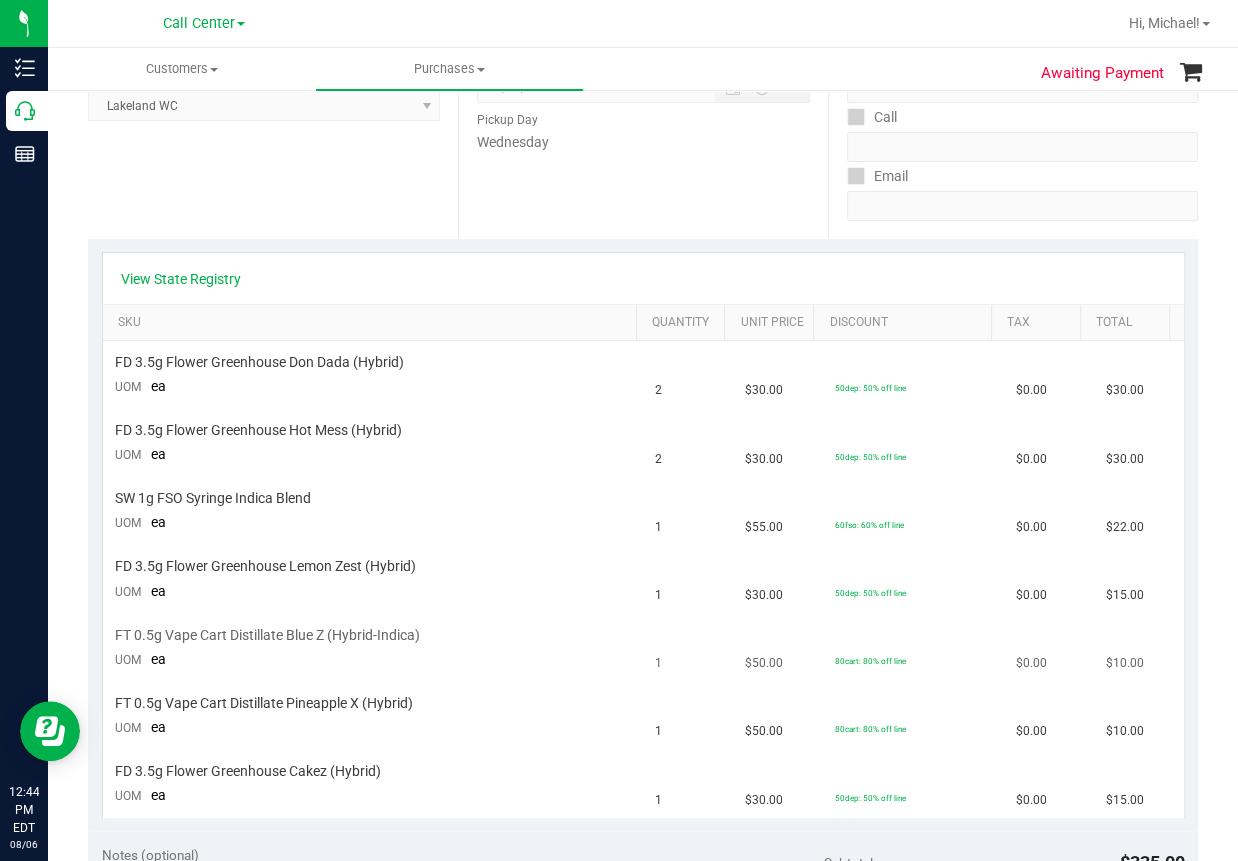 scroll, scrollTop: 400, scrollLeft: 0, axis: vertical 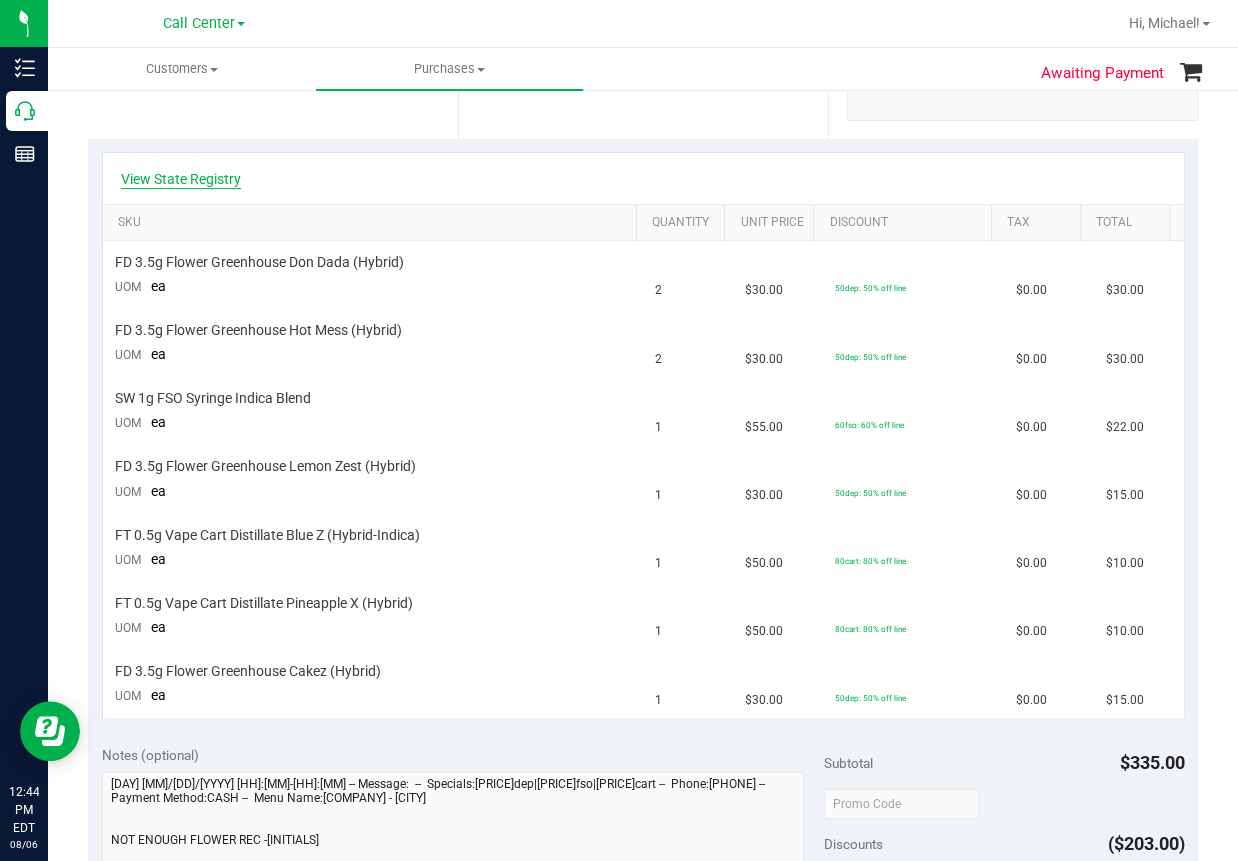 click on "View State Registry" at bounding box center [181, 179] 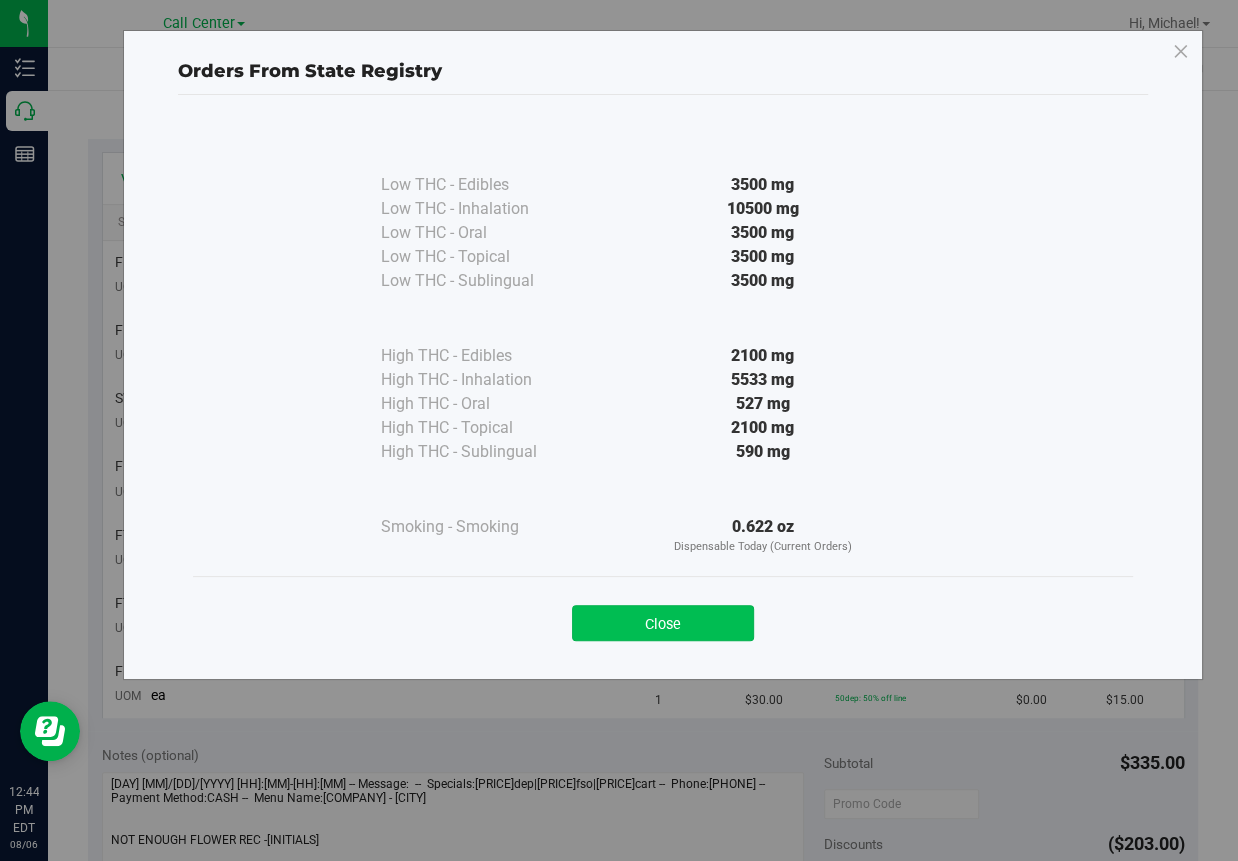 click on "Close" at bounding box center [663, 623] 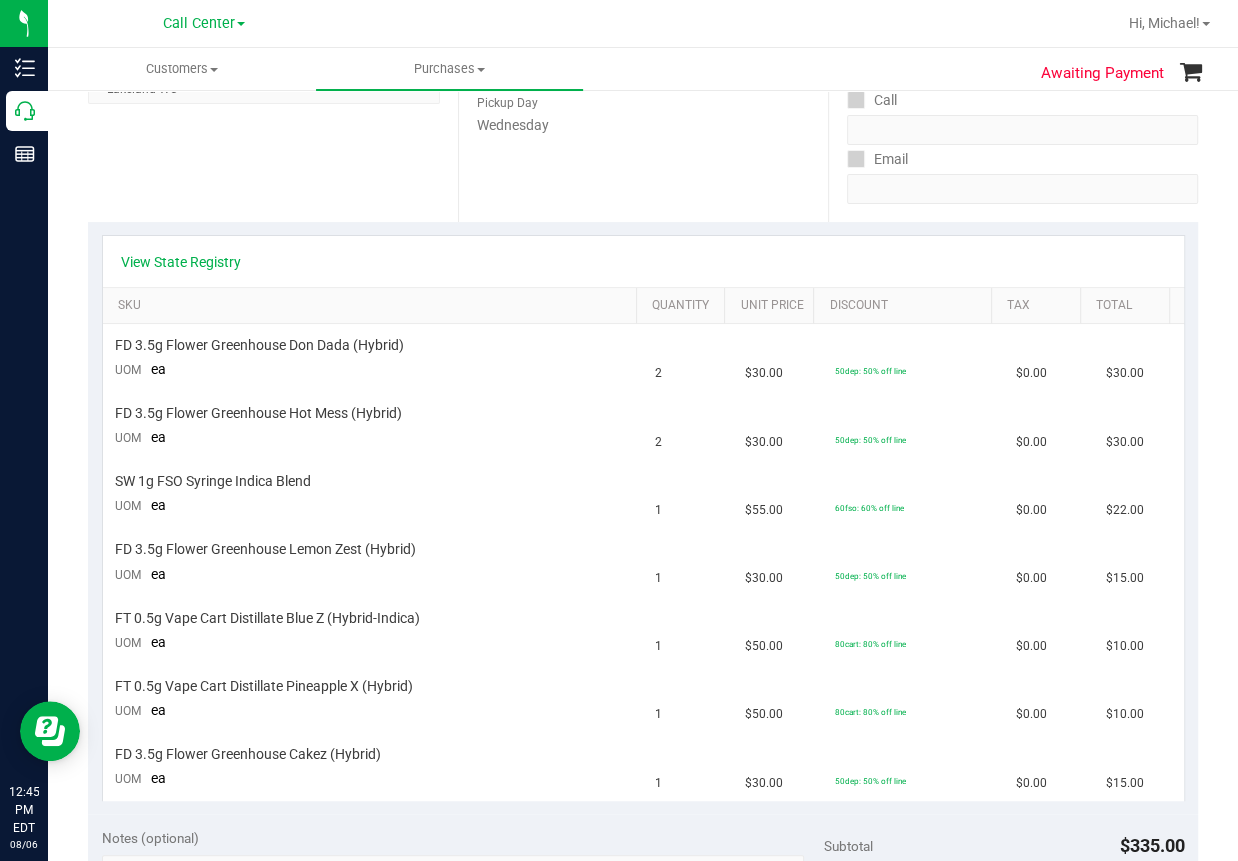 scroll, scrollTop: 300, scrollLeft: 0, axis: vertical 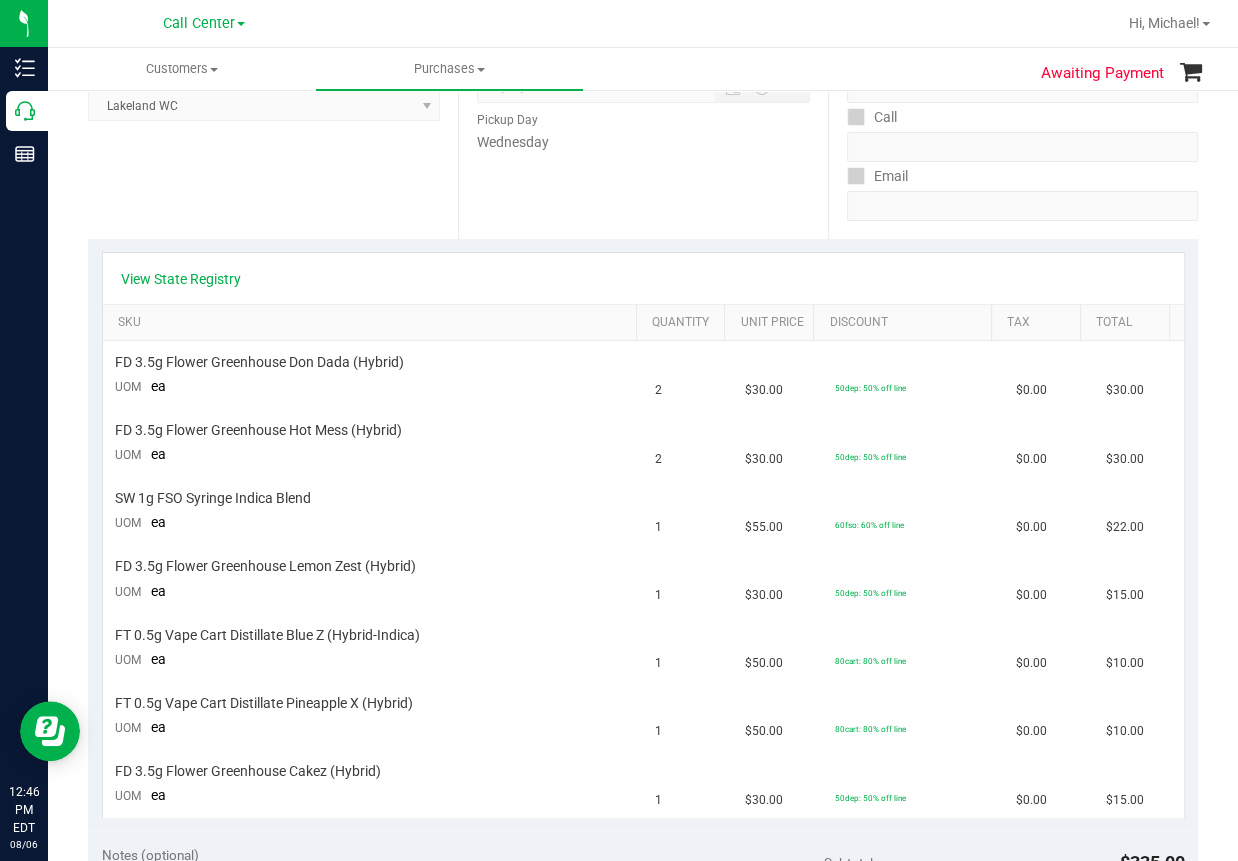 click on "Location
Pickup
Store
Lakeland WC Select Store Bonita Springs WC Boynton Beach WC Bradenton WC Brandon WC Brooksville WC Call Center Clermont WC Crestview WC Deerfield Beach WC Delray Beach WC Deltona WC Ft Walton Beach WC Ft. Lauderdale WC Ft. Myers WC Gainesville WC Jax Atlantic WC JAX DC REP Jax WC Key West WC Lakeland WC Largo WC Lehigh Acres DC REP Merritt Island WC Miami 72nd WC Miami Beach WC Miami Dadeland WC Miramar DC REP New Port Richey WC North Palm Beach WC North Port WC Ocala WC Orange Park WC Orlando Colonial WC Orlando DC REP Orlando WC Oviedo WC Palm Bay WC Palm Coast WC Panama City WC Pensacola WC Port Orange WC Port St. Lucie WC Sebring WC South Tampa WC St. Pete WC Summerfield WC Tallahassee DC REP Tallahassee WC Tampa DC Testing Tampa Warehouse Tampa WC TX Austin DC TX Plano Retail WPB DC WPB WC" at bounding box center (273, 116) 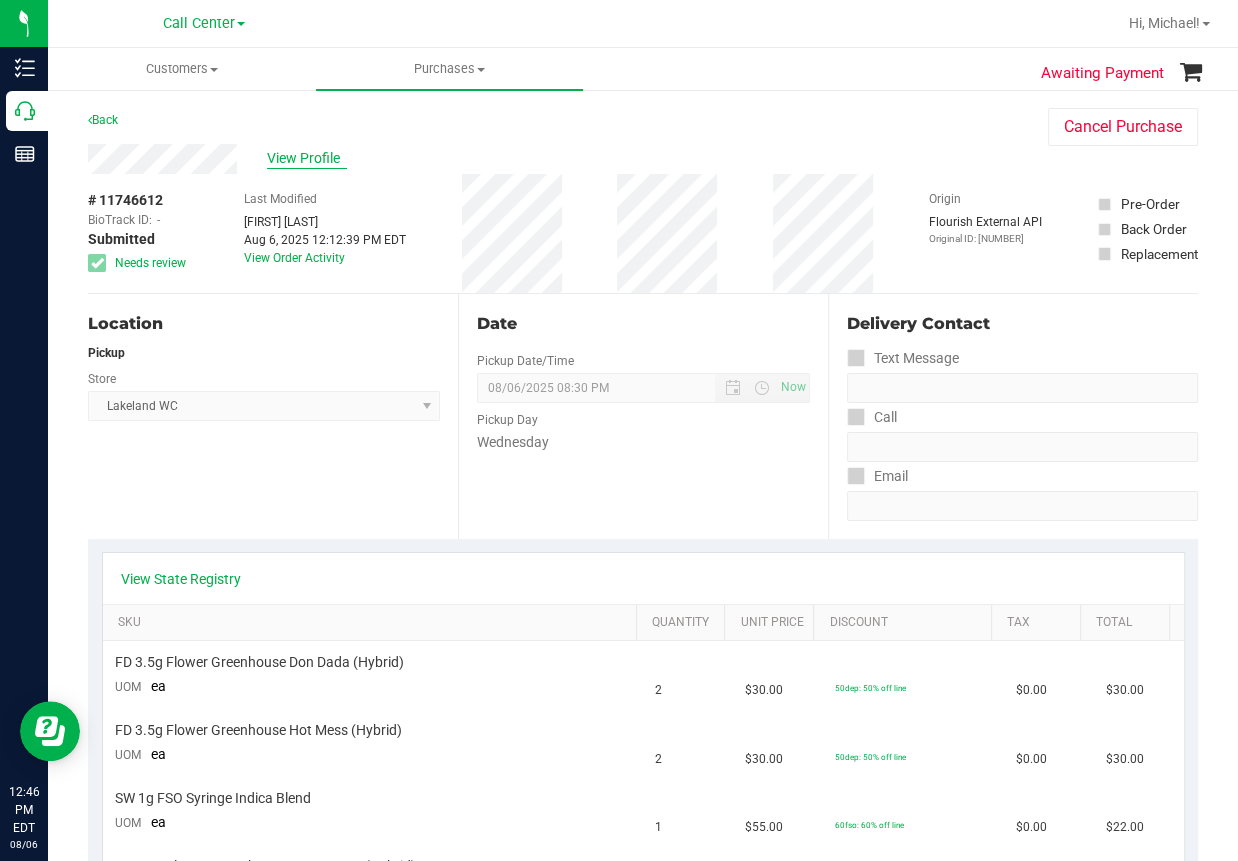 click on "View Profile" at bounding box center [307, 158] 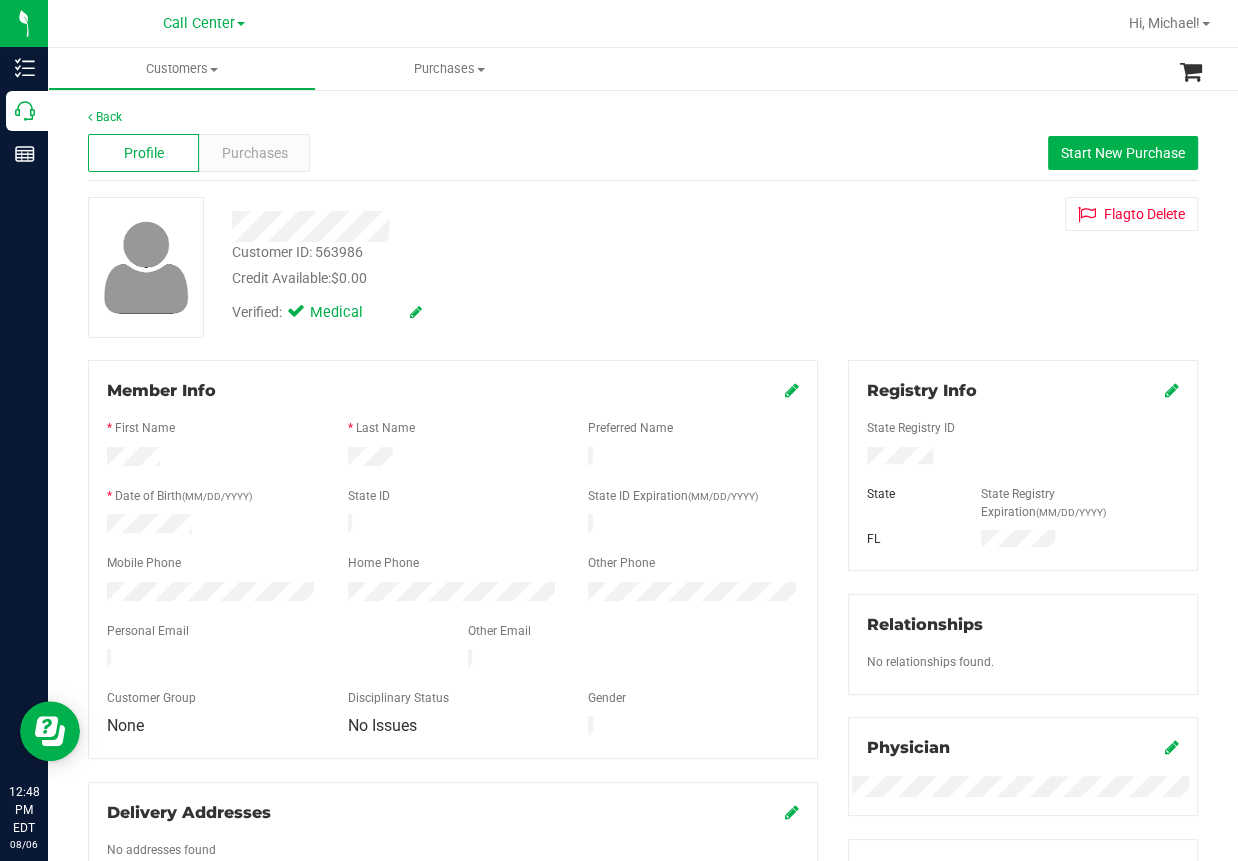 click on "Customers
All customers
Add a new customer
All physicians
Purchases
All purchases" at bounding box center (667, 69) 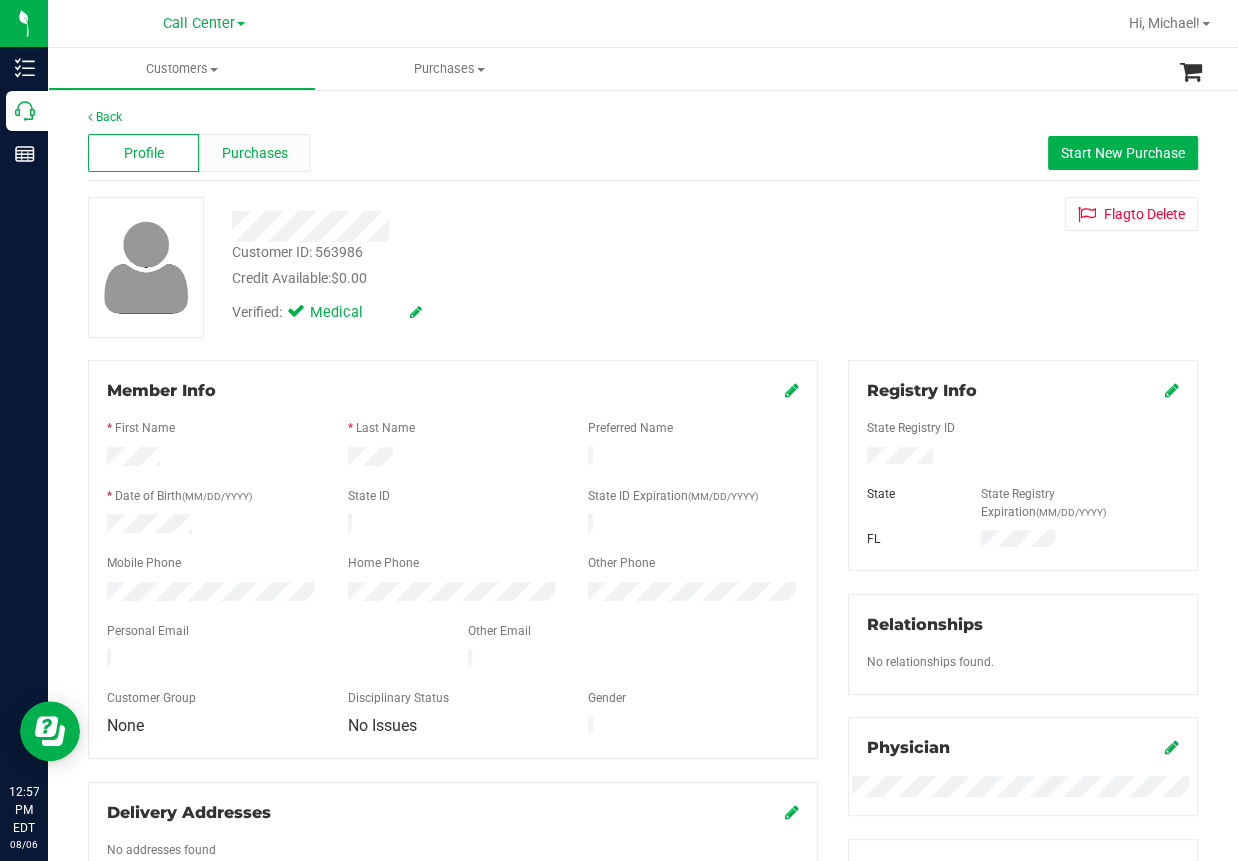 click on "Purchases" at bounding box center (255, 153) 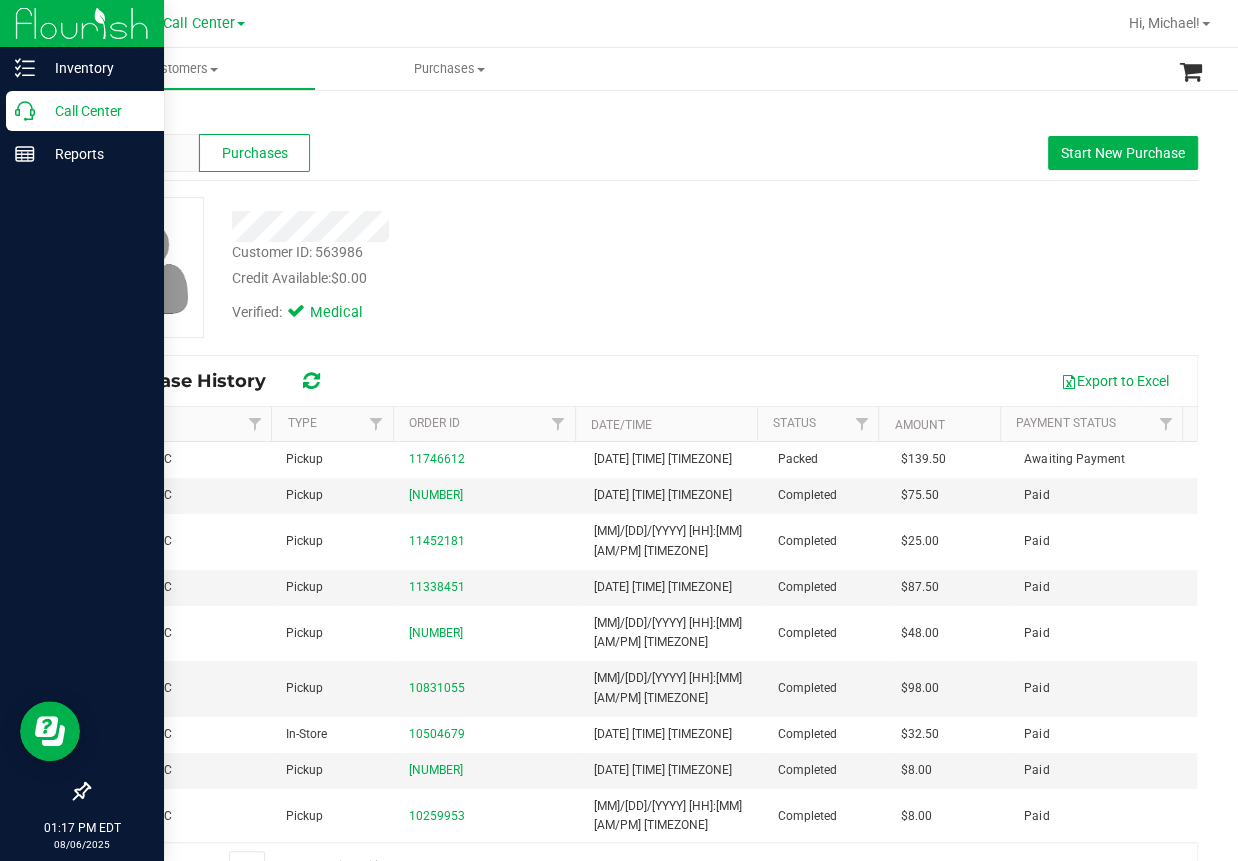 click 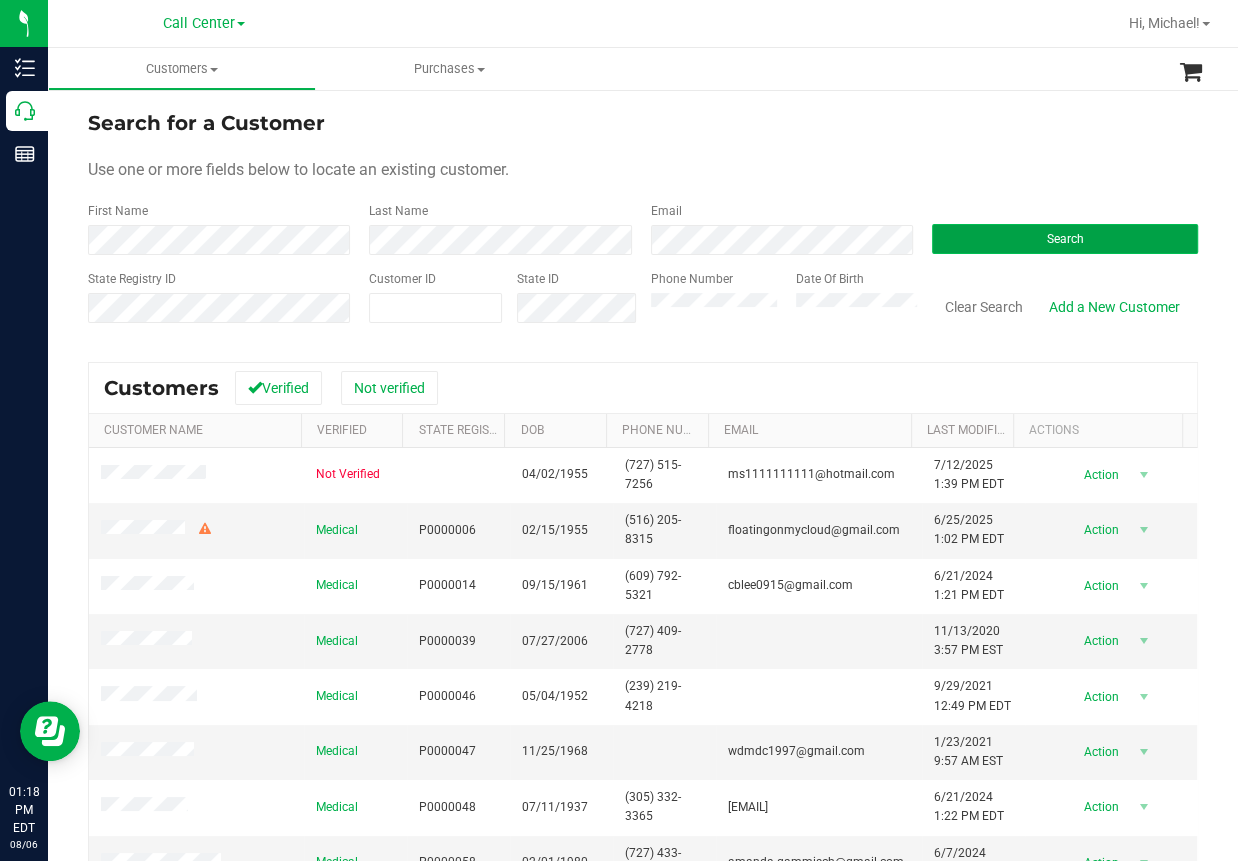 click on "Search" at bounding box center (1065, 239) 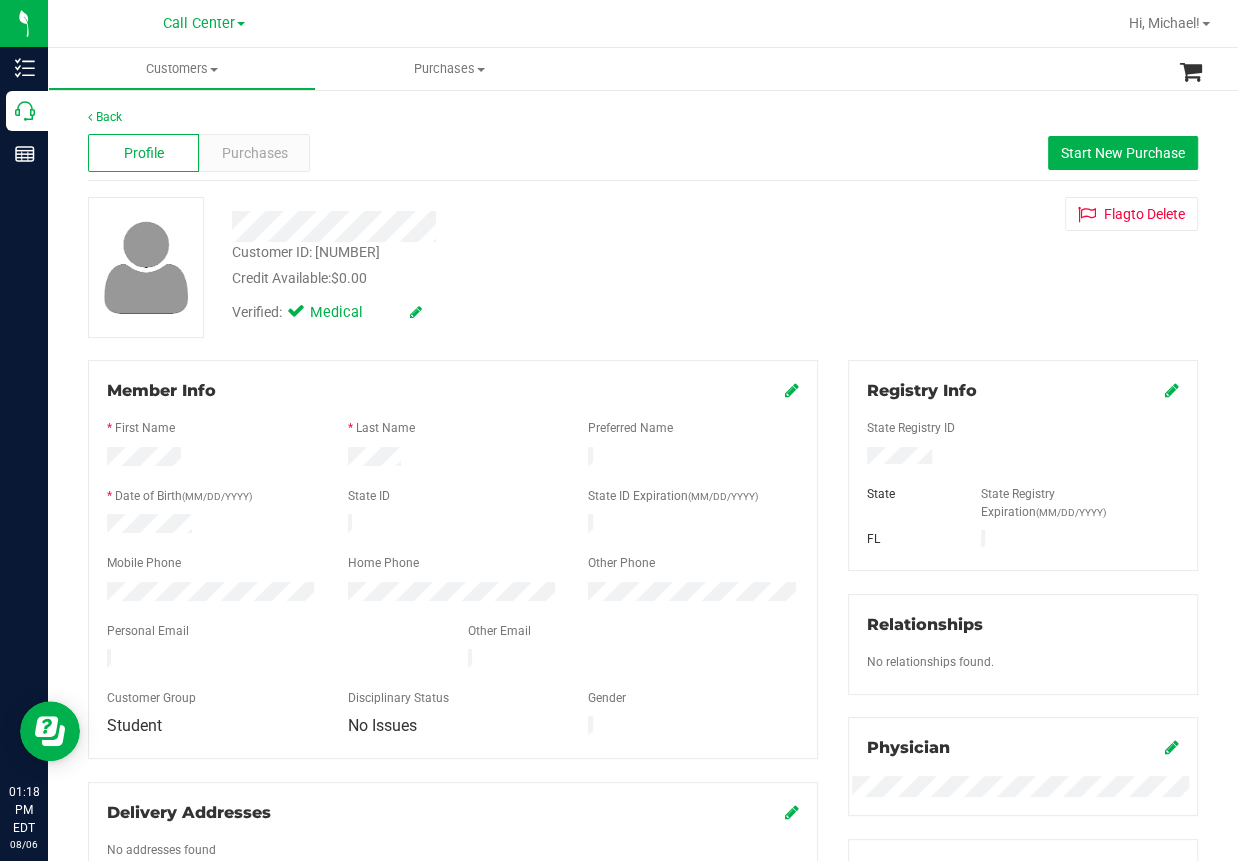 click on "Verified:
Medical" at bounding box center (502, 311) 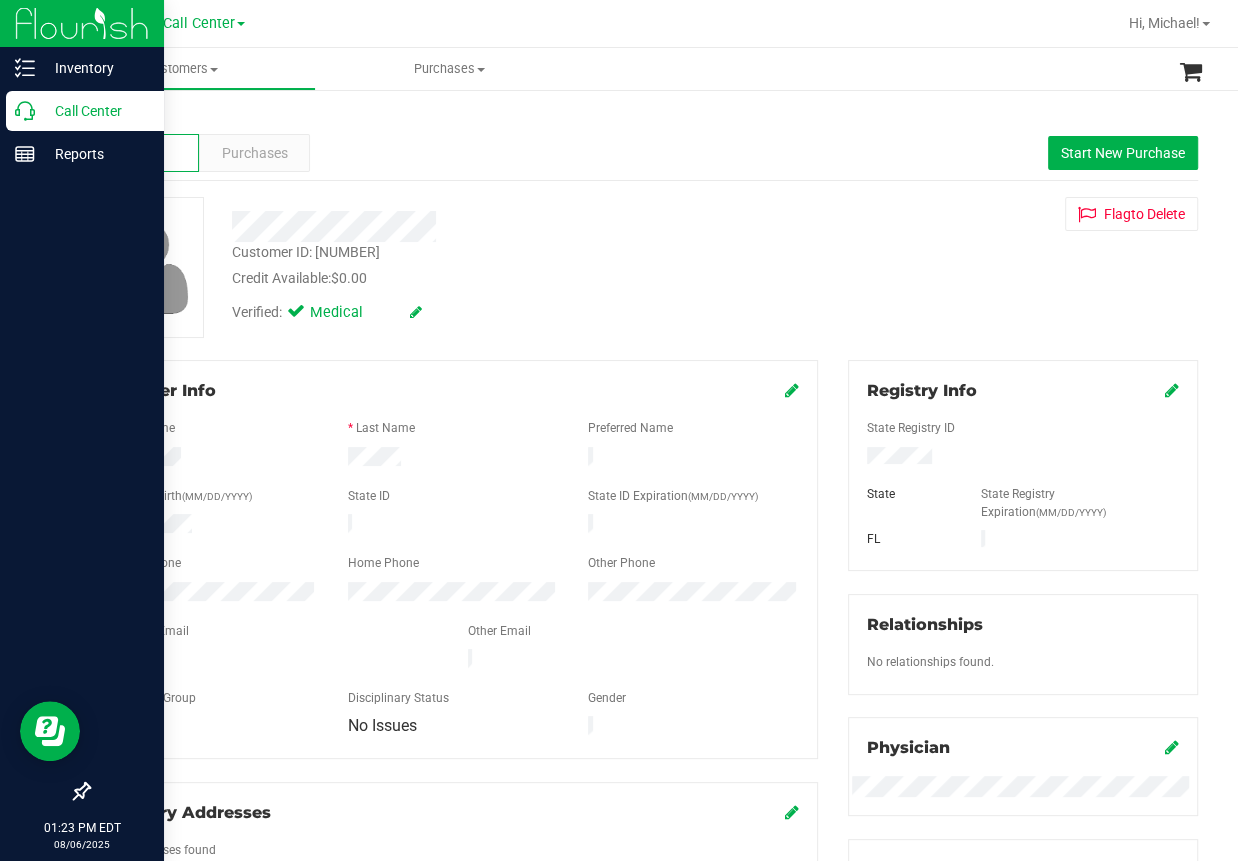 click 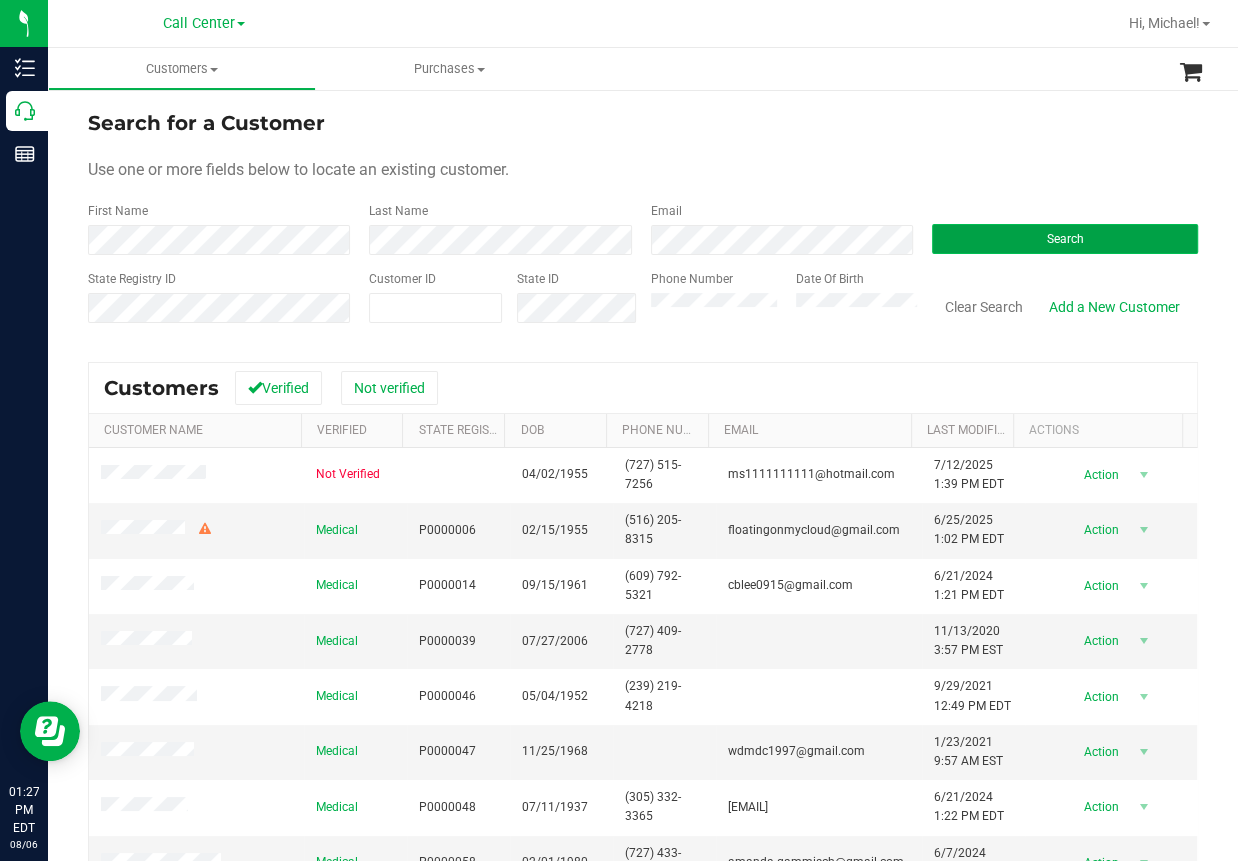 click on "Search" at bounding box center [1065, 239] 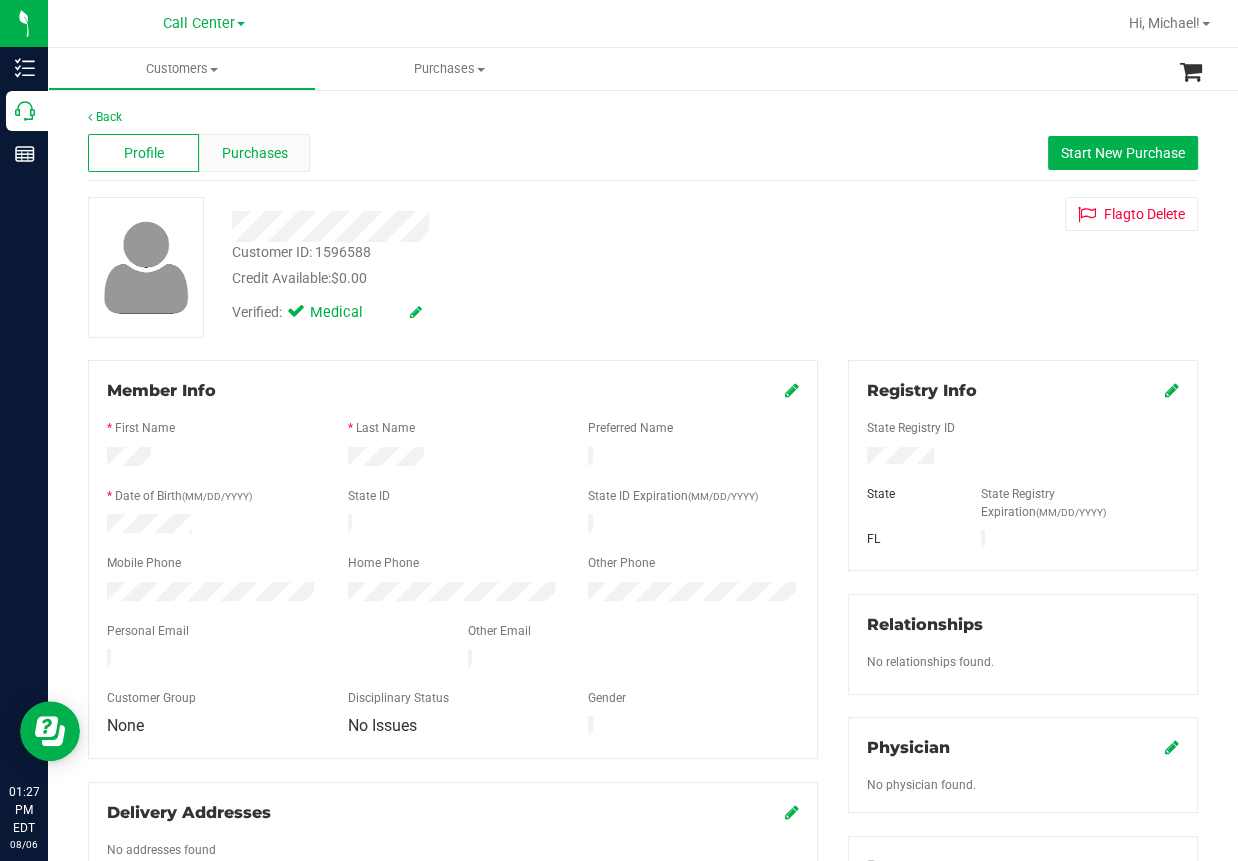 click on "Purchases" at bounding box center (255, 153) 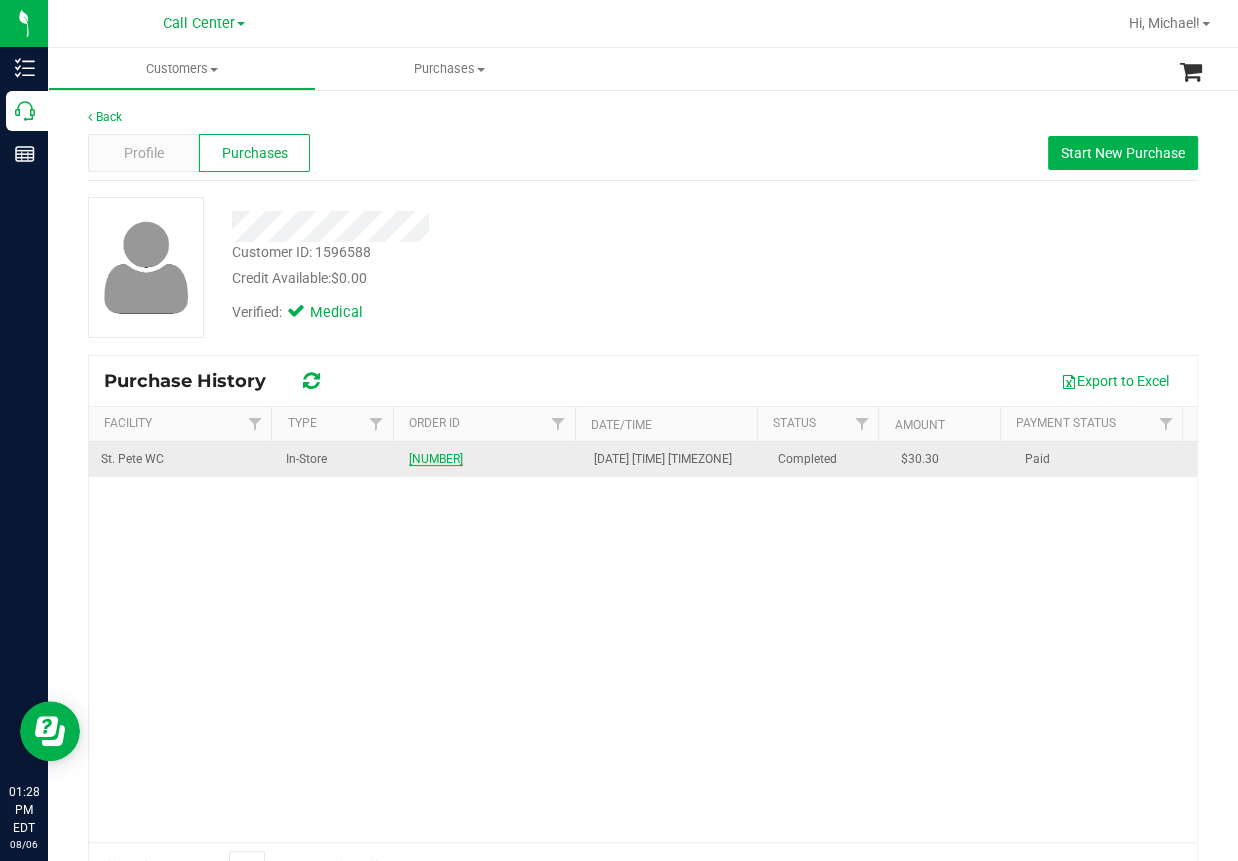 click on "[NUMBER]" at bounding box center [436, 459] 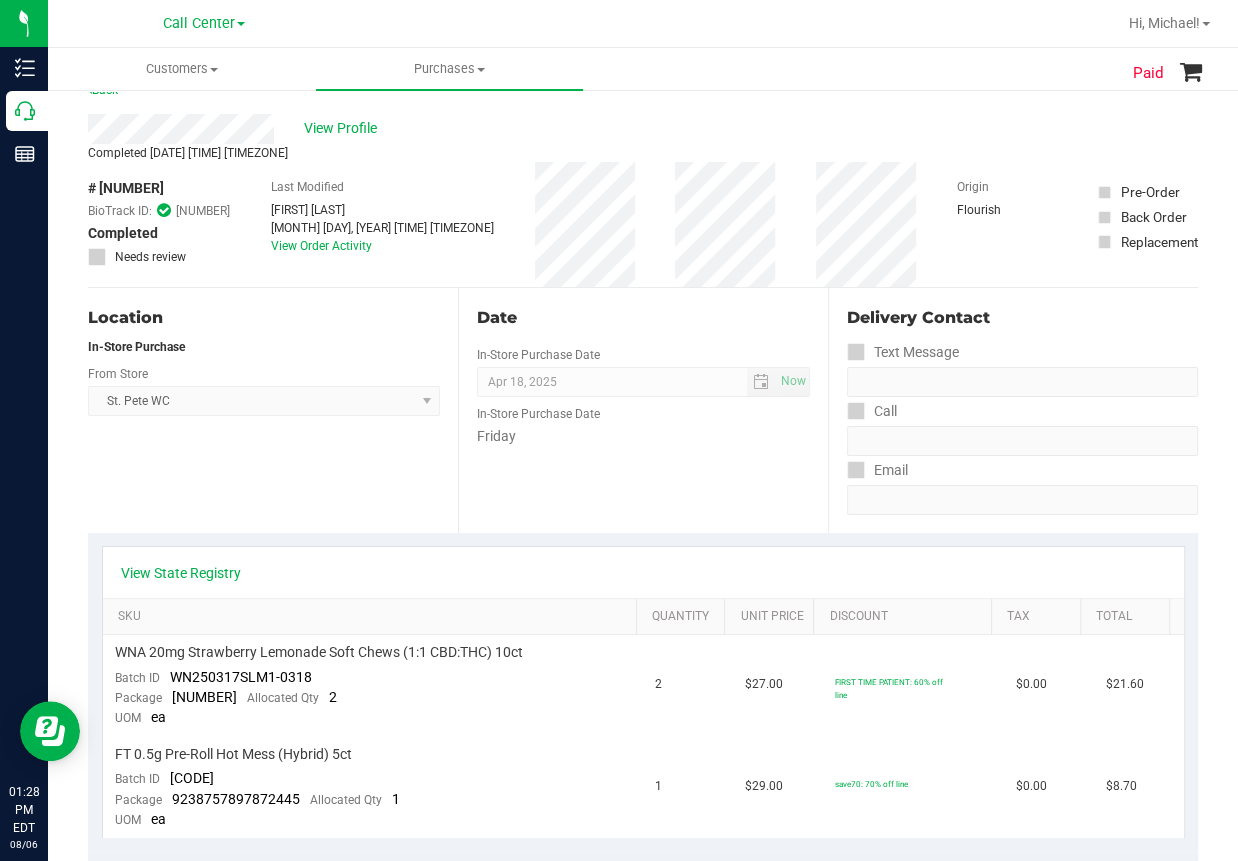 scroll, scrollTop: 0, scrollLeft: 0, axis: both 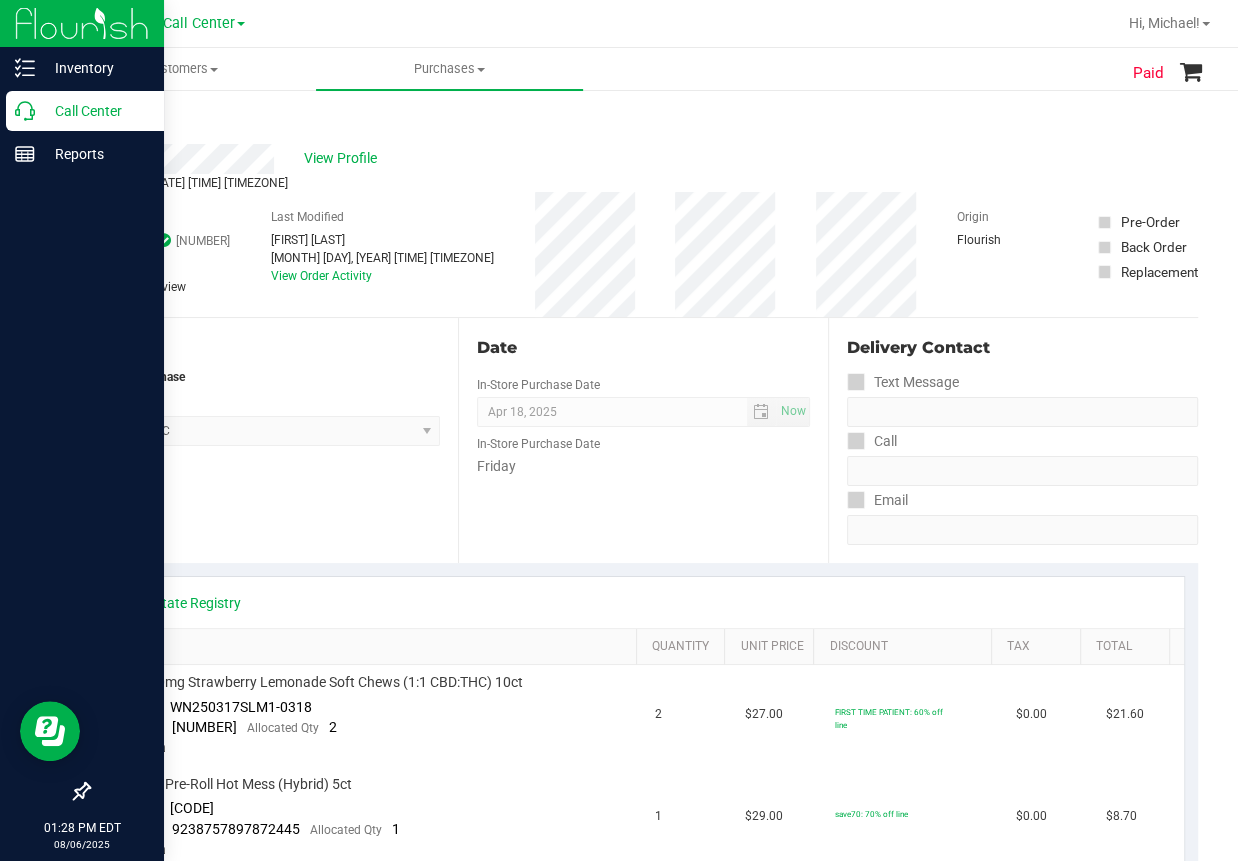 click 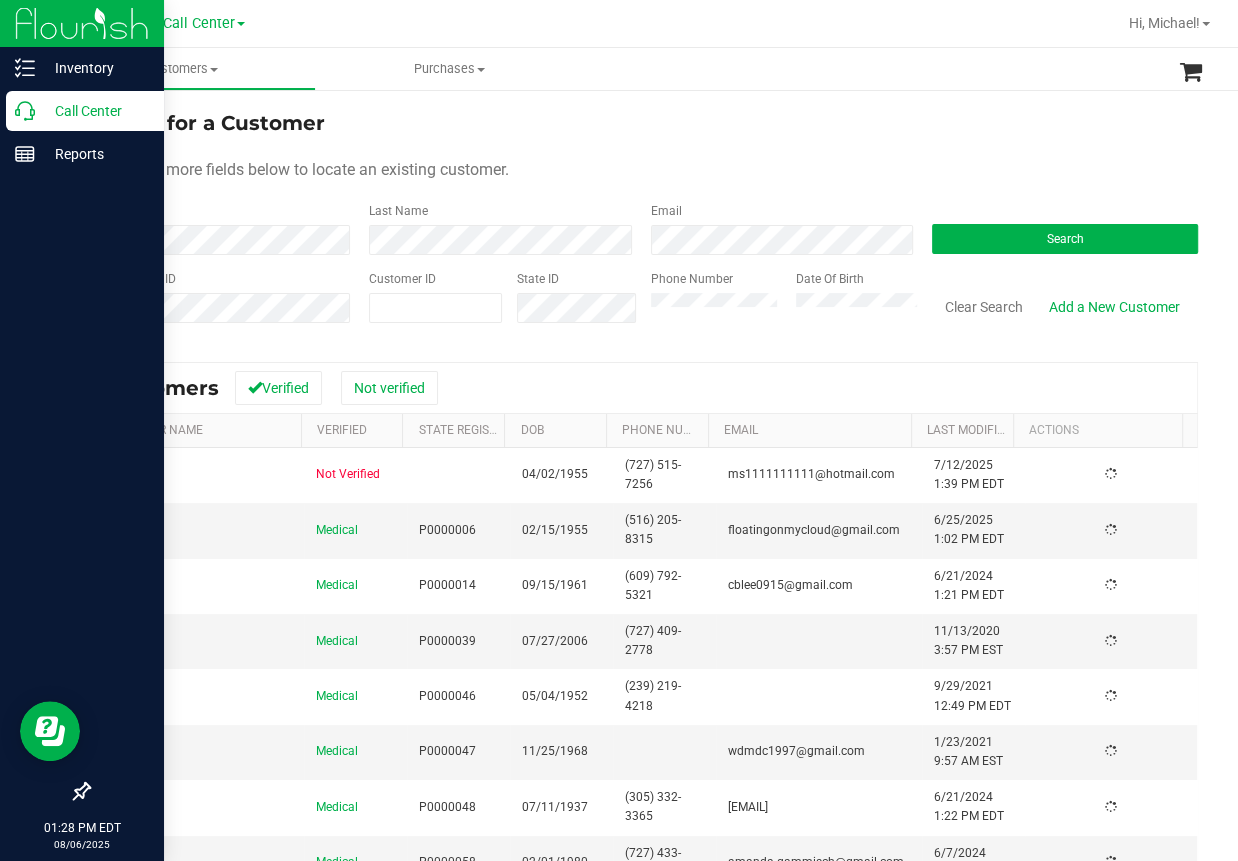 click 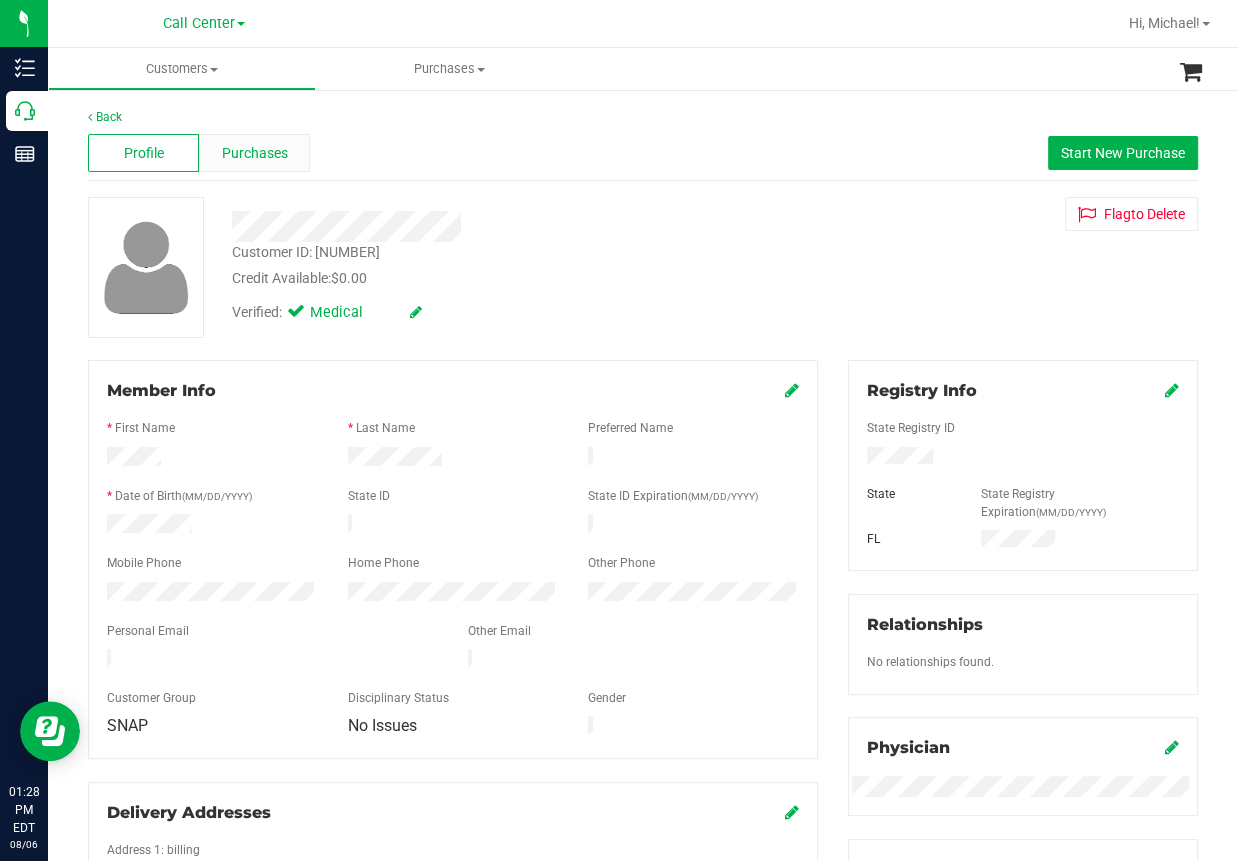 click on "Purchases" at bounding box center [255, 153] 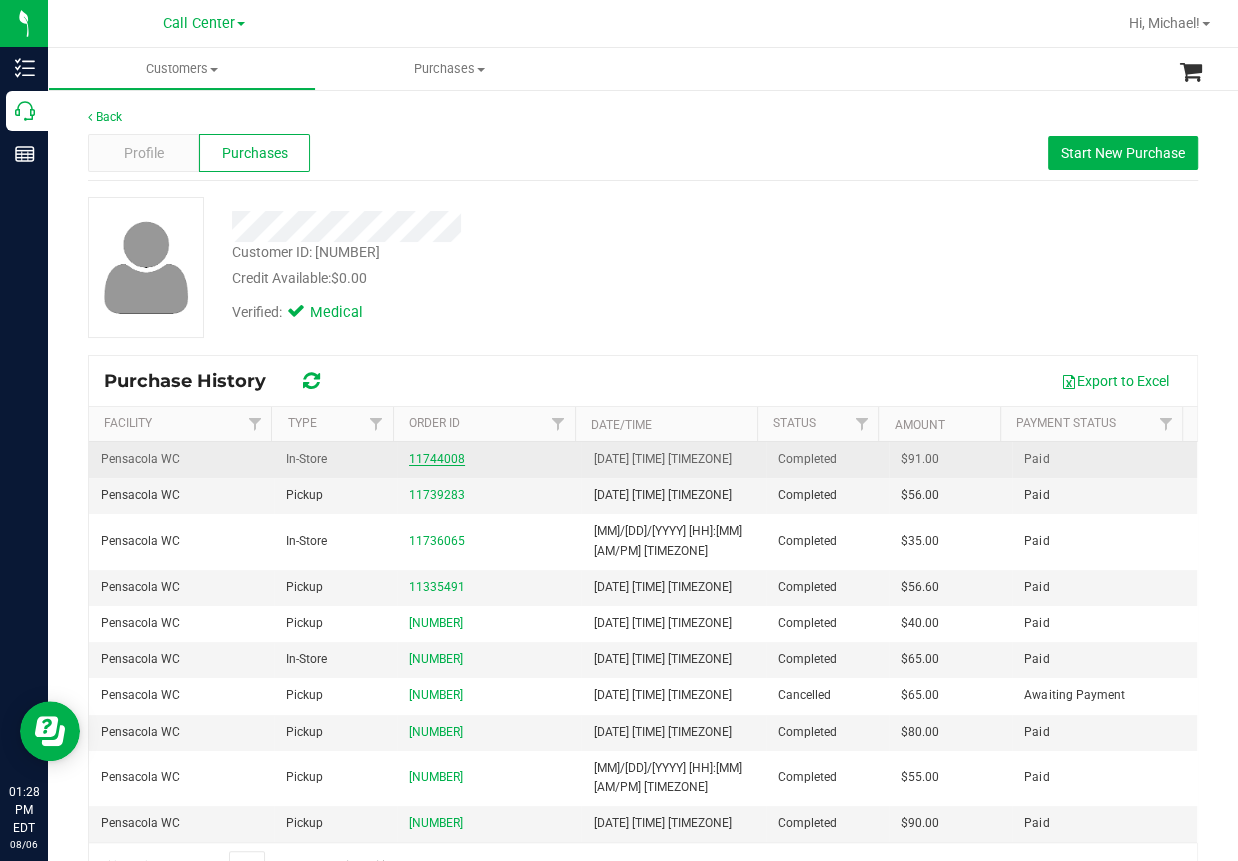 click on "11744008" at bounding box center (437, 459) 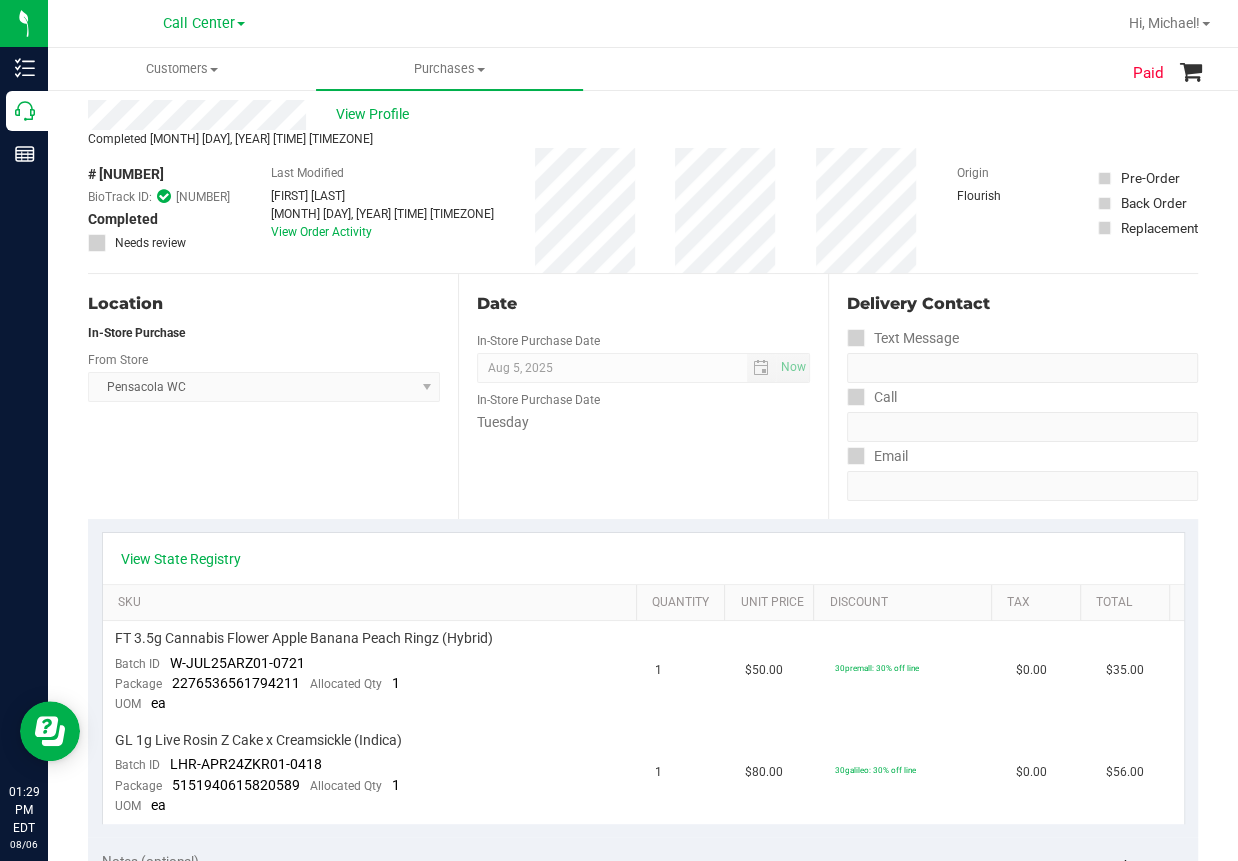 scroll, scrollTop: 0, scrollLeft: 0, axis: both 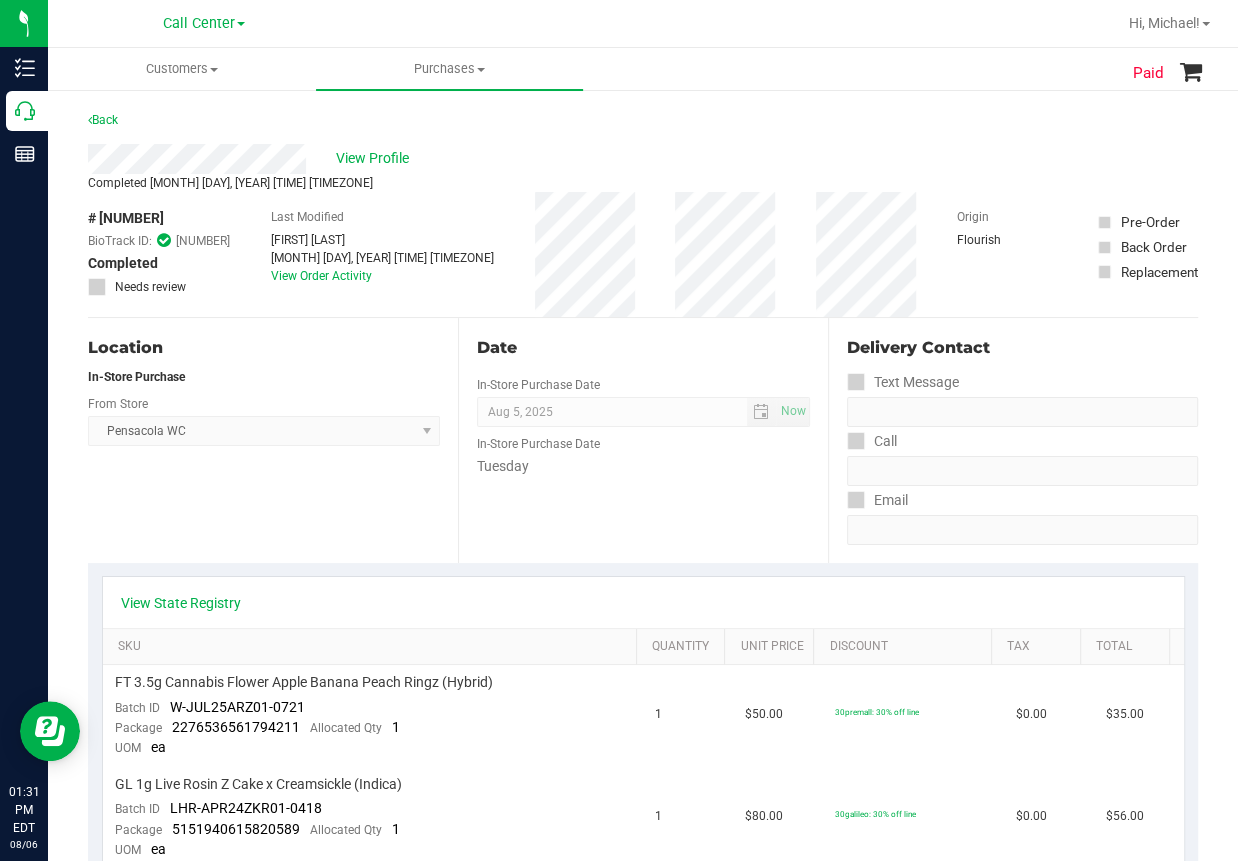 click on "Location
In-Store Purchase
From Store
Pensacola WC Select Store Bonita Springs WC Boynton Beach WC Bradenton WC Brandon WC Brooksville WC Call Center Clermont WC Crestview WC Deerfield Beach WC Delray Beach WC Deltona WC Ft Walton Beach WC Ft. Lauderdale WC Ft. Myers WC Gainesville WC Jax Atlantic WC JAX DC REP Jax WC Key West WC Lakeland WC Largo WC Lehigh Acres DC REP Merritt Island WC Miami 72nd WC Miami Beach WC Miami Dadeland WC Miramar DC REP New Port Richey WC North Palm Beach WC North Port WC Ocala WC Orange Park WC Orlando Colonial WC Orlando DC REP Orlando WC Oviedo WC Palm Bay WC Palm Coast WC Panama City WC Pensacola WC Port Orange WC Port St. Lucie WC Sebring WC South Tampa WC St. Pete WC Summerfield WC Tallahassee DC REP Tallahassee WC Tampa DC Testing Tampa Warehouse Tampa WC TX Austin DC TX Plano Retail" at bounding box center (273, 440) 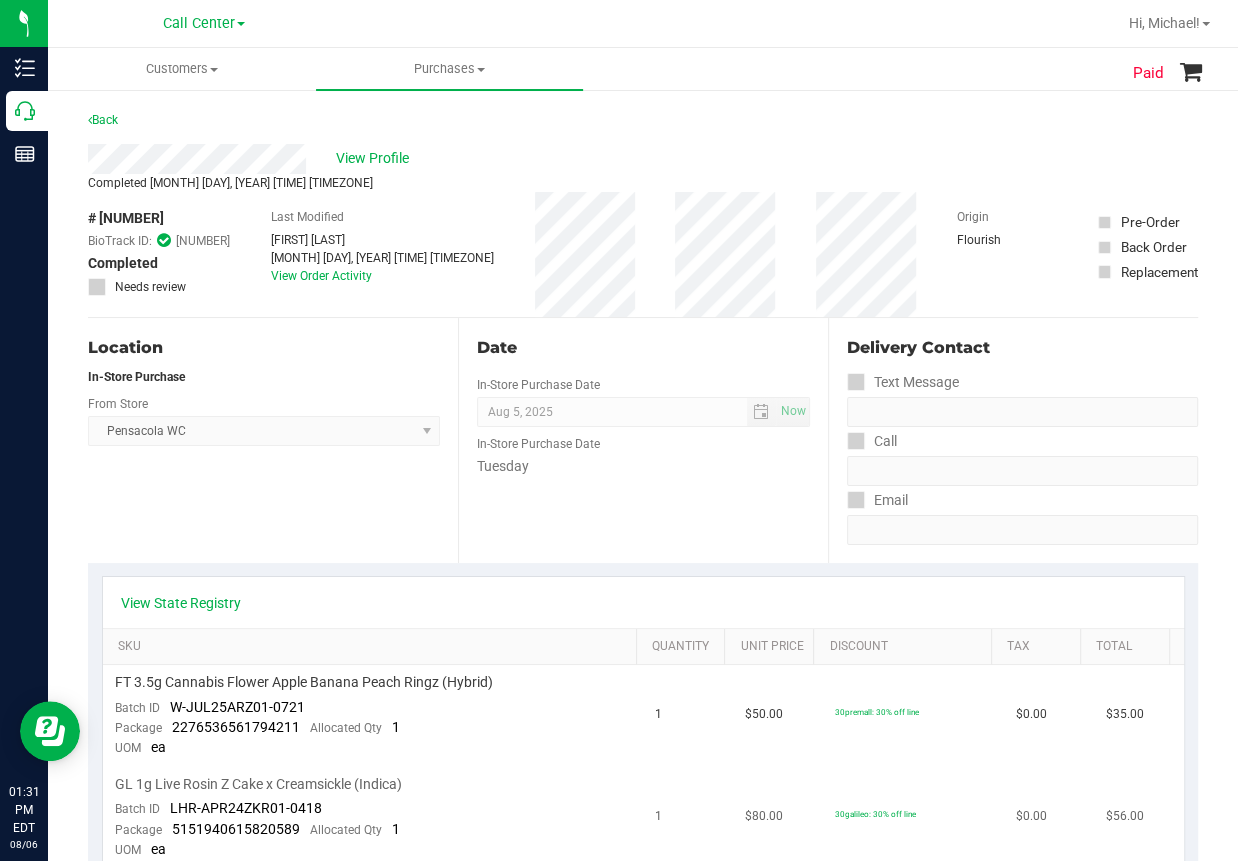 click on "GL 1g Live Rosin Z Cake x Creamsickle (Indica)" at bounding box center [258, 784] 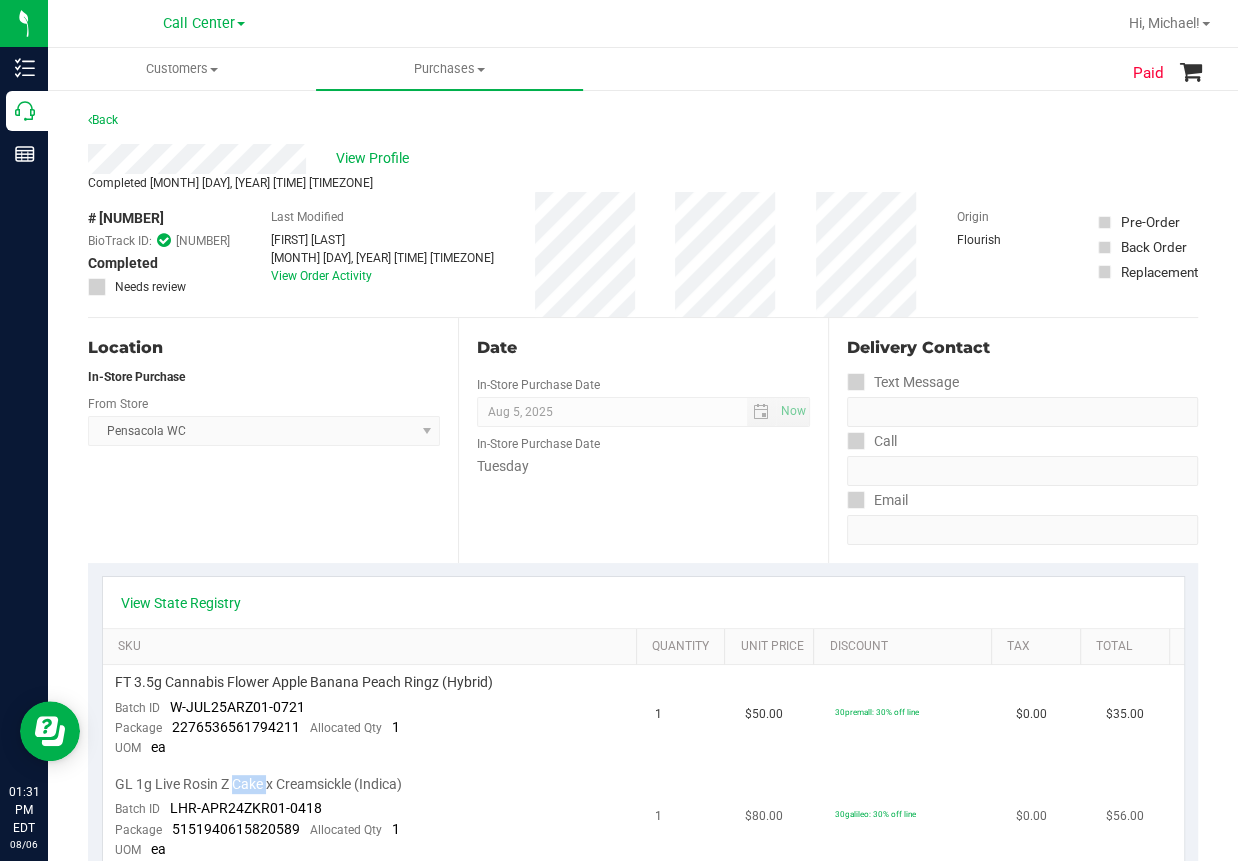 click on "GL 1g Live Rosin Z Cake x Creamsickle (Indica)" at bounding box center [258, 784] 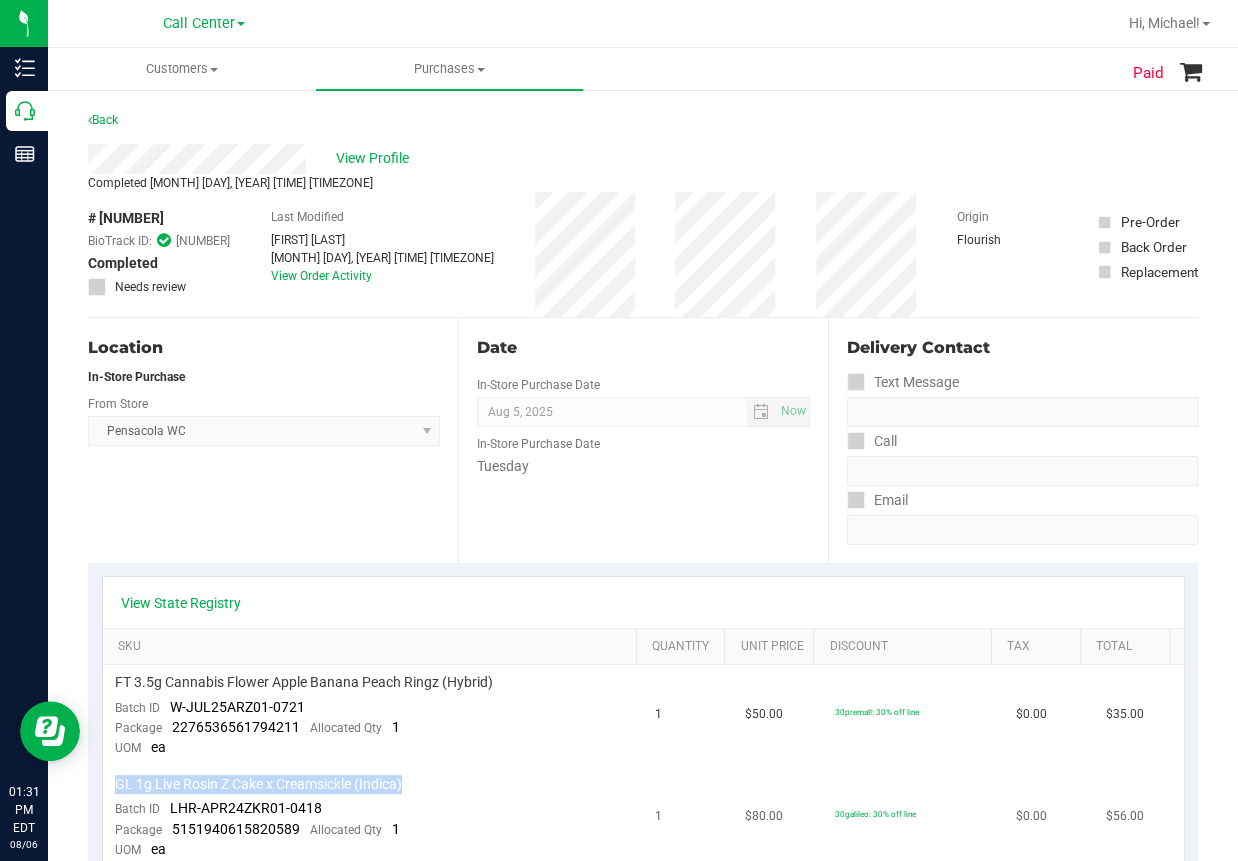 click on "GL 1g Live Rosin Z Cake x Creamsickle (Indica)" at bounding box center (258, 784) 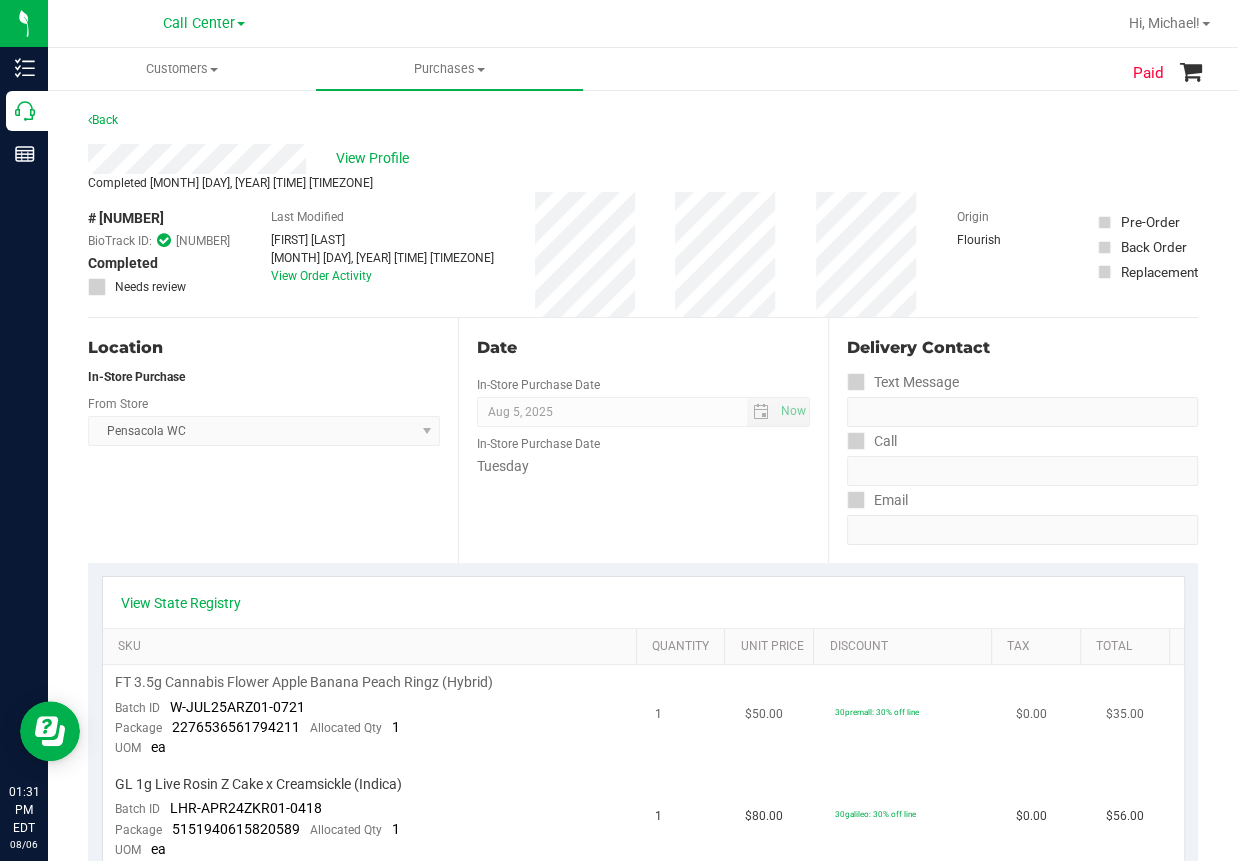 click on "FT 3.5g Cannabis Flower Apple Banana Peach Ringz (Hybrid)
Batch ID
W-JUL25ARZ01-0721
Package
2276536561794211
Allocated Qty
1
UOM
ea" at bounding box center [373, 716] 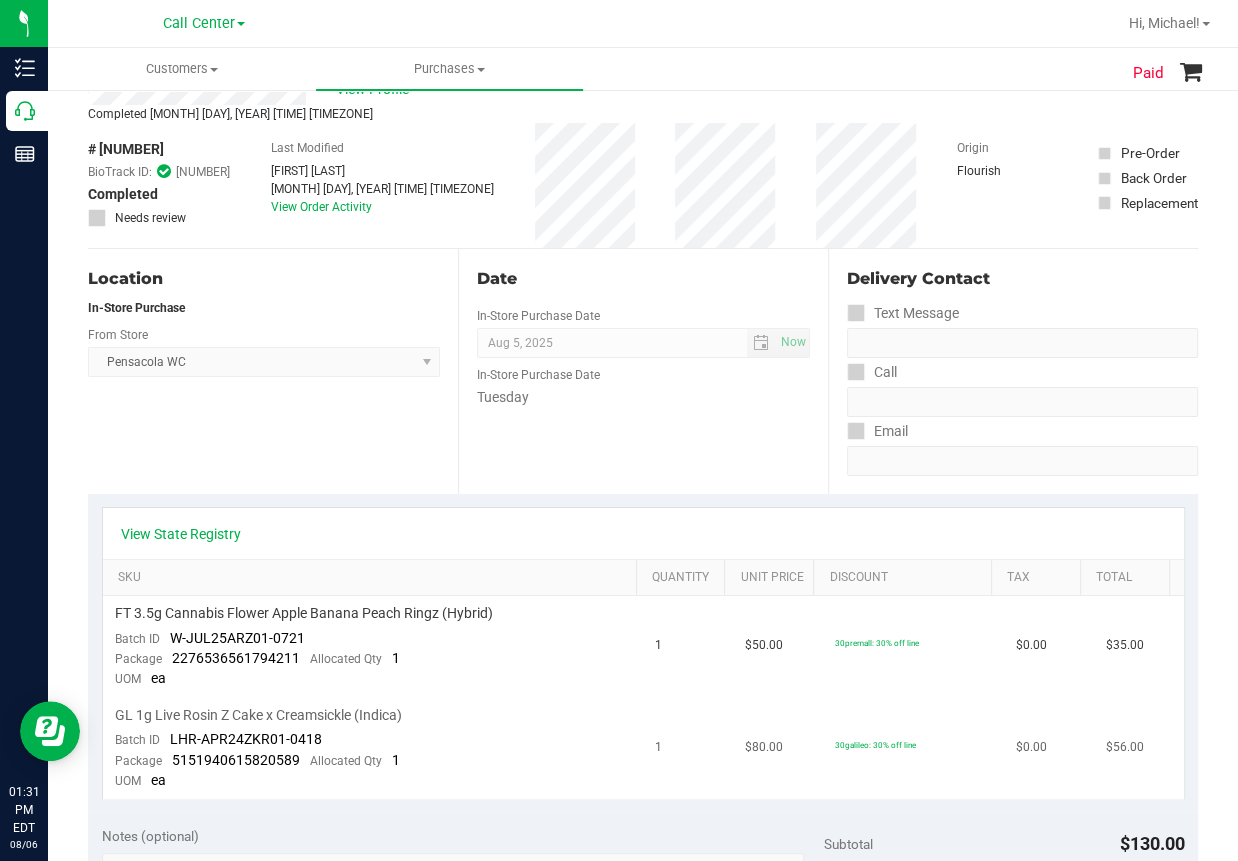 scroll, scrollTop: 100, scrollLeft: 0, axis: vertical 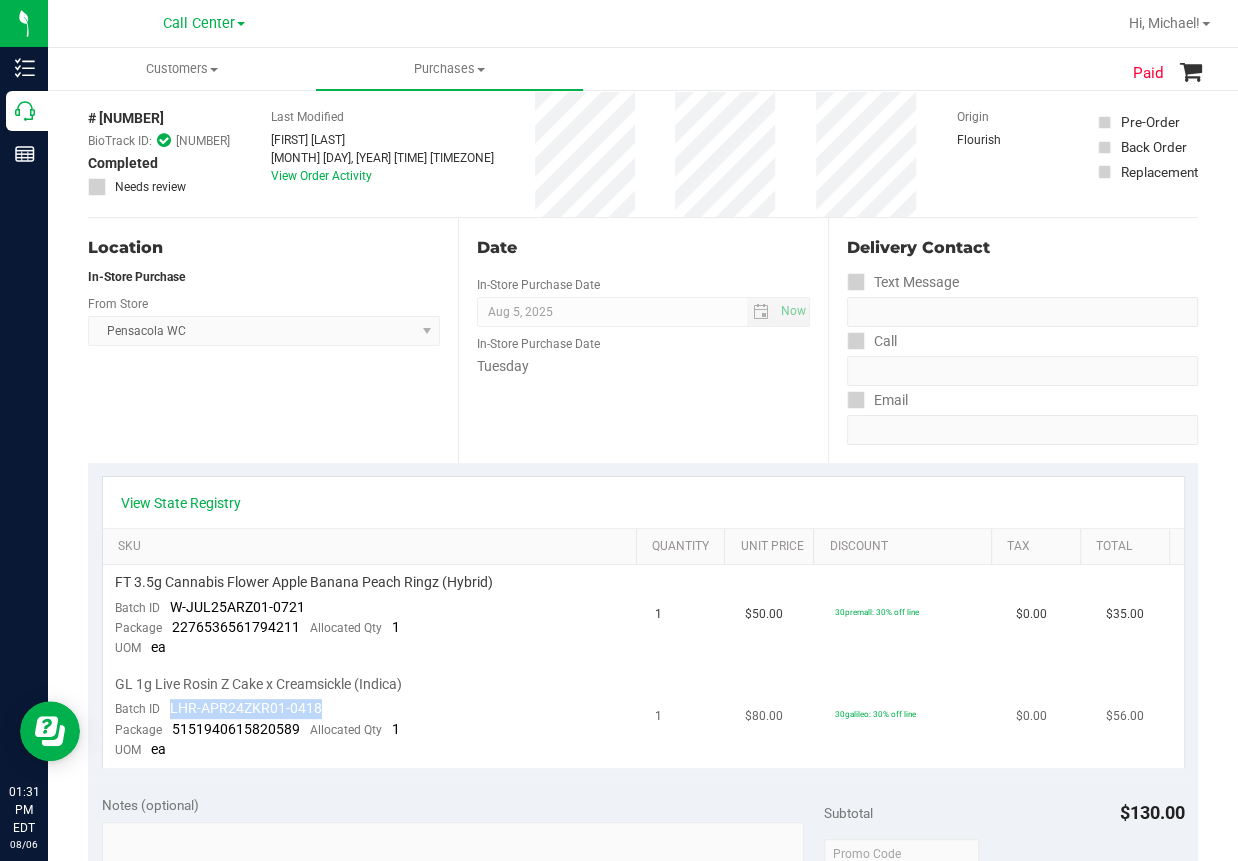 drag, startPoint x: 318, startPoint y: 708, endPoint x: 169, endPoint y: 712, distance: 149.05368 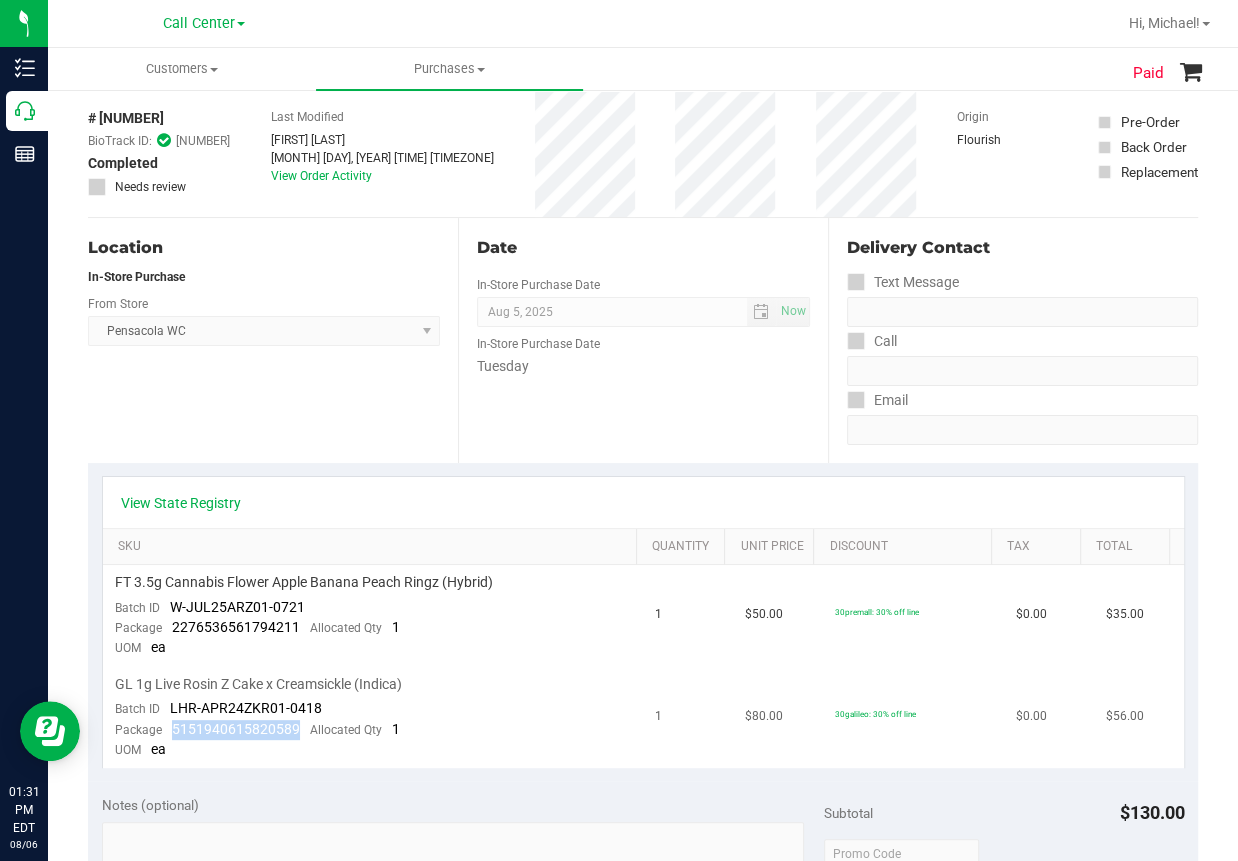 drag, startPoint x: 298, startPoint y: 726, endPoint x: 172, endPoint y: 728, distance: 126.01587 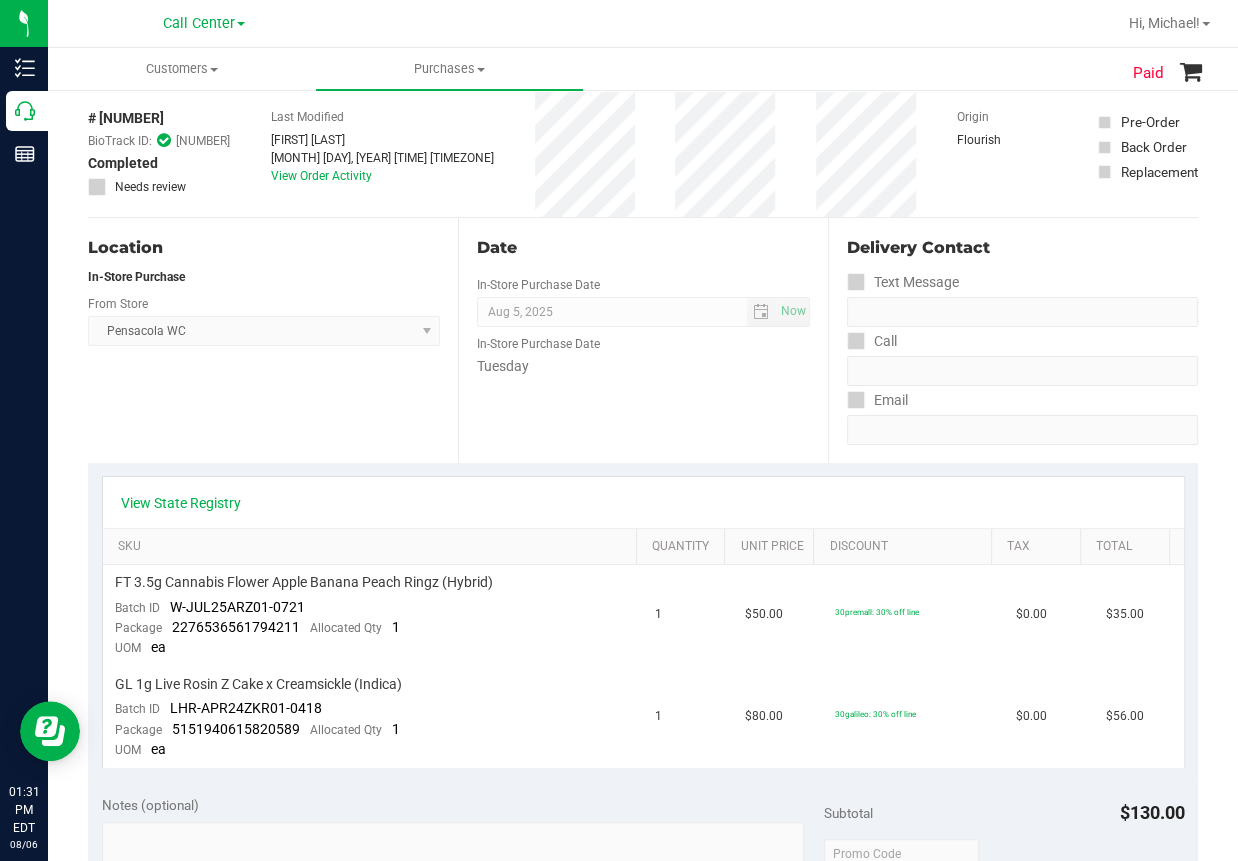 drag, startPoint x: 408, startPoint y: 416, endPoint x: 394, endPoint y: 416, distance: 14 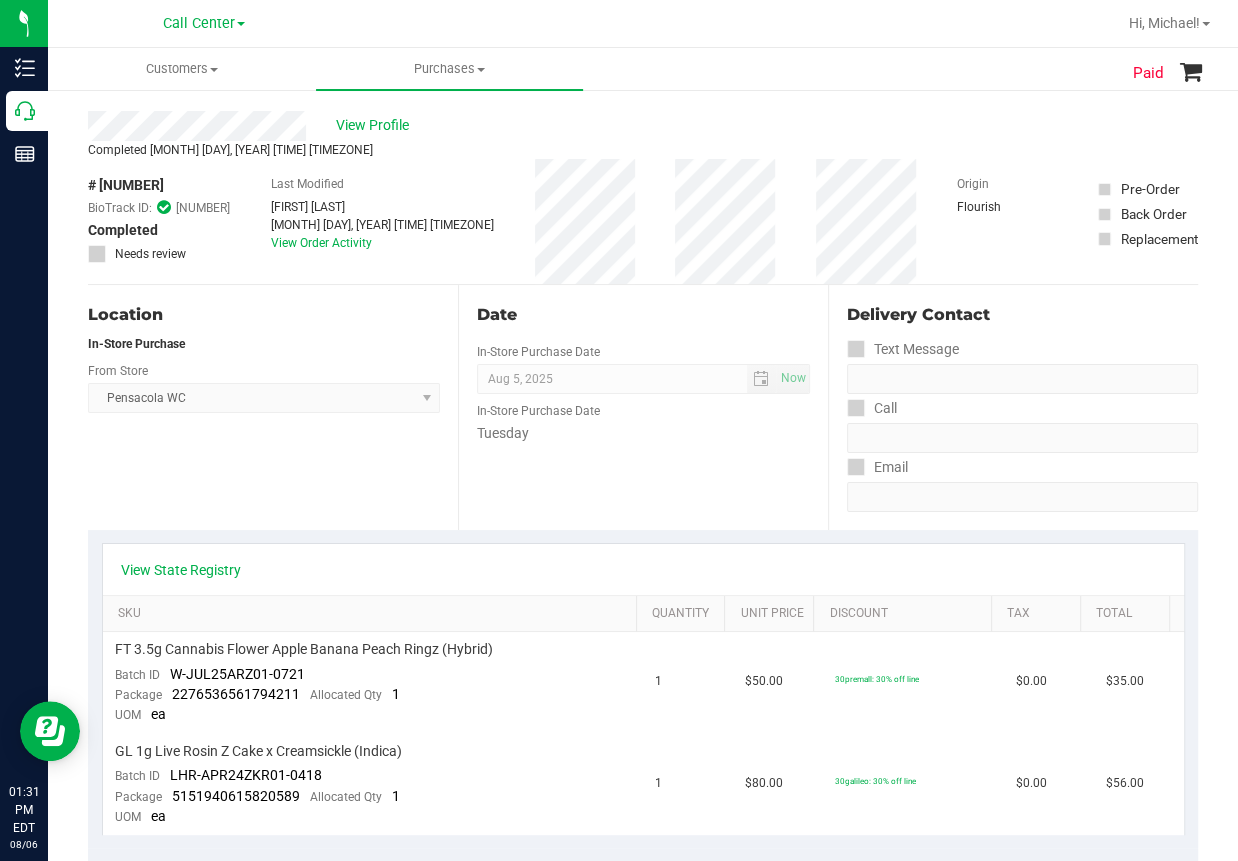 scroll, scrollTop: 0, scrollLeft: 0, axis: both 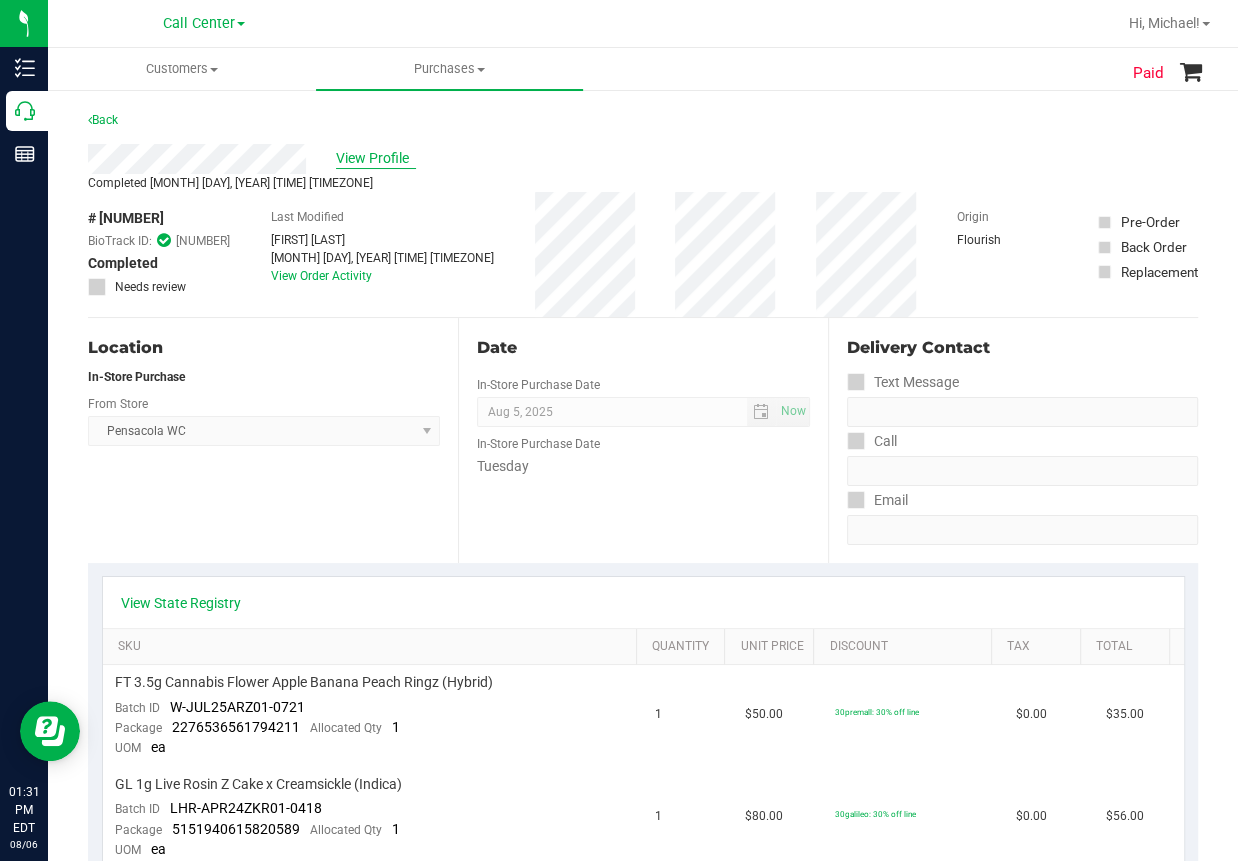 click on "View Profile" at bounding box center (376, 158) 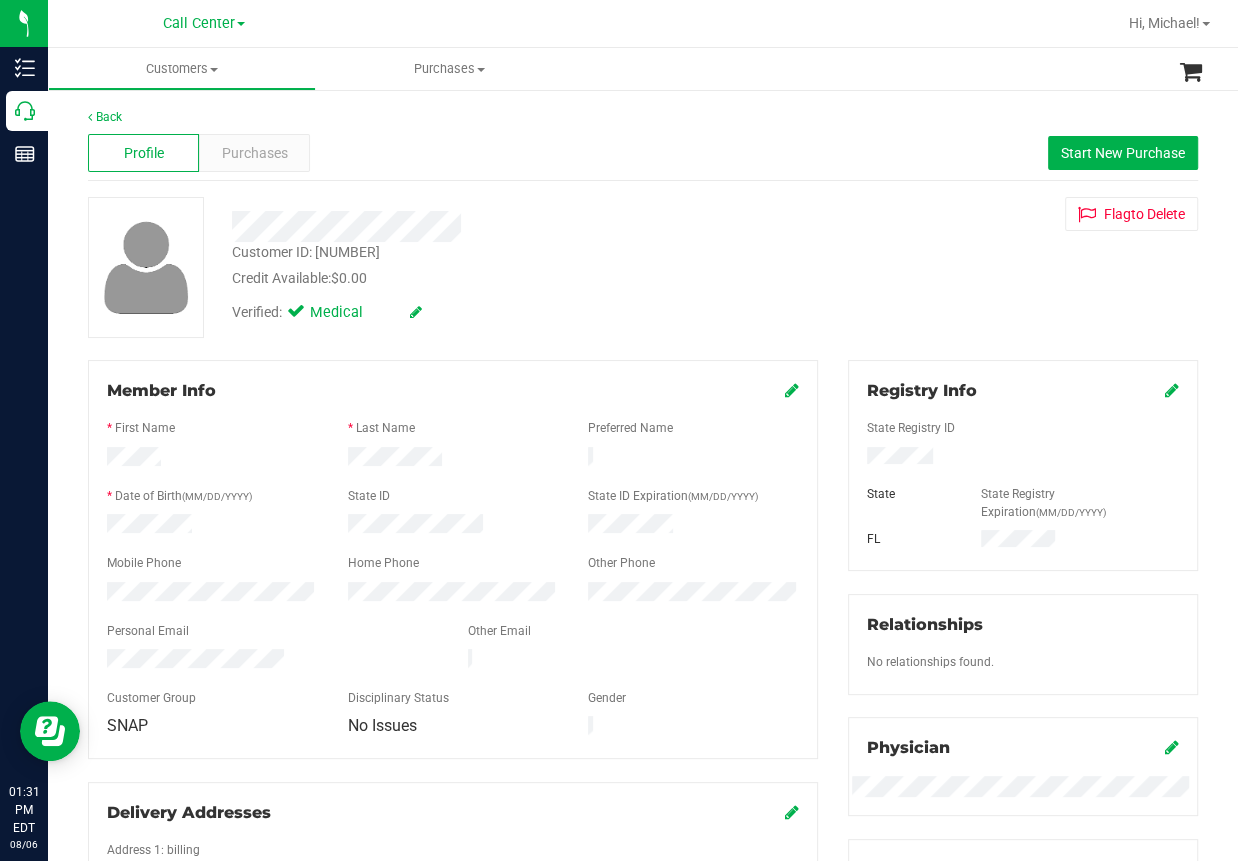 click on "Customer ID: [NUMBER]" at bounding box center (306, 252) 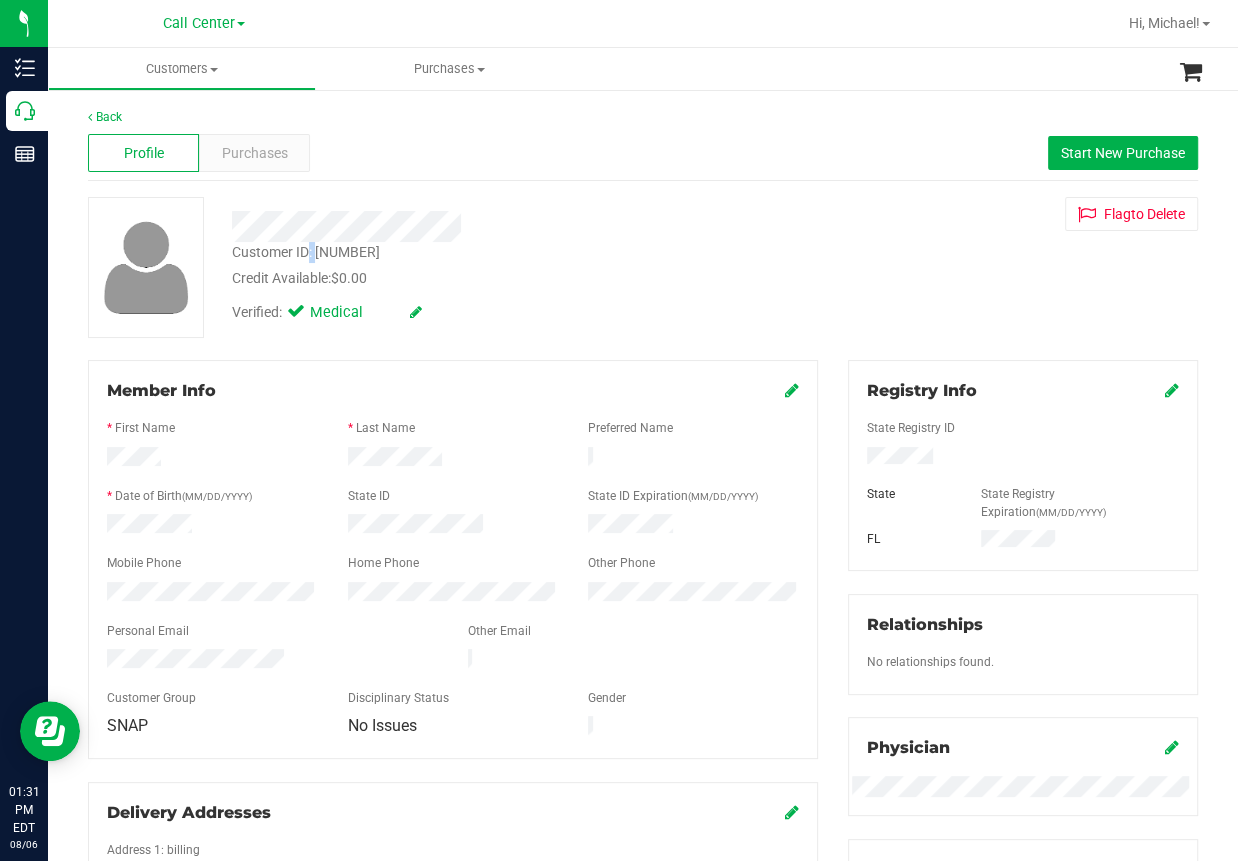 click on "Customer ID: [NUMBER]" at bounding box center (306, 252) 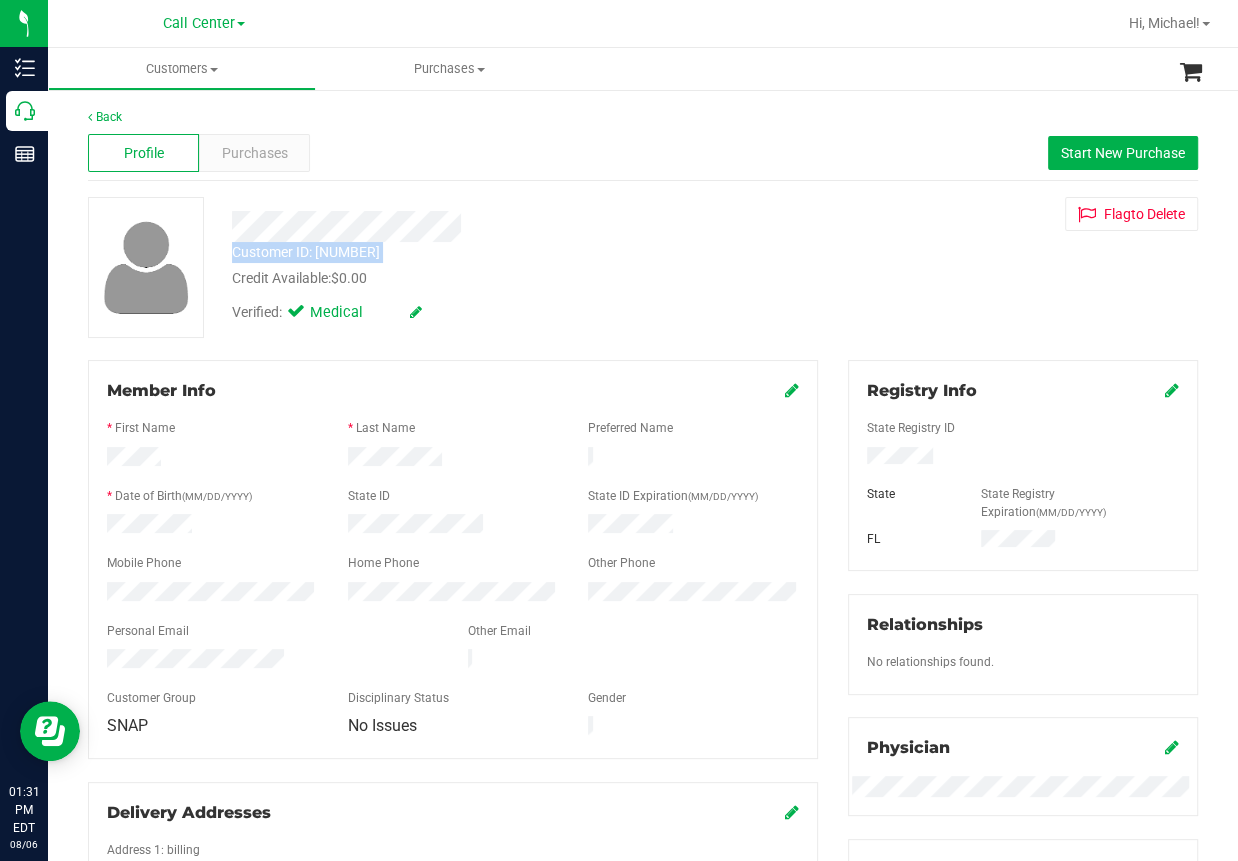 click on "Customer ID: [NUMBER]" at bounding box center (306, 252) 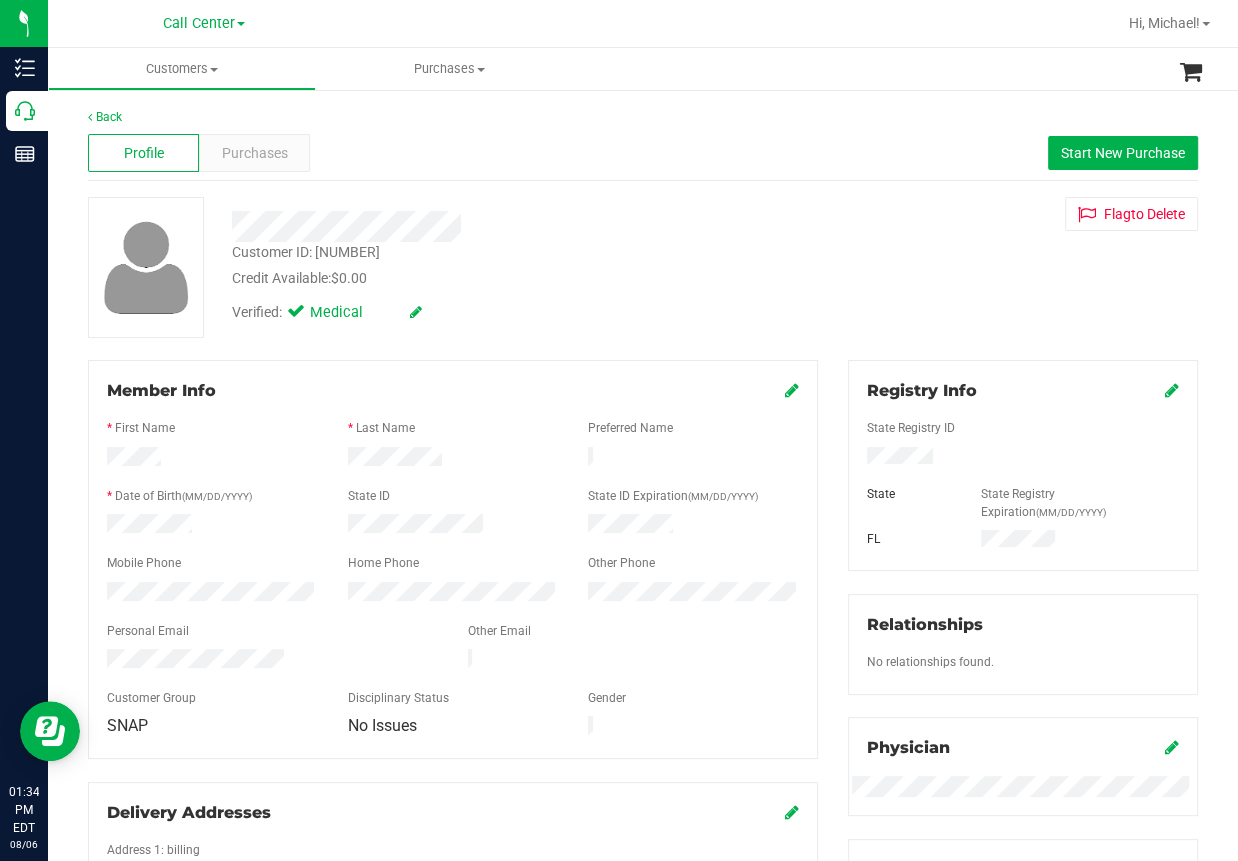 click on "Profile" at bounding box center [144, 153] 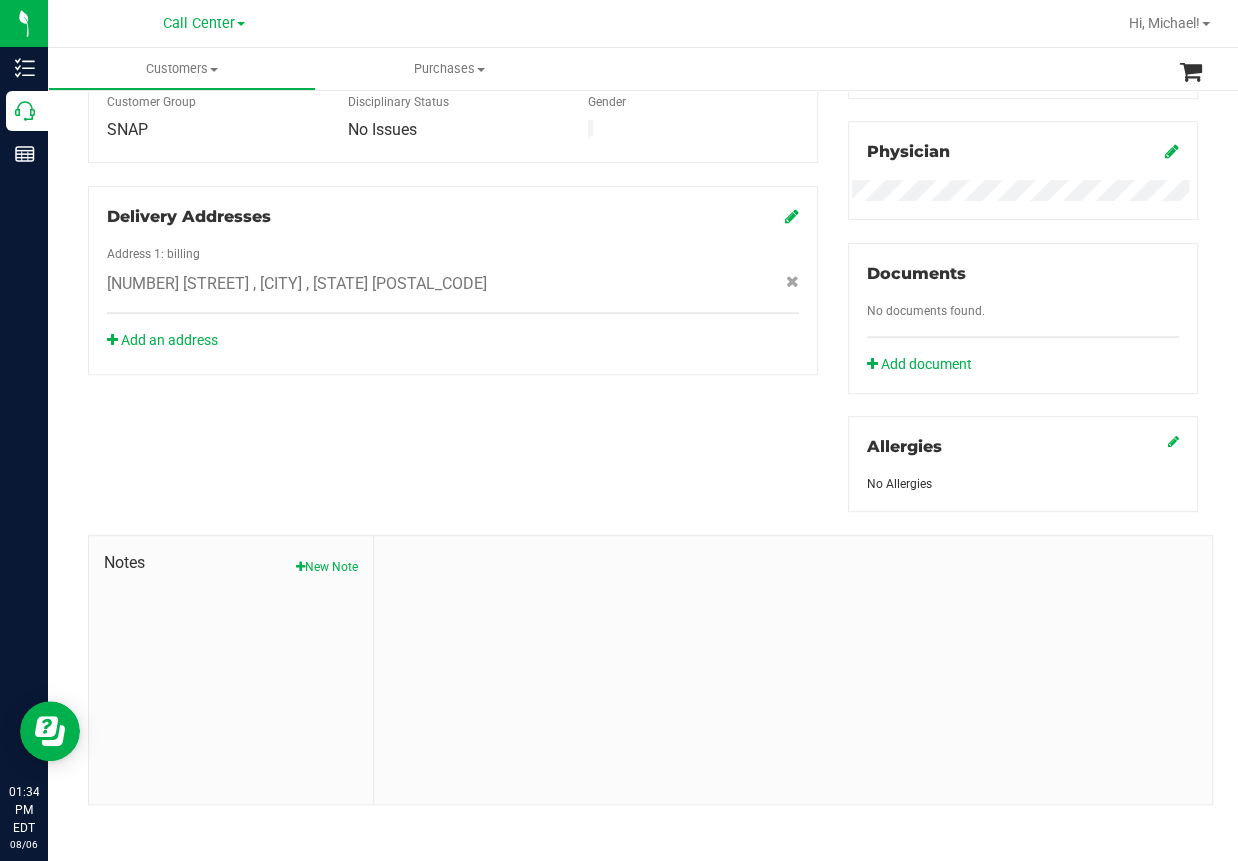 scroll, scrollTop: 601, scrollLeft: 0, axis: vertical 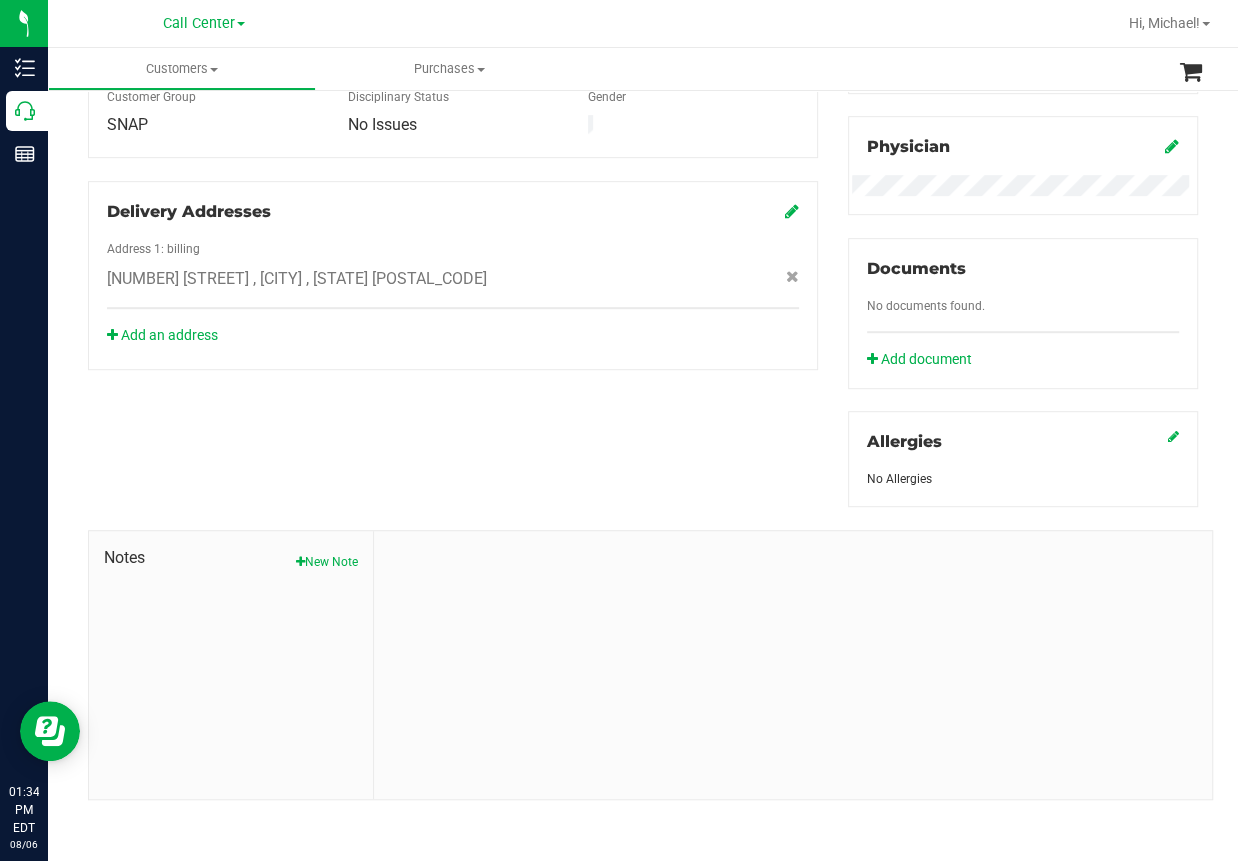 click on "Notes" at bounding box center [231, 558] 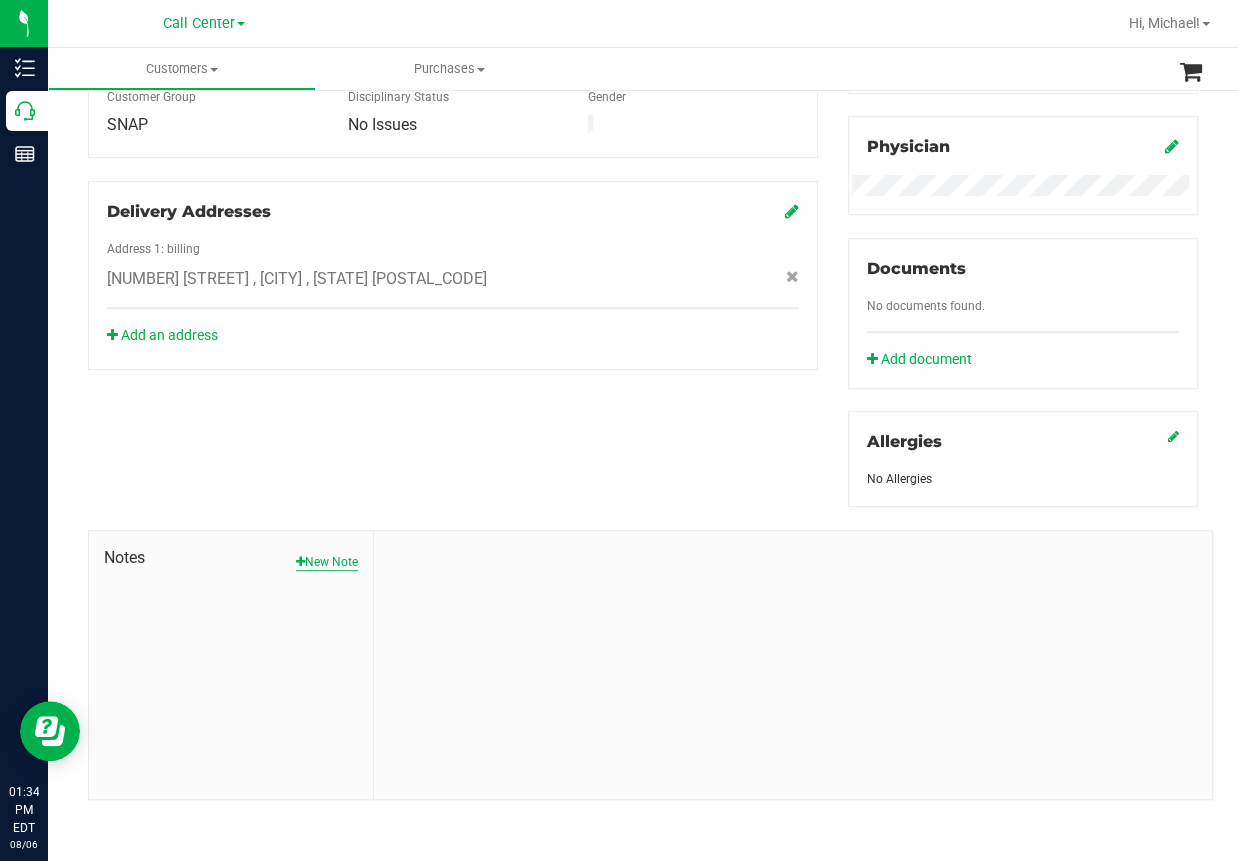 click on "New Note" at bounding box center (327, 562) 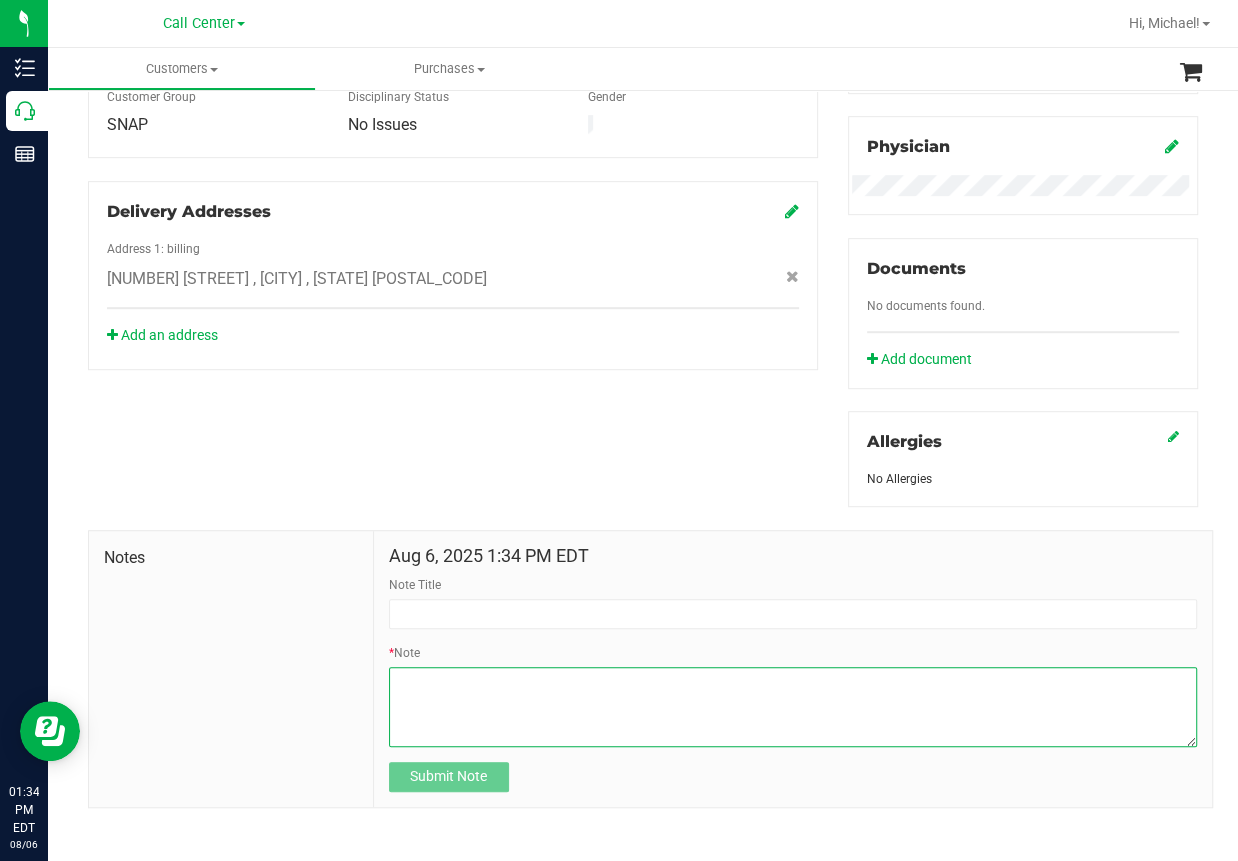 click on "*
Note" at bounding box center [793, 707] 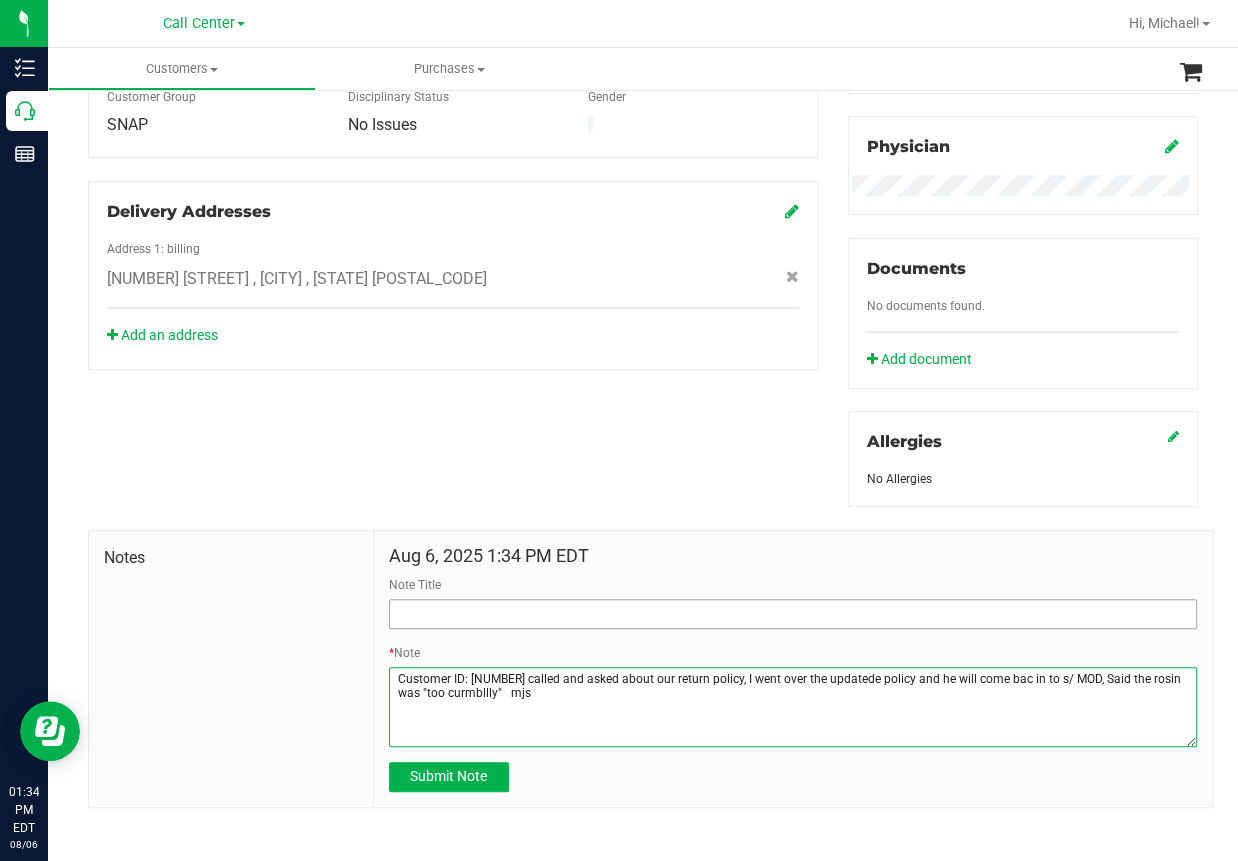 type on "Customer ID: [NUMBER] called and asked about our return policy, I went over the updatede policy and he will come bac in to s/ MOD, Said the rosin was "too curmbllly"   mjs" 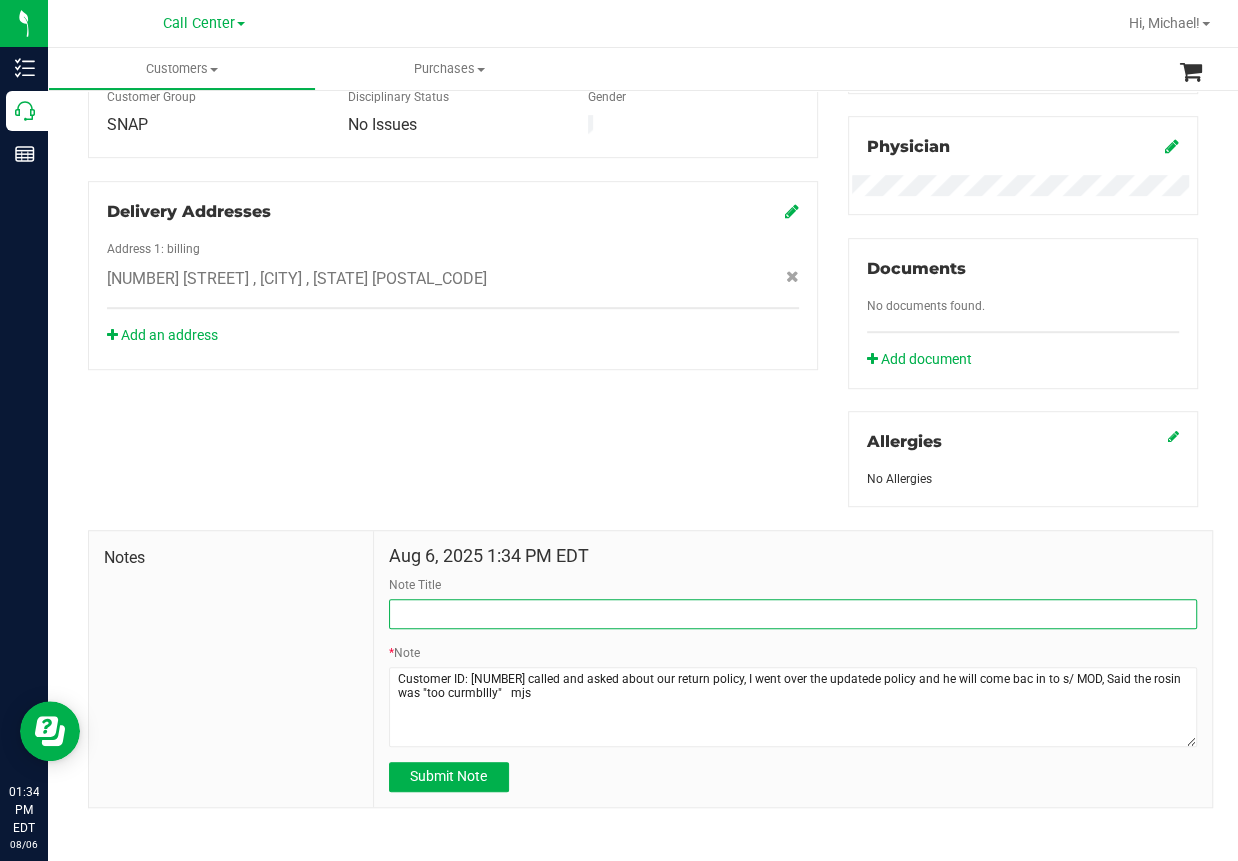 click on "Note Title" at bounding box center [793, 614] 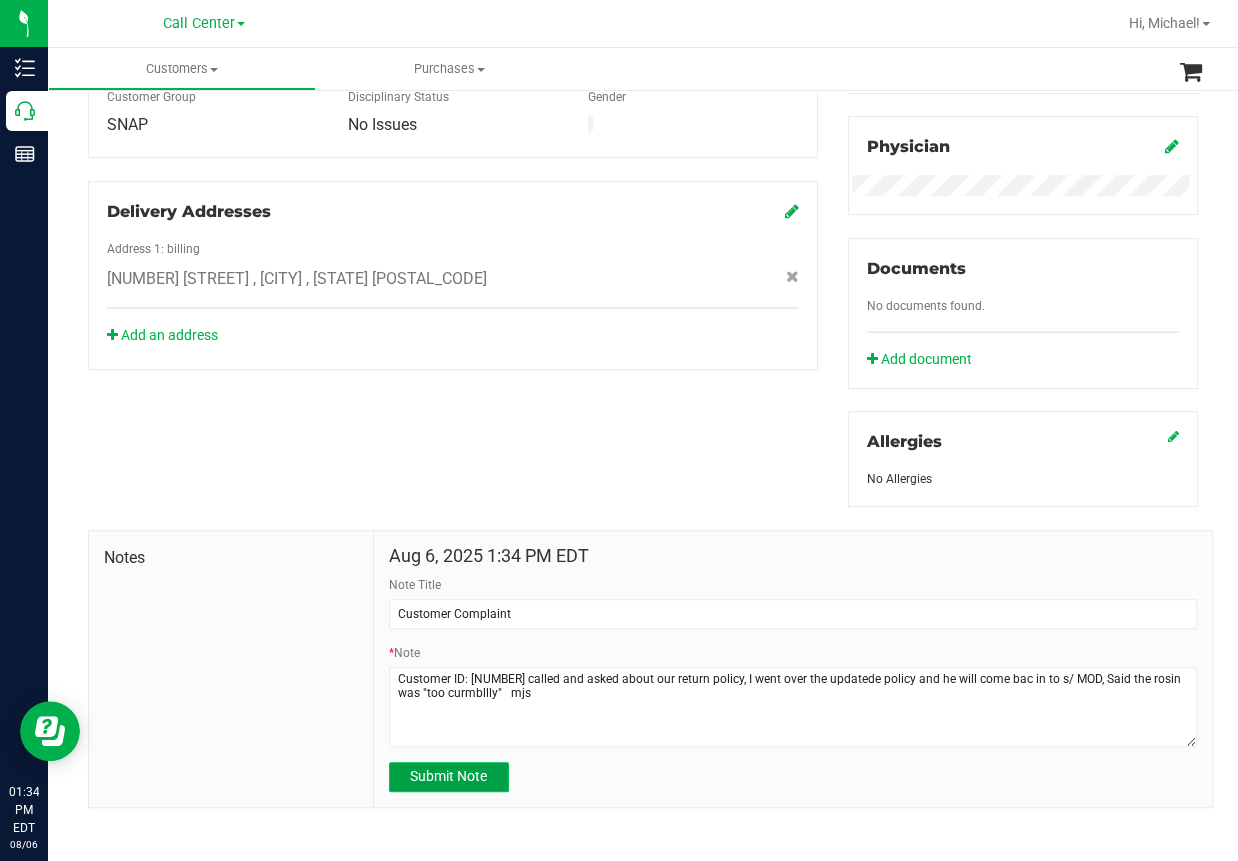 click on "Submit Note" at bounding box center [448, 776] 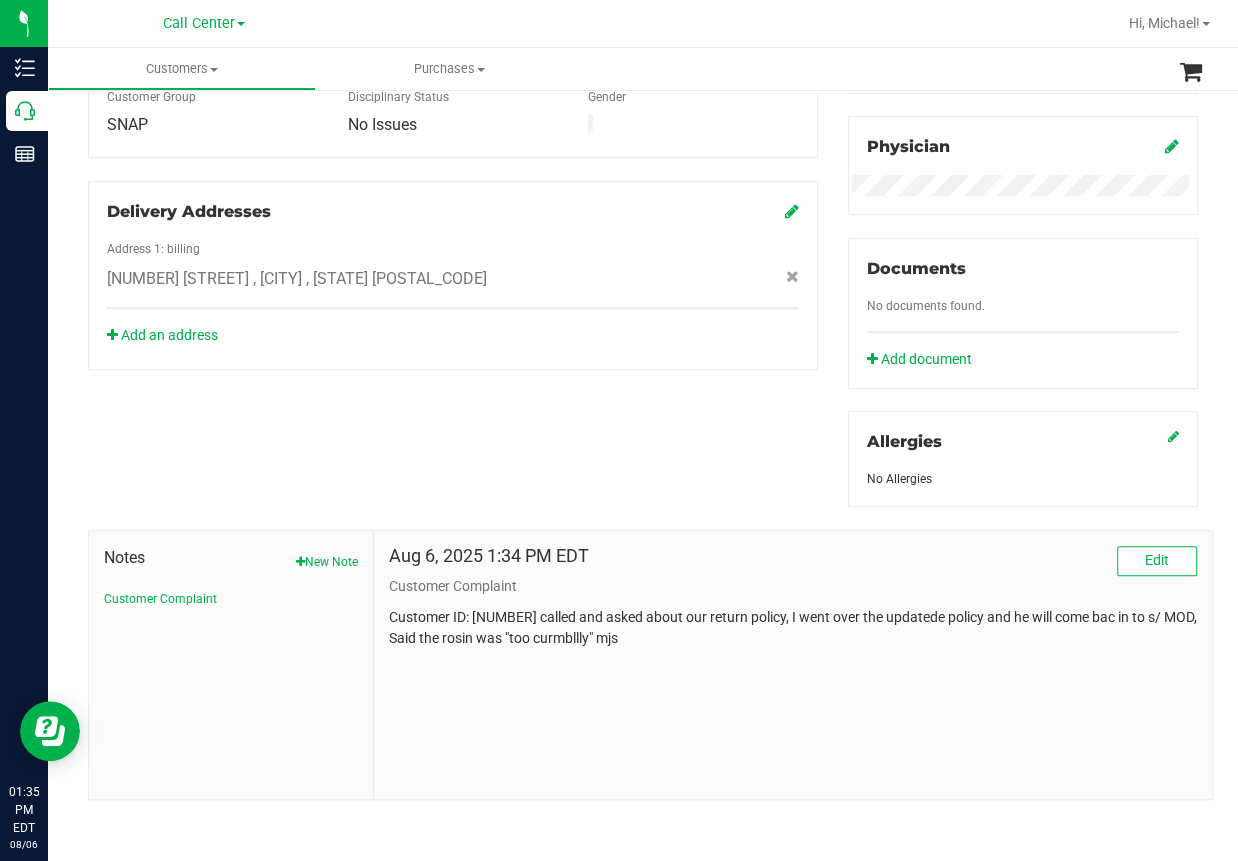 click on "Member Info
*
First Name
*
Last Name
Preferred Name
*
Date of Birth
(MM/DD/YYYY)
State ID
State ID Expiration
(MM/DD/YYYY)" at bounding box center (643, 279) 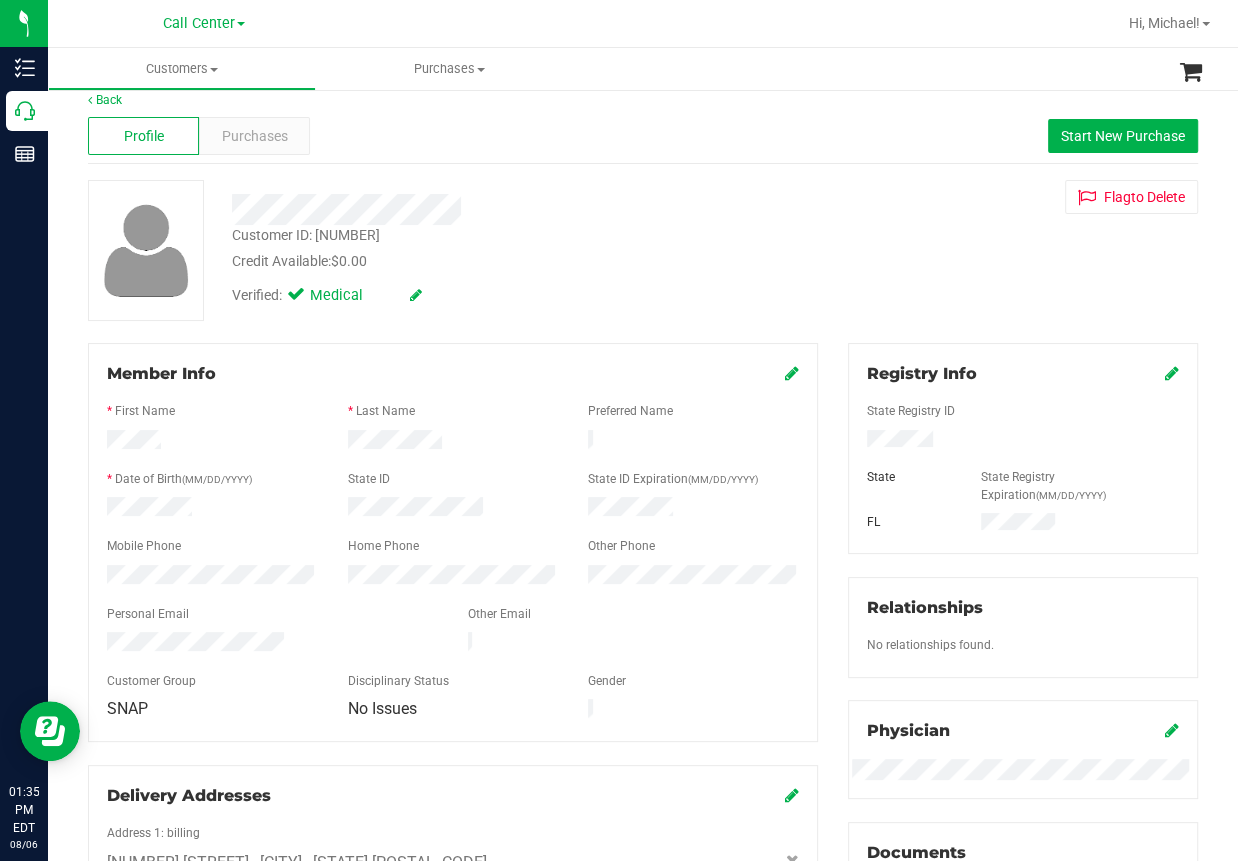 scroll, scrollTop: 0, scrollLeft: 0, axis: both 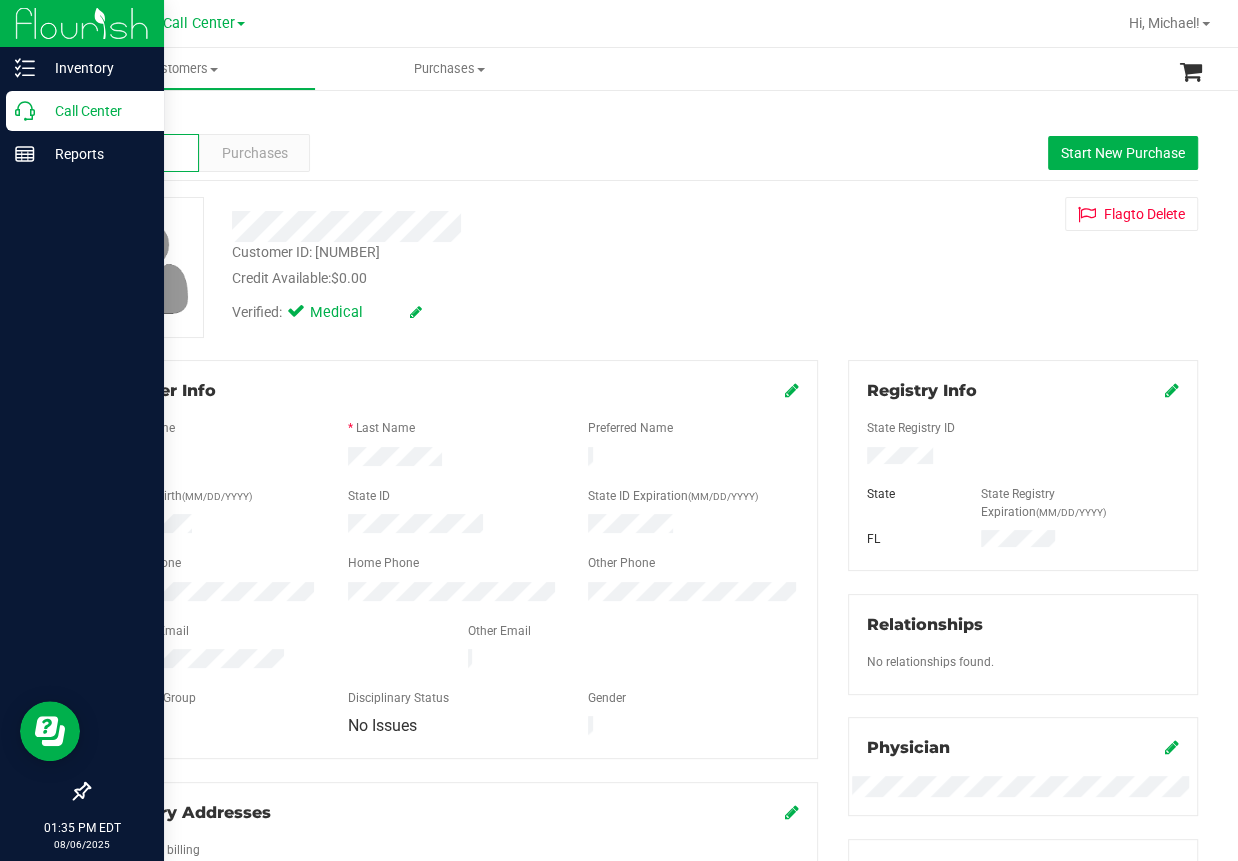 click 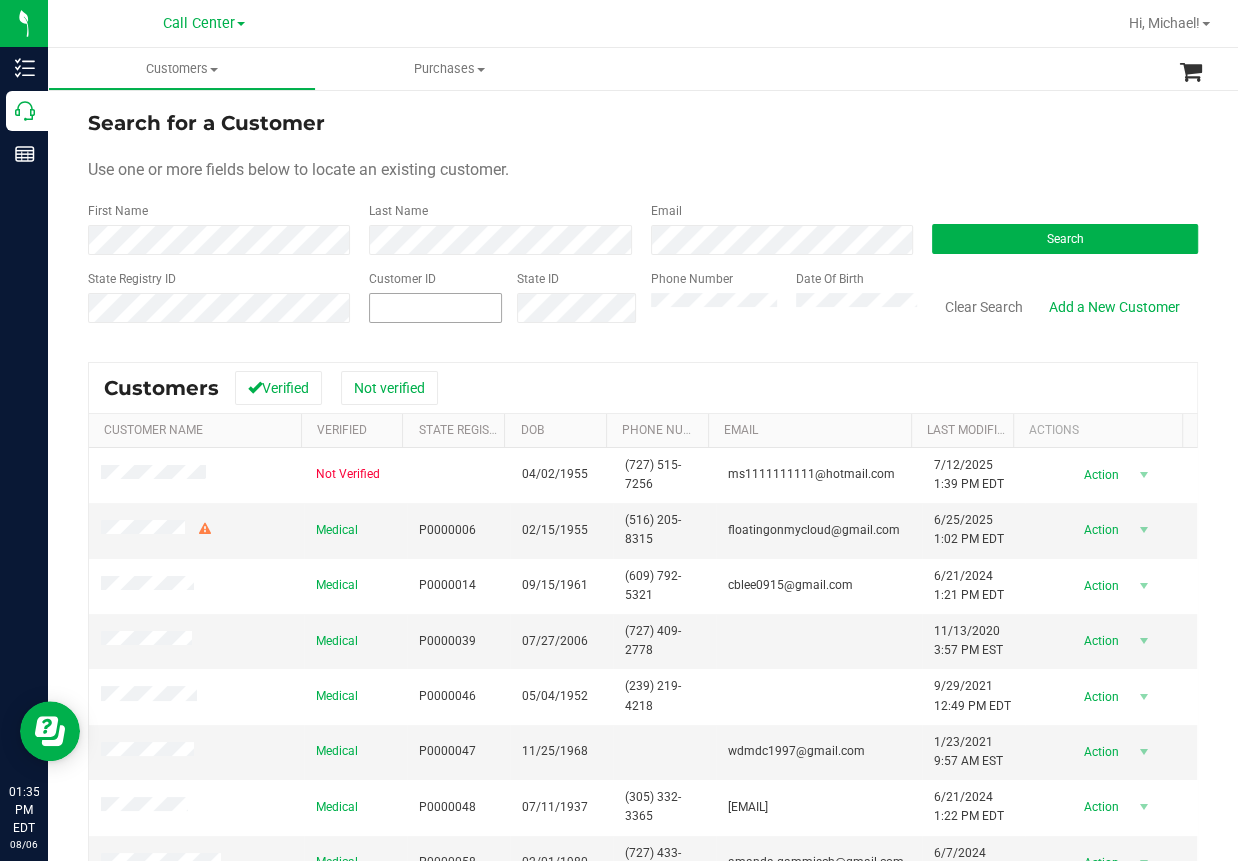 click at bounding box center [0, 0] 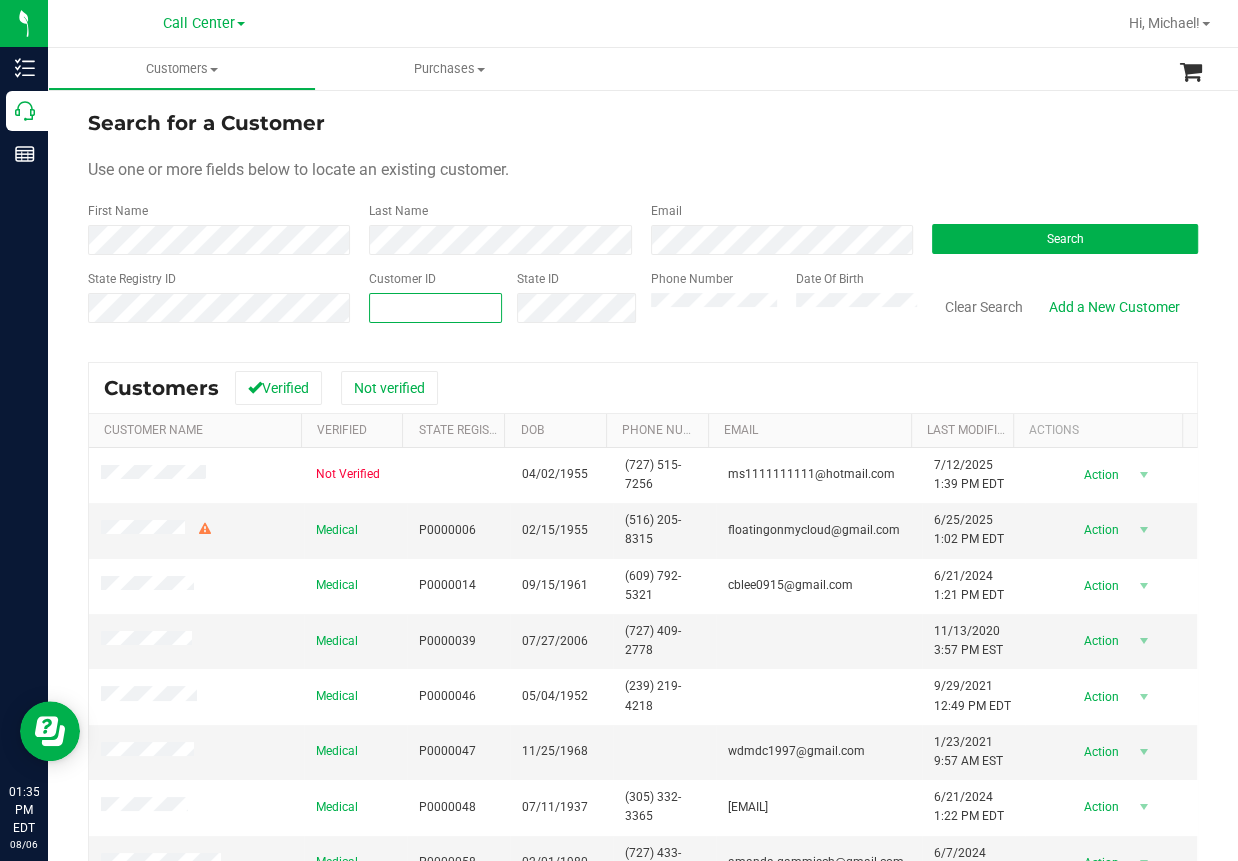 paste on "[NUMBER]" 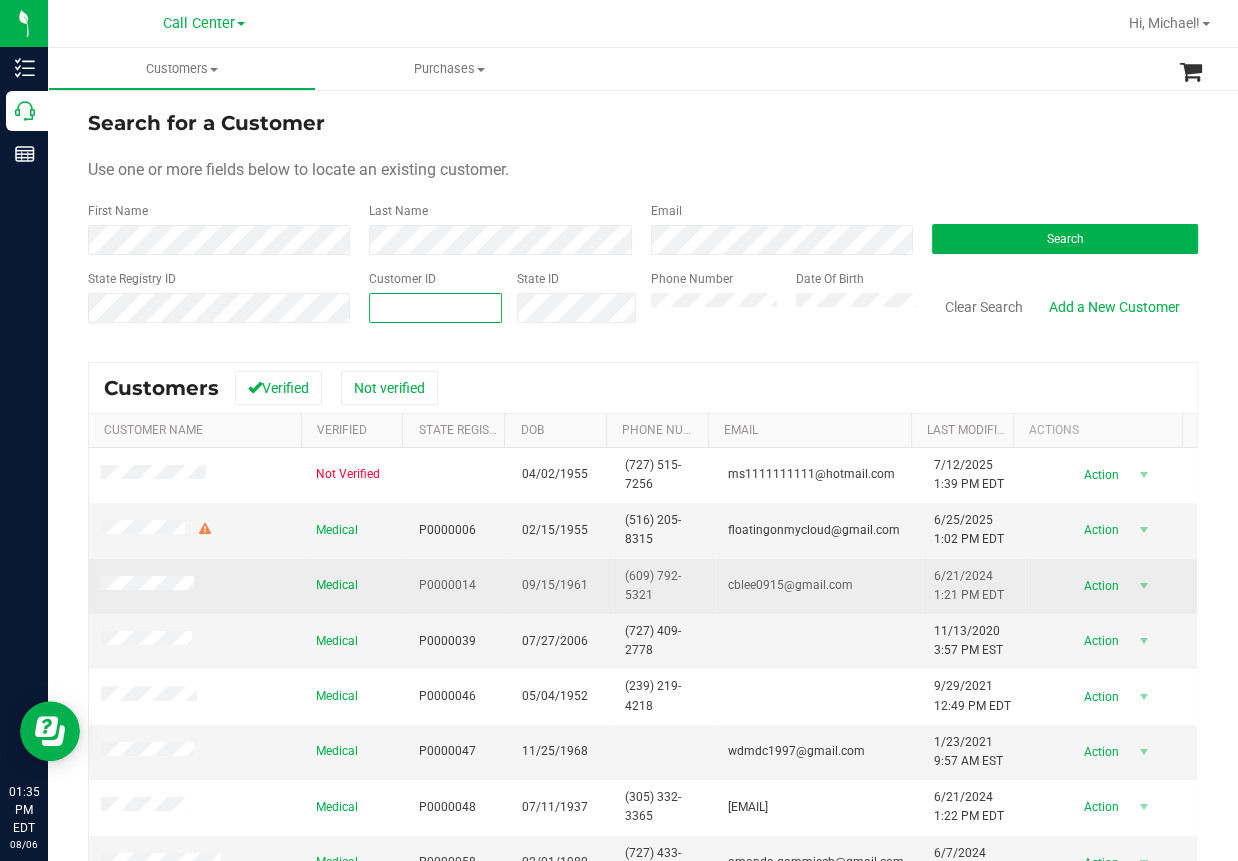 type on "[NUMBER]" 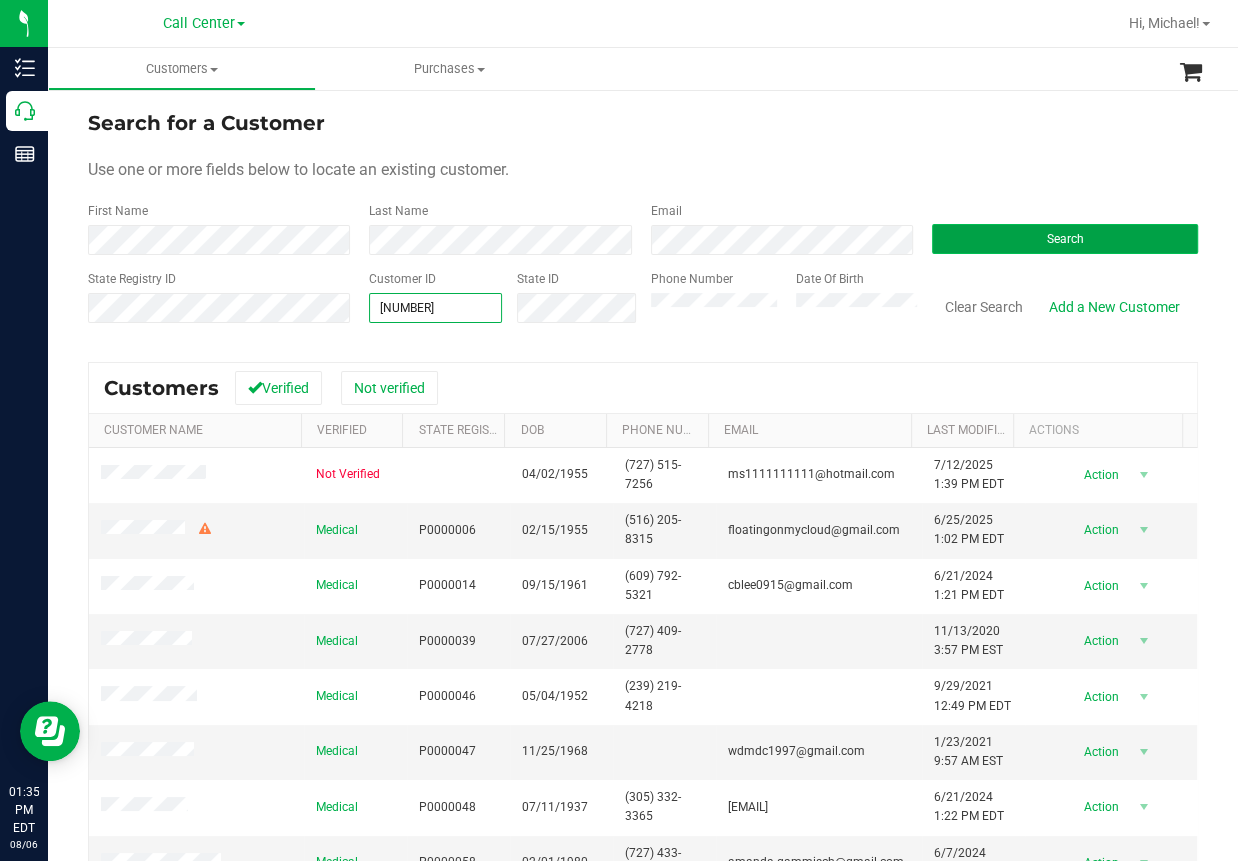 type on "[NUMBER]" 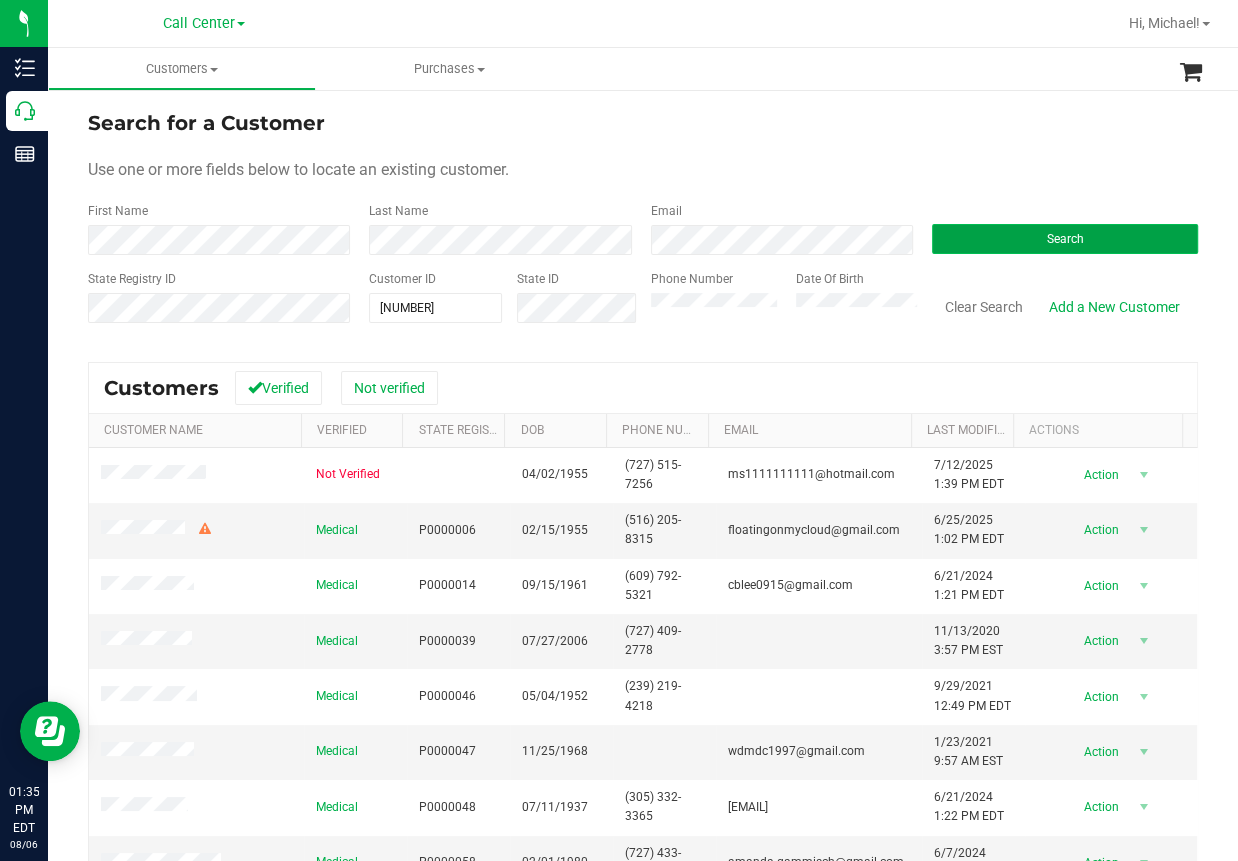 click on "Search" at bounding box center [1064, 239] 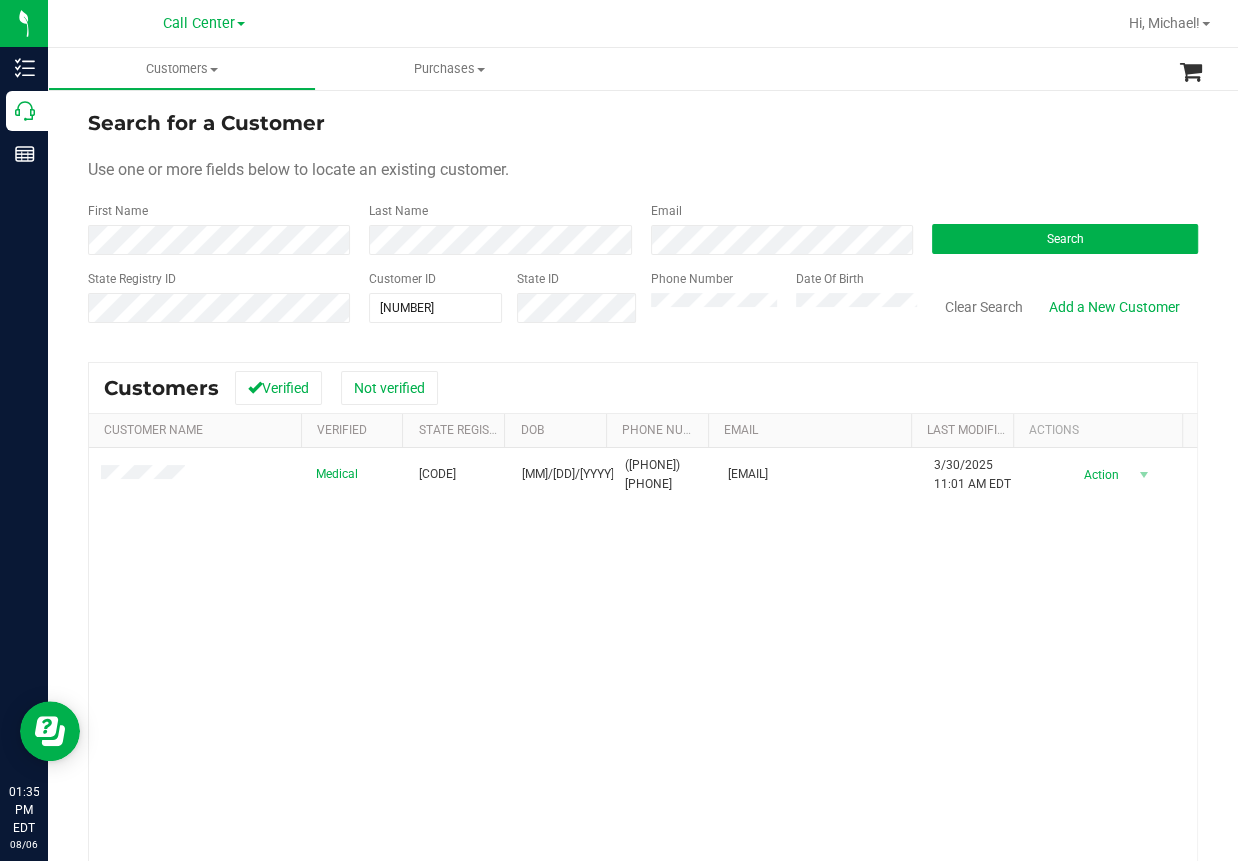 click on "Medical P3XR0073 [DATE] ([PHONE]) [EMAIL] [DATE] [TIME] [TIMEZONE]
Delete Profile
Action Action Create new purchase View profile View purchases" at bounding box center [643, 719] 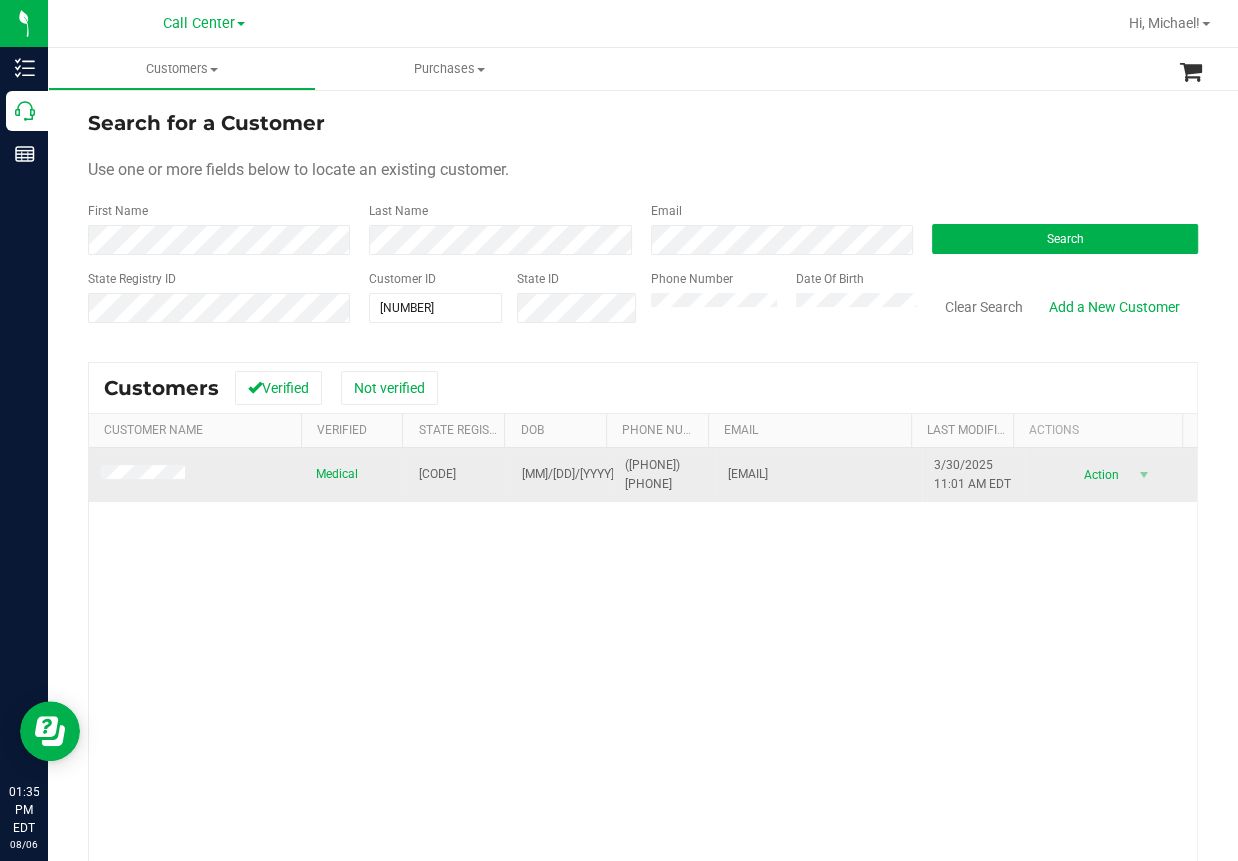 click on "([PHONE]) [PHONE]" at bounding box center [664, 475] 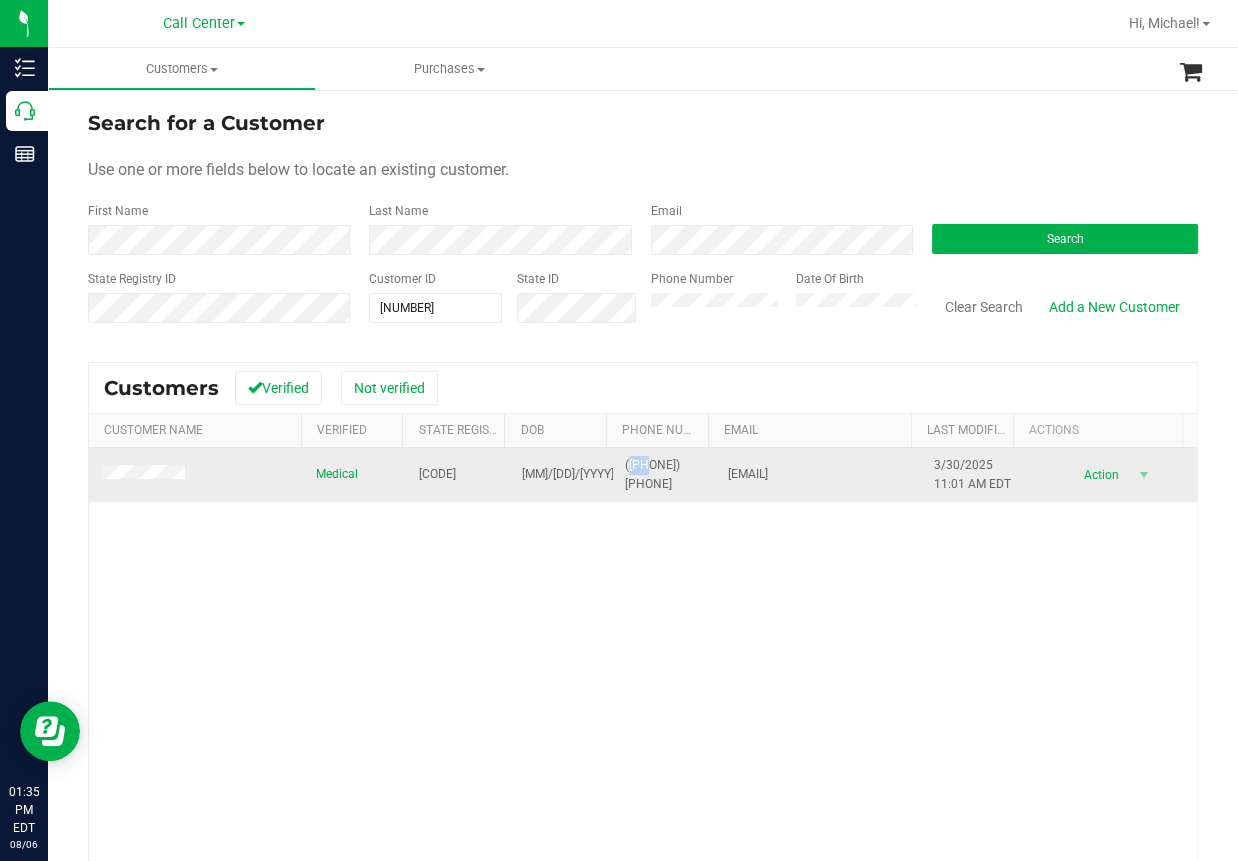click on "([PHONE]) [PHONE]" at bounding box center [664, 475] 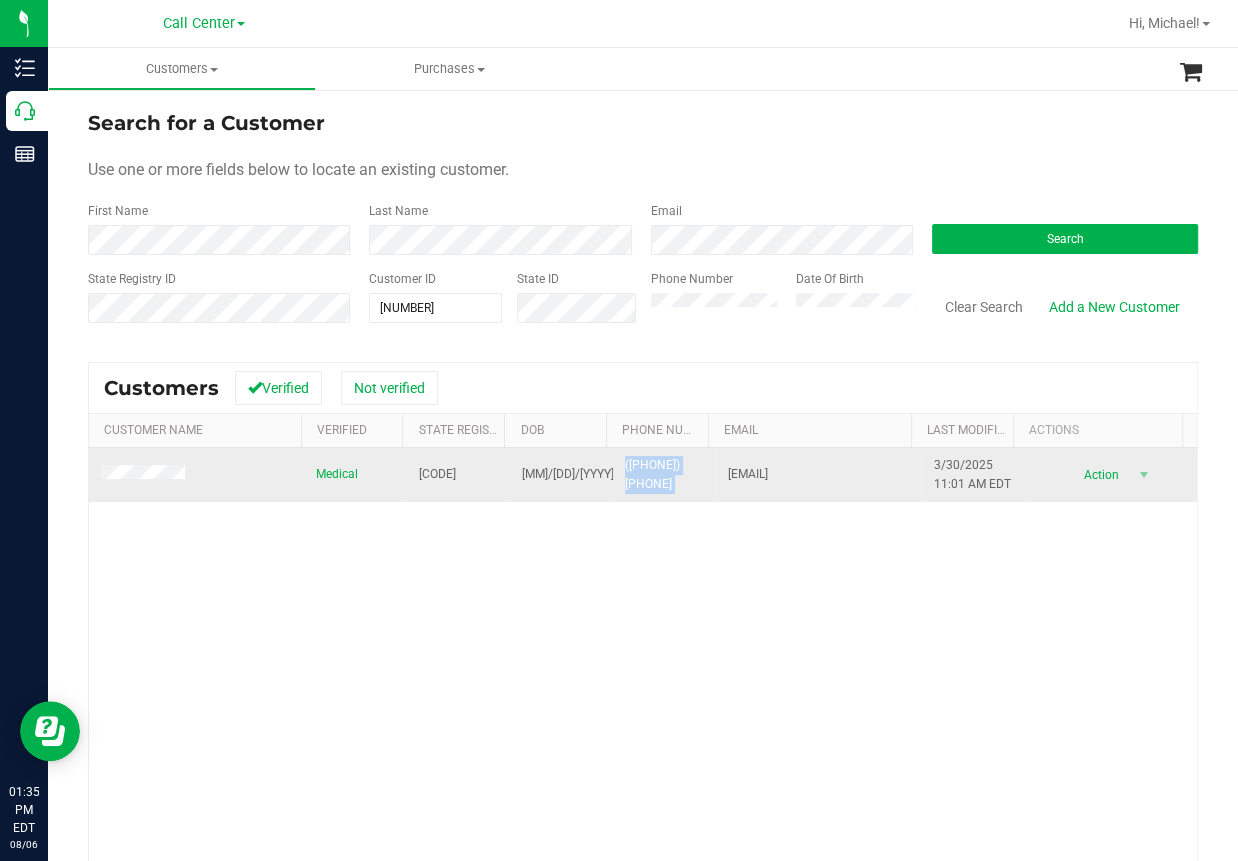 click on "([PHONE]) [PHONE]" at bounding box center (664, 475) 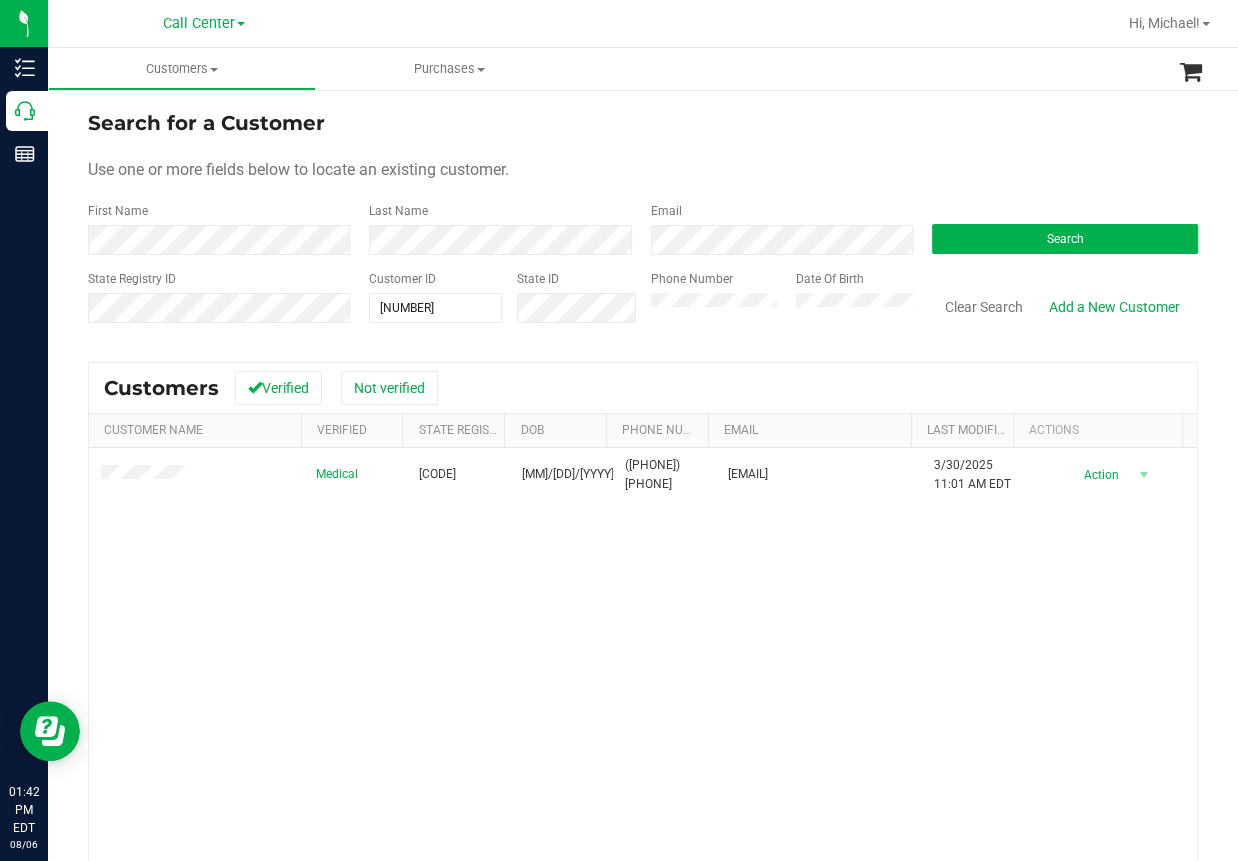 click on "Medical P3XR0073 [DATE] ([PHONE]) [EMAIL] [DATE] [TIME] [TIMEZONE]
Delete Profile
Action Action Create new purchase View profile View purchases" at bounding box center (643, 719) 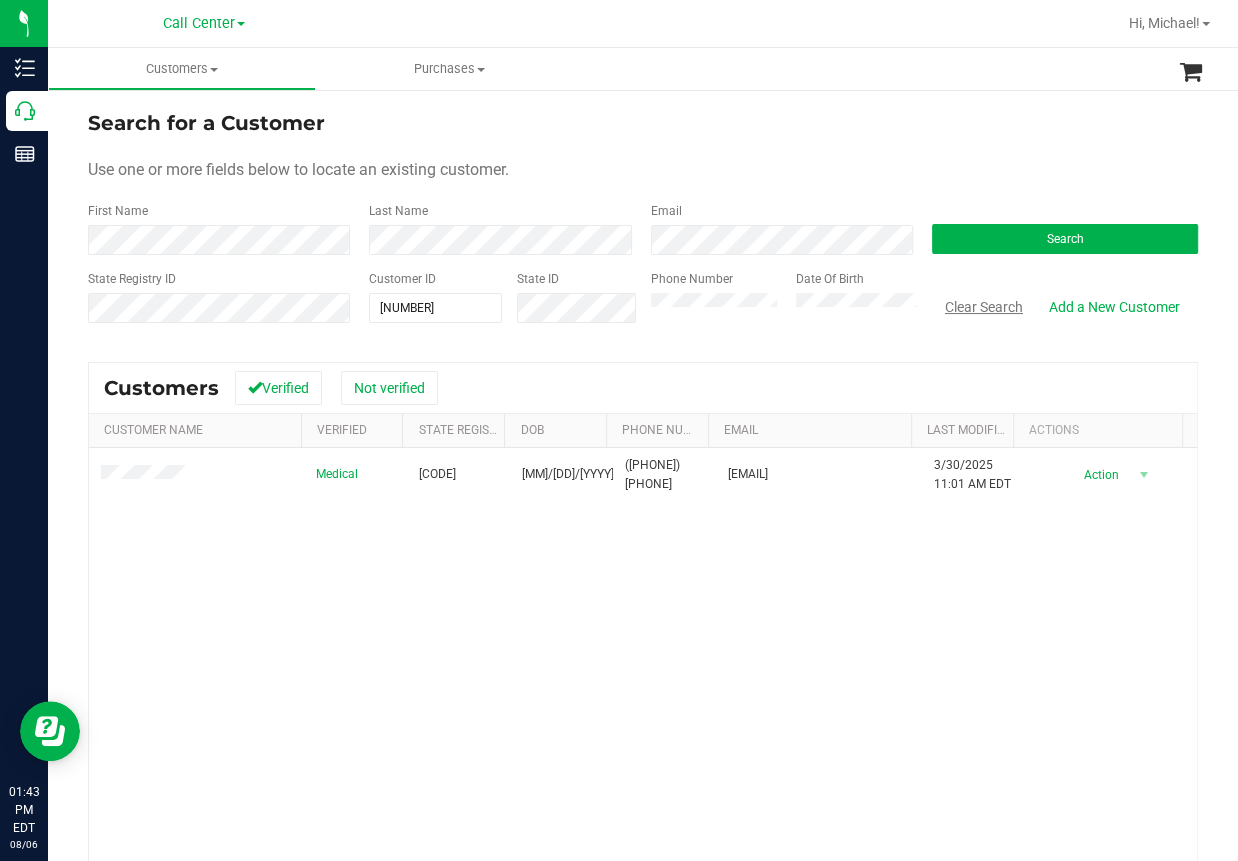 click on "Clear Search" at bounding box center [984, 307] 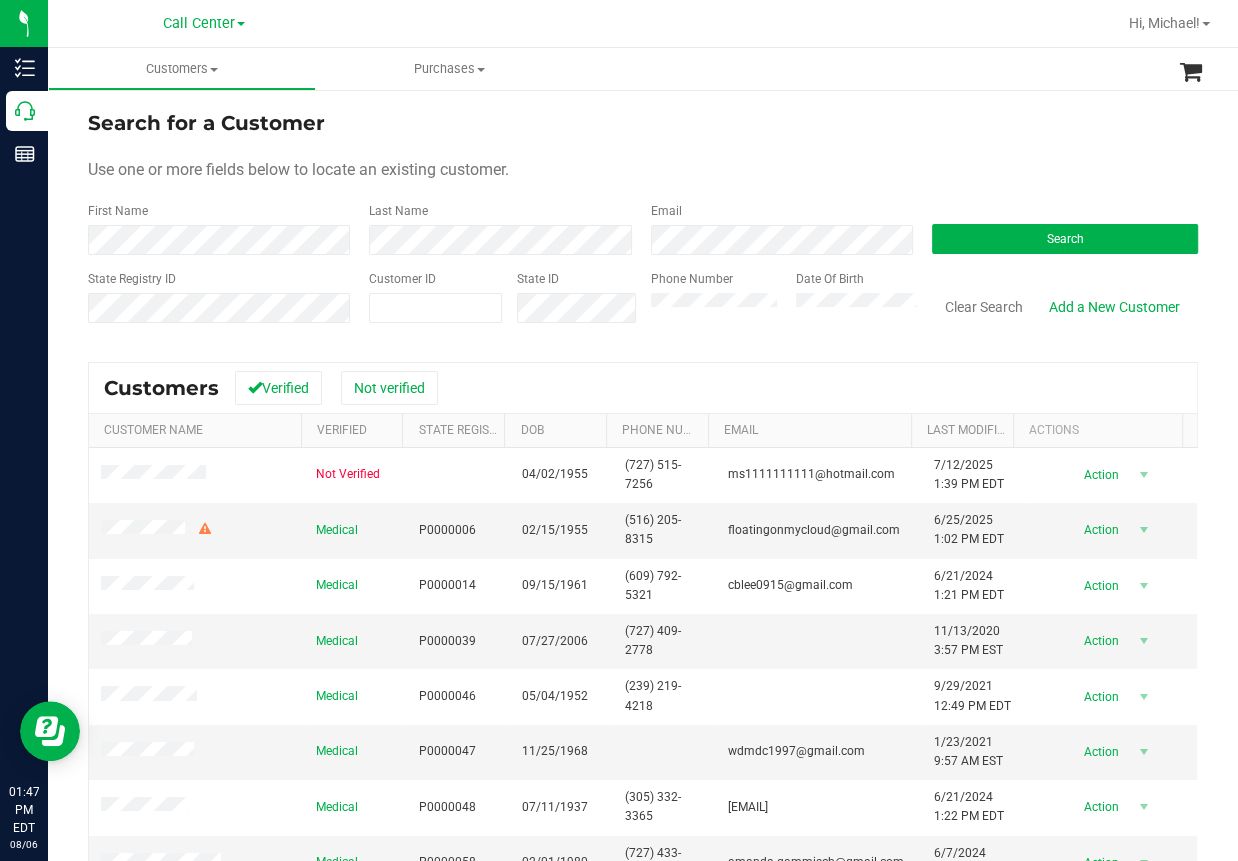 click on "Search for a Customer
Use one or more fields below to locate an existing customer.
First Name
Last Name
Email
Search
State Registry ID
Customer ID
State ID
Phone Number
Date Of Birth" at bounding box center (643, 224) 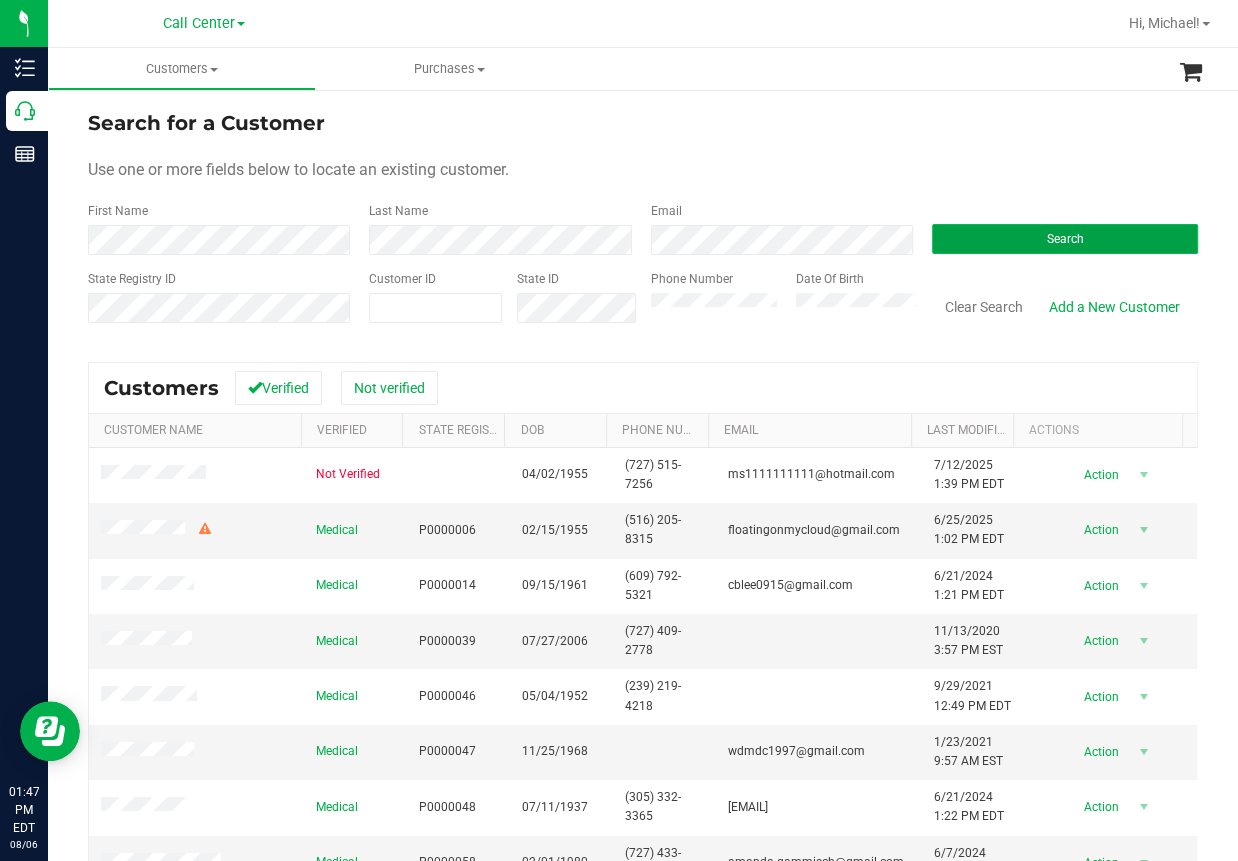 click on "Search" at bounding box center [1065, 239] 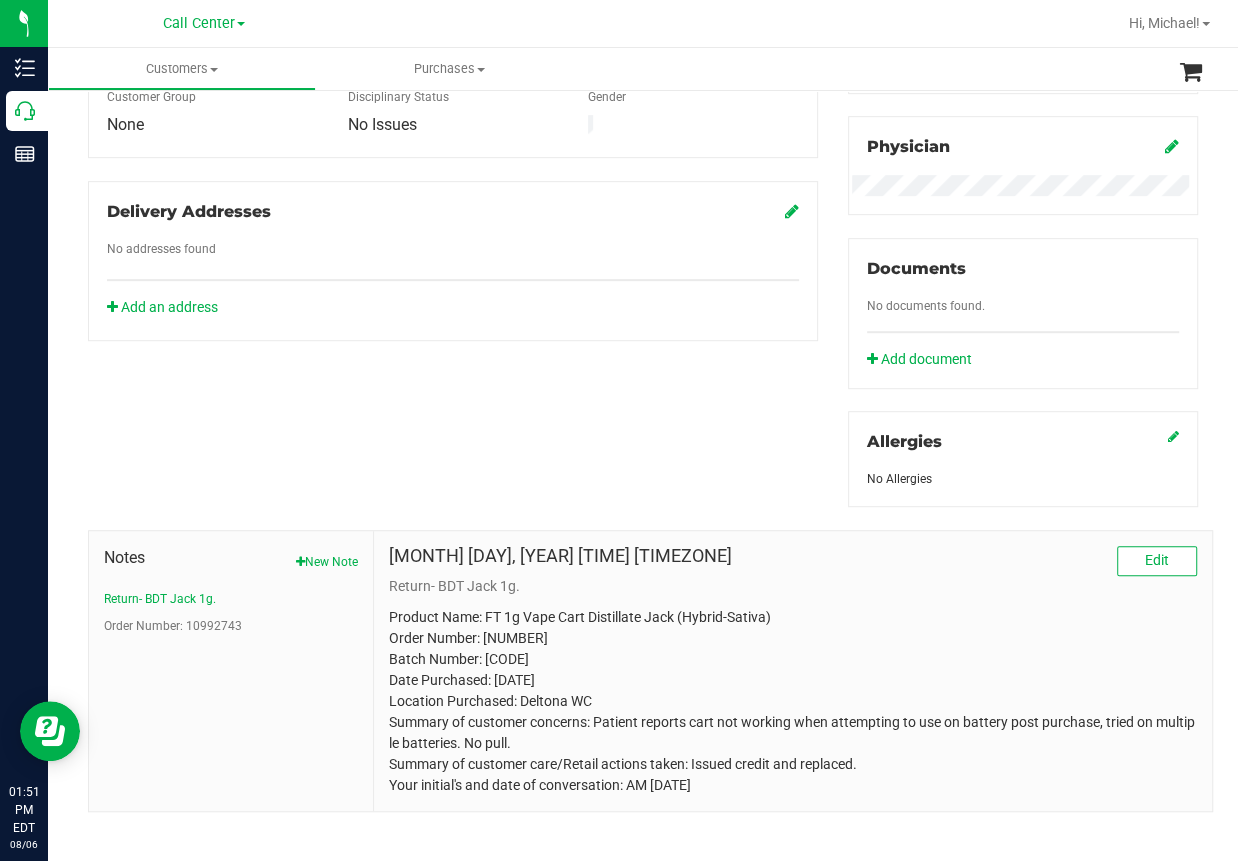 scroll, scrollTop: 613, scrollLeft: 0, axis: vertical 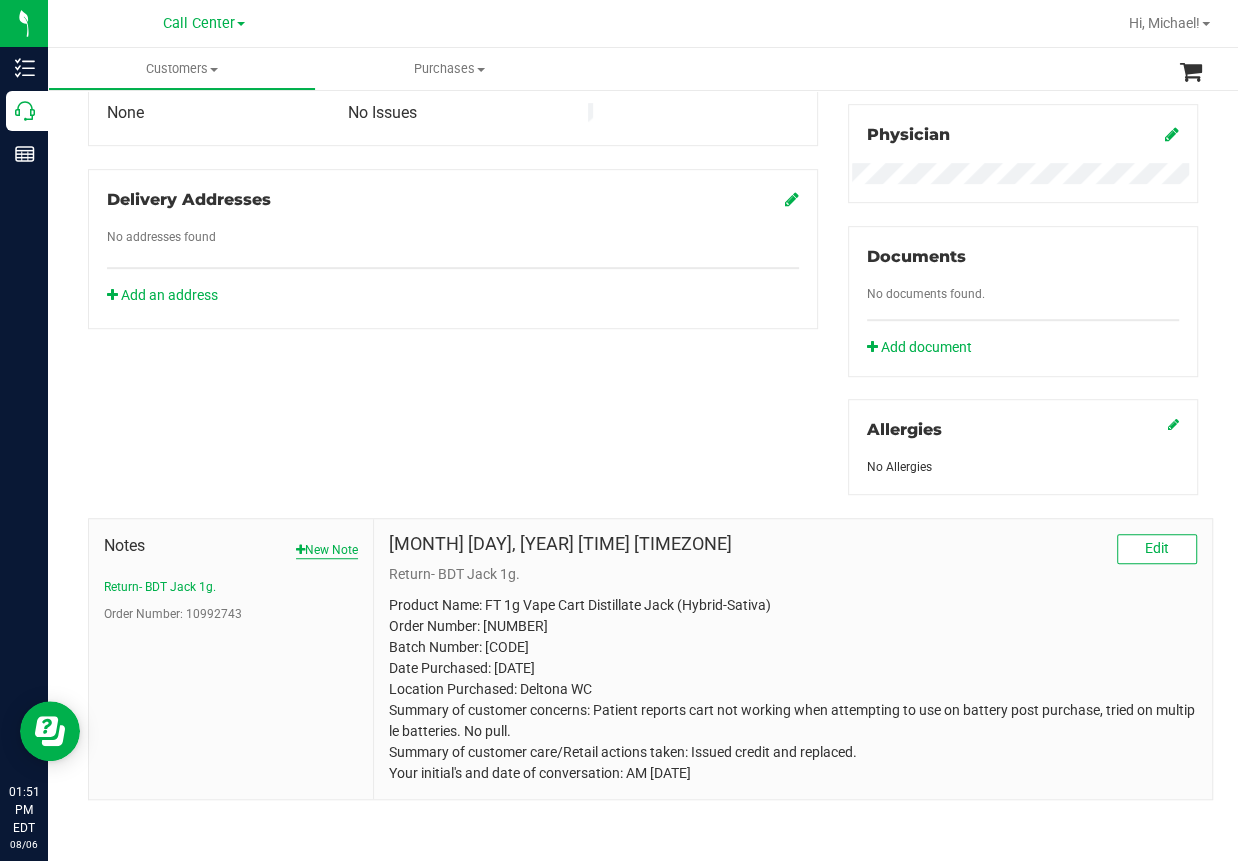 click on "New Note" at bounding box center (327, 550) 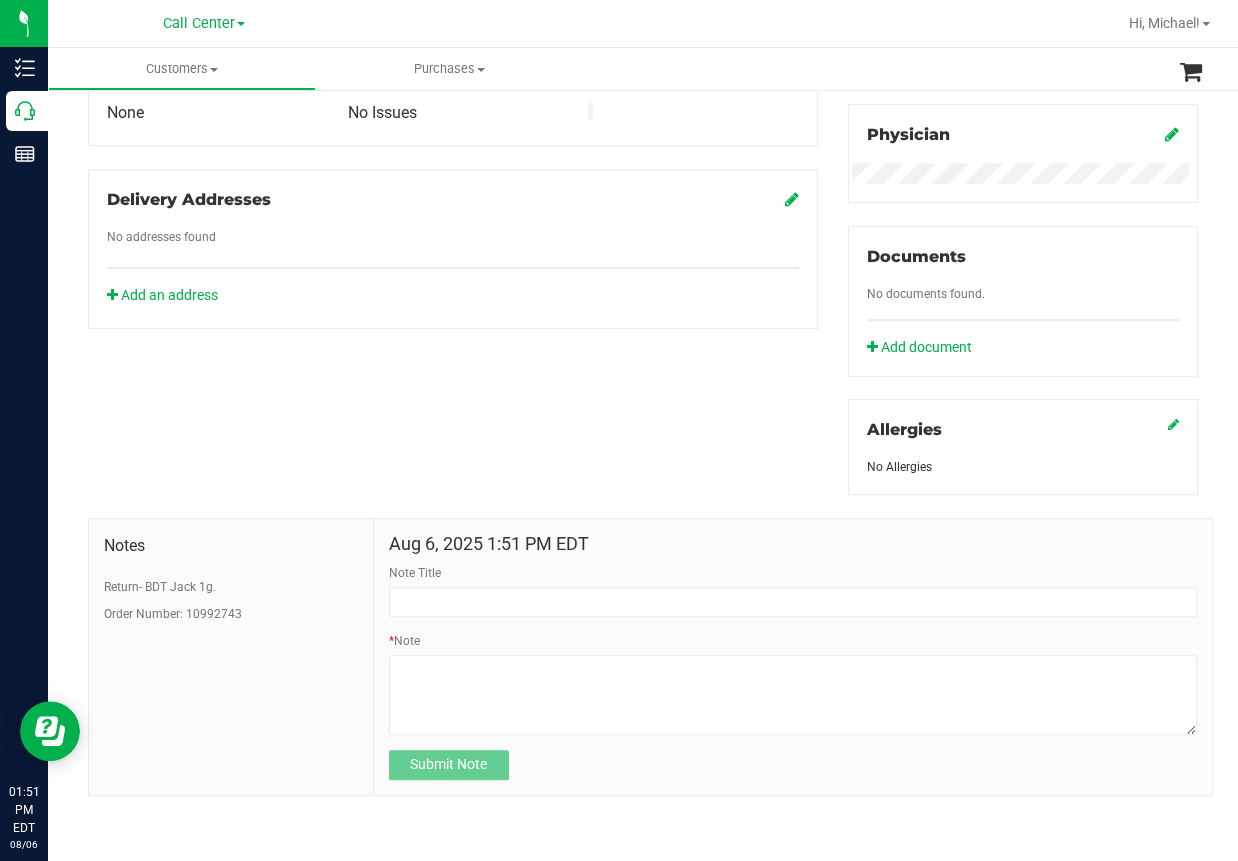 scroll, scrollTop: 610, scrollLeft: 0, axis: vertical 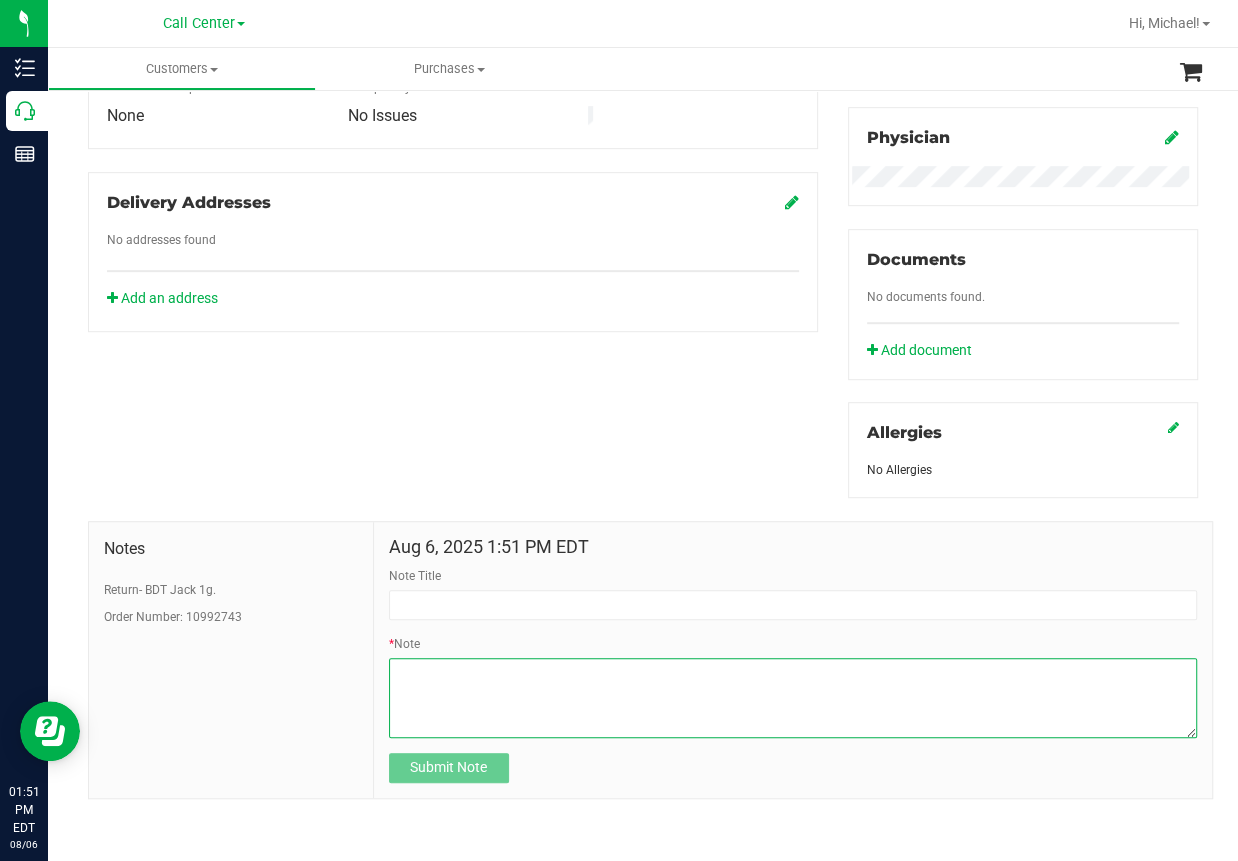 click on "*
Note" at bounding box center (793, 698) 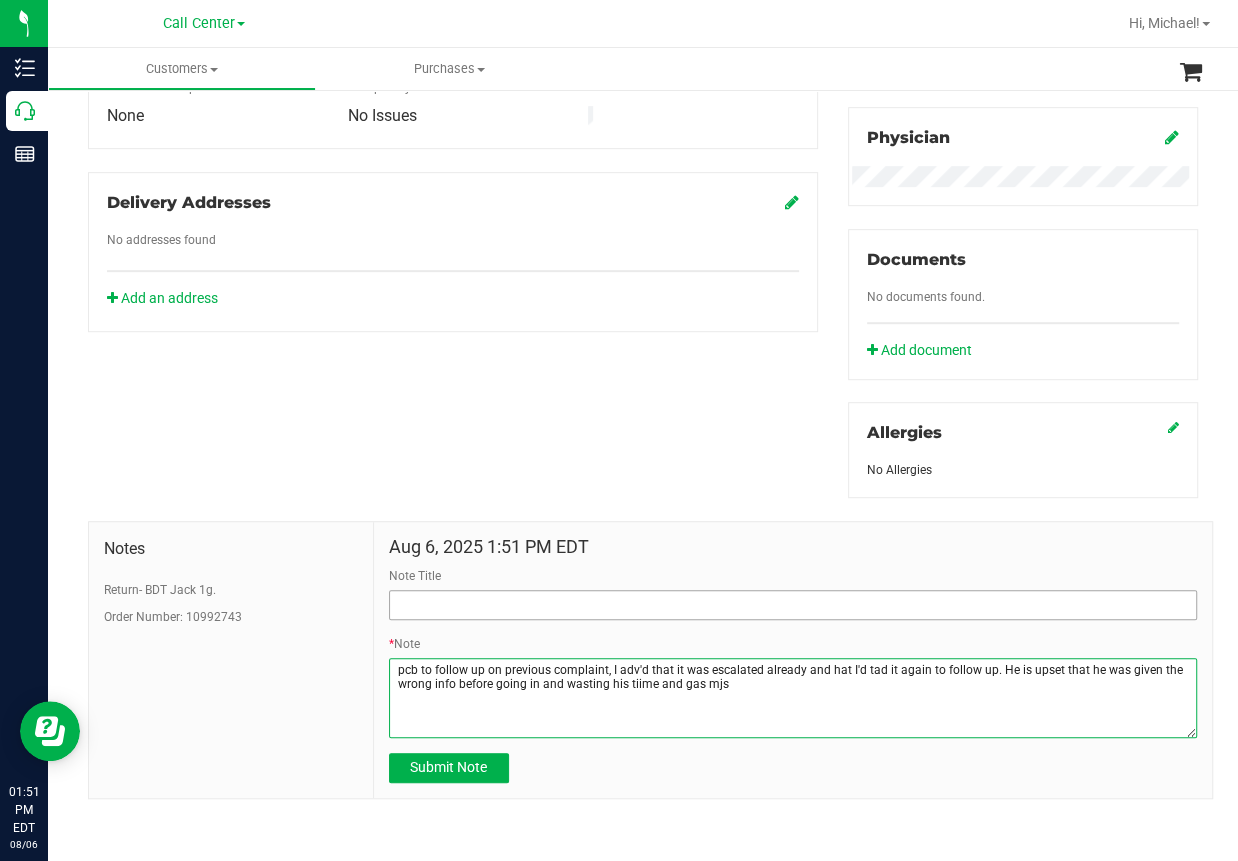 type on "pcb to follow up on previous complaint, I adv'd that it was escalated already and hat I'd tad it again to follow up. He is upset that he was given the wrong info before going in and wasting his tiime and gas mjs" 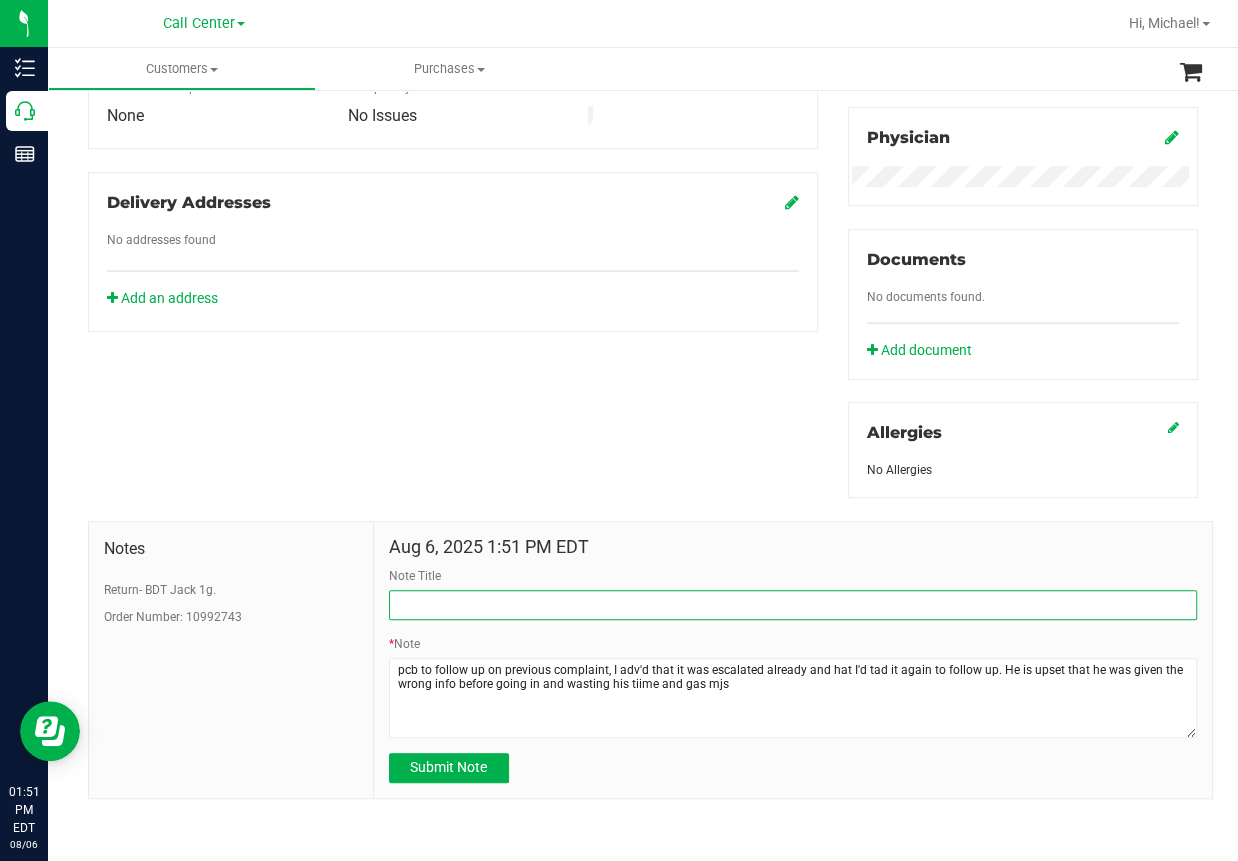 click on "Note Title" at bounding box center [793, 605] 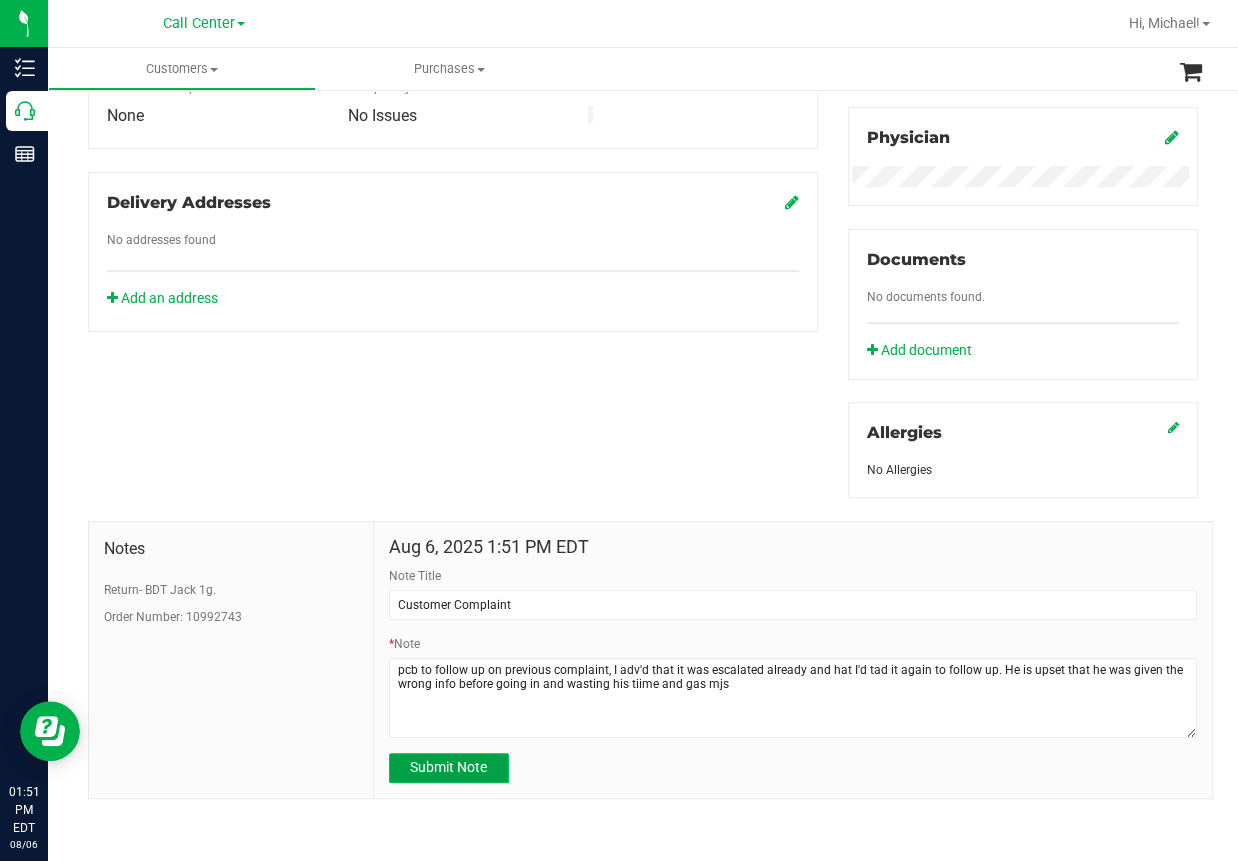 click on "Submit Note" at bounding box center (448, 767) 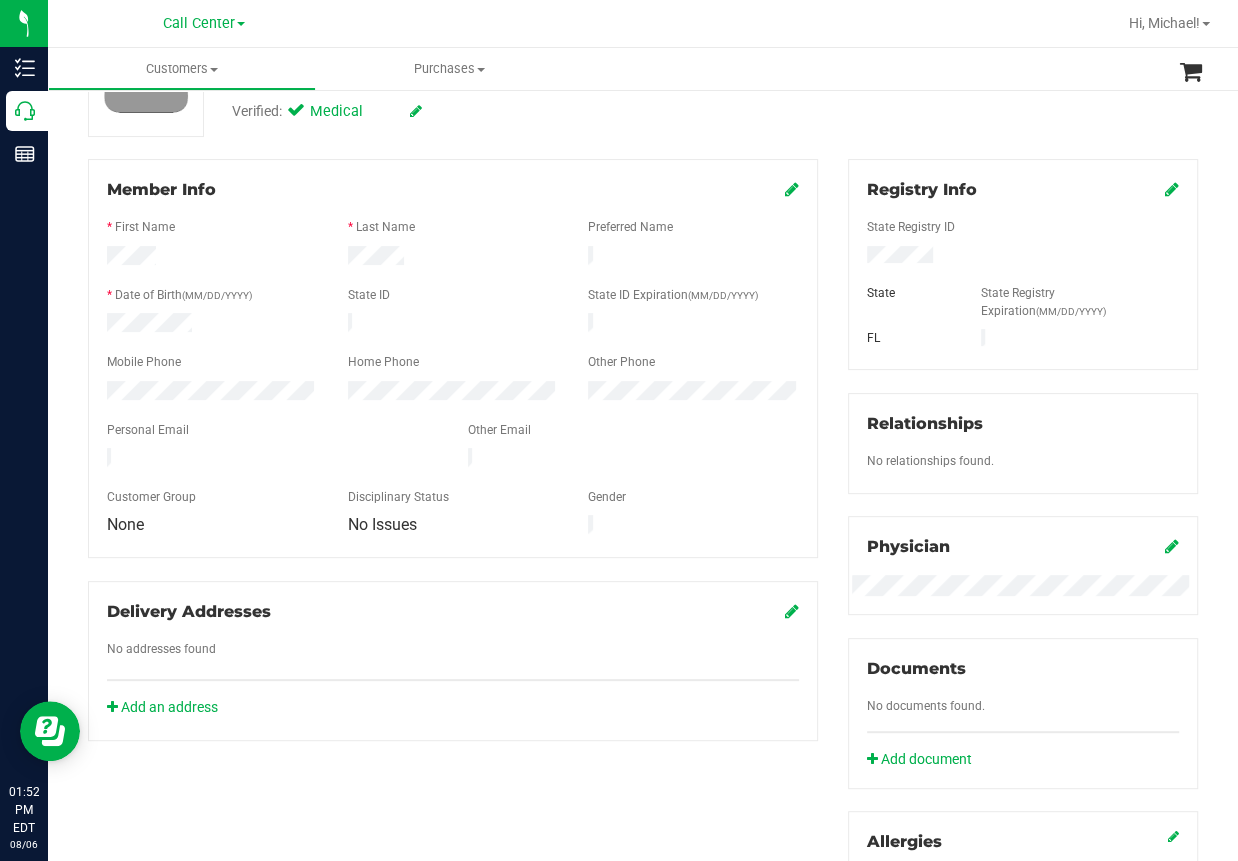 scroll, scrollTop: 0, scrollLeft: 0, axis: both 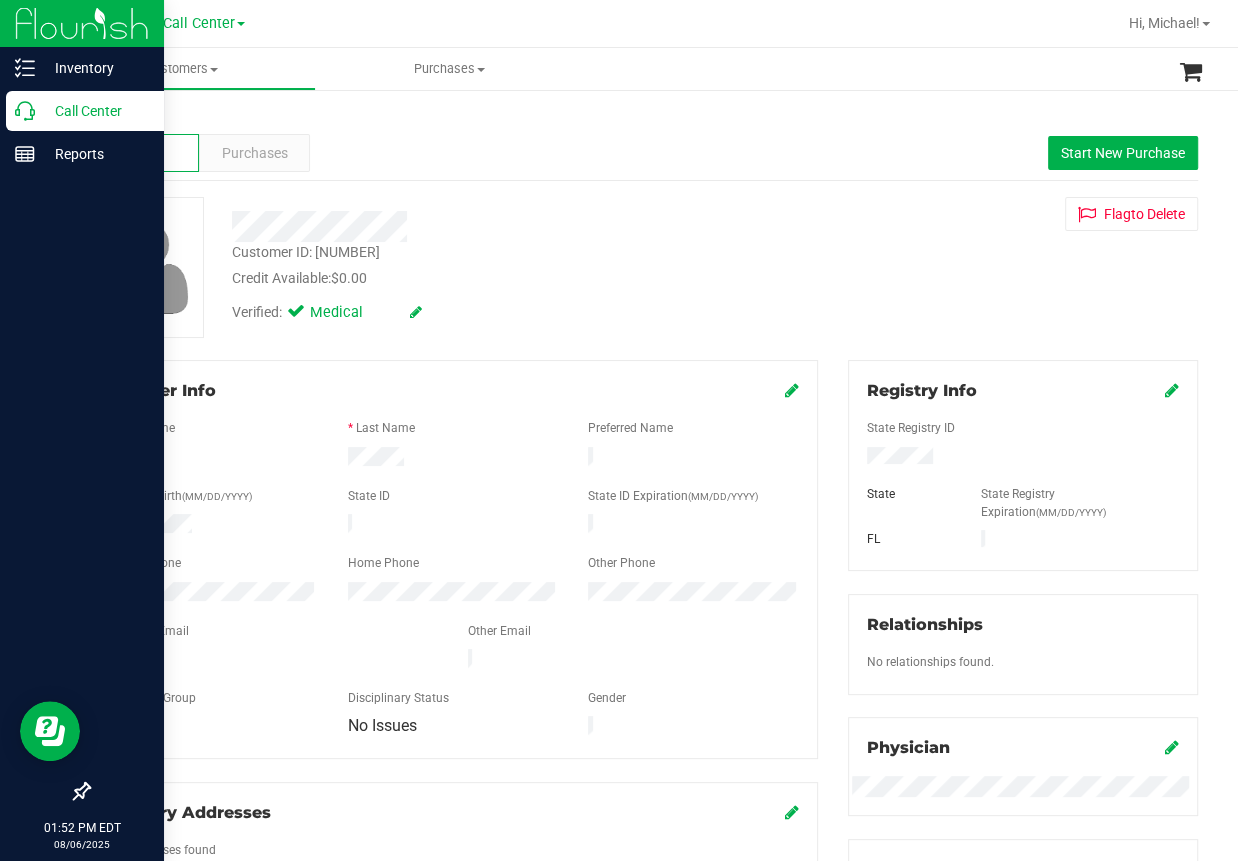 click 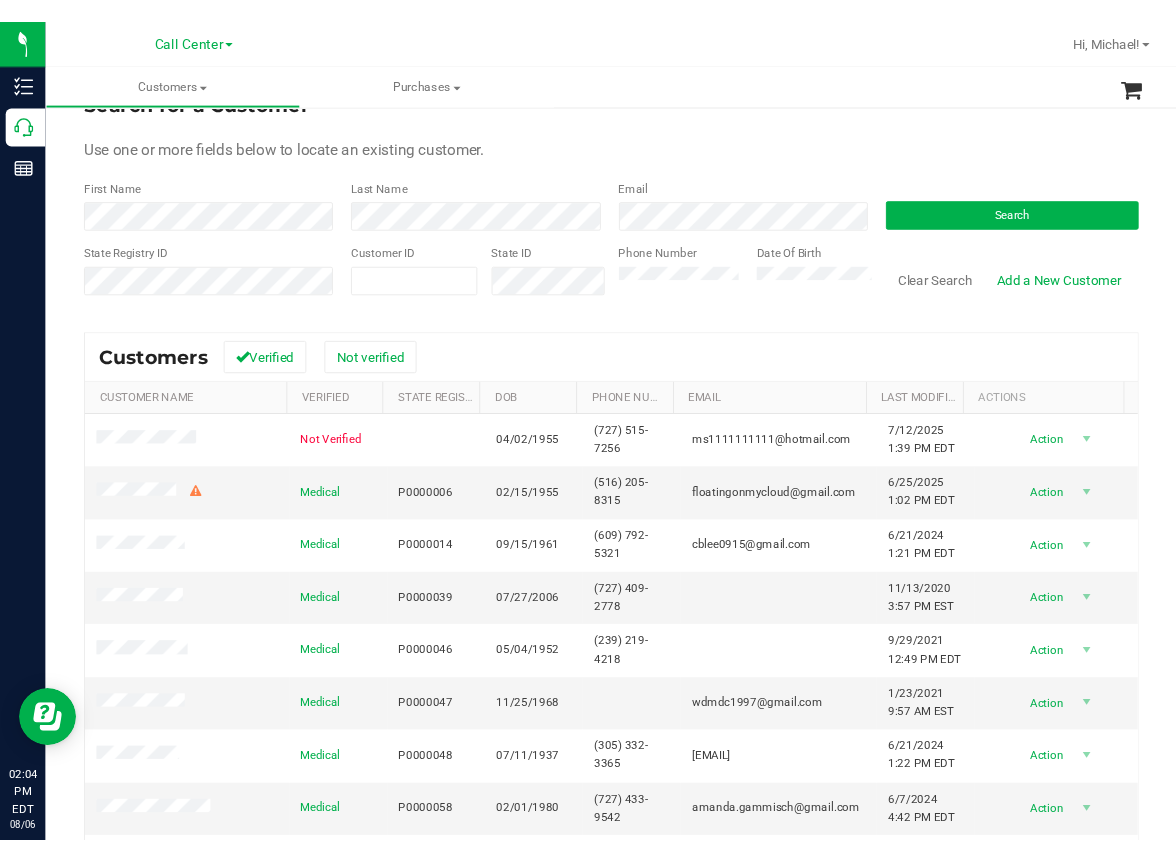 scroll, scrollTop: 0, scrollLeft: 0, axis: both 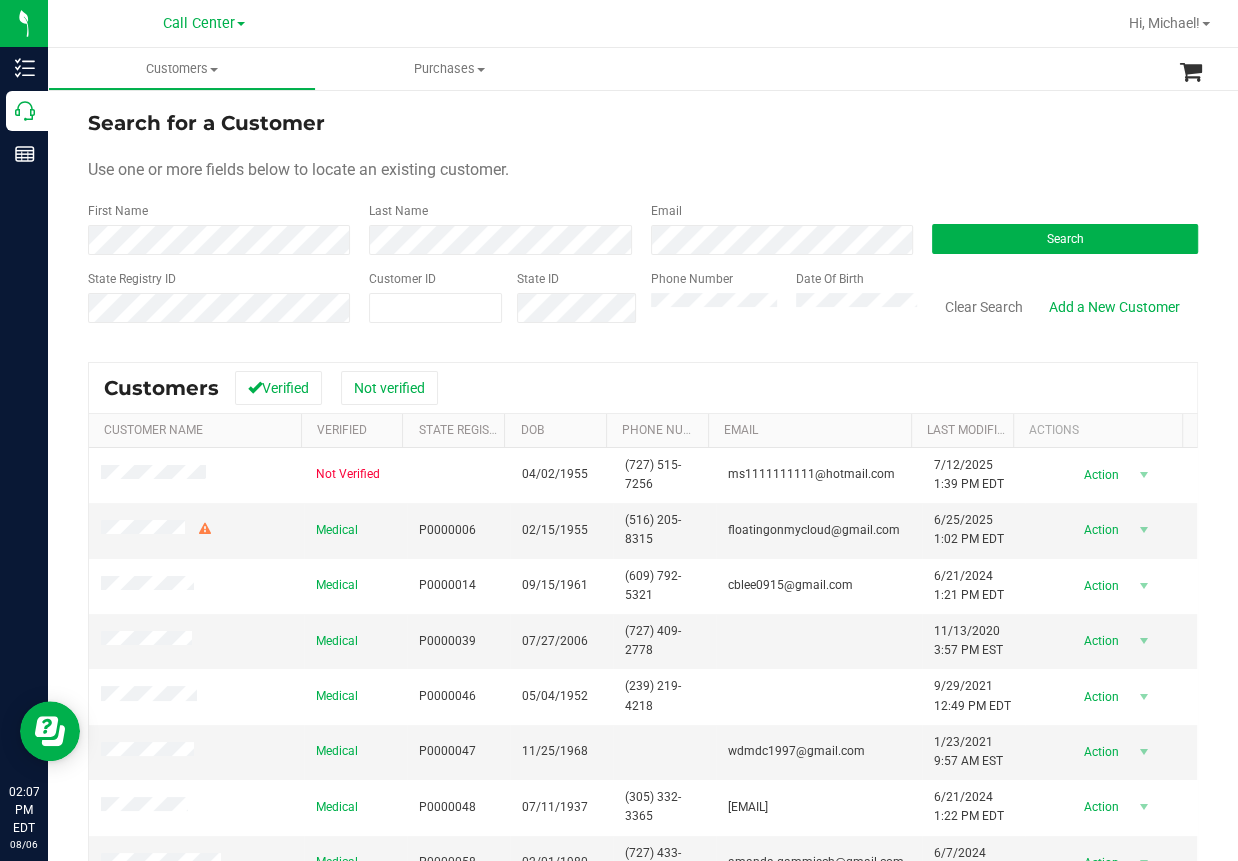 click on "Customers
All customers
Add a new customer
All physicians
Purchases
All purchases" at bounding box center [667, 69] 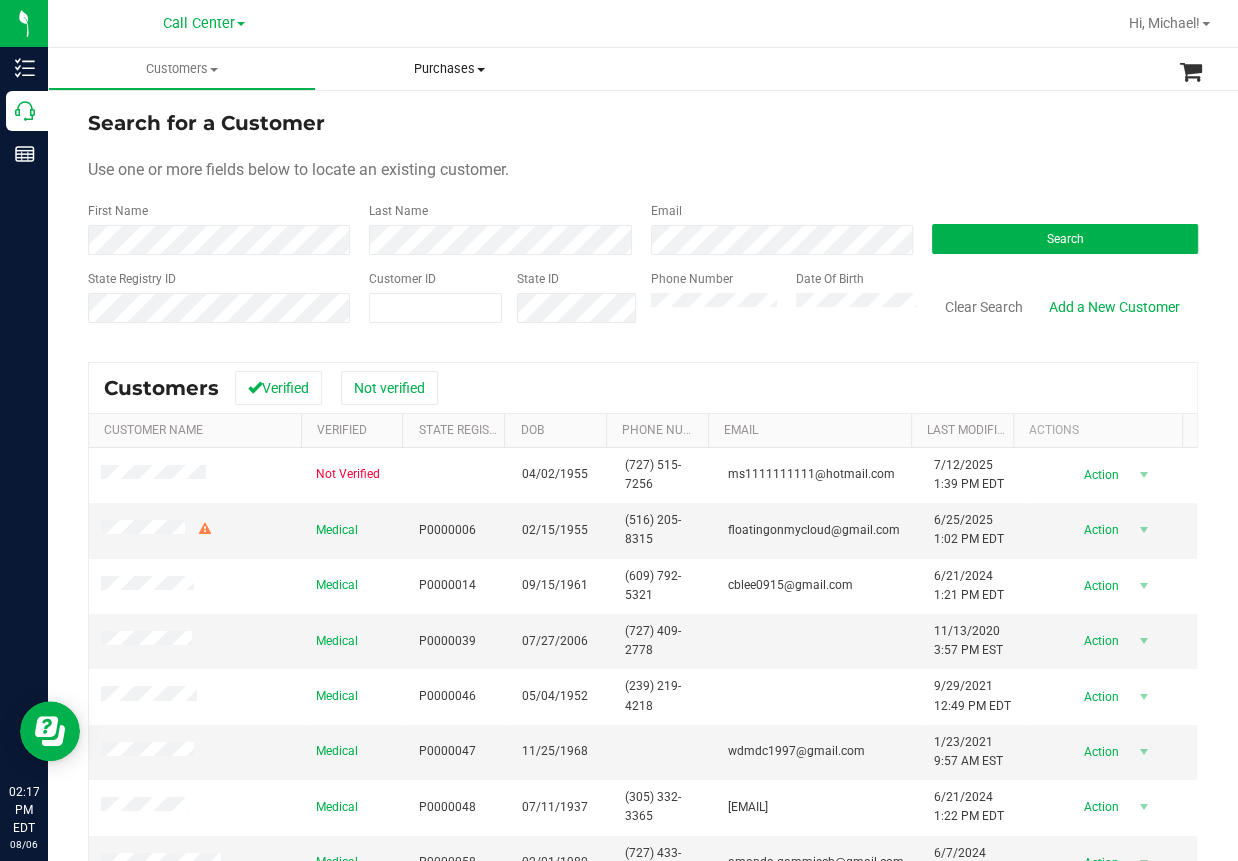 click on "Purchases
All purchases" at bounding box center (450, 69) 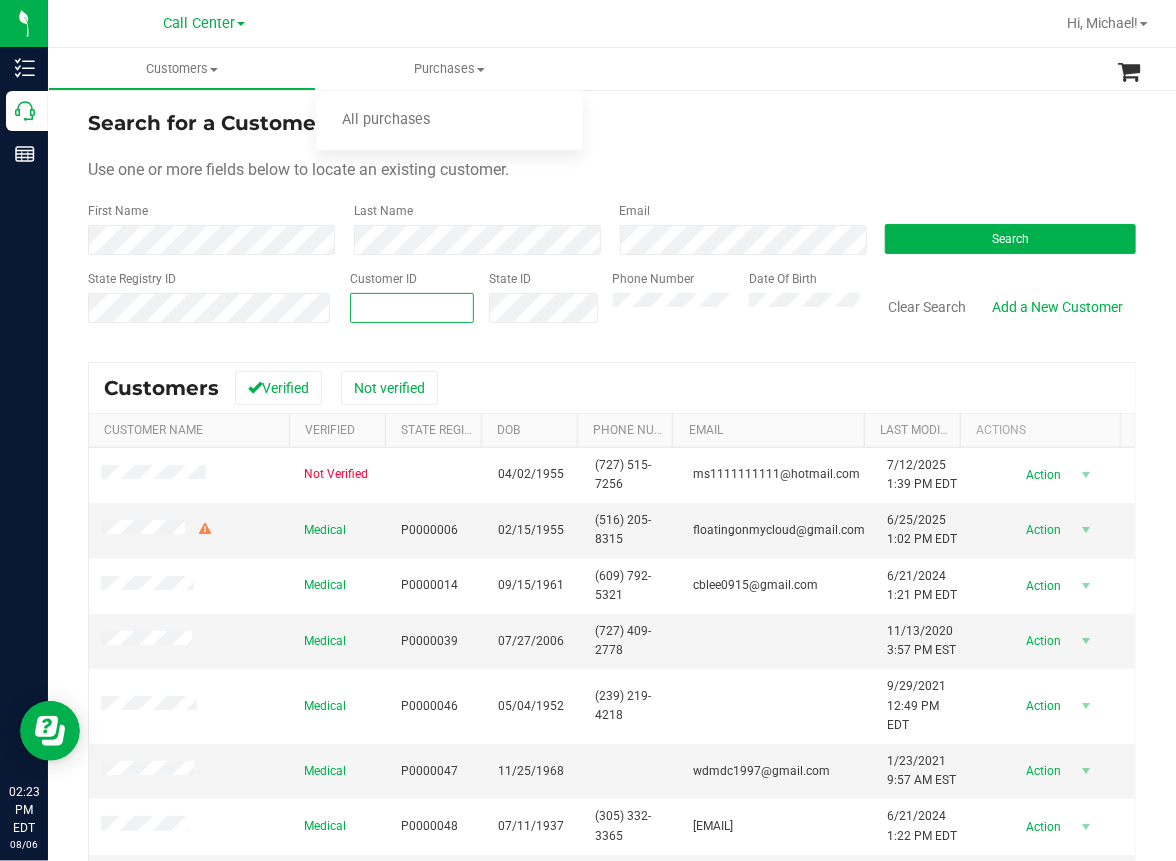 click at bounding box center (411, 308) 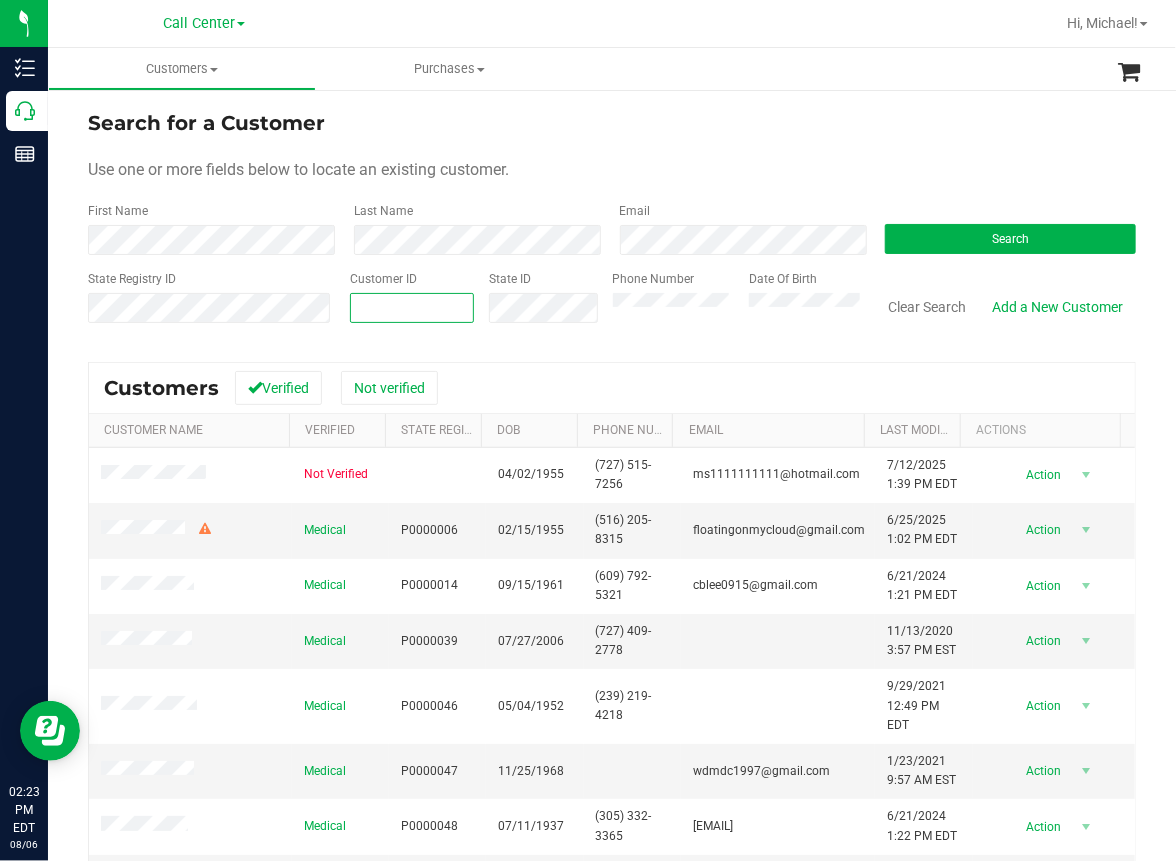 paste on "[NUMBER]" 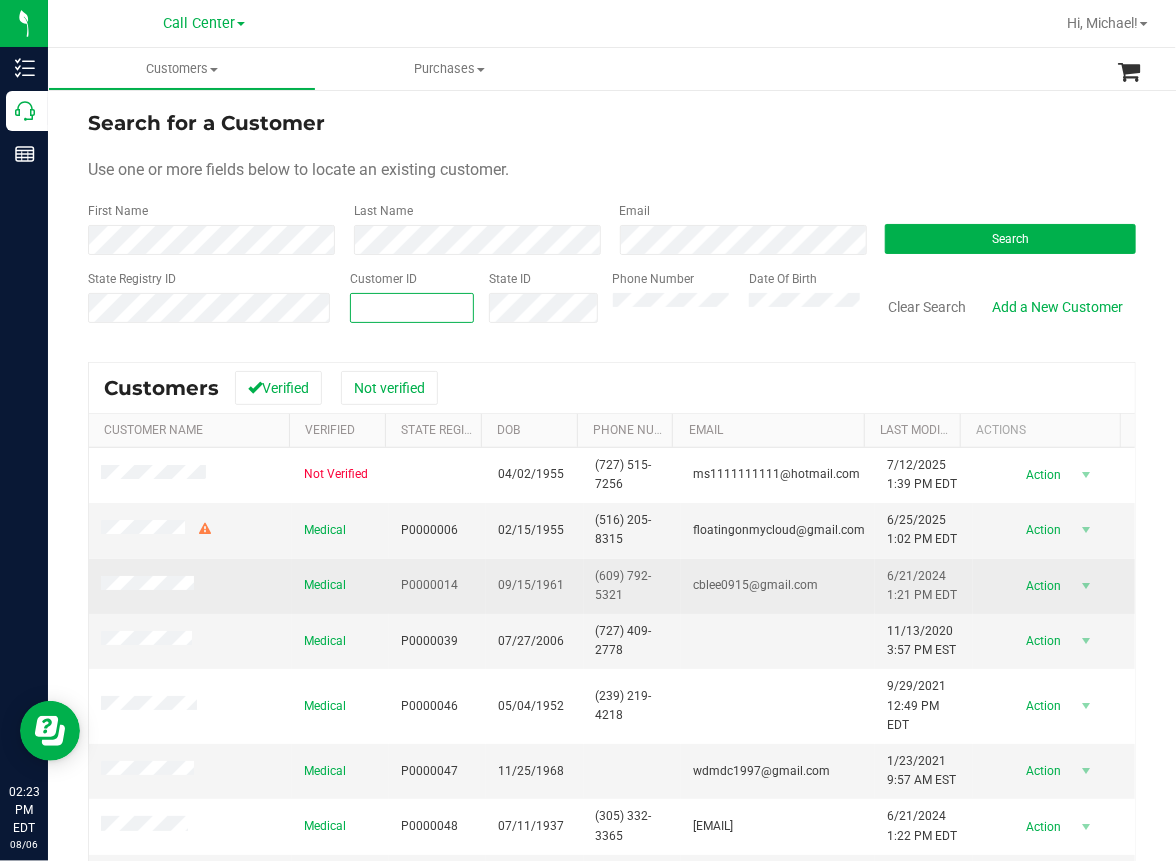 type on "[NUMBER]" 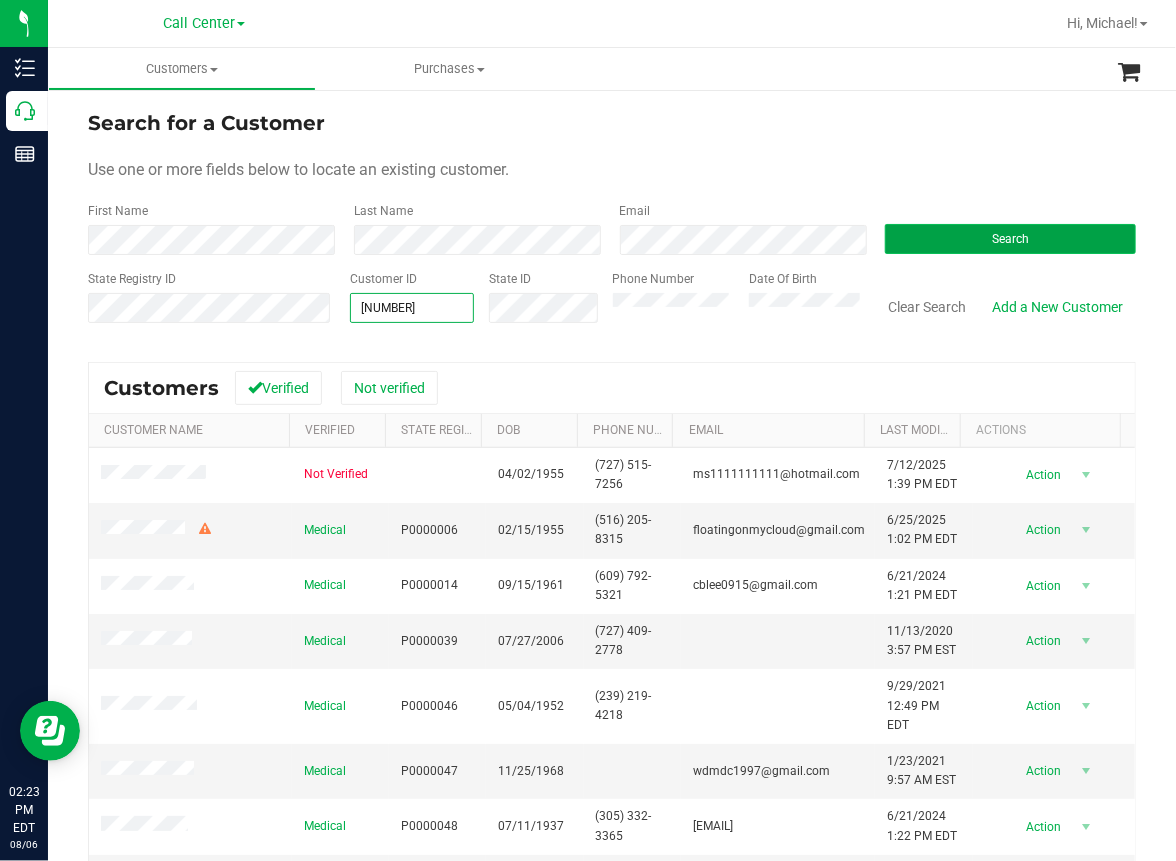 type on "[NUMBER]" 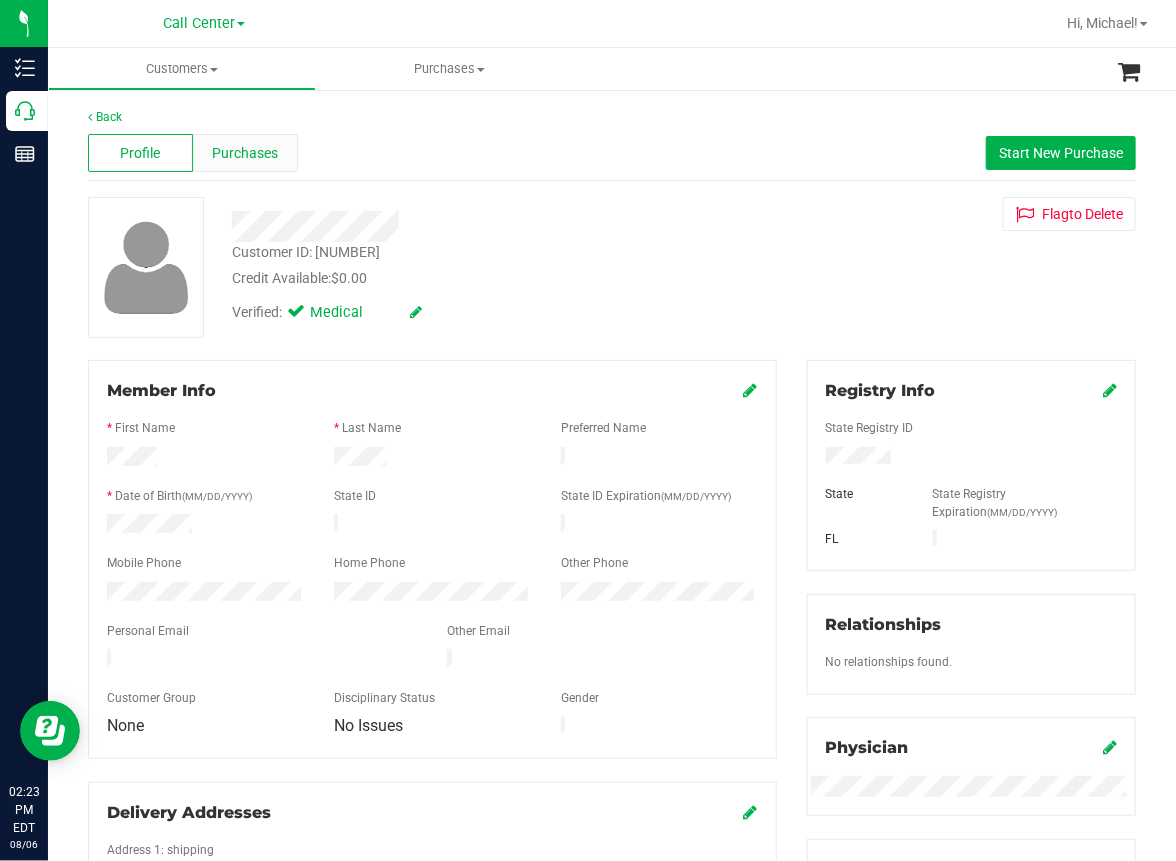 click on "Purchases" at bounding box center [245, 153] 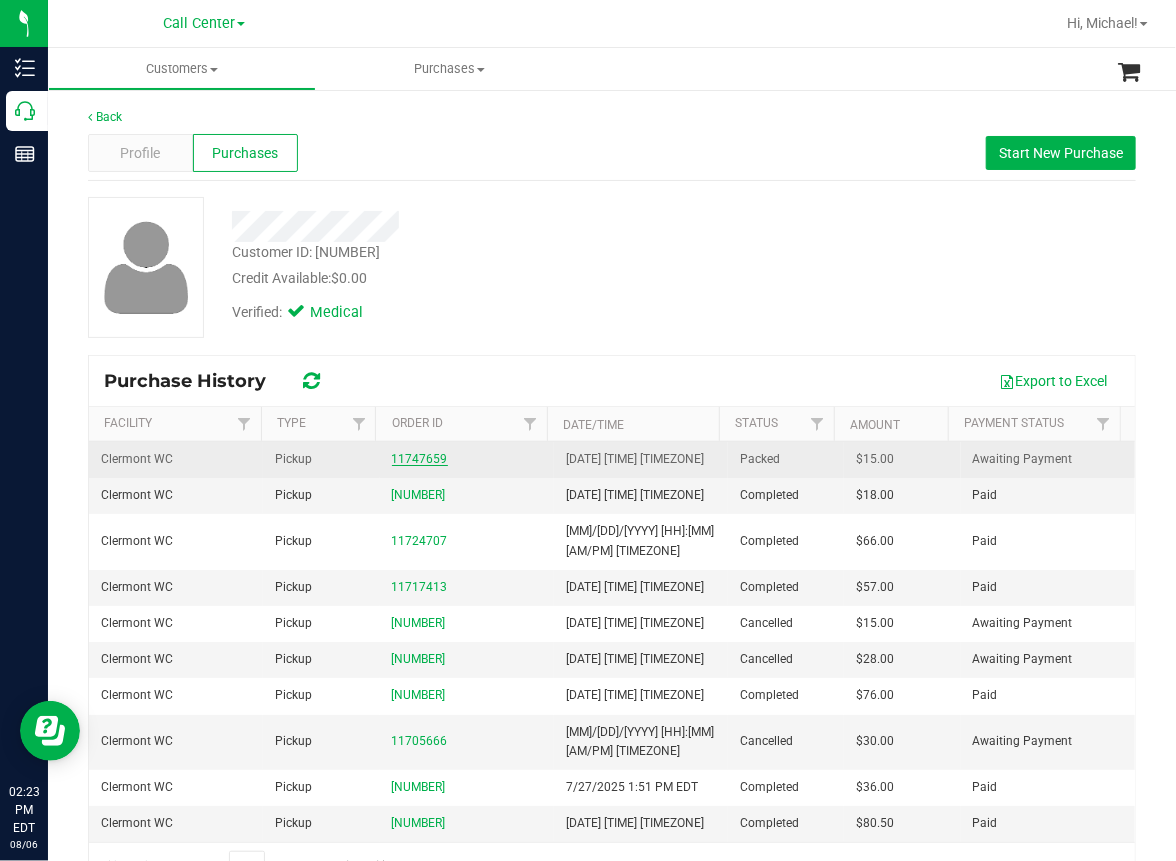 click on "11747659" at bounding box center (420, 459) 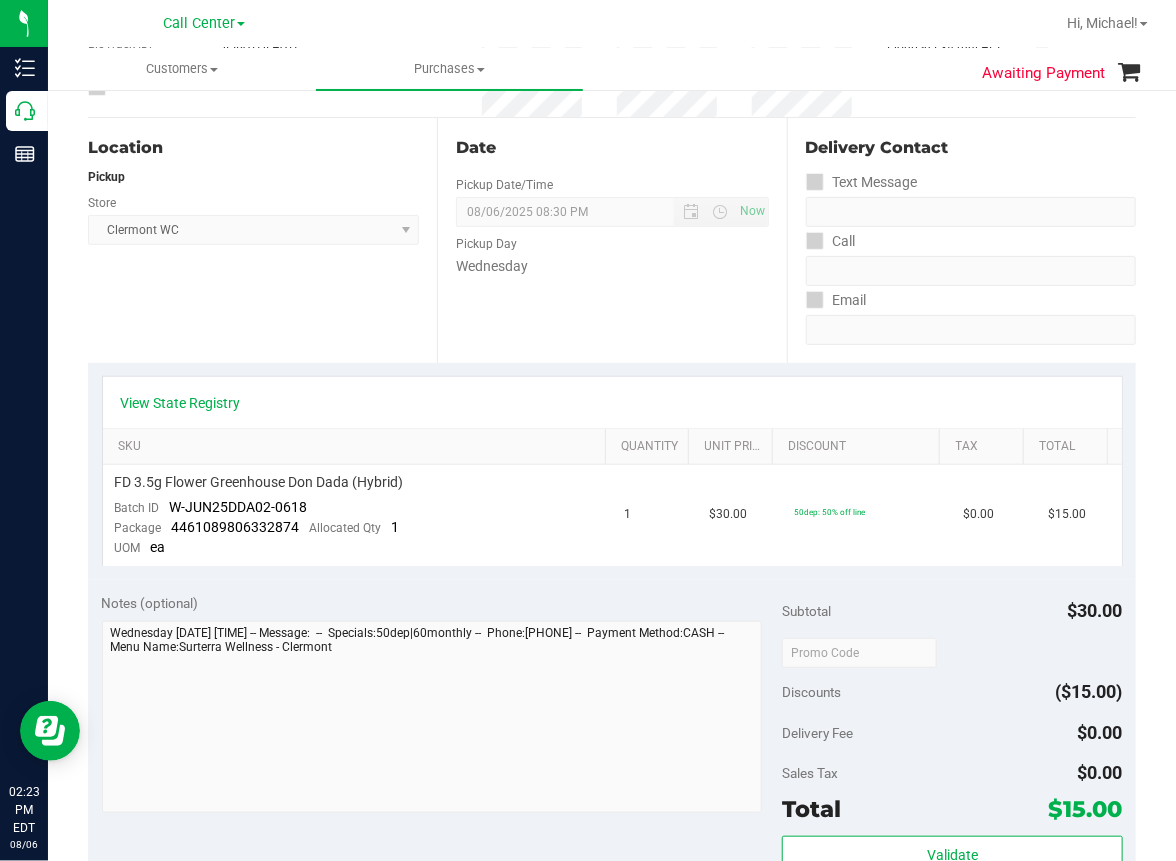 scroll, scrollTop: 100, scrollLeft: 0, axis: vertical 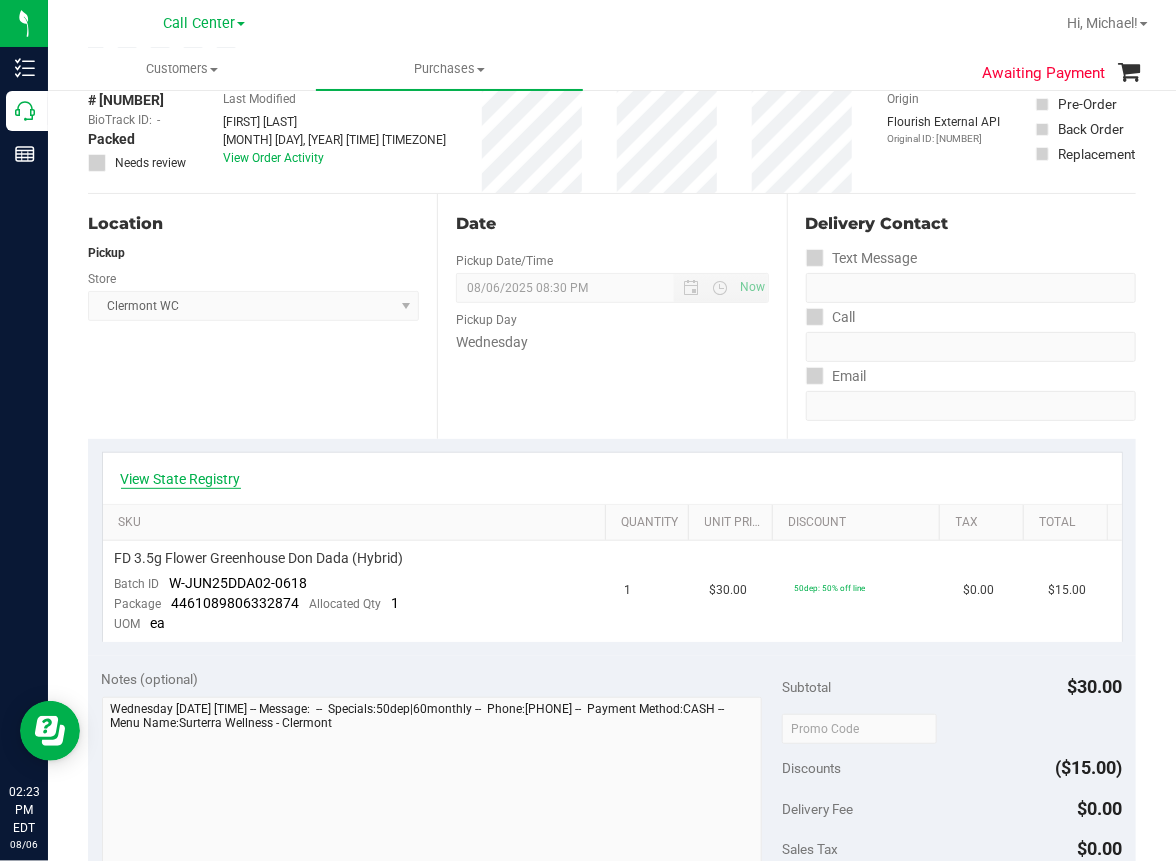 click on "View State Registry" at bounding box center (181, 479) 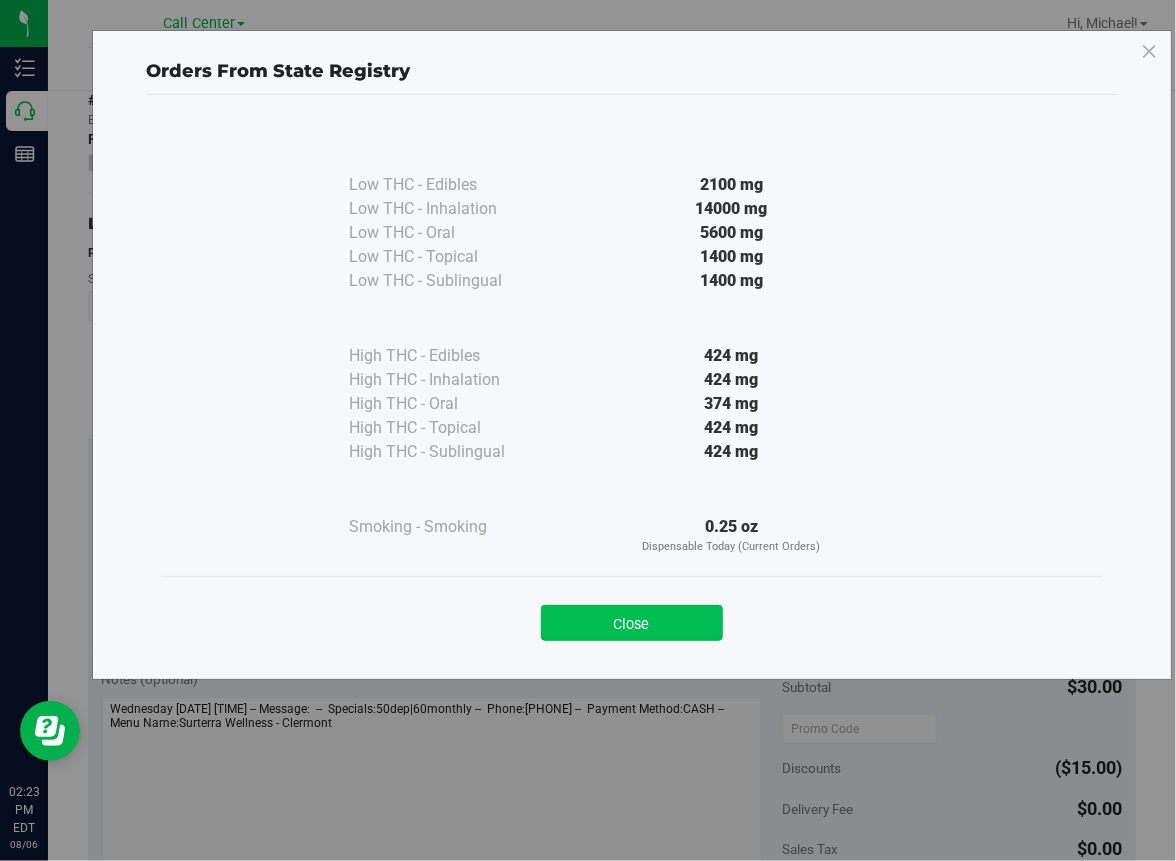click on "Close" at bounding box center (632, 623) 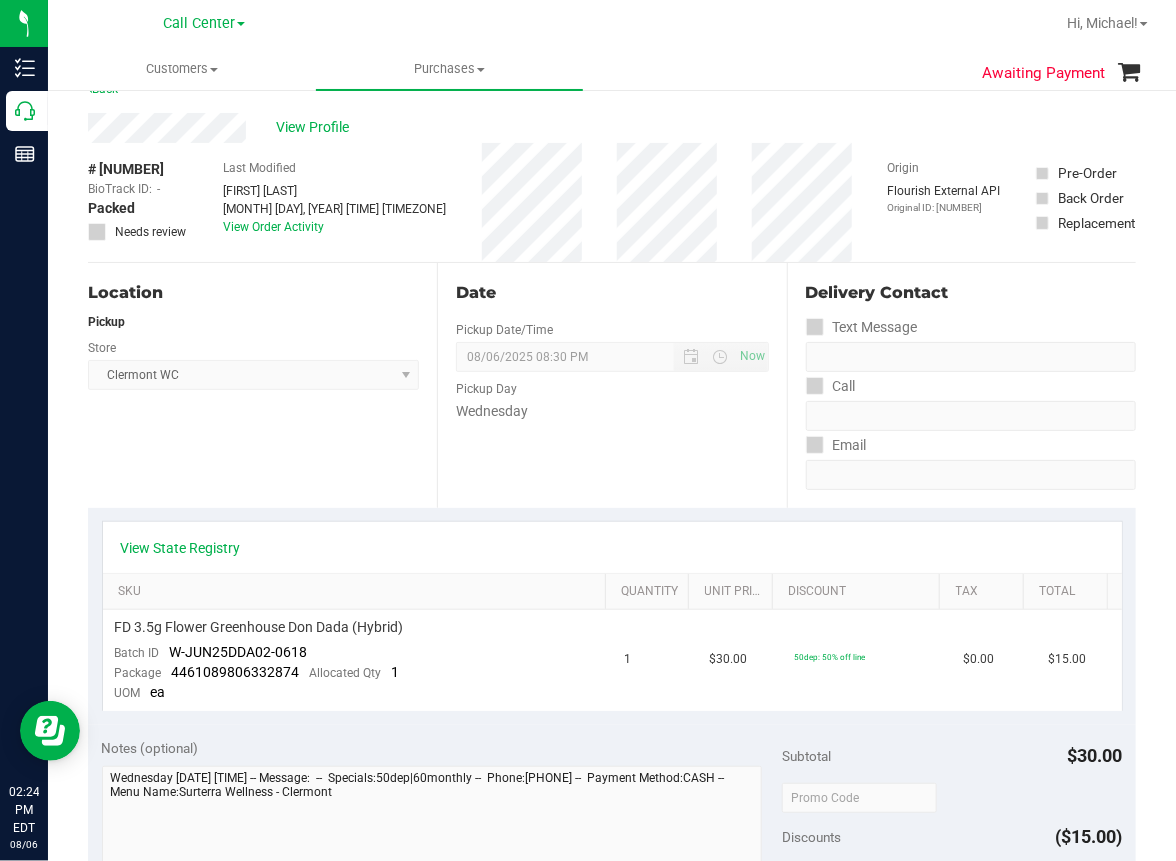 scroll, scrollTop: 0, scrollLeft: 0, axis: both 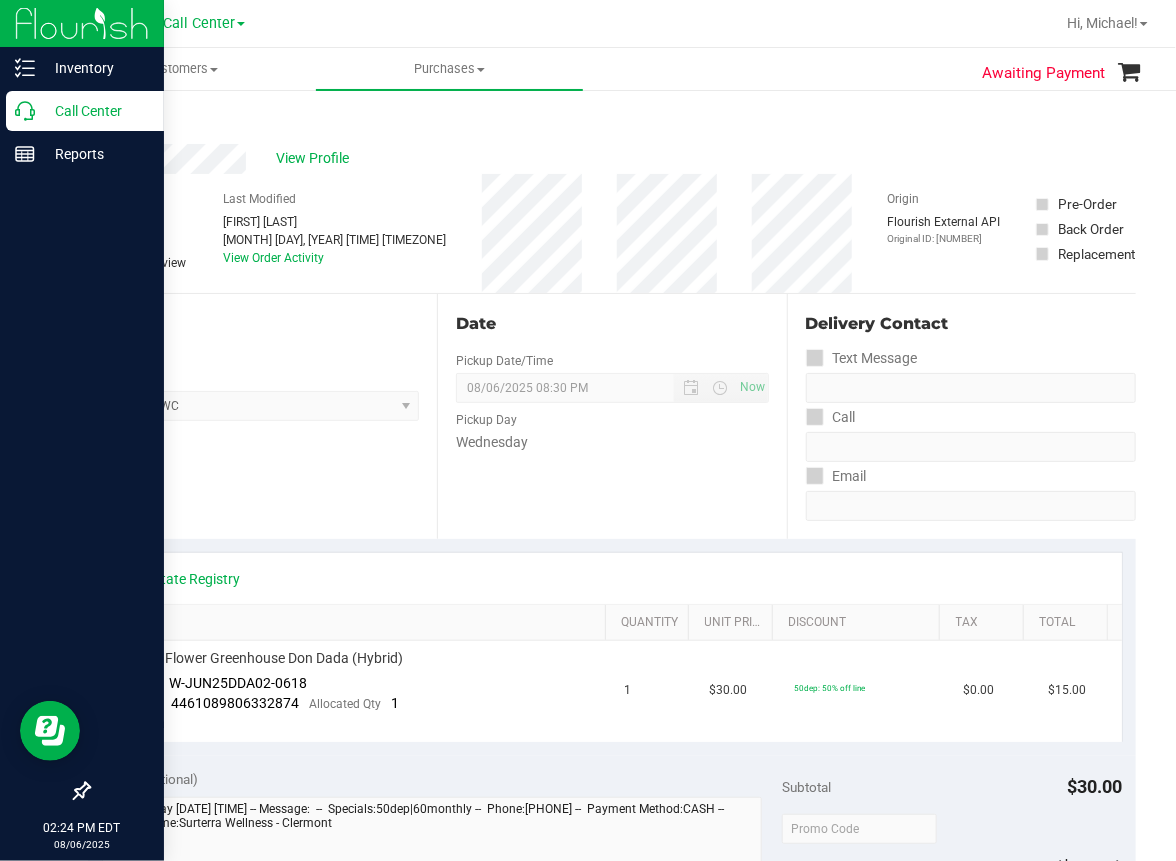 click 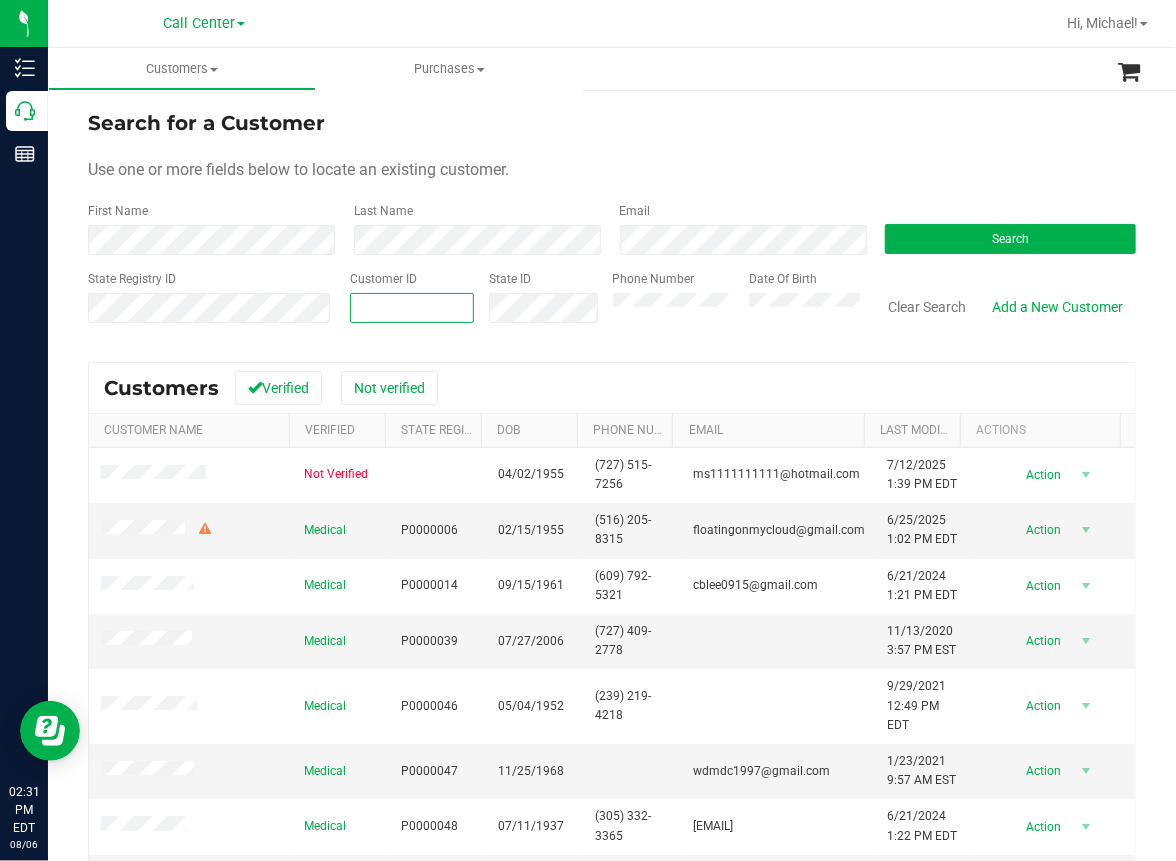 click at bounding box center [411, 308] 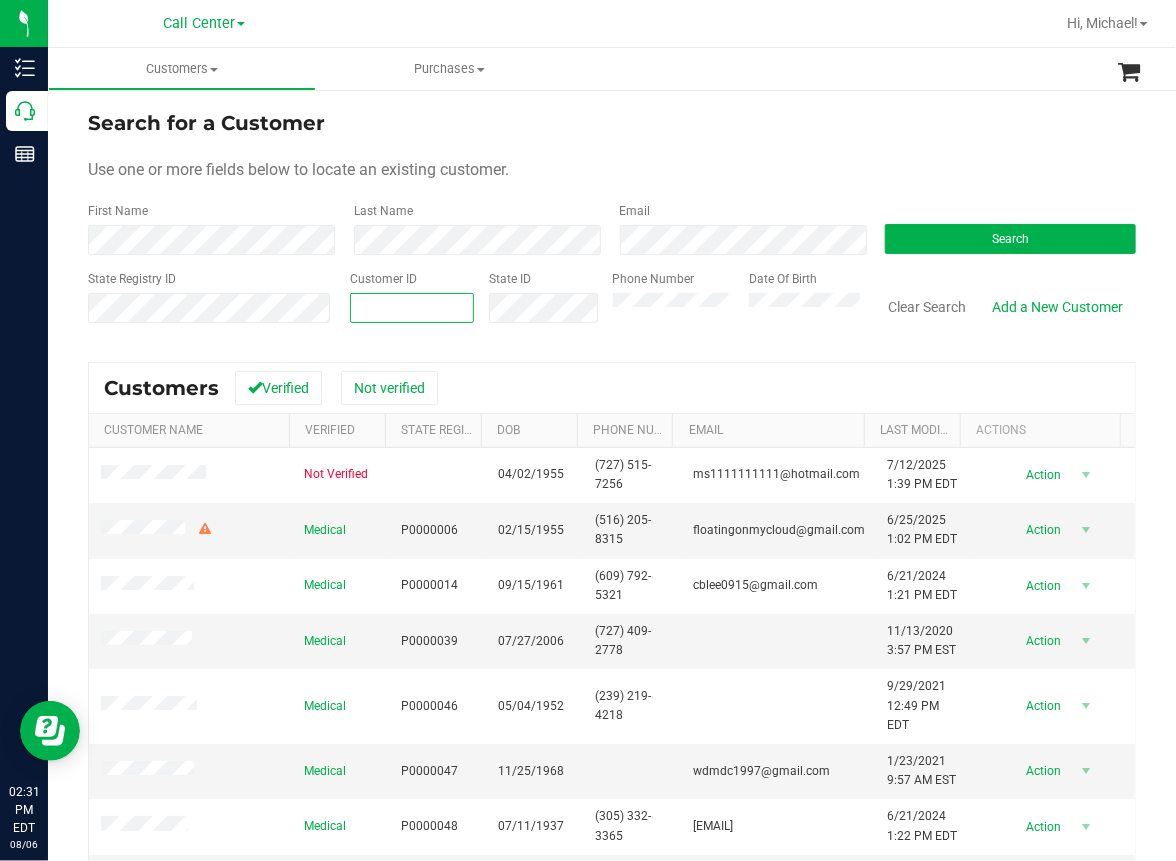 paste on "[NUMBER]" 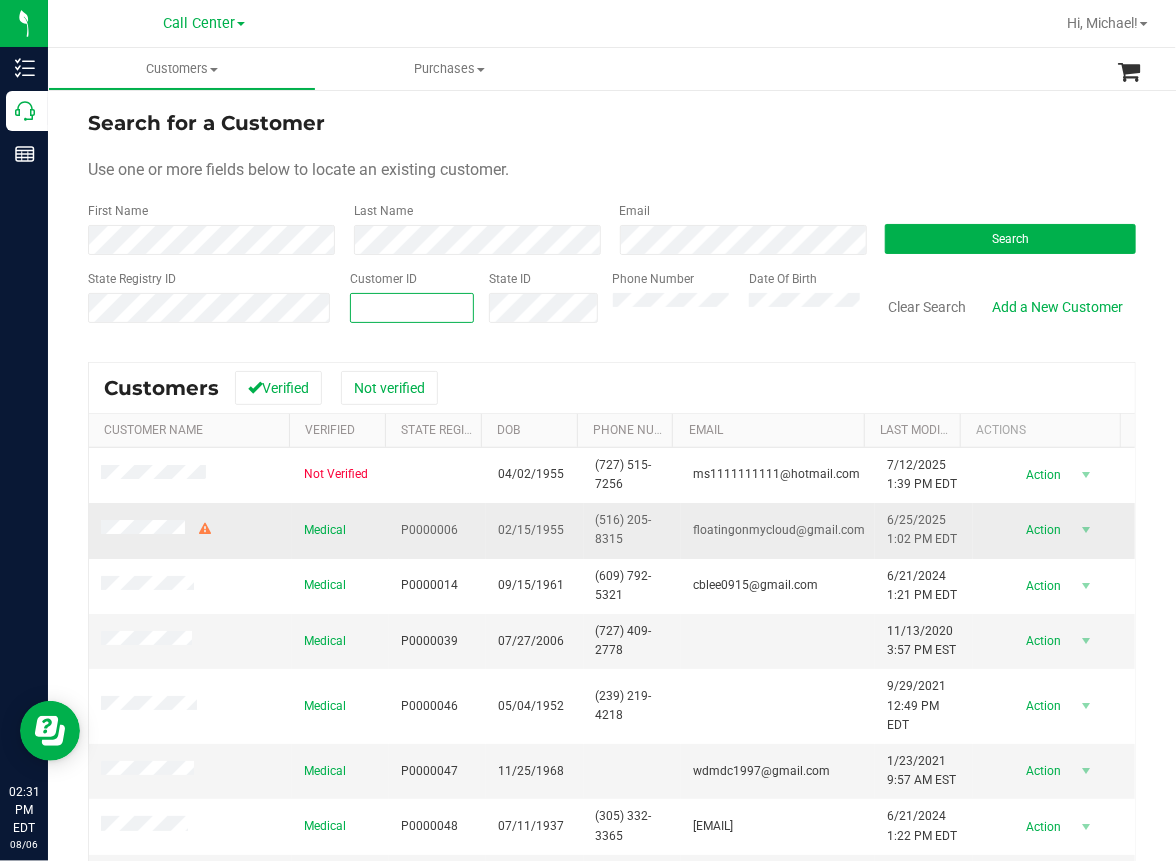type on "[NUMBER]" 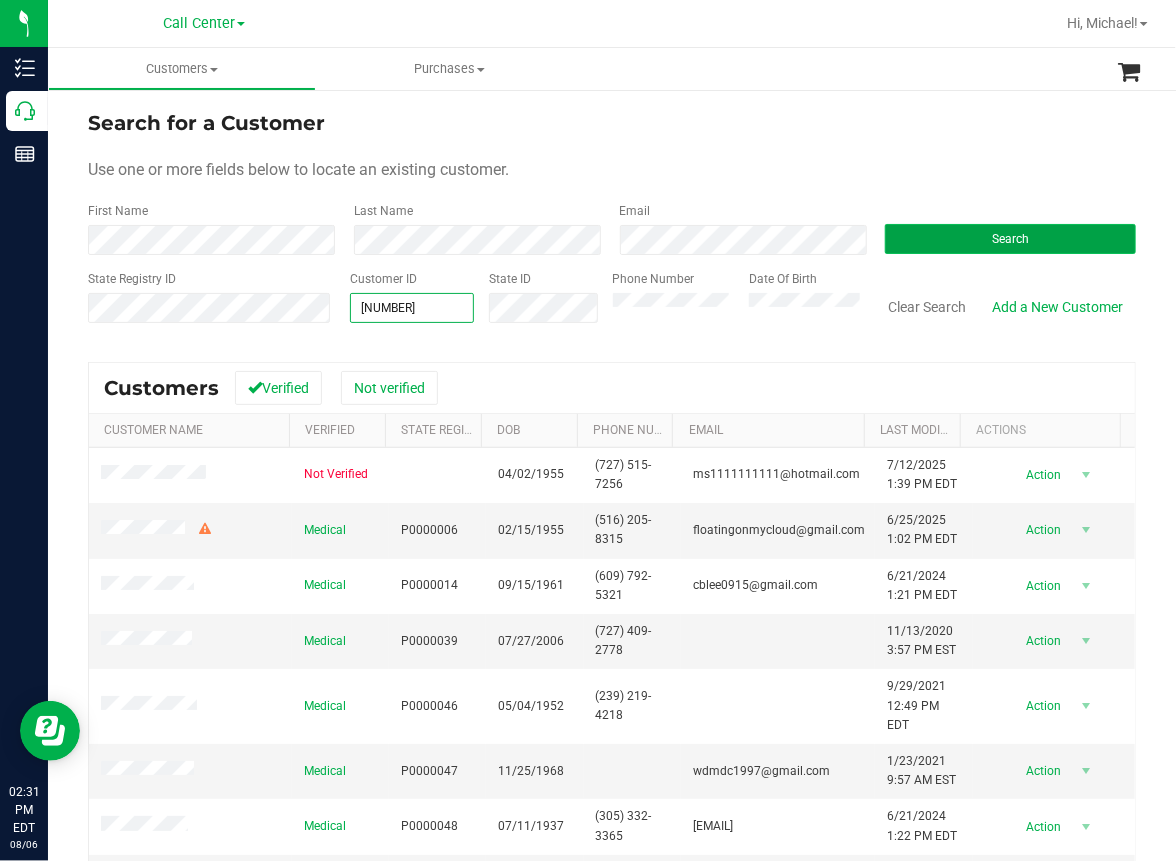 type on "[NUMBER]" 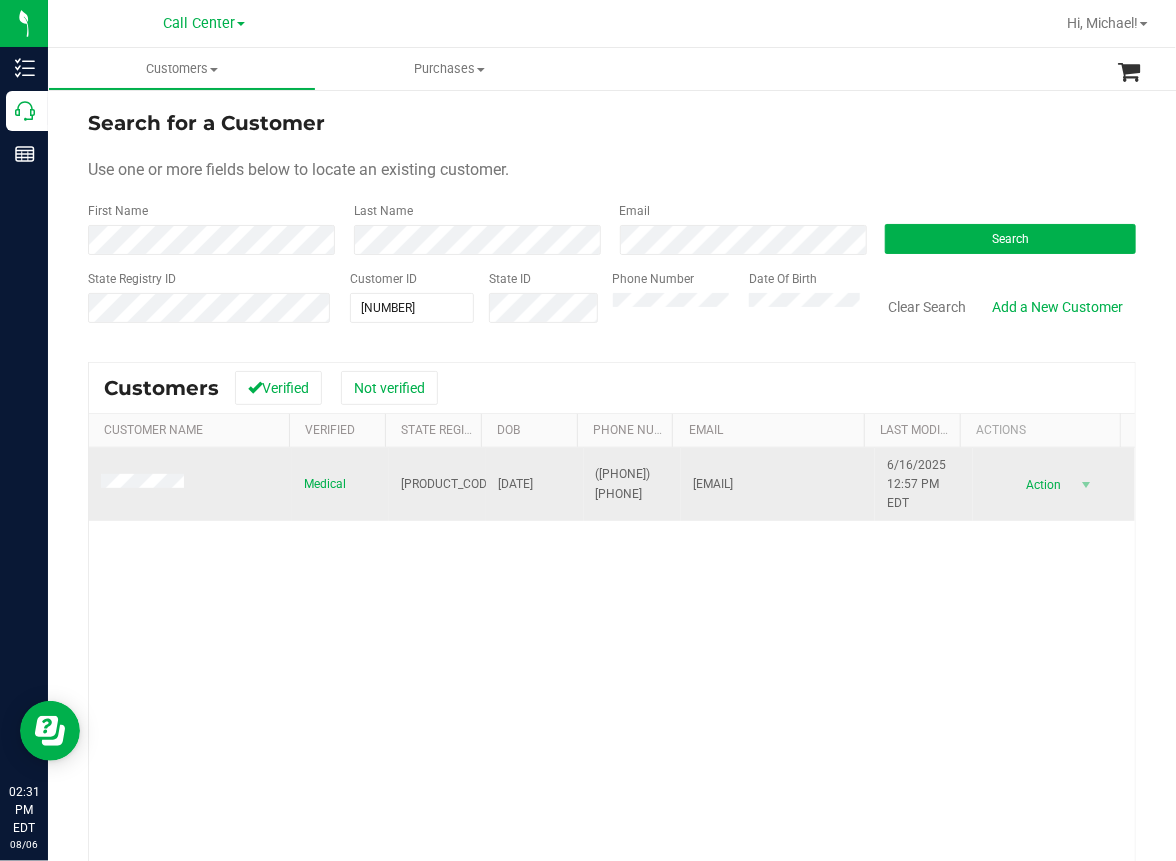 click on "([PHONE]) [PHONE]" at bounding box center (632, 484) 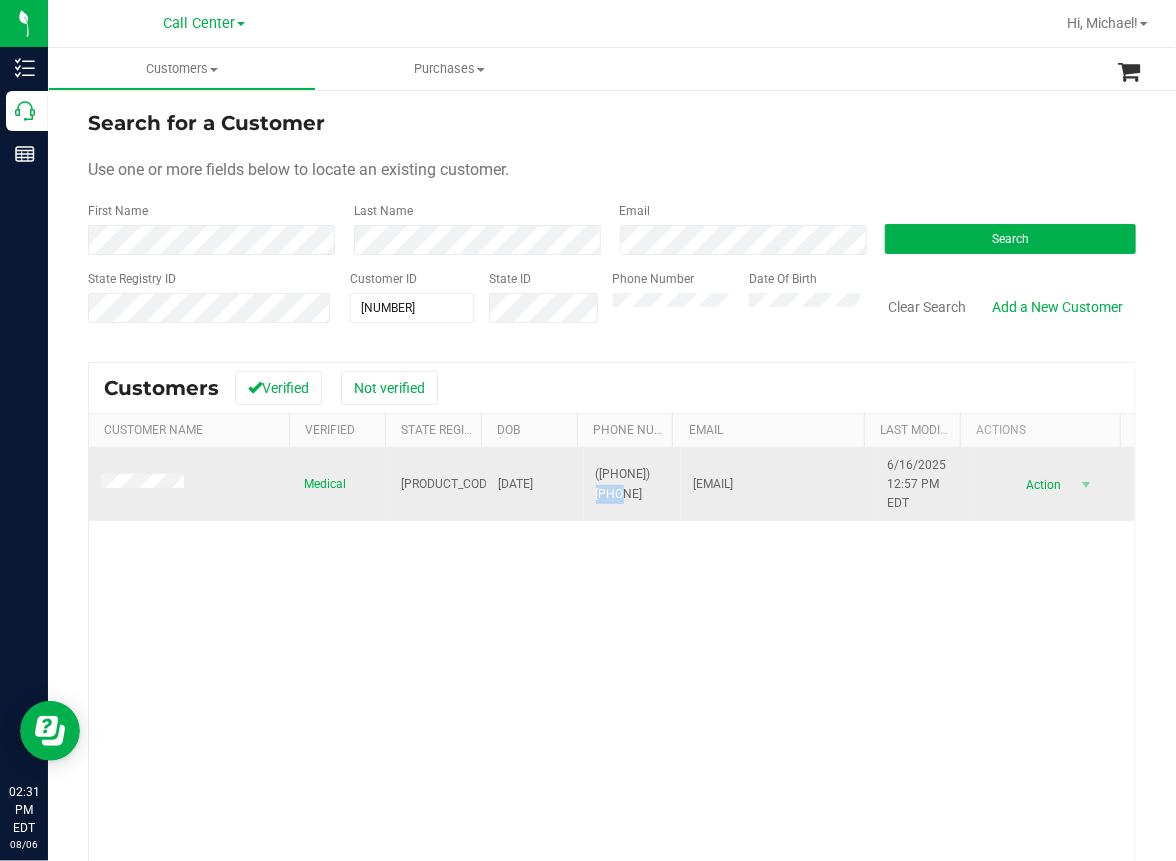click on "([PHONE]) [PHONE]" at bounding box center (632, 484) 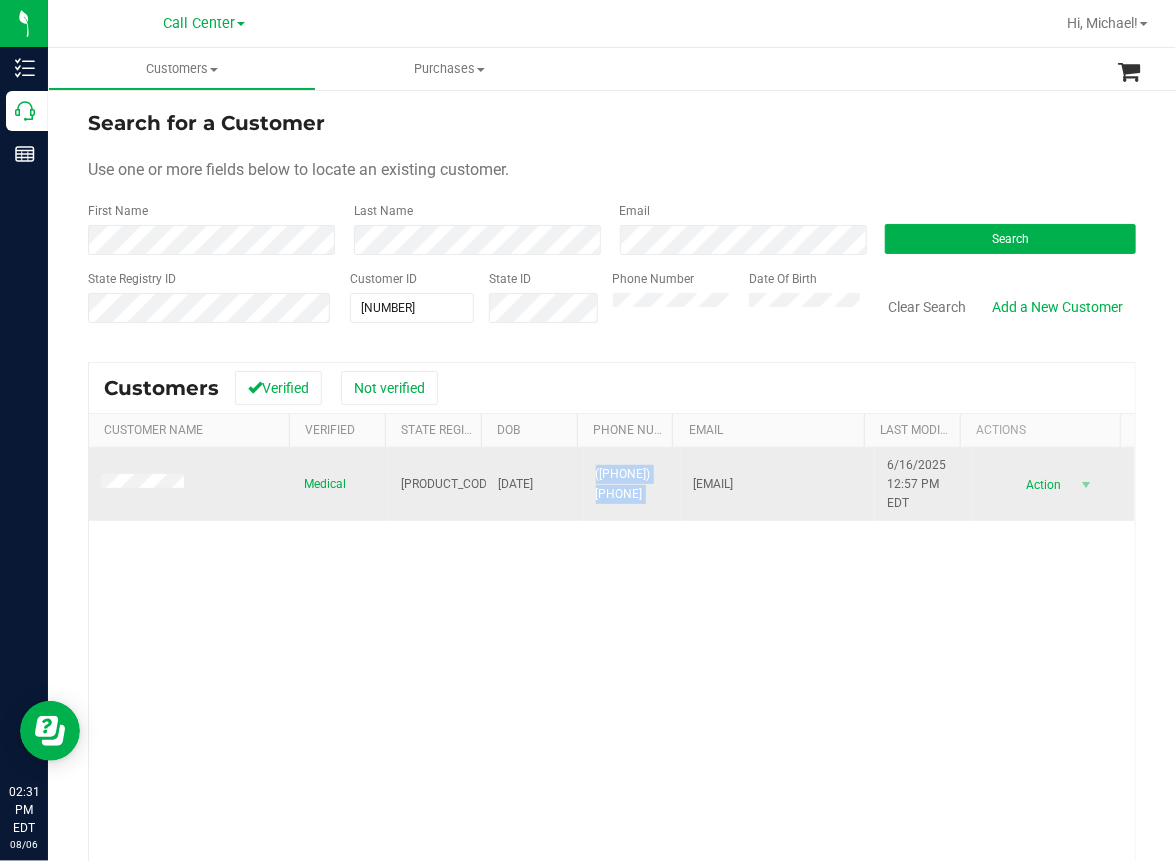 click on "([PHONE]) [PHONE]" at bounding box center [632, 484] 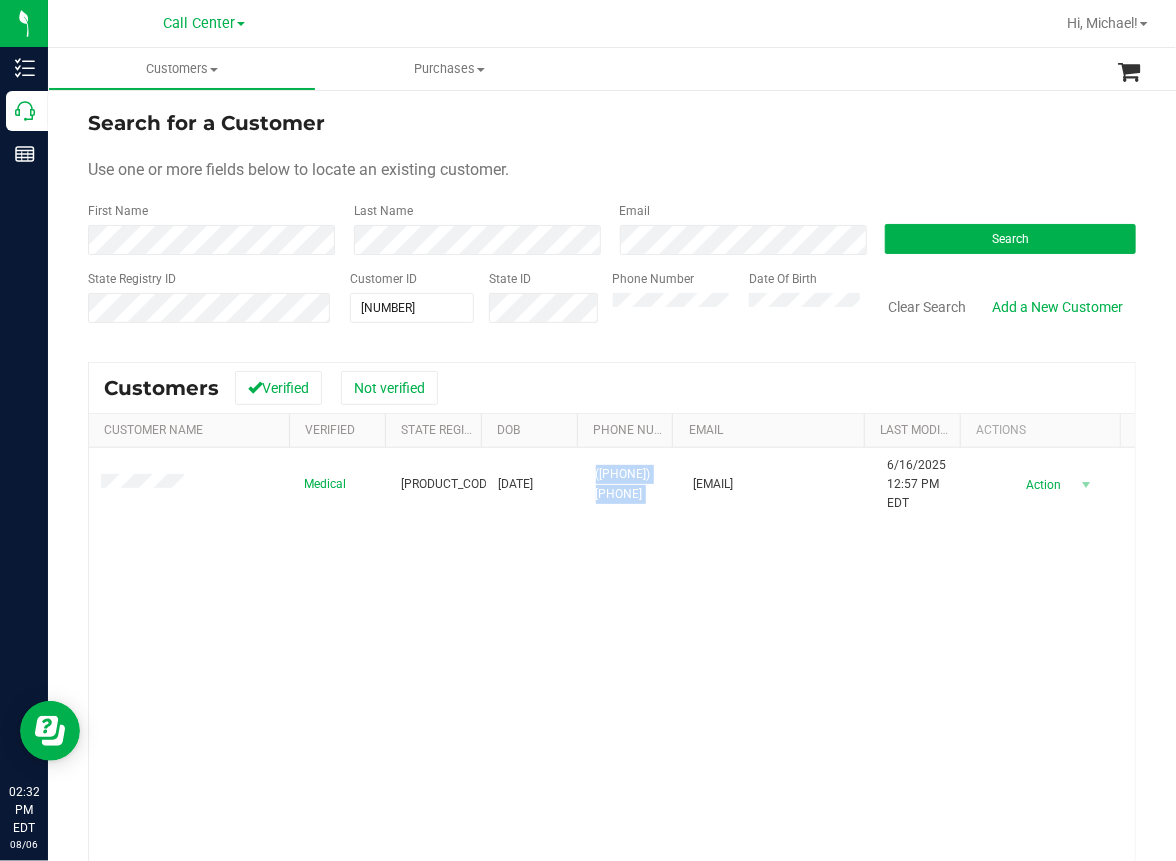 drag, startPoint x: 348, startPoint y: 623, endPoint x: 151, endPoint y: 527, distance: 219.14607 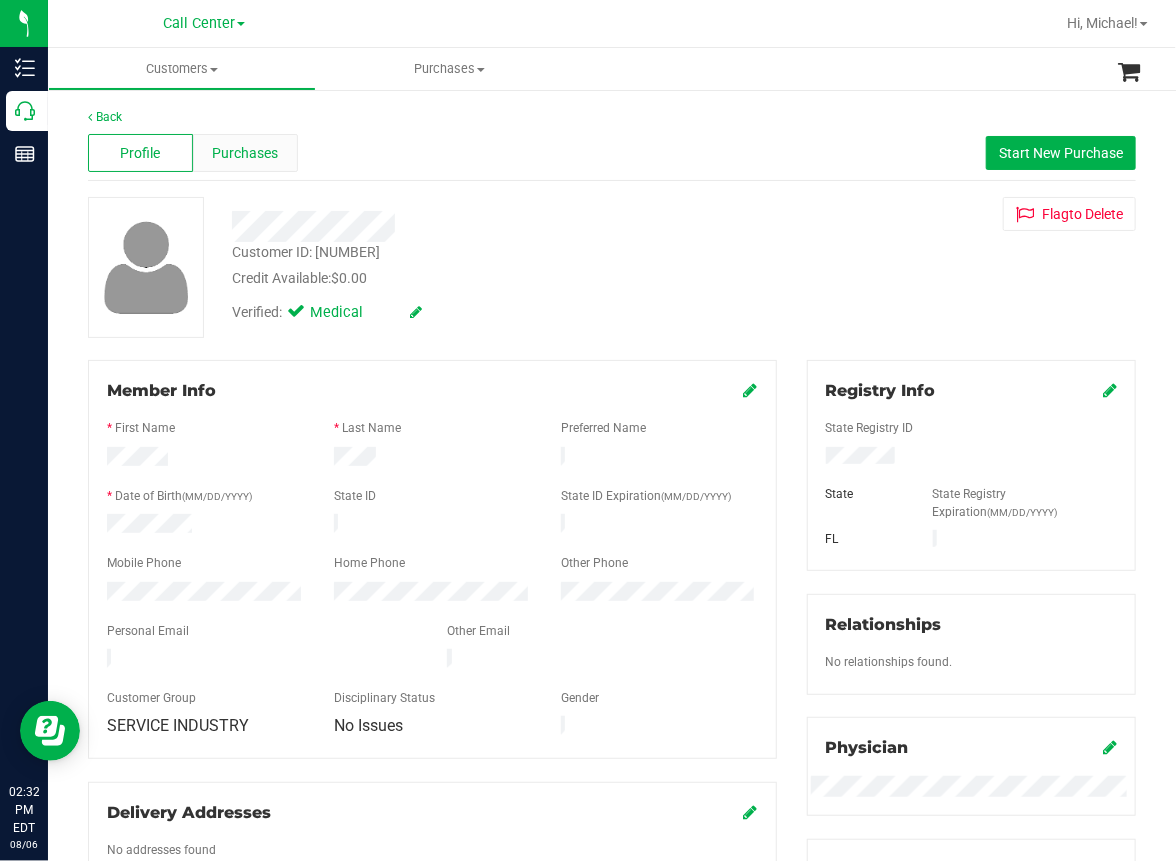 click on "Purchases" at bounding box center [245, 153] 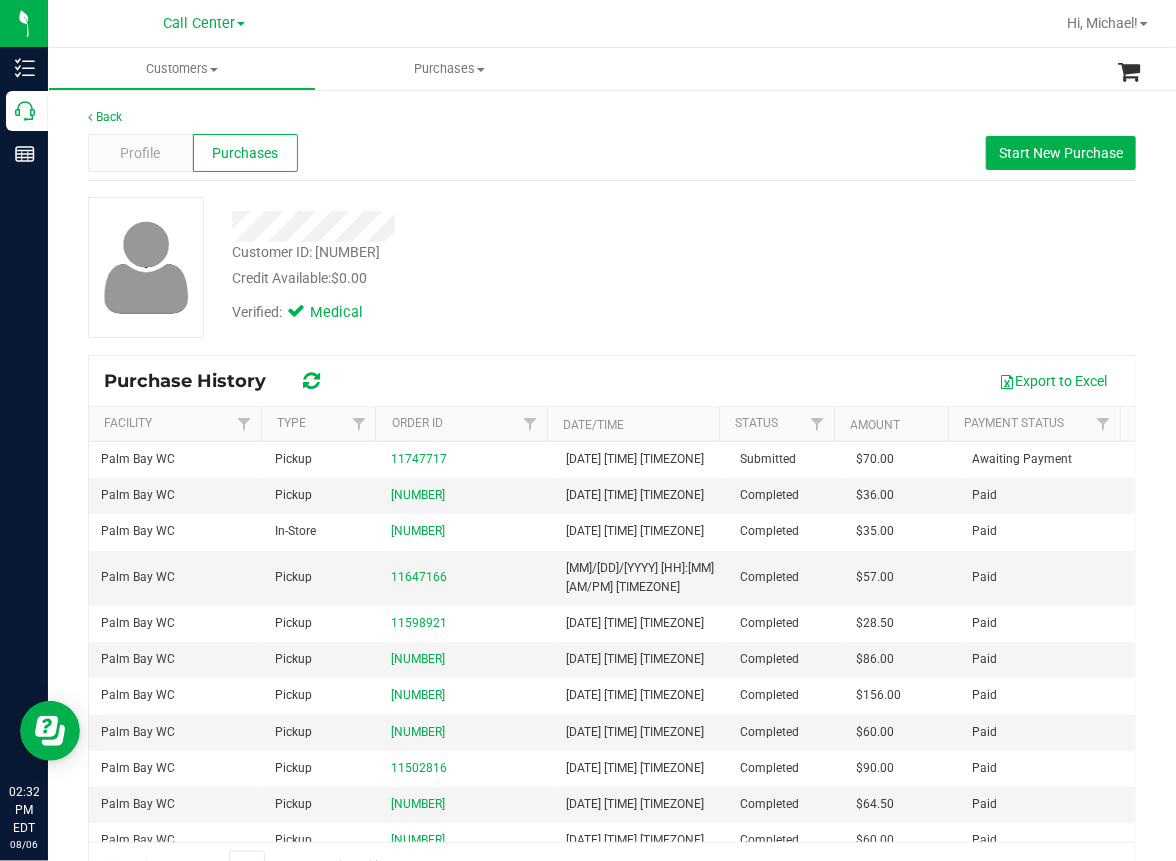drag, startPoint x: 611, startPoint y: 19, endPoint x: 617, endPoint y: 39, distance: 20.880613 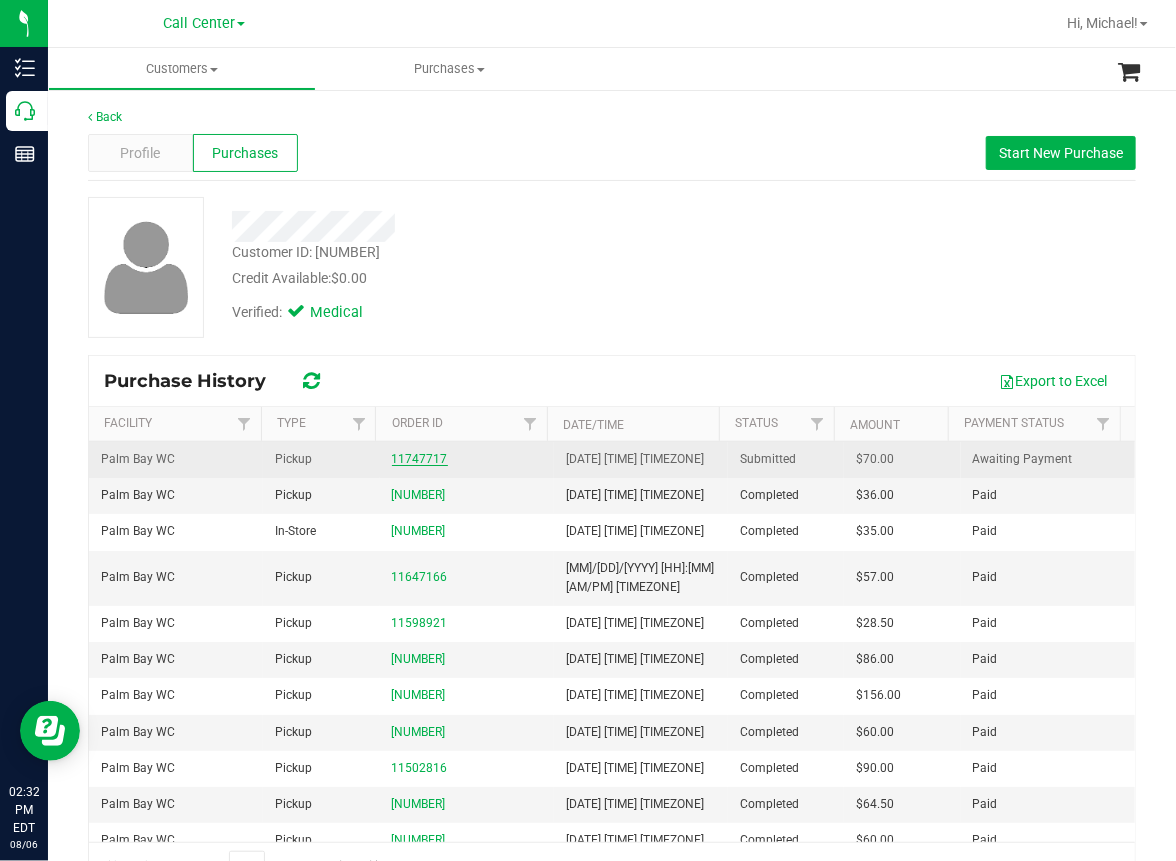 click on "11747717" at bounding box center (420, 459) 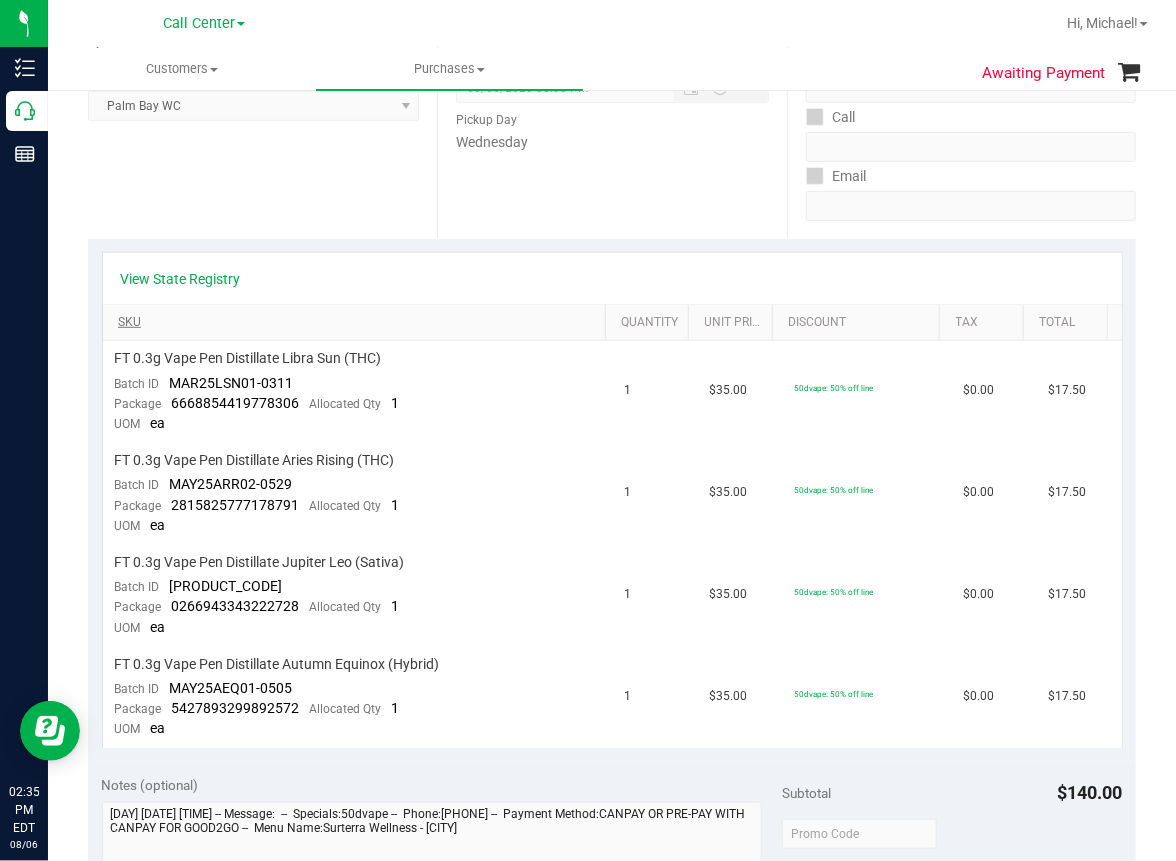 scroll, scrollTop: 0, scrollLeft: 0, axis: both 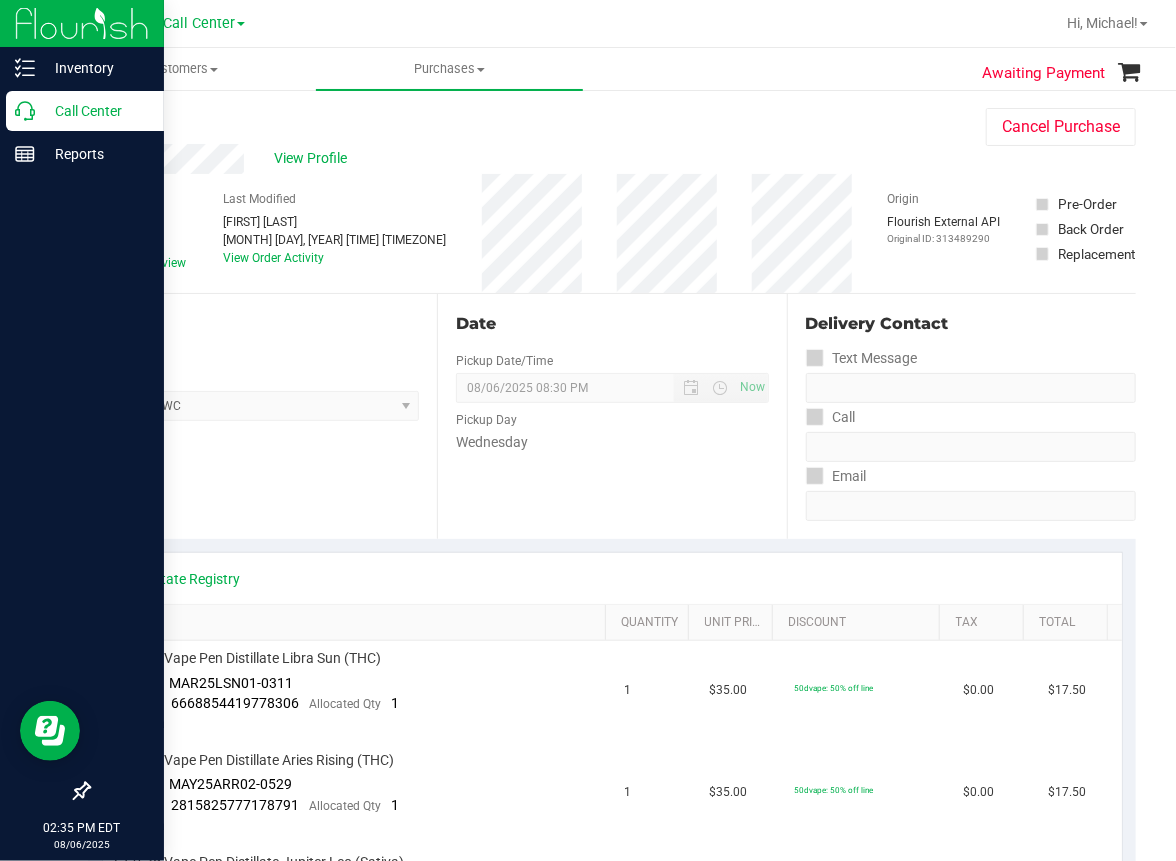 click 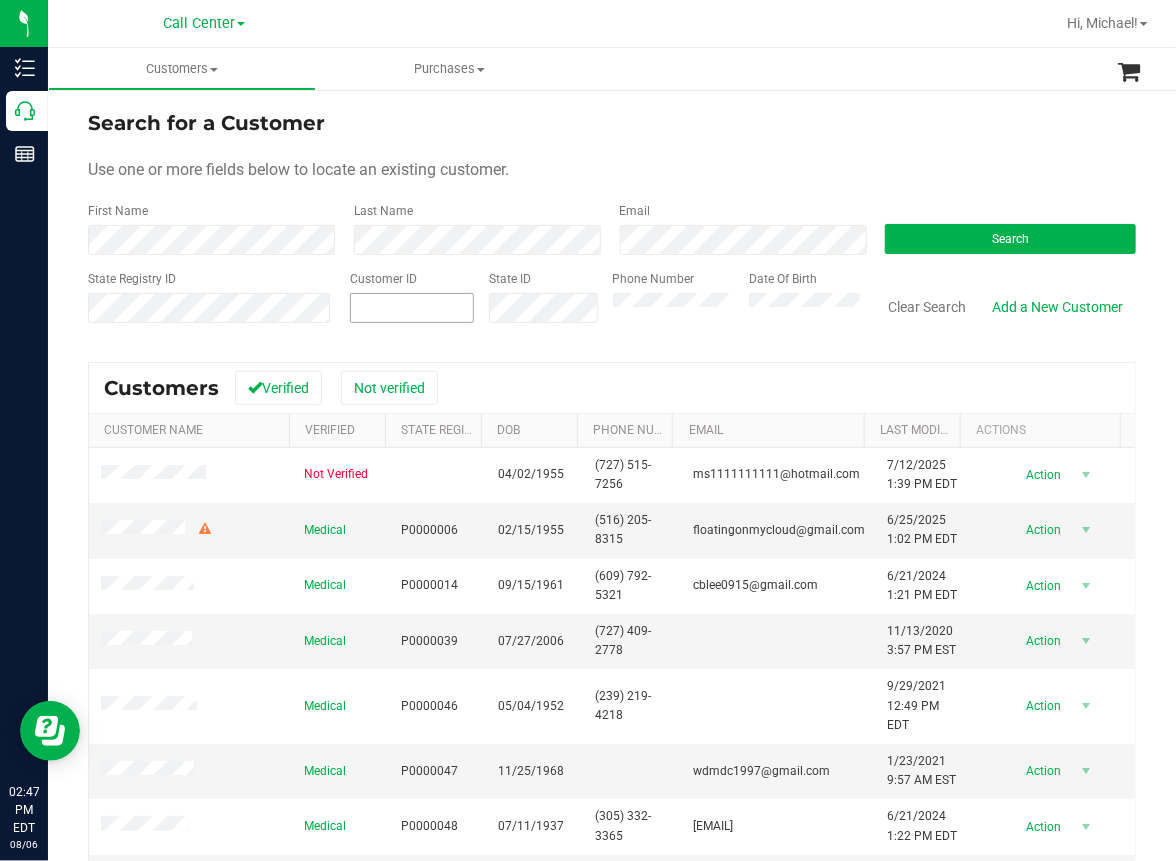 click at bounding box center (0, 0) 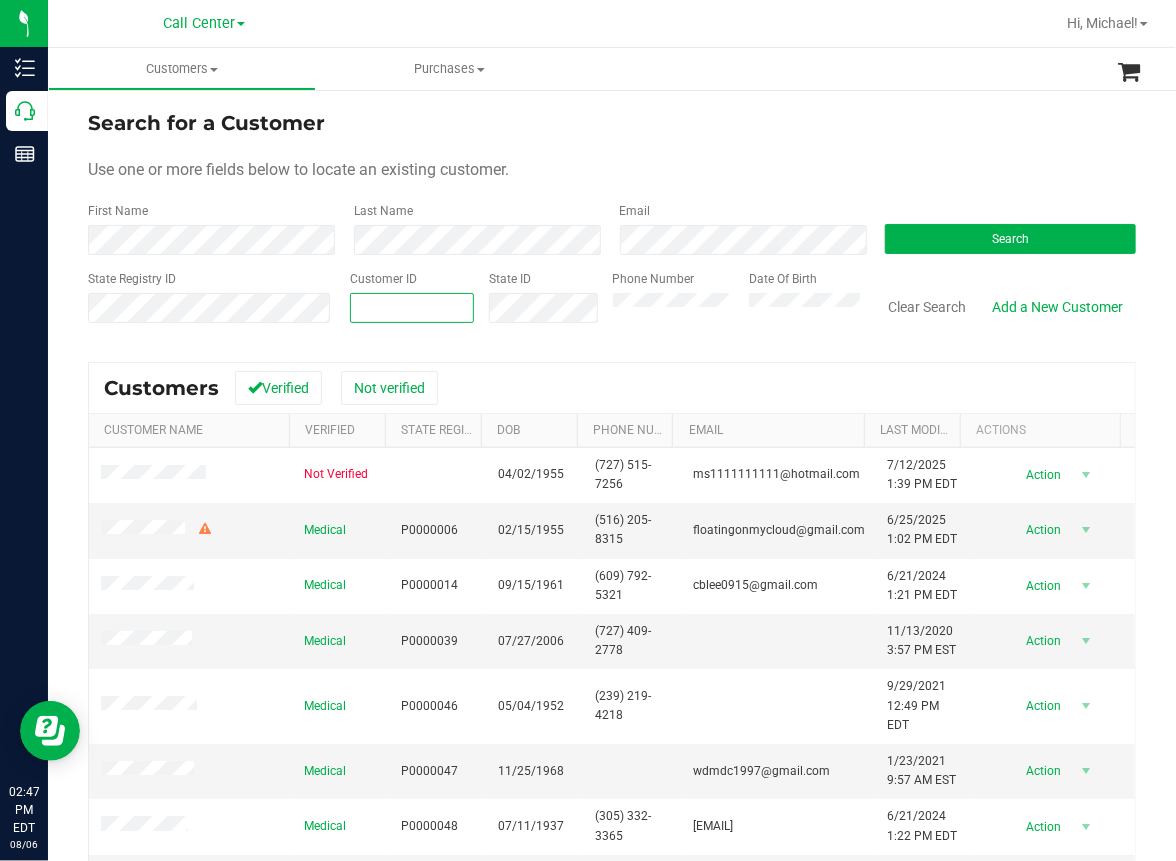 paste on "1733" 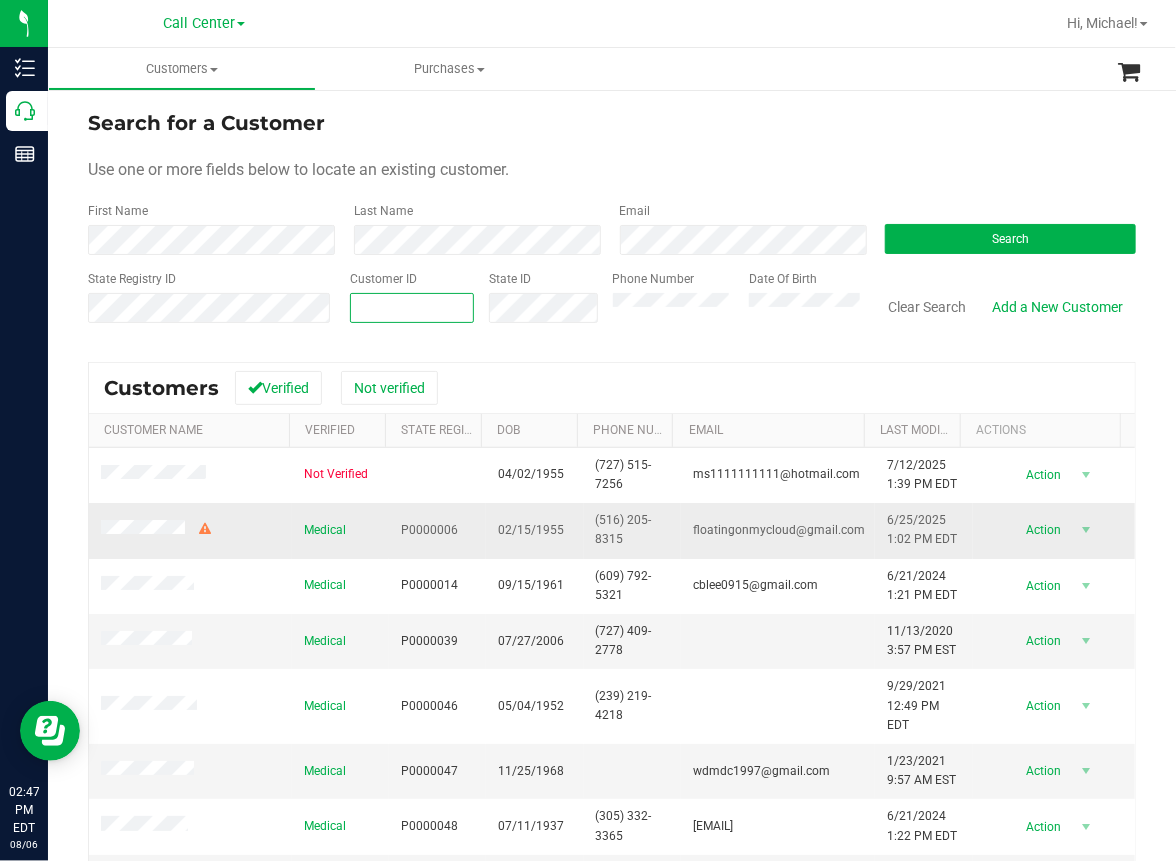 type on "1733" 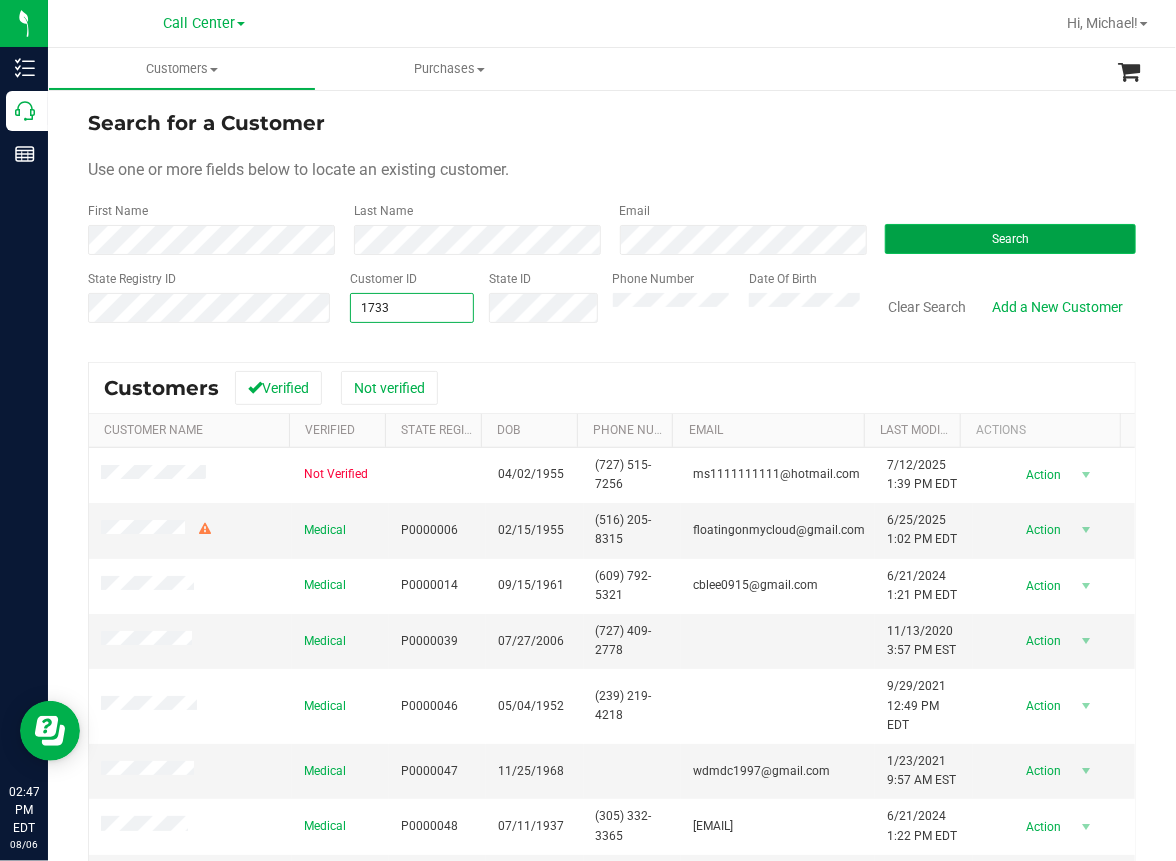 type on "1733" 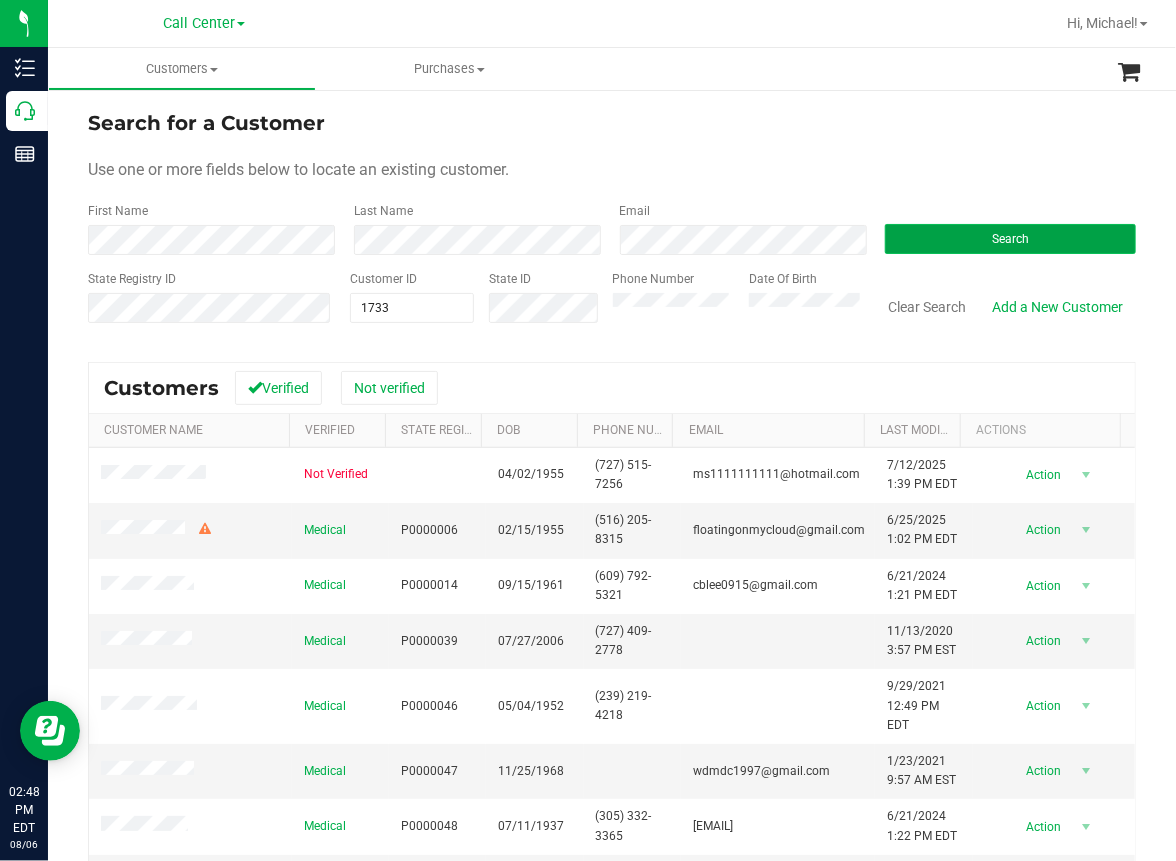 click on "Search" at bounding box center [1010, 239] 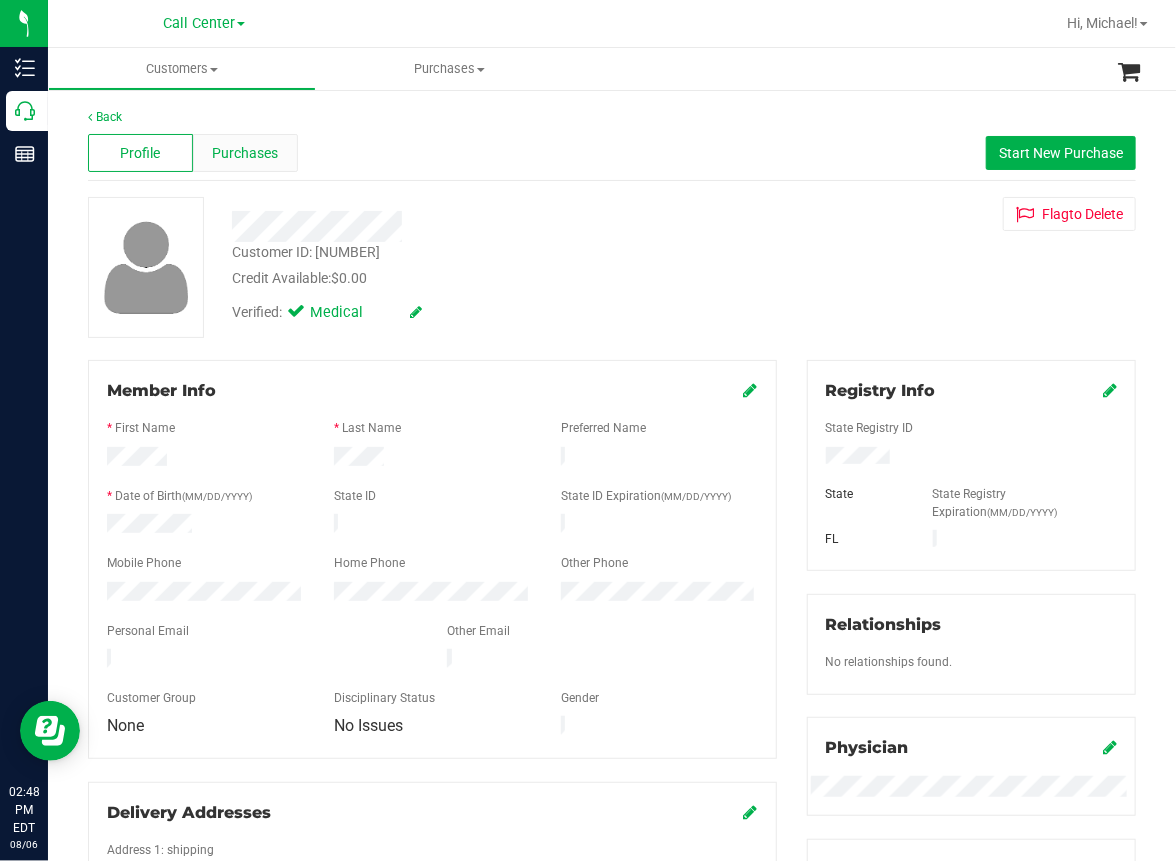 click on "Purchases" at bounding box center [245, 153] 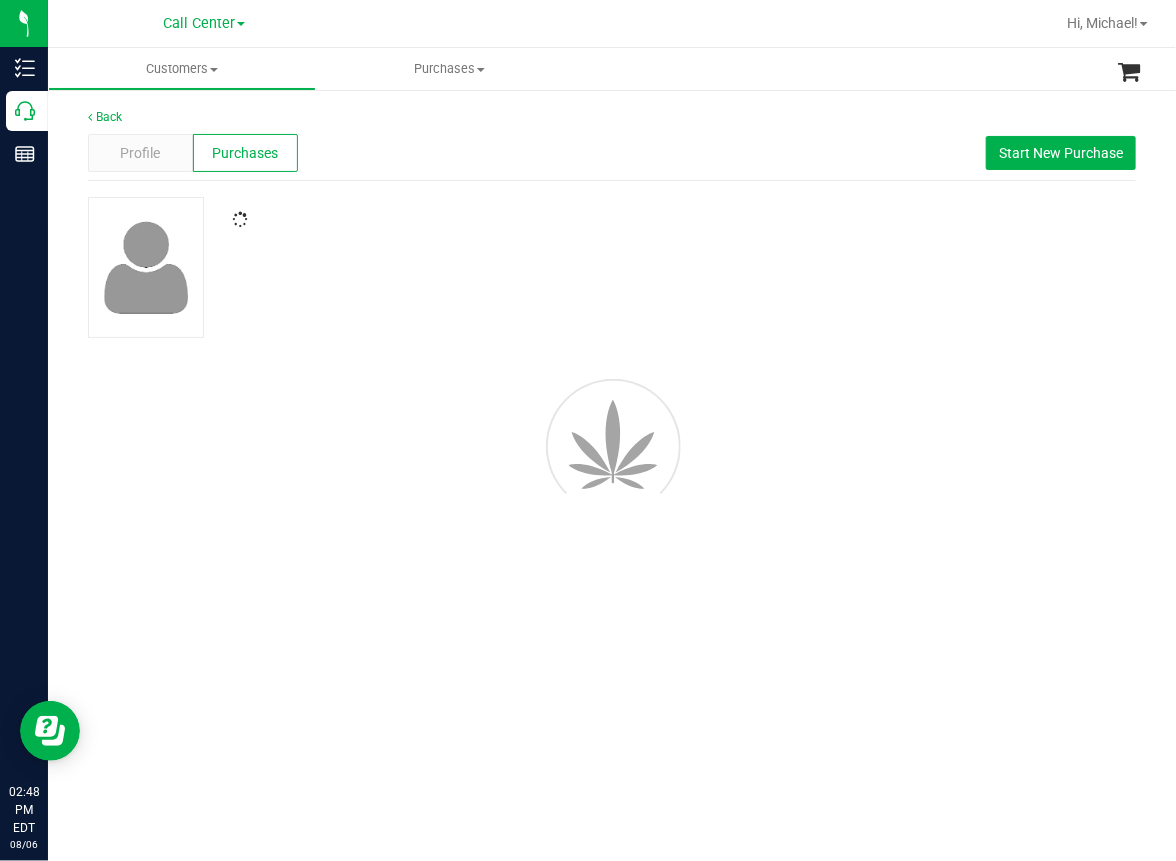 click on "Purchases" at bounding box center (245, 153) 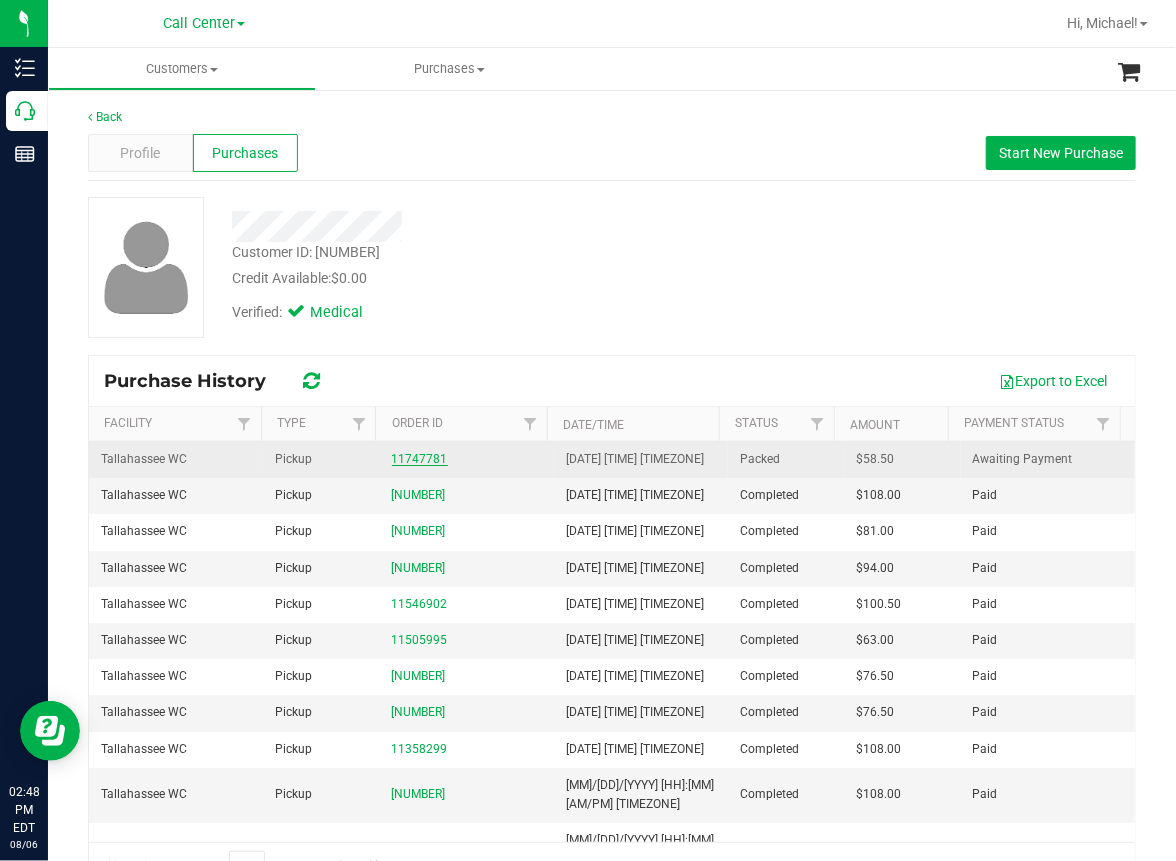 click on "11747781" at bounding box center (420, 459) 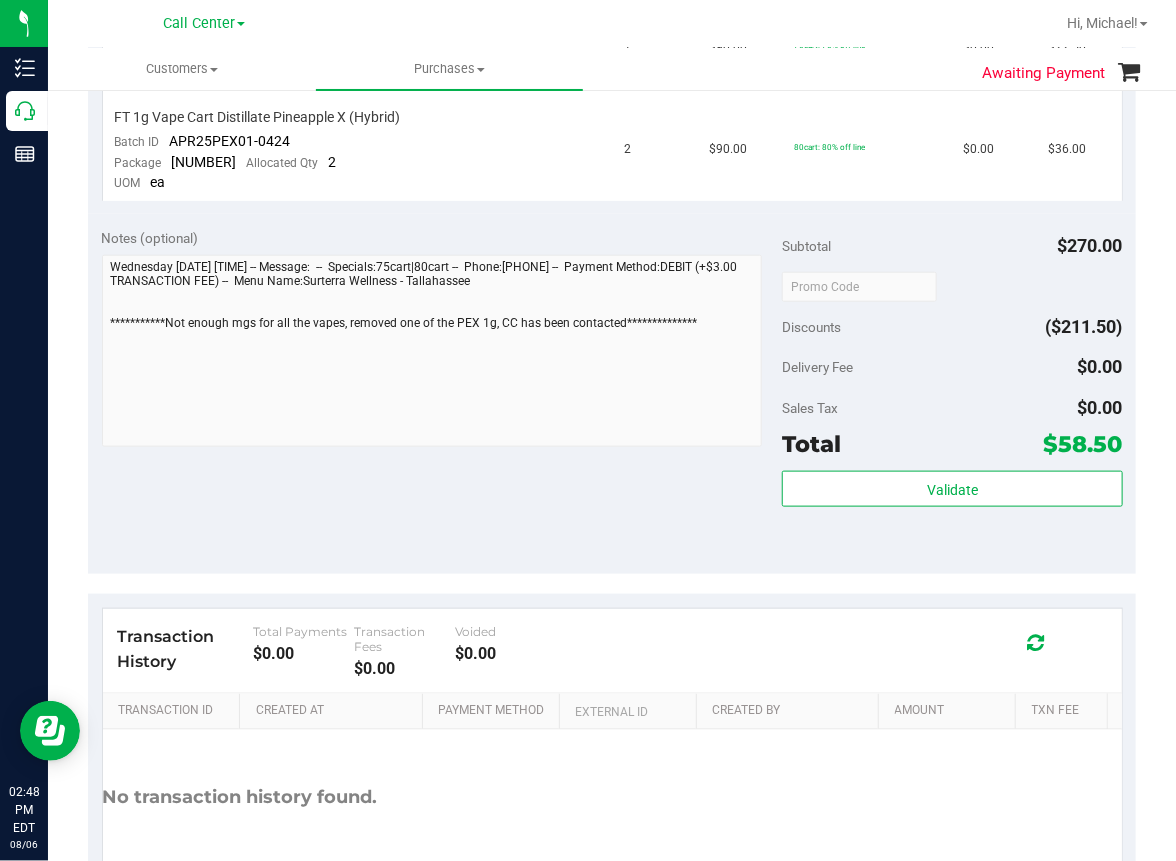 scroll, scrollTop: 463, scrollLeft: 0, axis: vertical 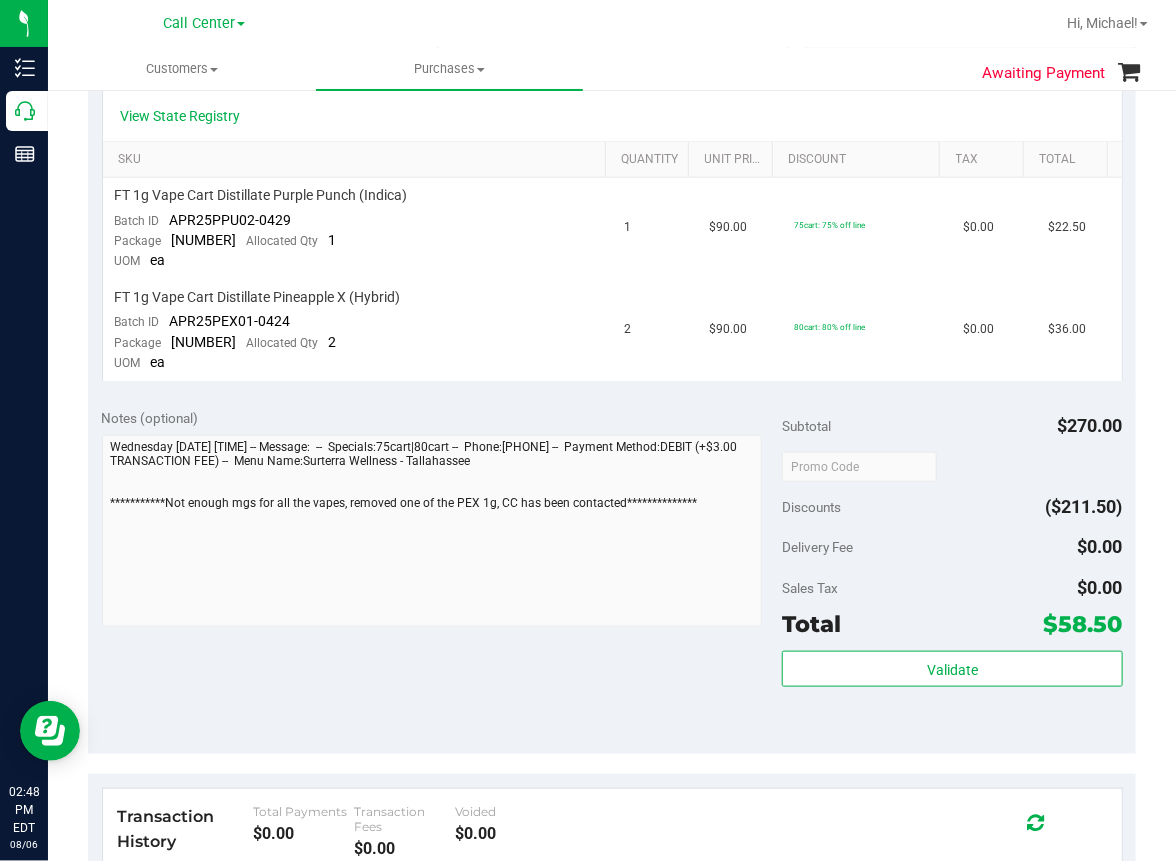 drag, startPoint x: 299, startPoint y: 646, endPoint x: 301, endPoint y: 631, distance: 15.132746 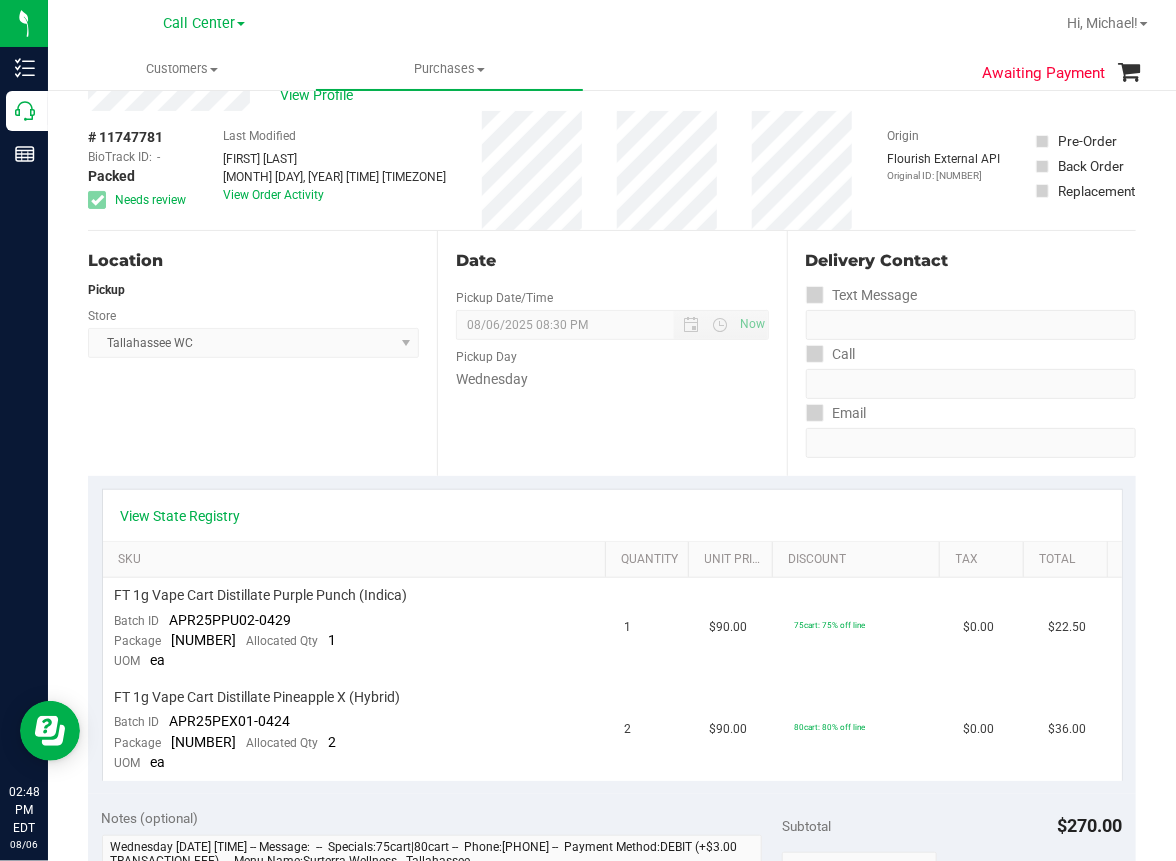 scroll, scrollTop: 0, scrollLeft: 0, axis: both 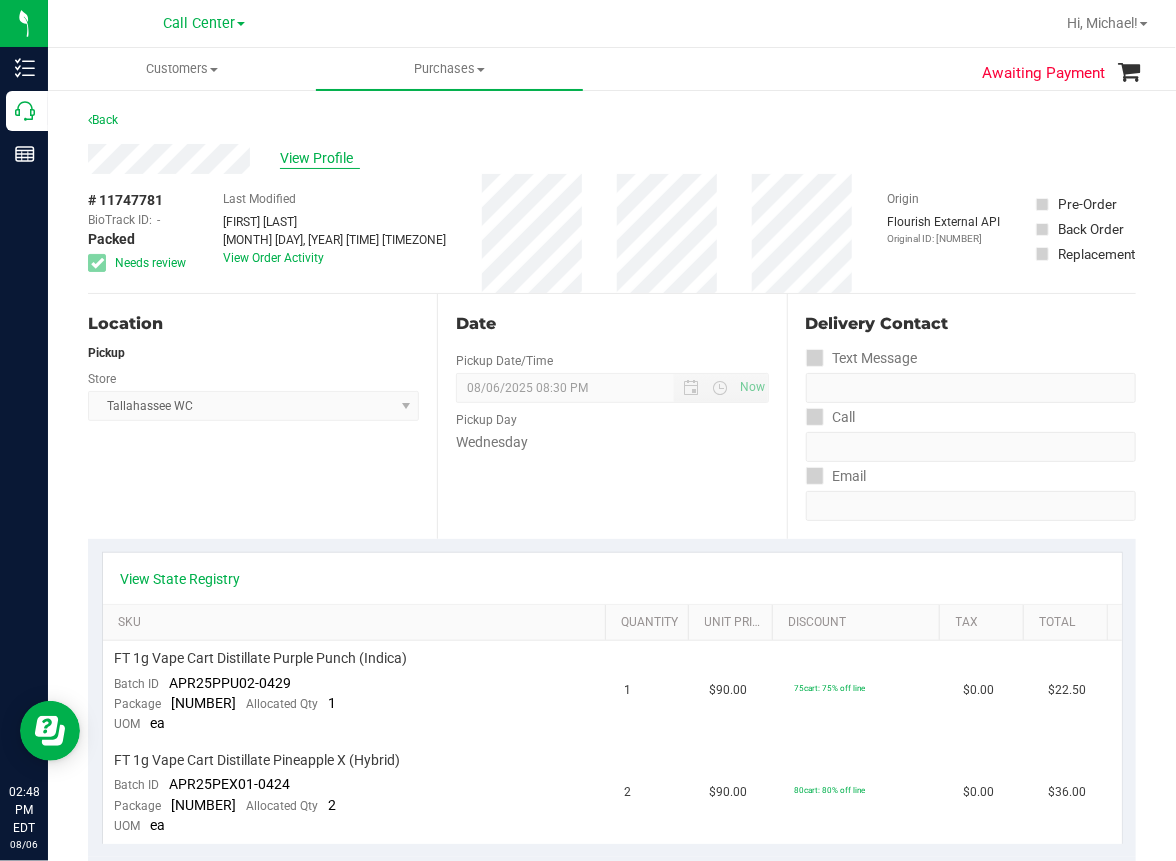 click on "View Profile" at bounding box center (320, 158) 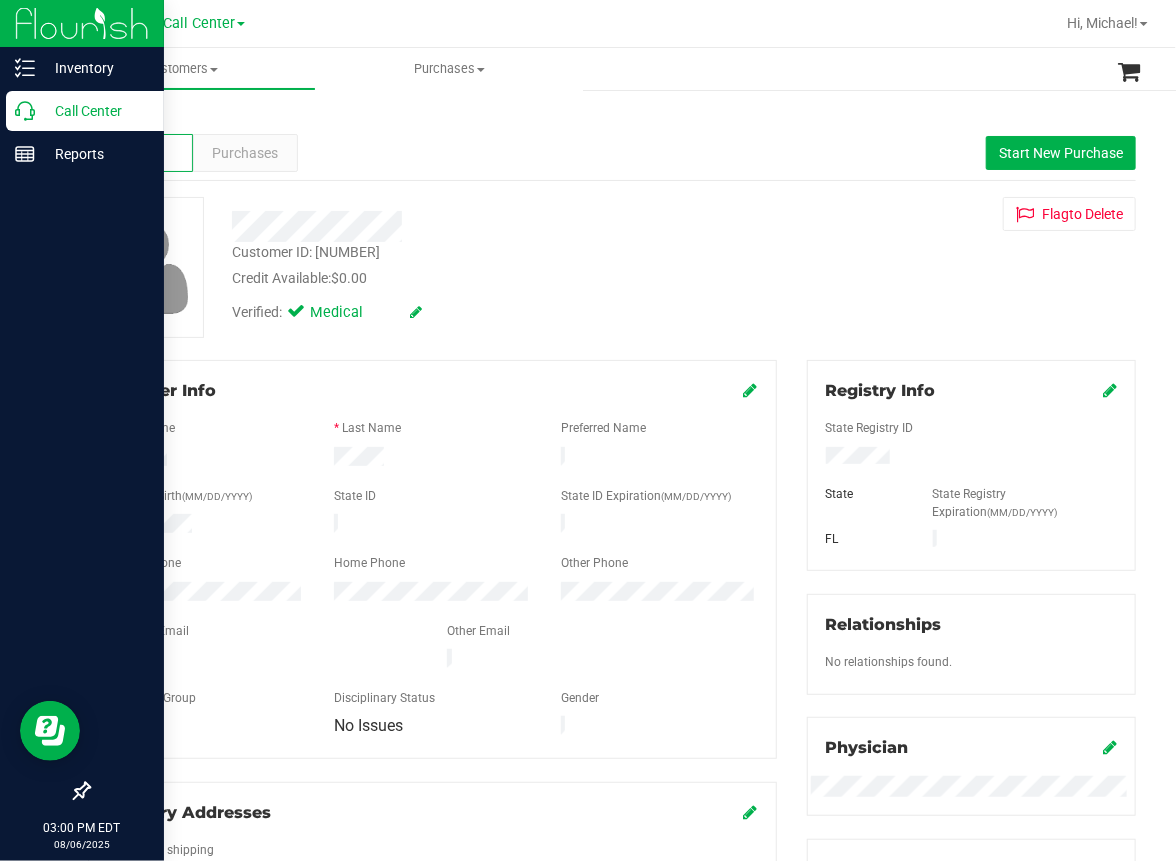 click on "Call Center" at bounding box center (85, 111) 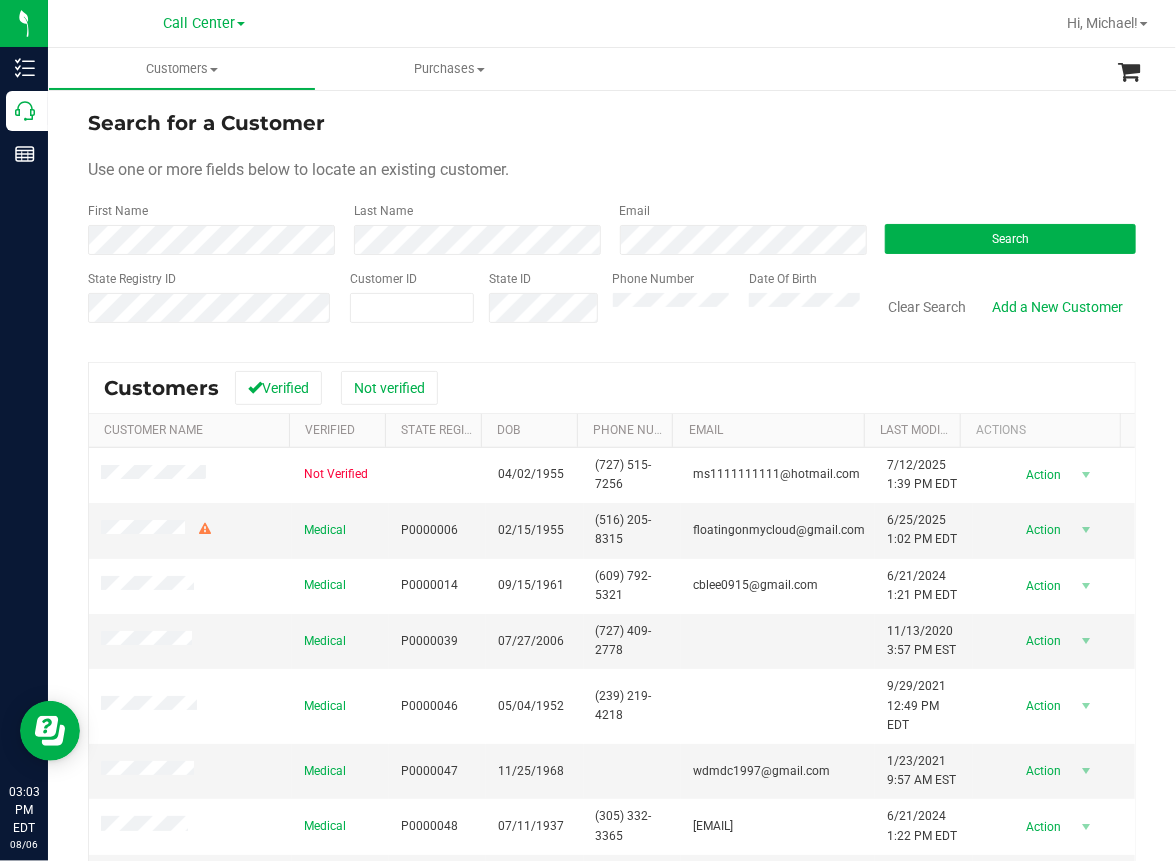 click on "Customers
All customers
Add a new customer
All physicians
Purchases
All purchases" at bounding box center [636, 69] 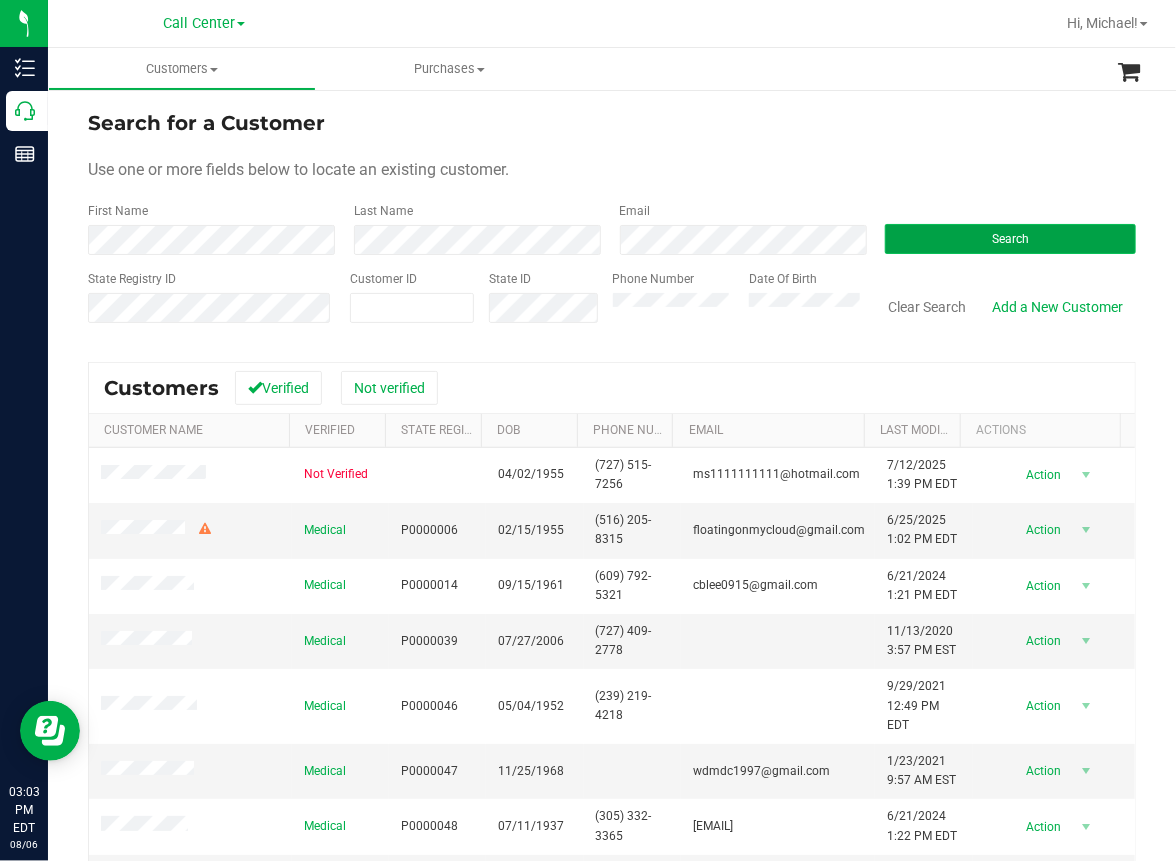 click on "Search" at bounding box center (1010, 239) 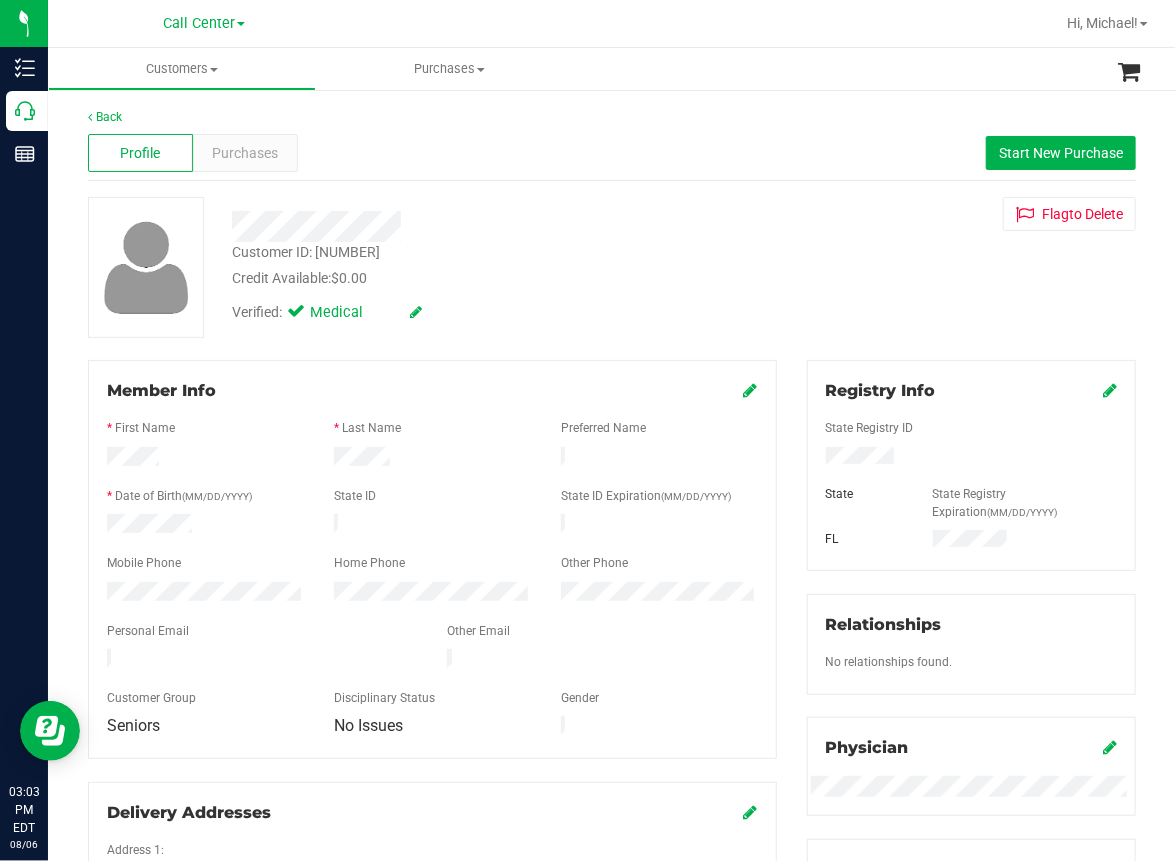 click on "Verified:
Medical" at bounding box center [486, 311] 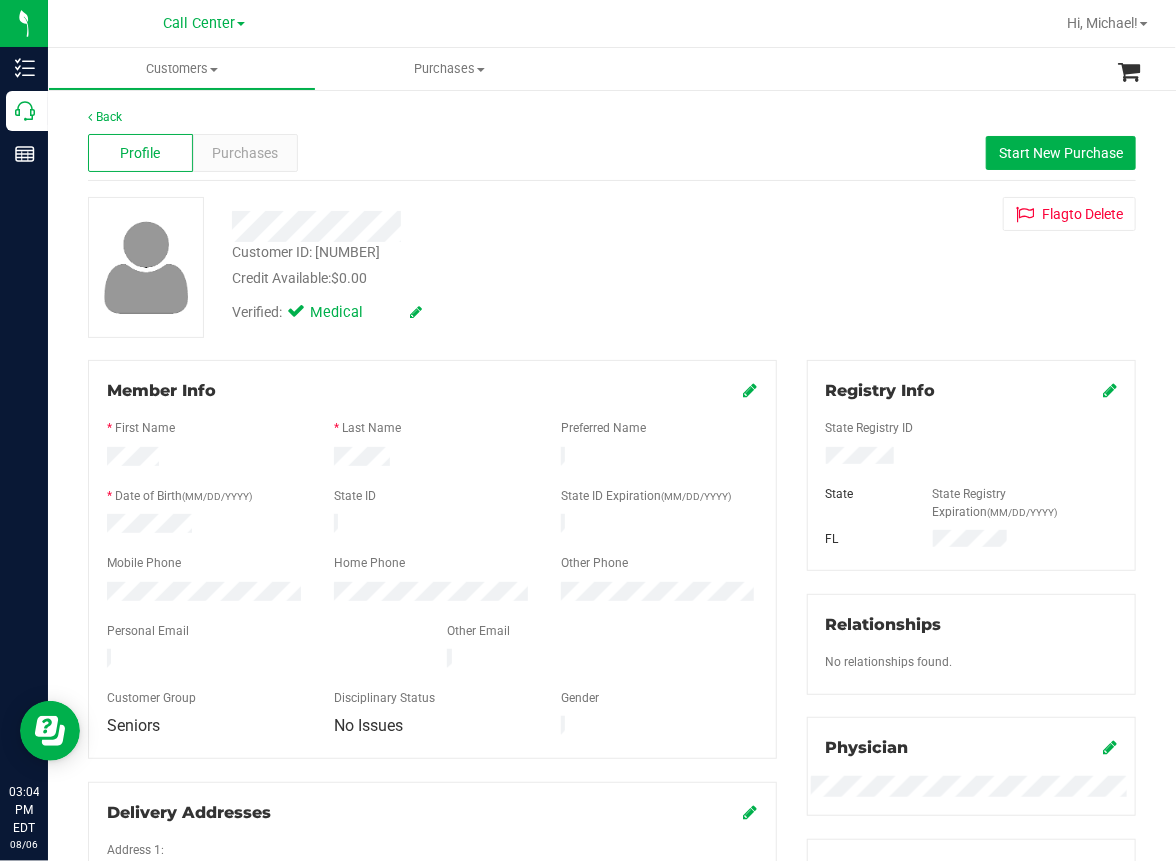 click on "Profile
Purchases
Start New Purchase" at bounding box center (612, 153) 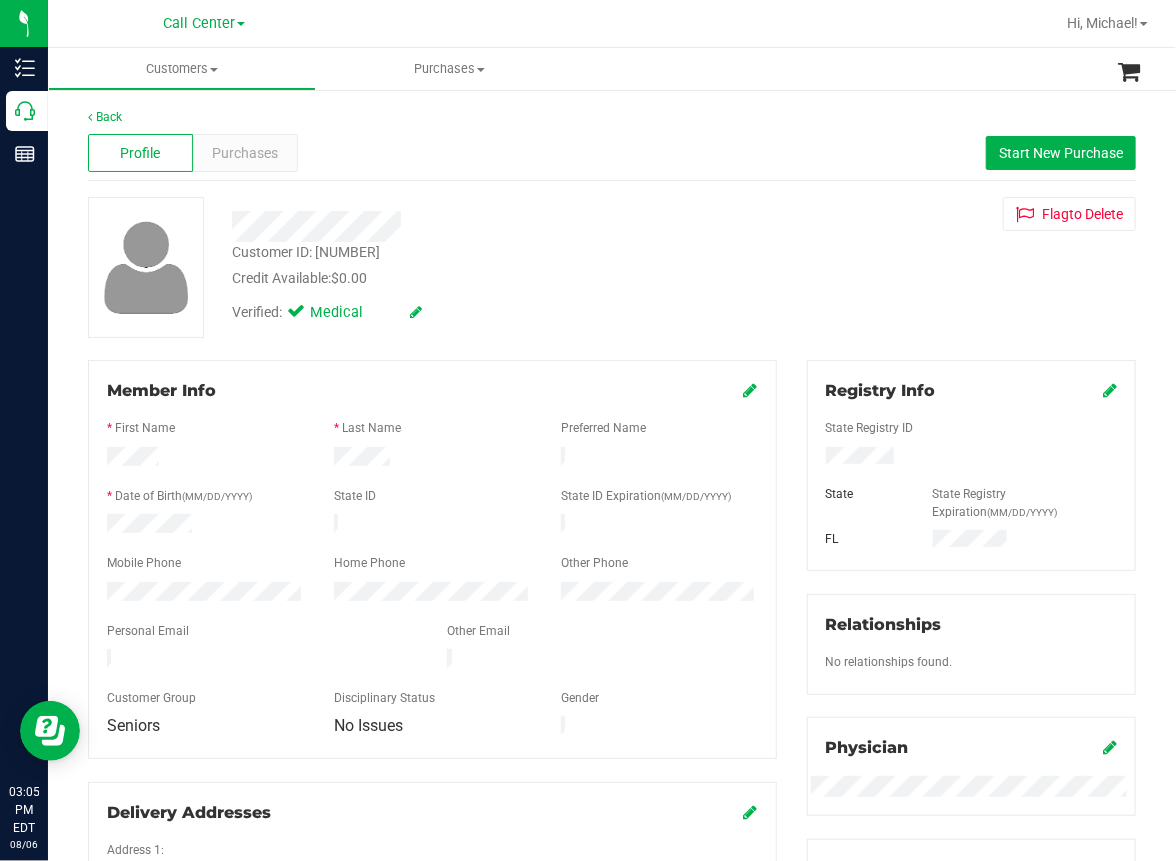 click on "Back" at bounding box center (612, 117) 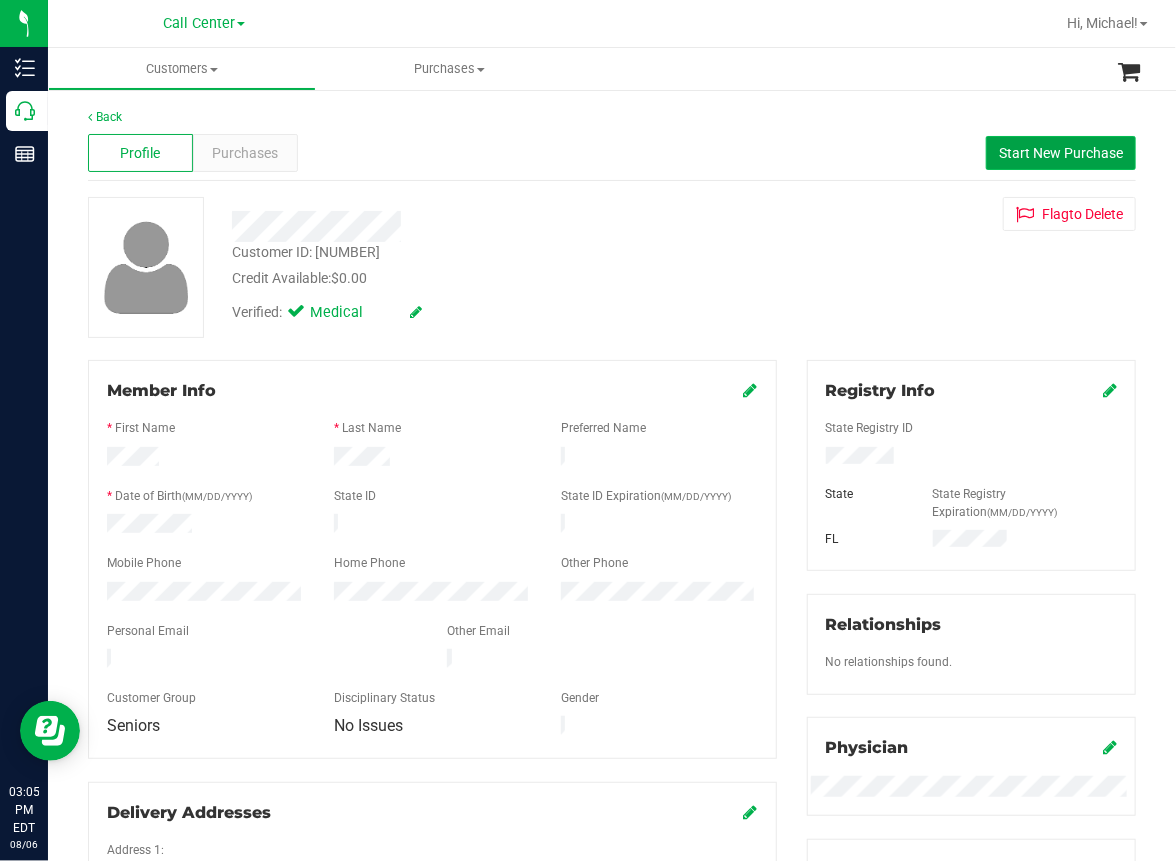 click on "Start New Purchase" at bounding box center (1061, 153) 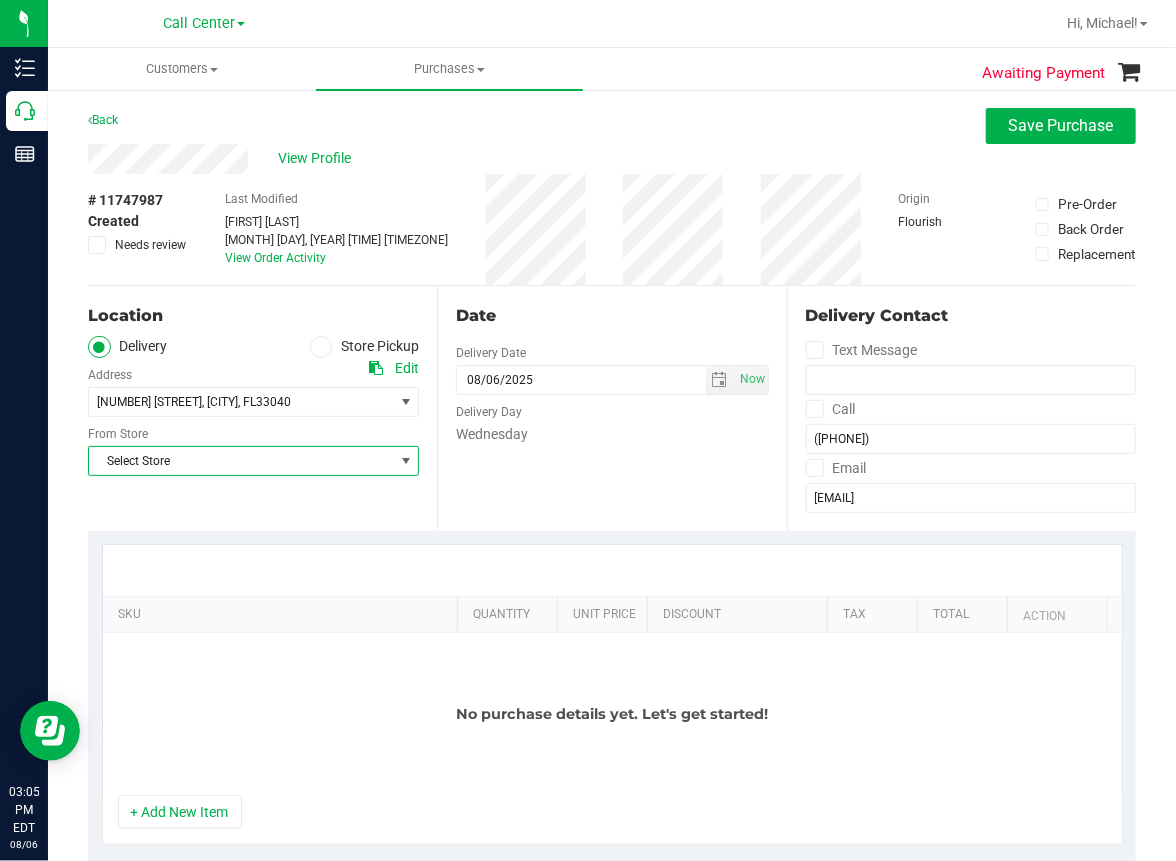 click on "Select Store" at bounding box center [241, 461] 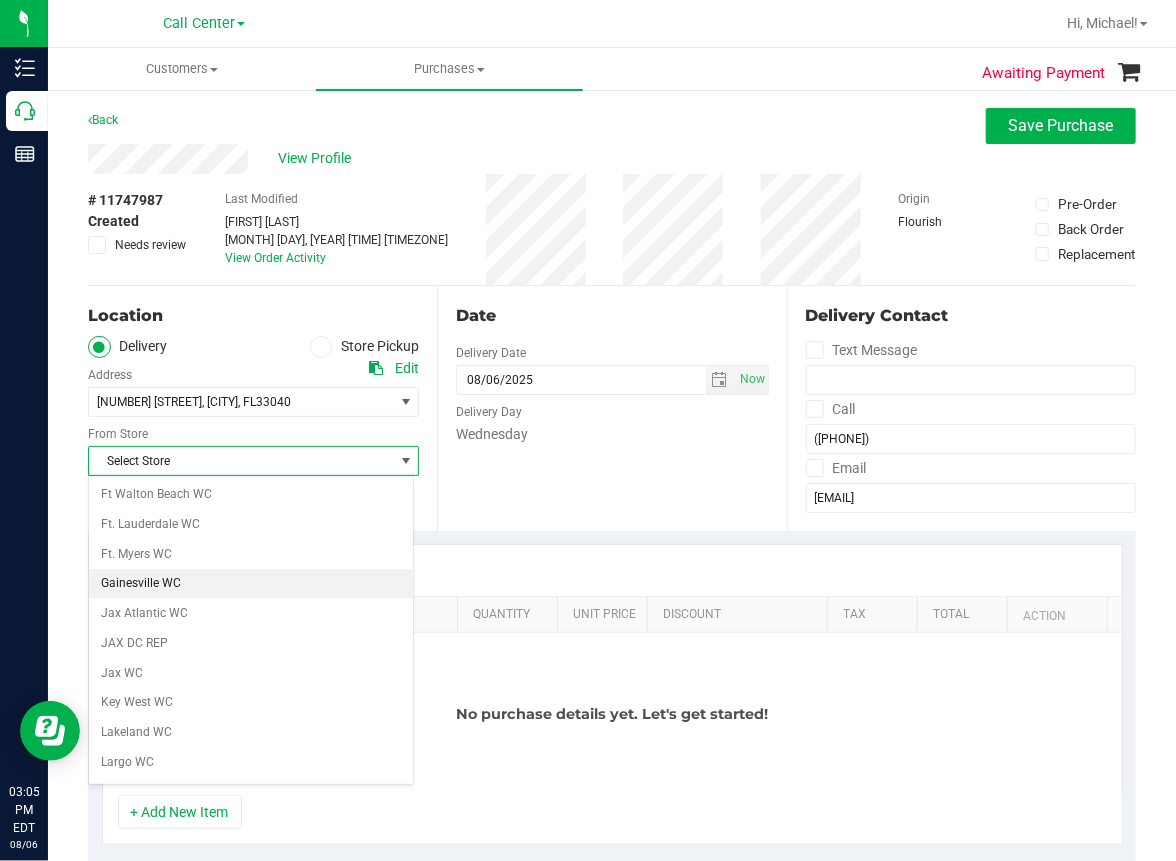 scroll, scrollTop: 400, scrollLeft: 0, axis: vertical 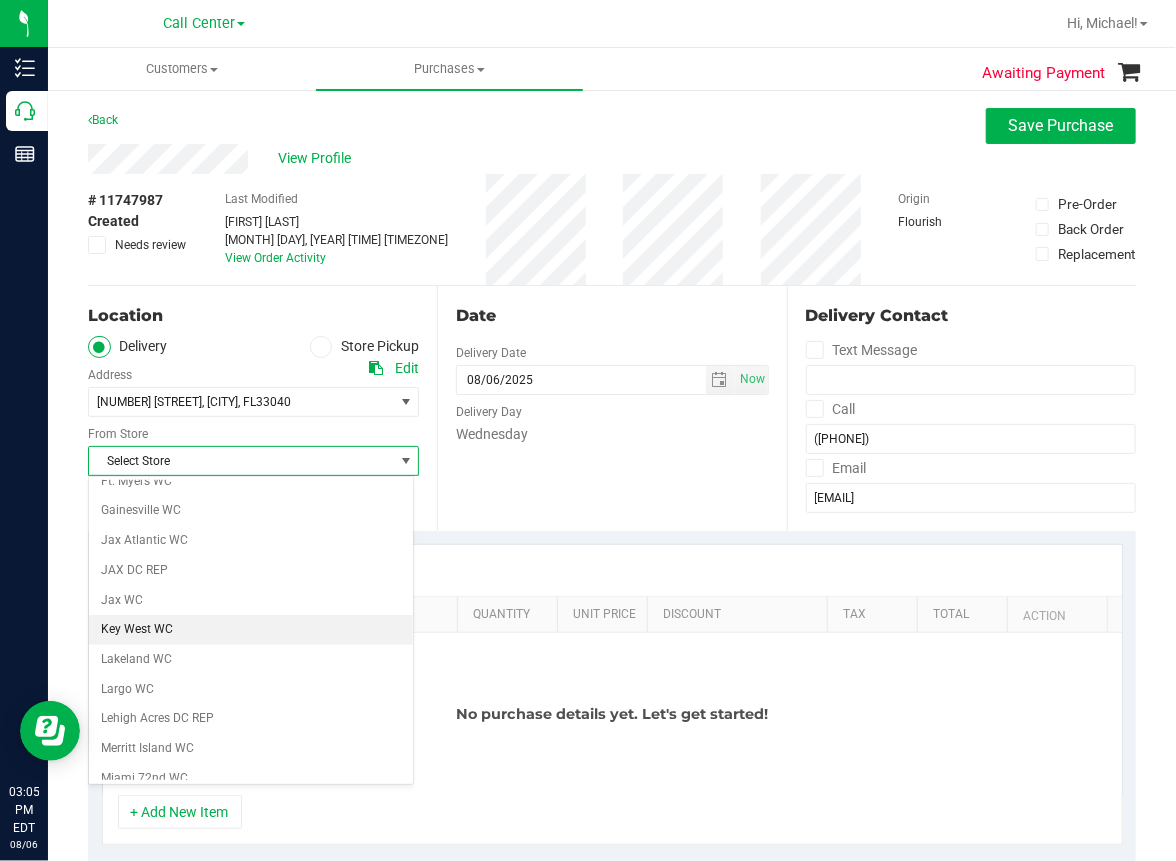 click on "Key West WC" at bounding box center [251, 630] 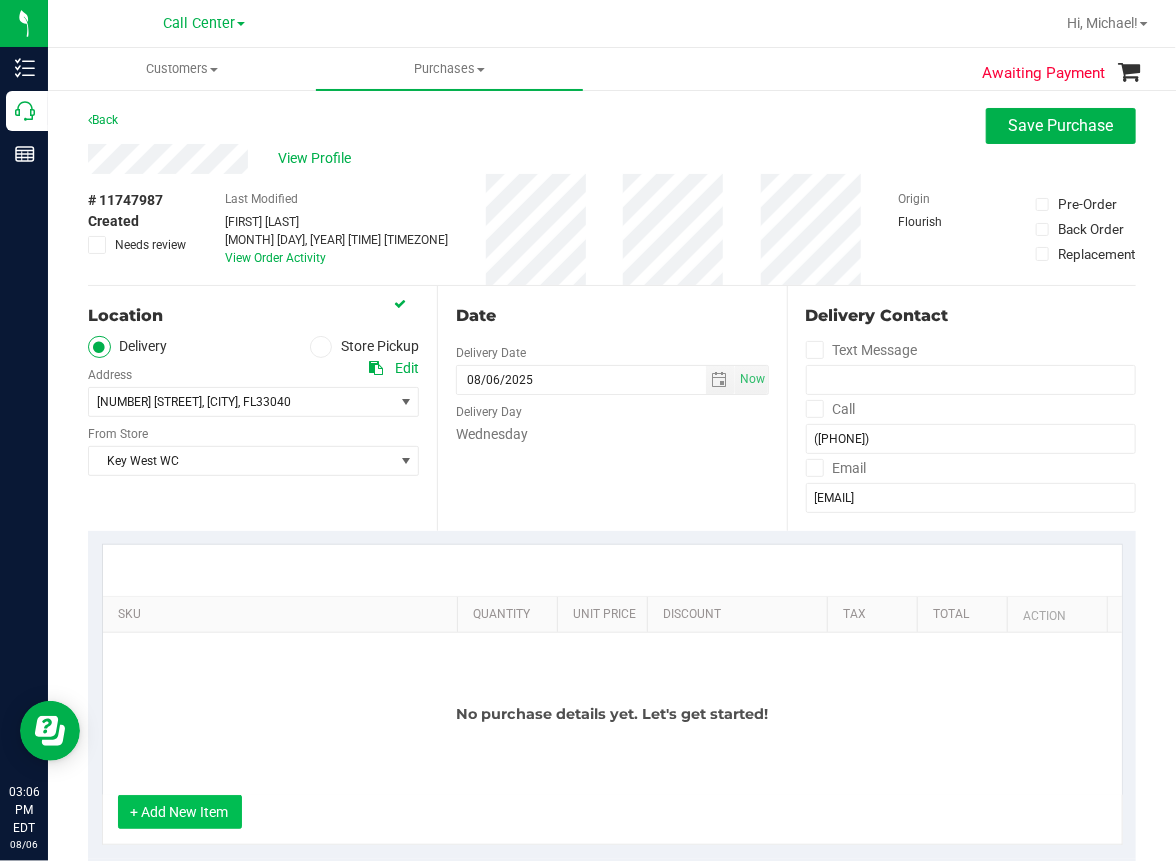 click on "+ Add New Item" at bounding box center [180, 812] 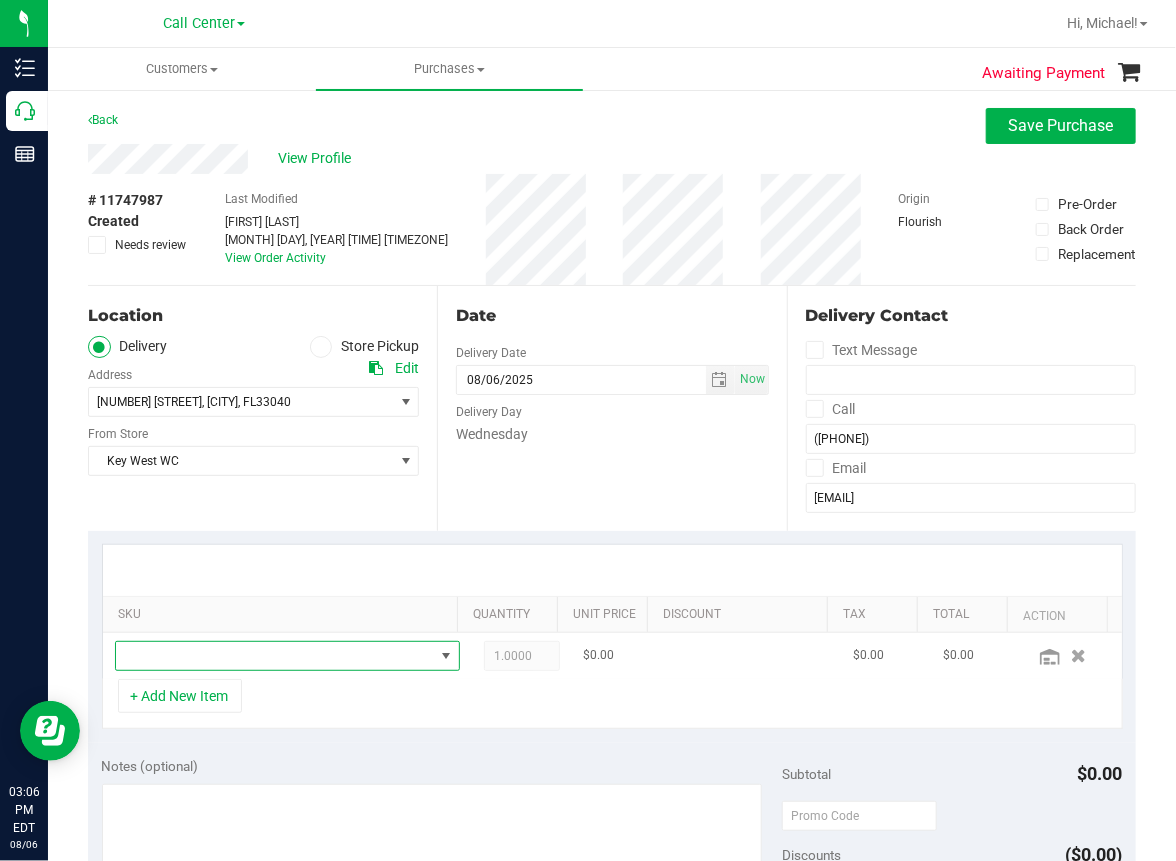 click at bounding box center [275, 656] 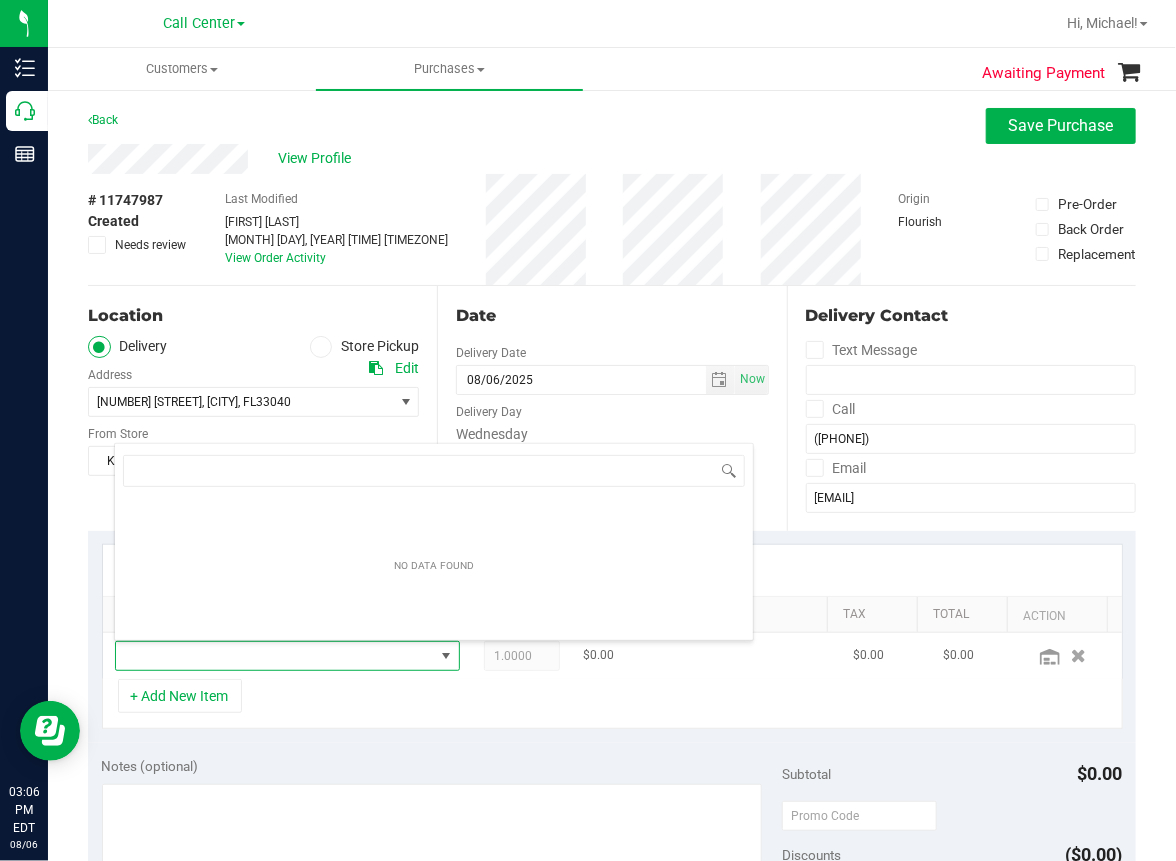 scroll, scrollTop: 99969, scrollLeft: 99684, axis: both 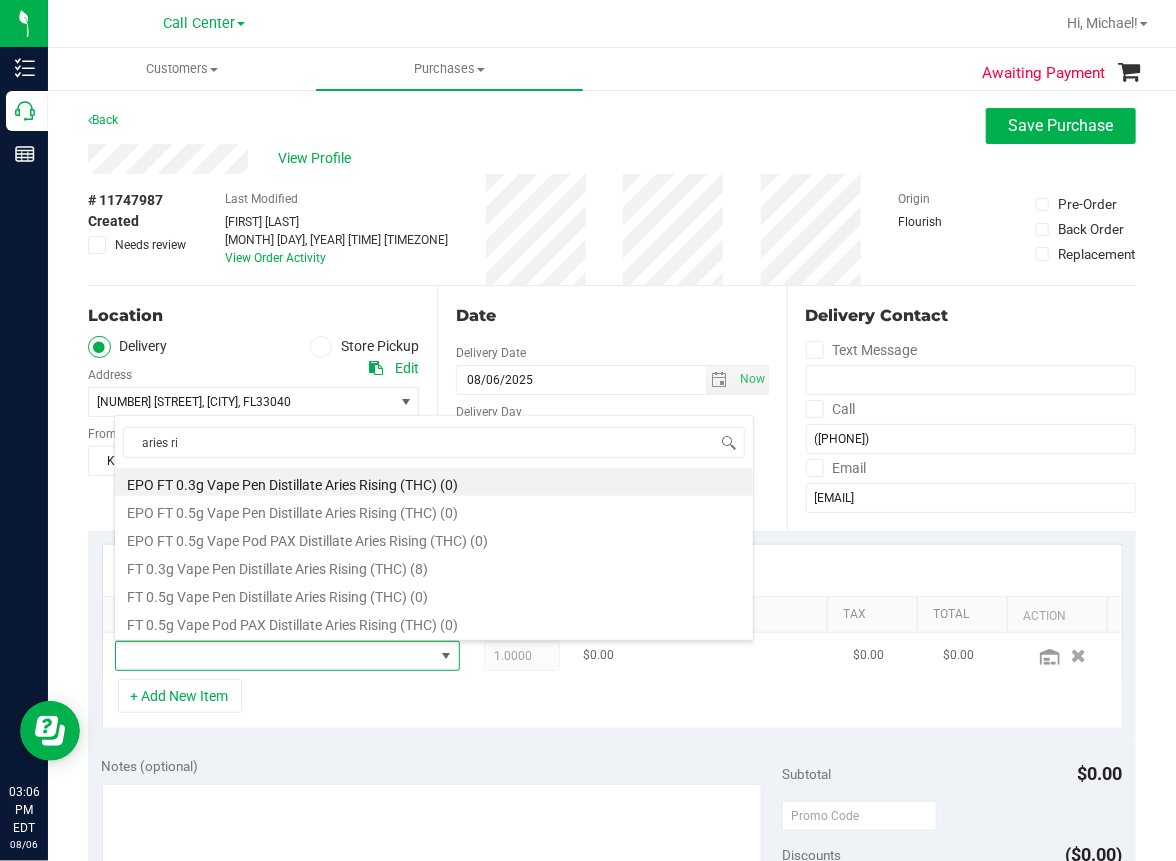 type on "aries ris" 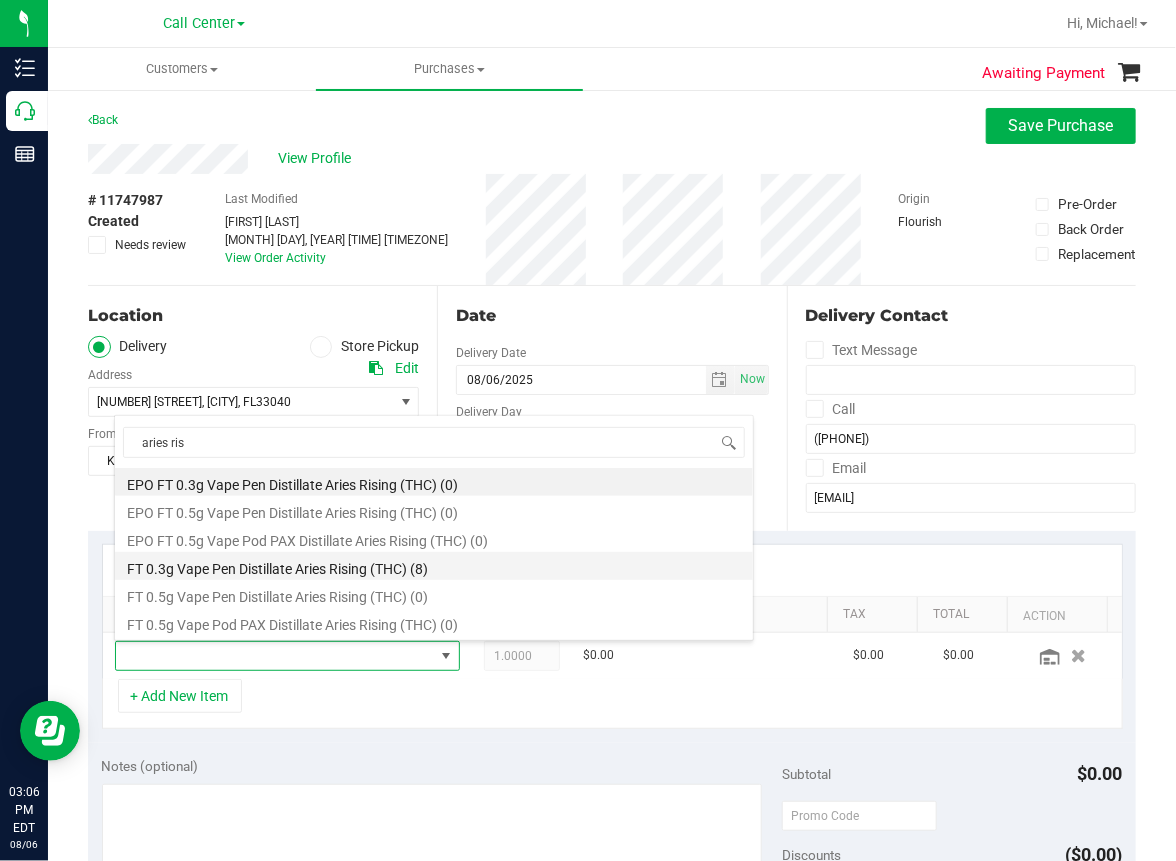 click on "FT 0.3g Vape Pen Distillate Aries Rising (THC) (8)" at bounding box center [434, 566] 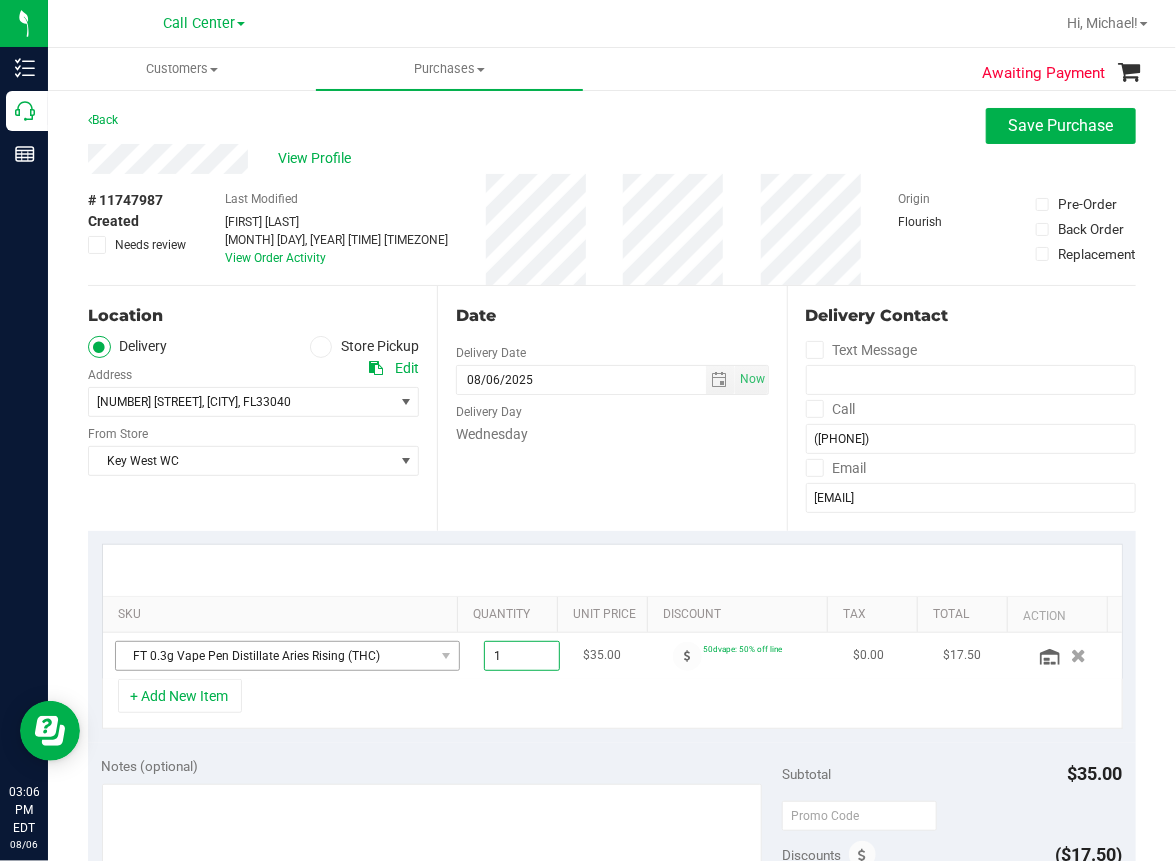 drag, startPoint x: 503, startPoint y: 652, endPoint x: 400, endPoint y: 642, distance: 103.4843 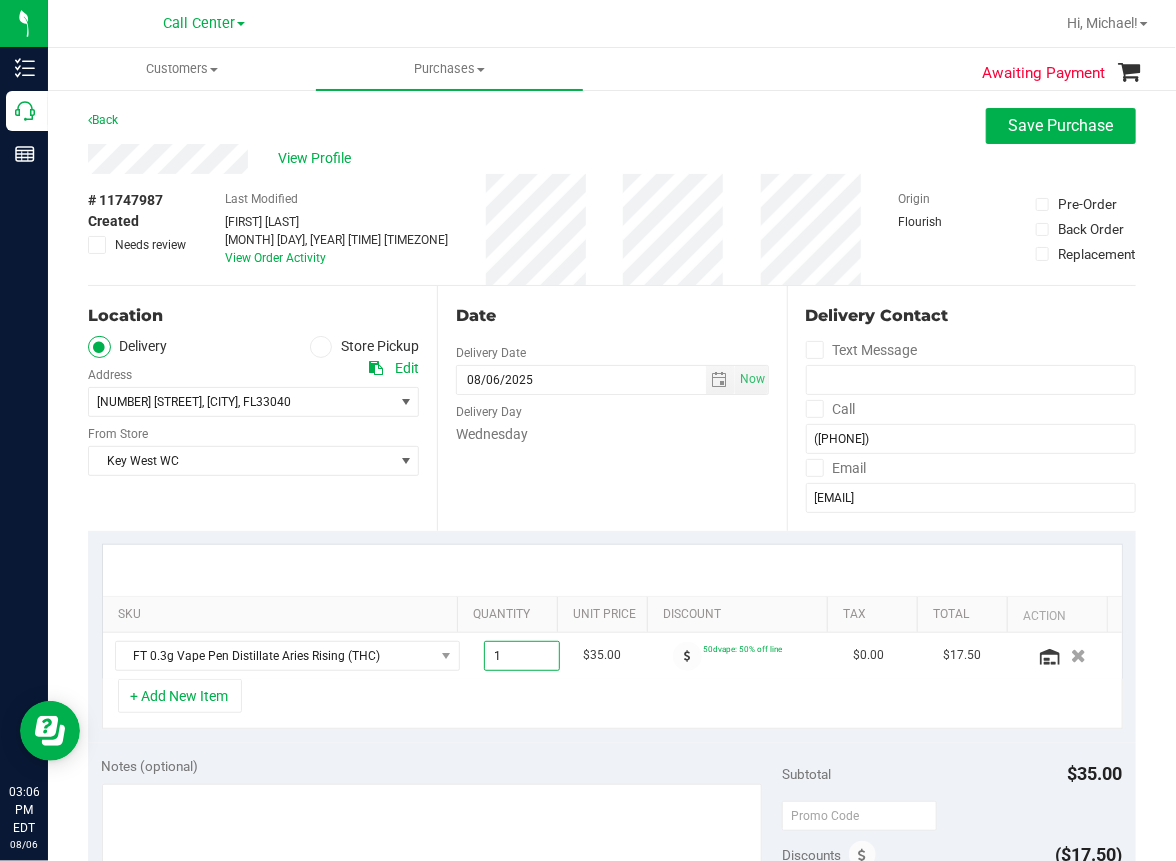 type on "2" 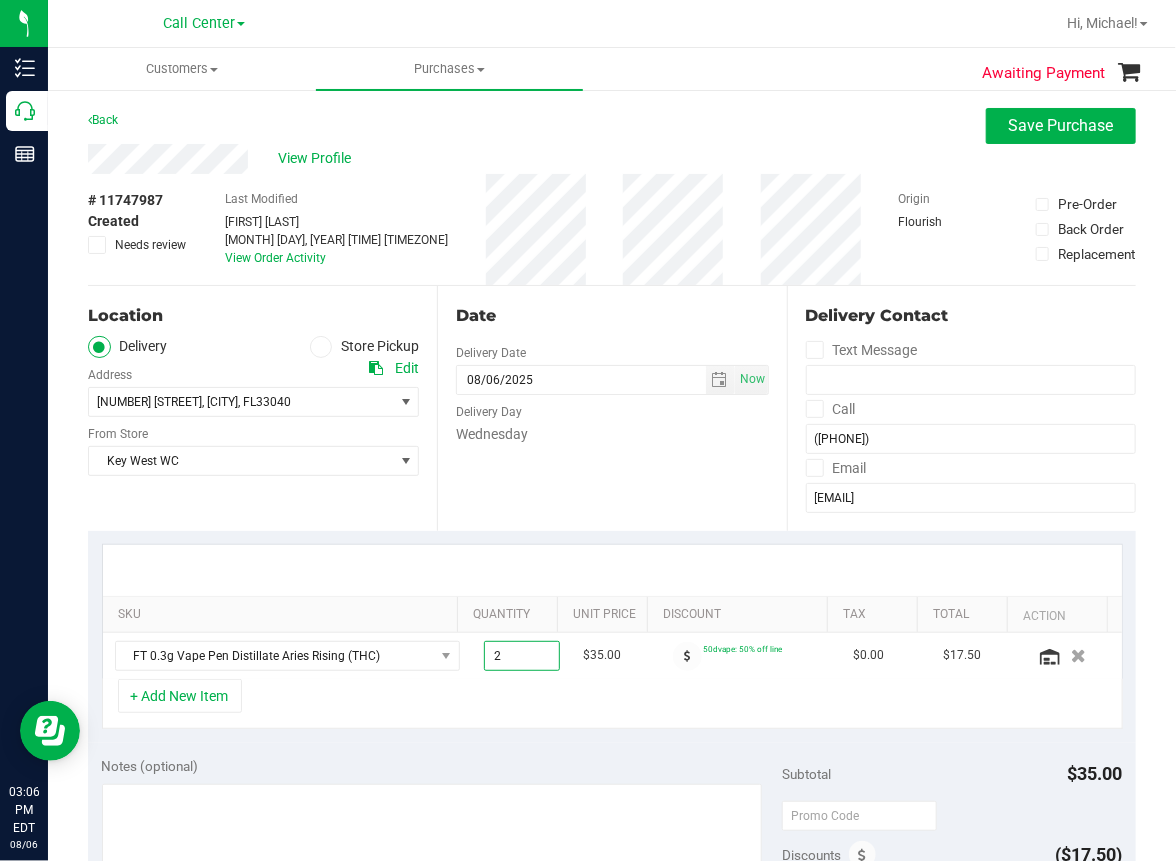 type on "2.00" 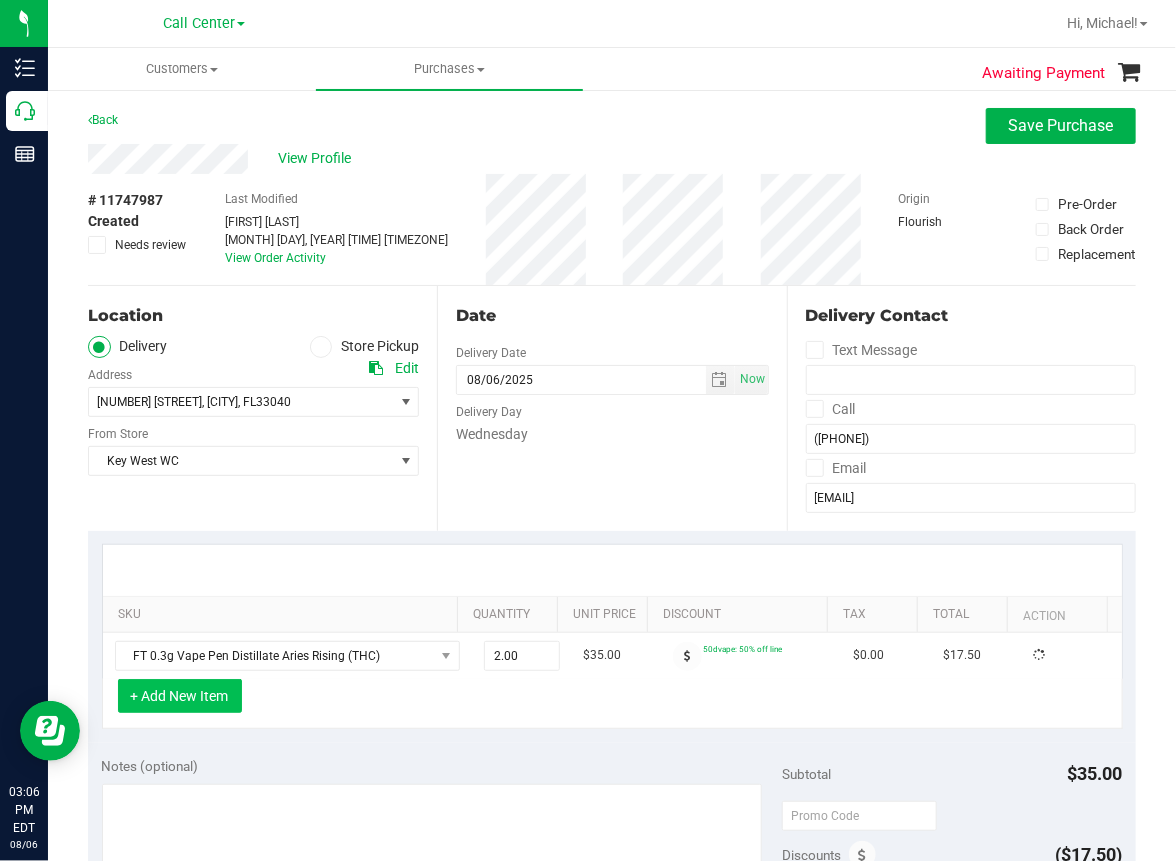 drag, startPoint x: 354, startPoint y: 697, endPoint x: 207, endPoint y: 706, distance: 147.27525 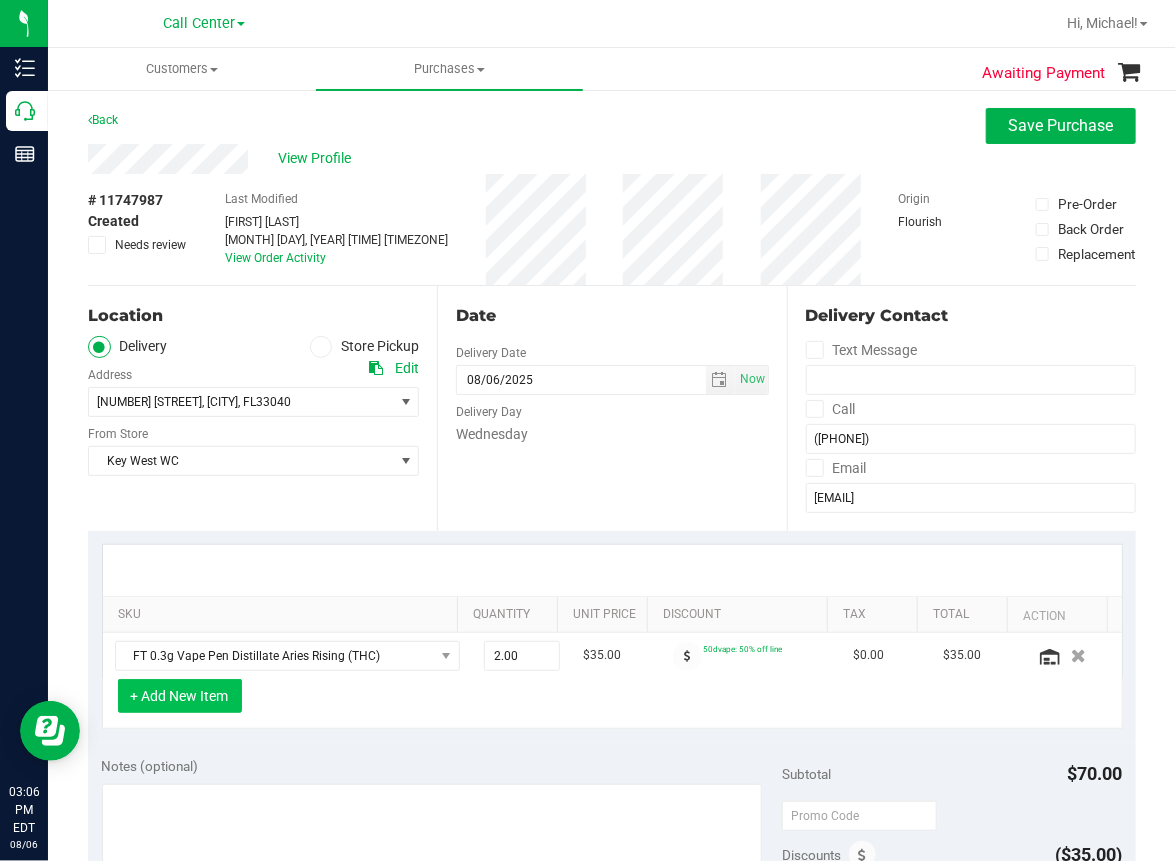 click on "+ Add New Item" at bounding box center [180, 696] 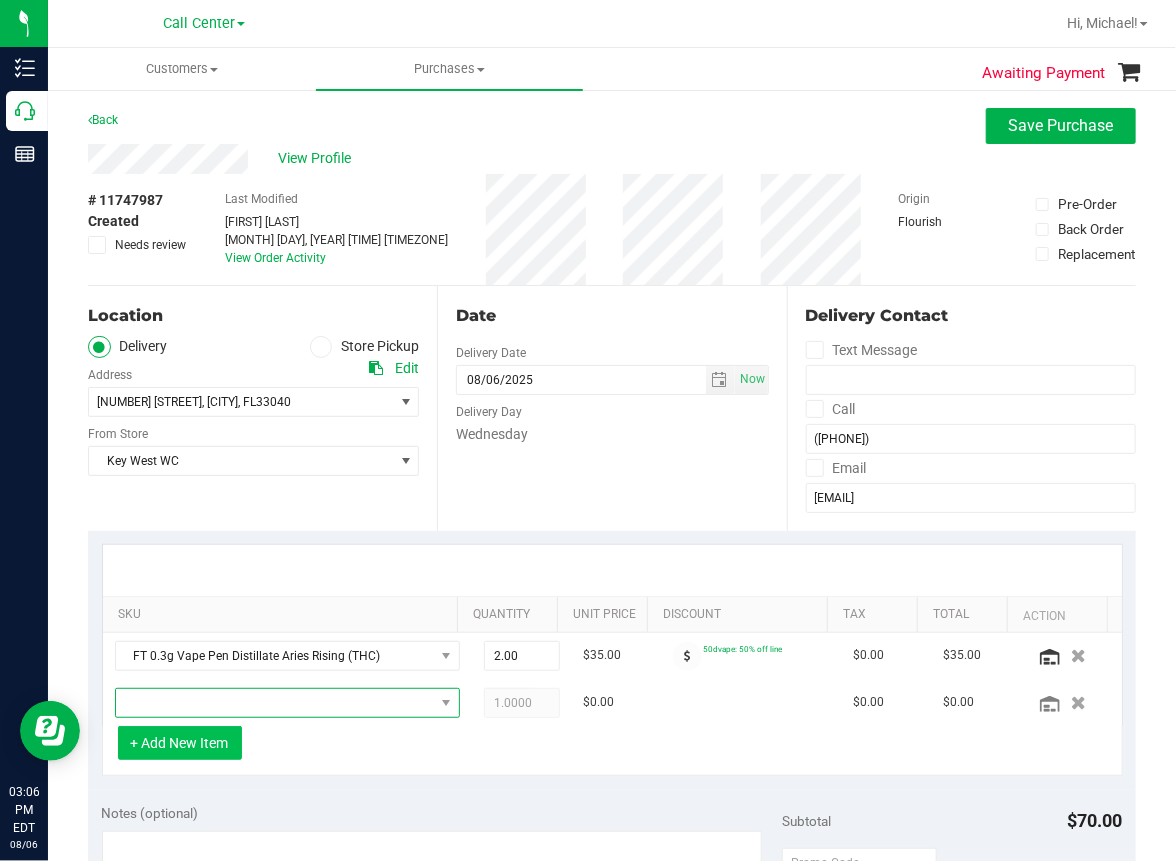 click at bounding box center (275, 703) 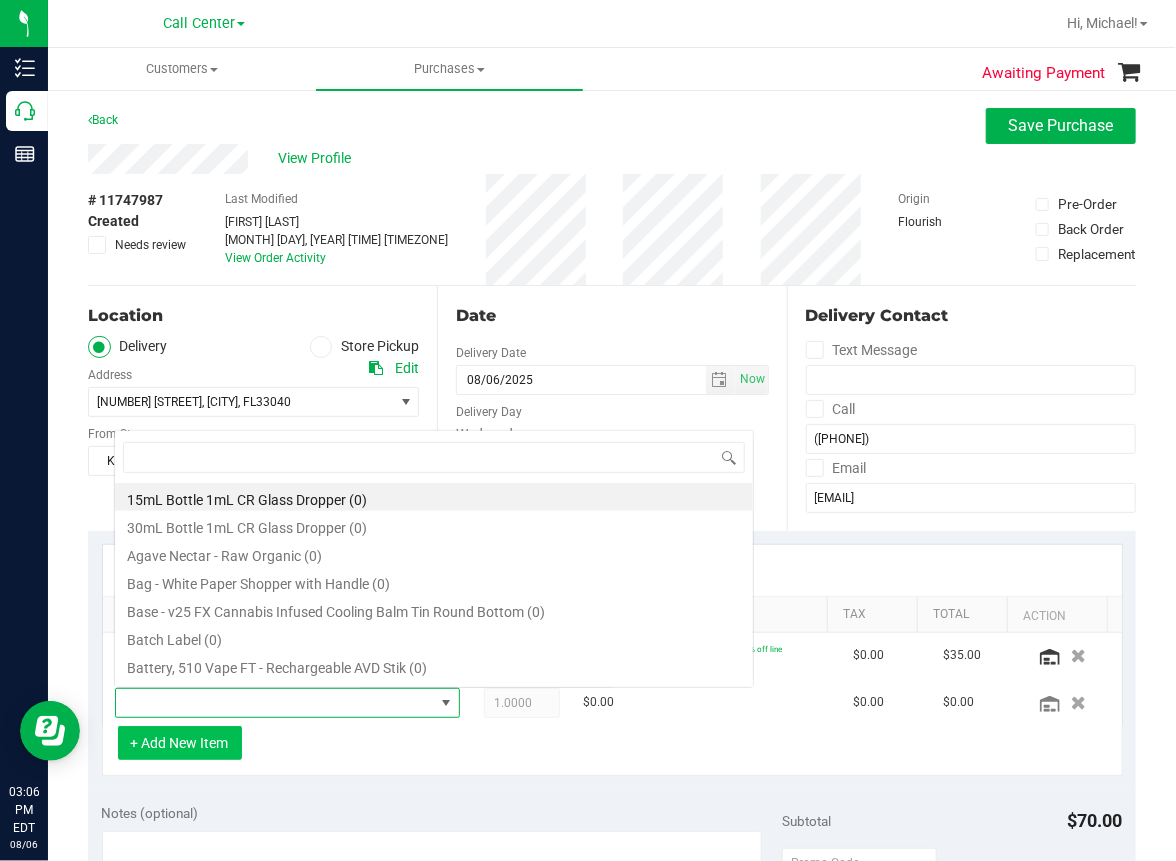 scroll, scrollTop: 0, scrollLeft: 0, axis: both 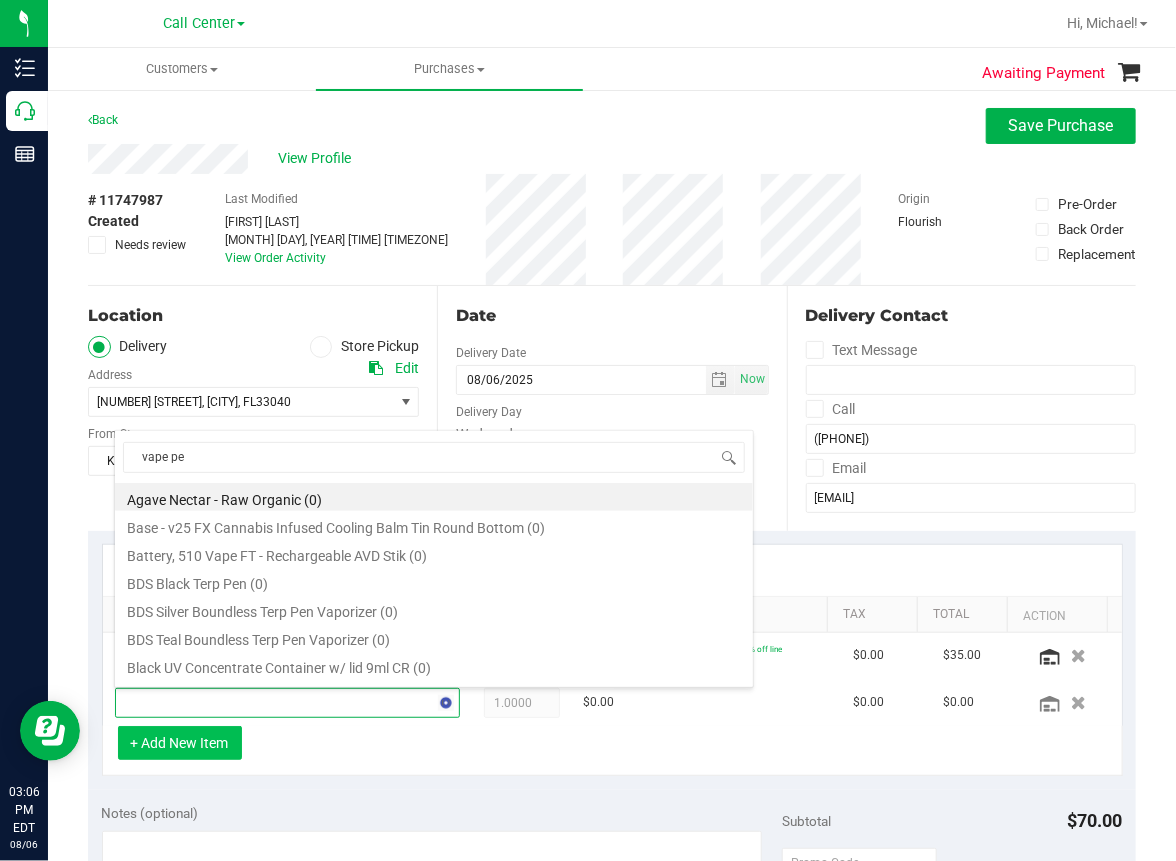 type on "vape pen" 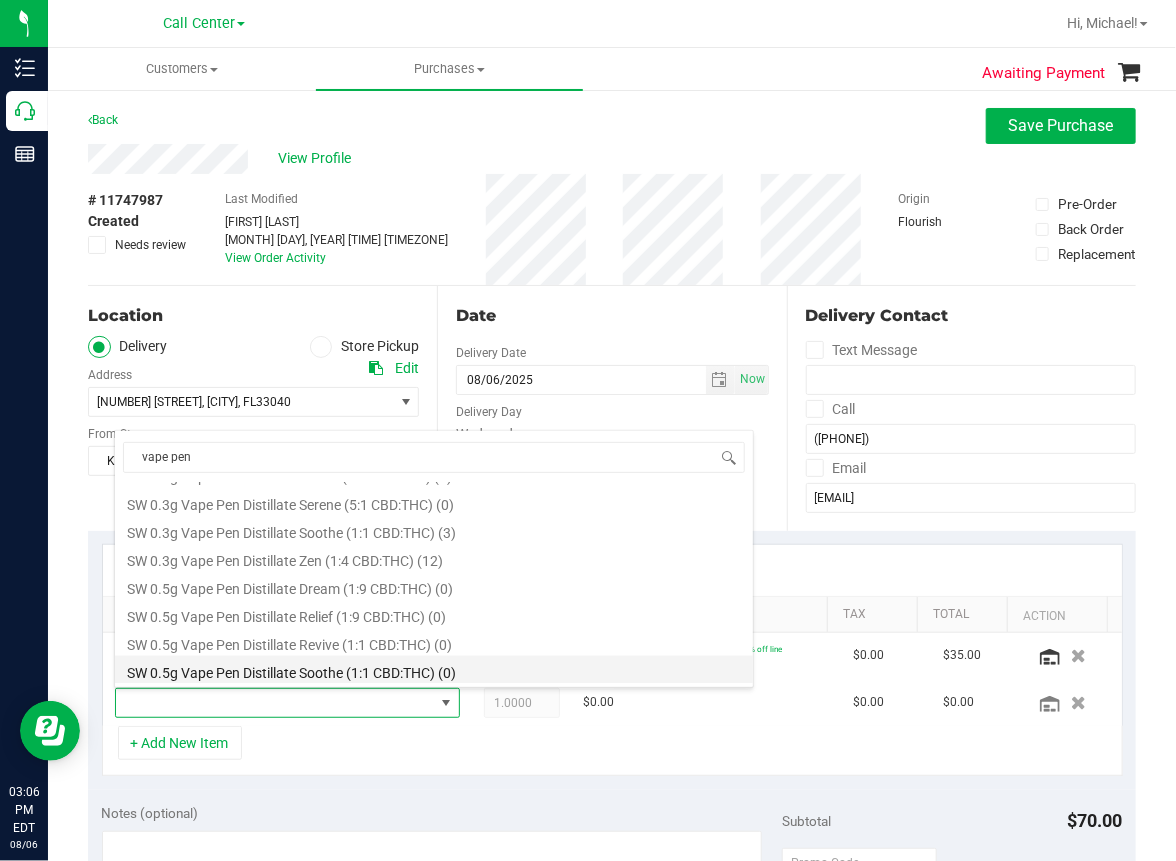 scroll, scrollTop: 1200, scrollLeft: 0, axis: vertical 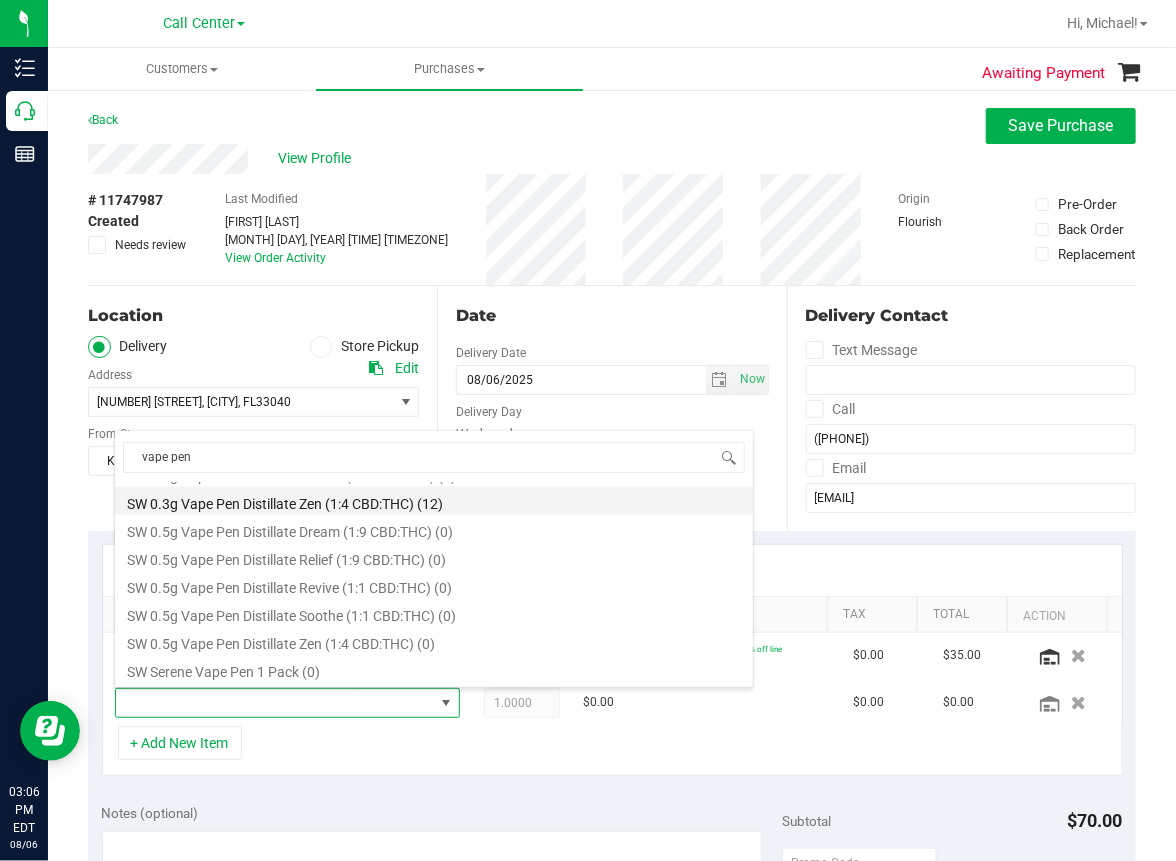 click on "SW 0.3g Vape Pen Distillate Zen (1:4 CBD:THC) (12)" at bounding box center [434, 501] 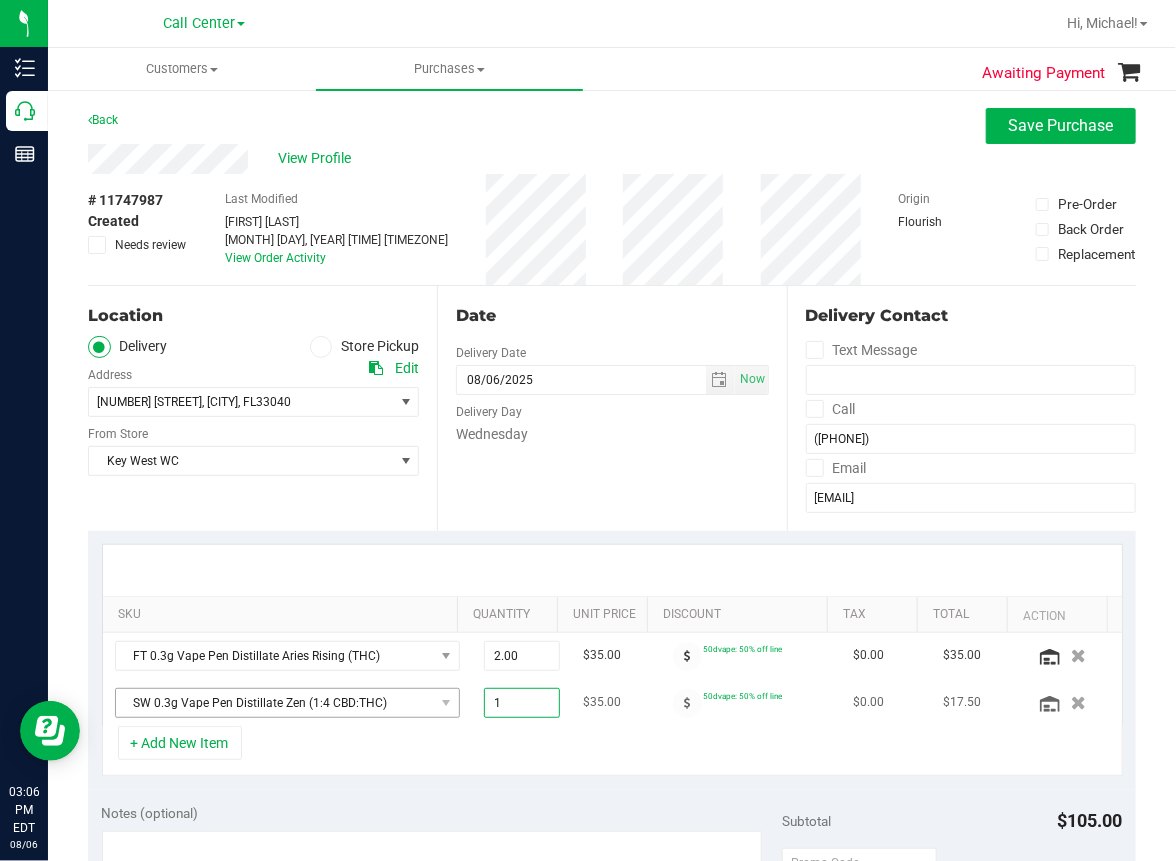 drag, startPoint x: 502, startPoint y: 701, endPoint x: 400, endPoint y: 693, distance: 102.31325 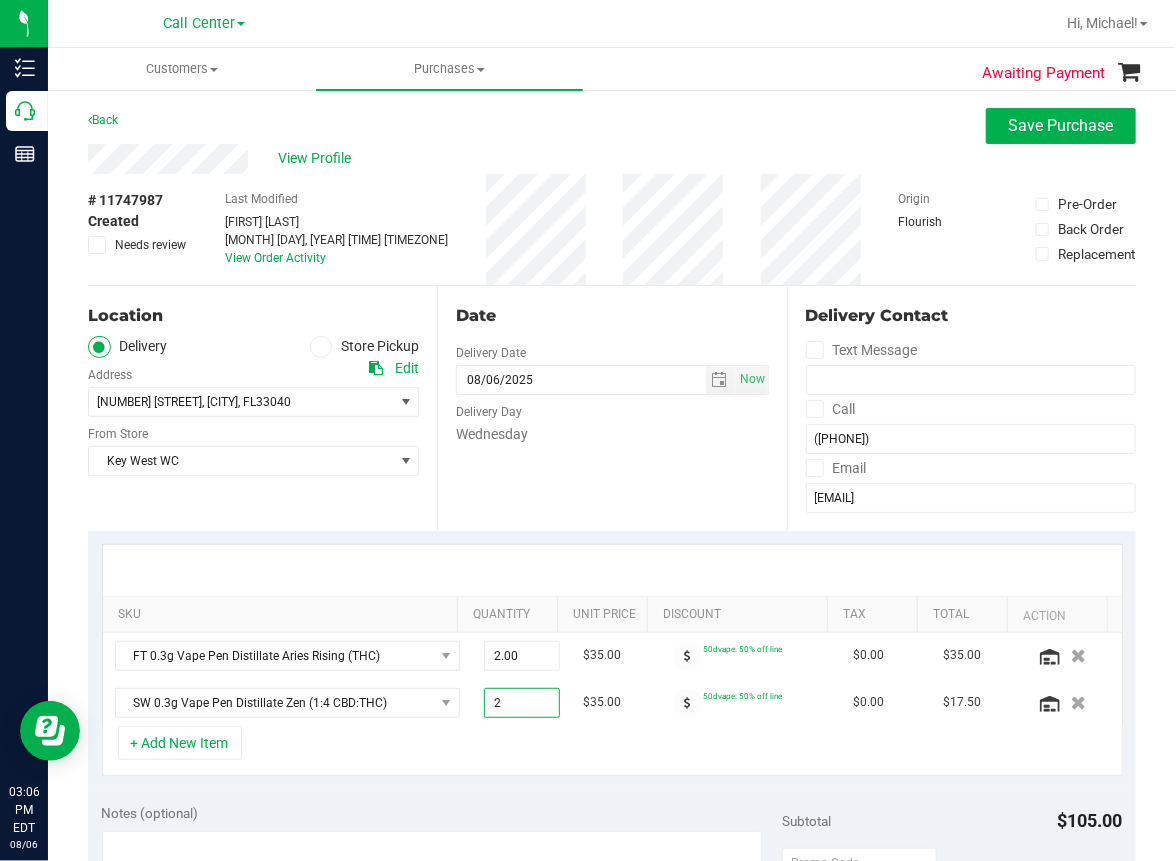 type on "2.00" 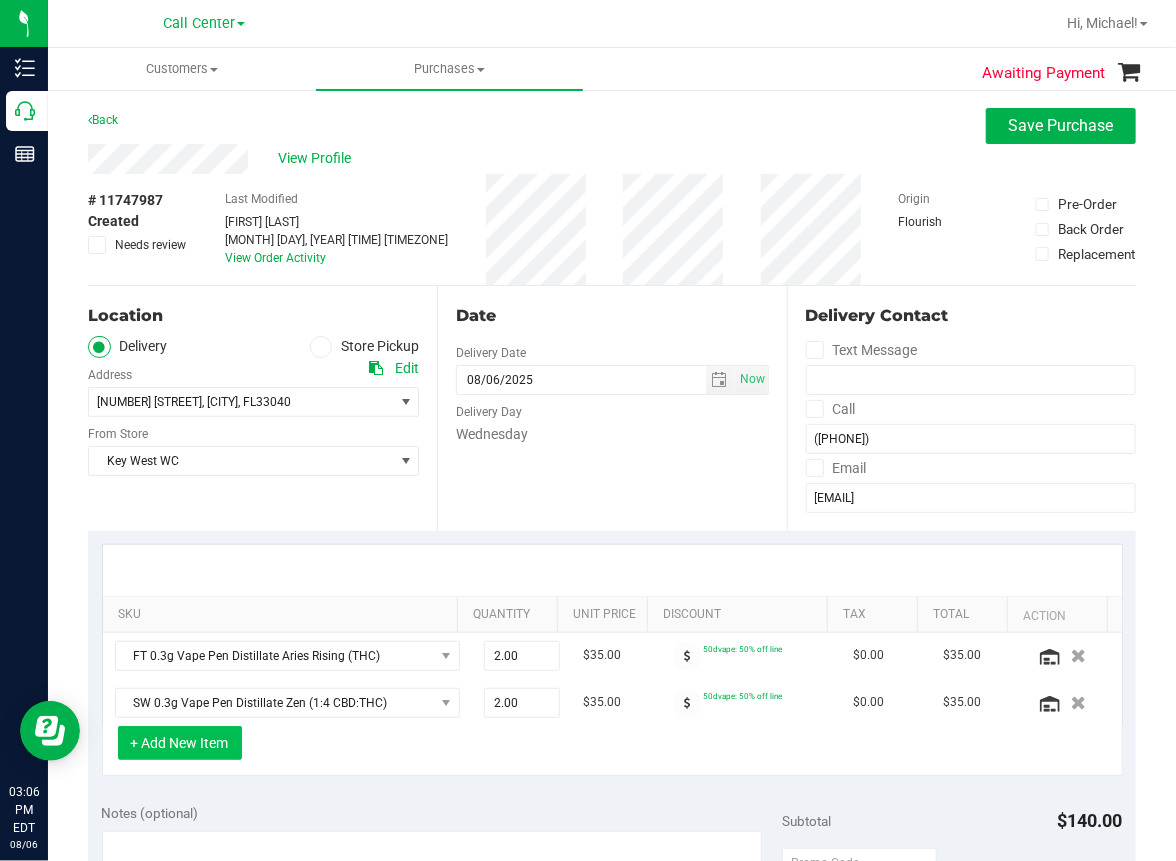 click on "+ Add New Item" at bounding box center [180, 743] 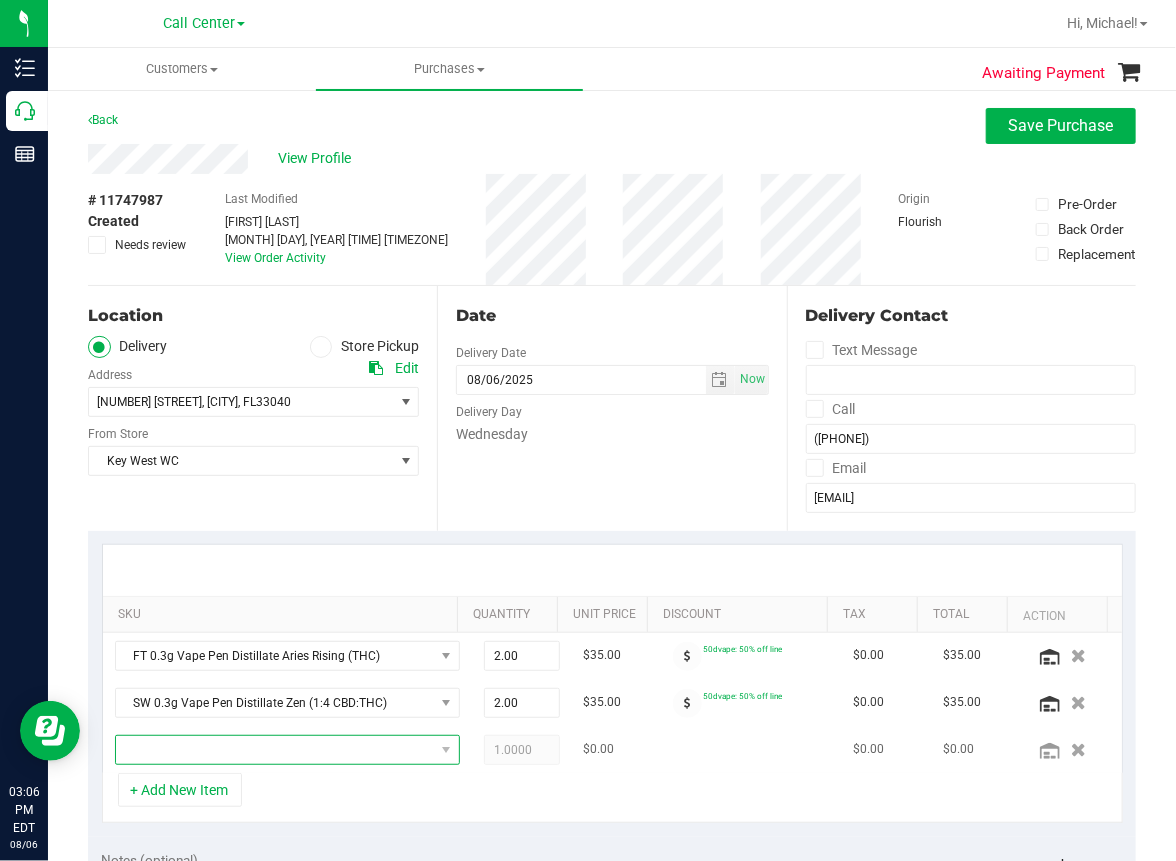 click at bounding box center [275, 750] 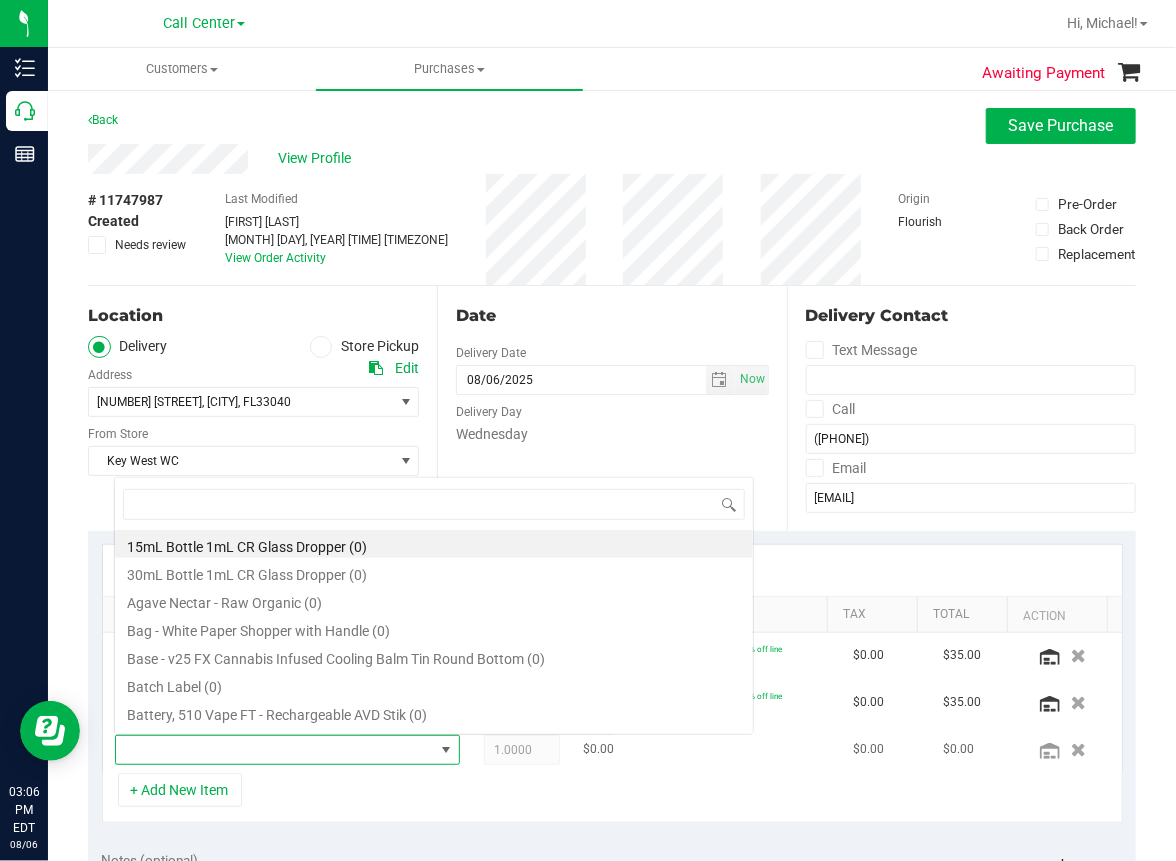 scroll, scrollTop: 0, scrollLeft: 0, axis: both 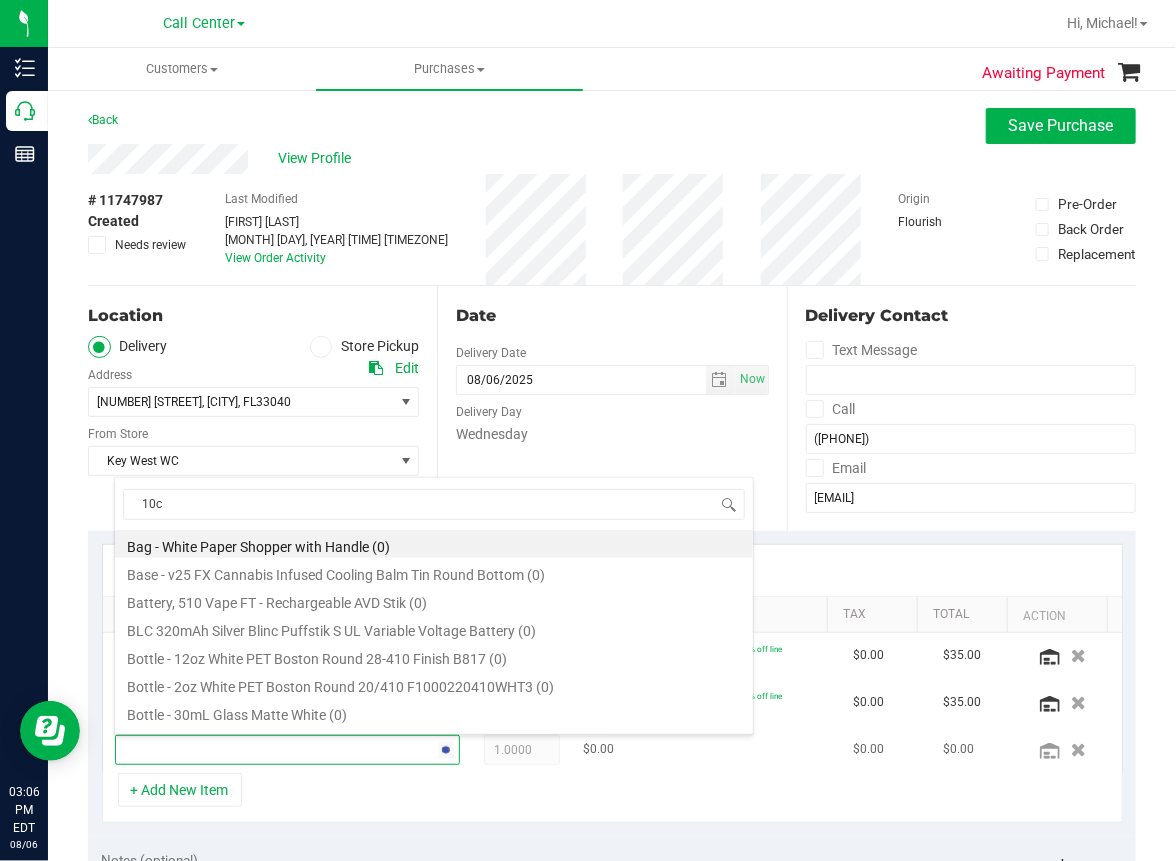 type on "10ct" 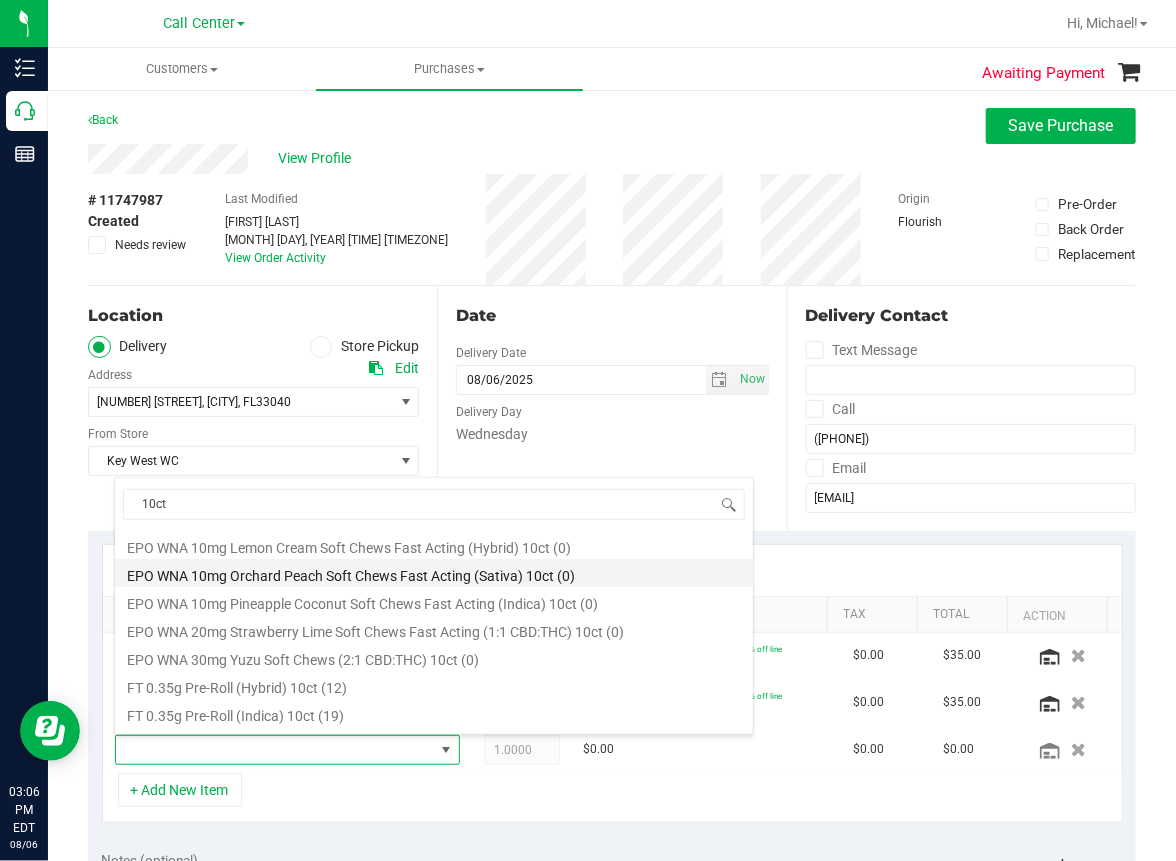 scroll, scrollTop: 300, scrollLeft: 0, axis: vertical 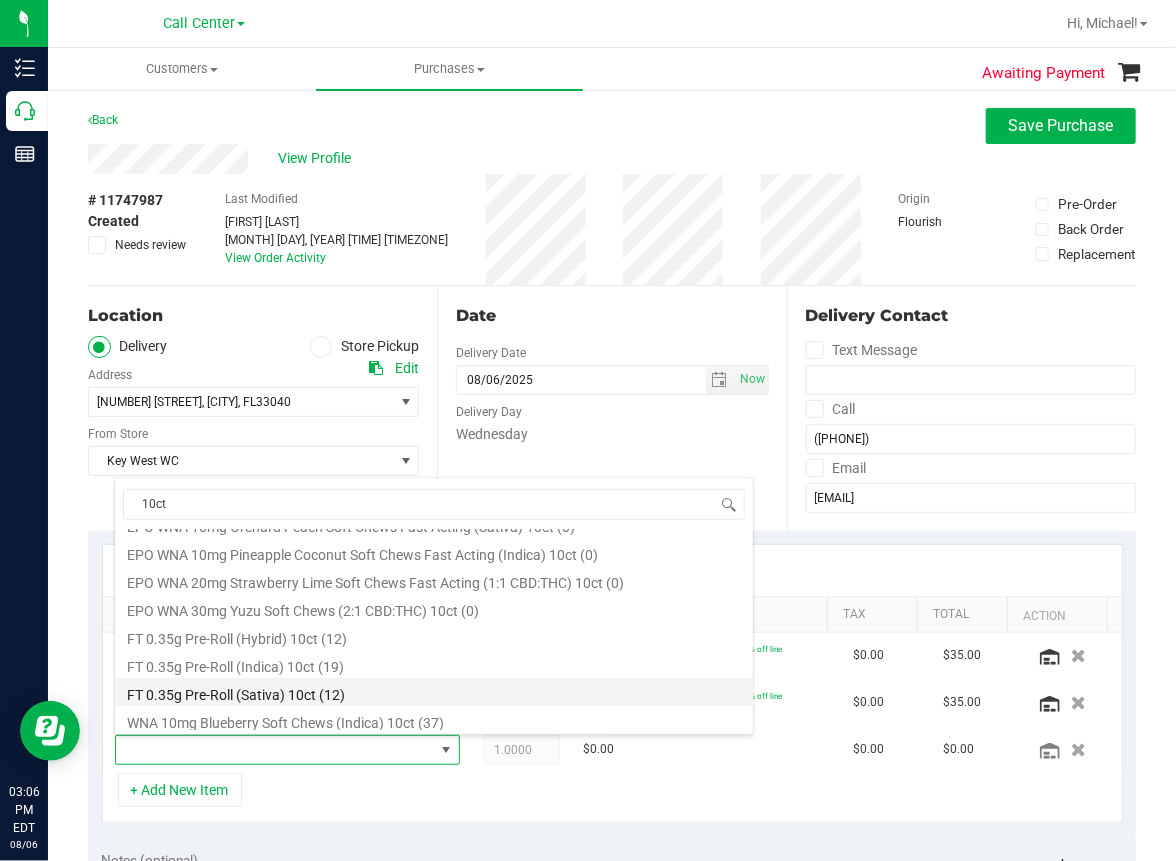 click on "FT 0.35g Pre-Roll (Sativa) 10ct (12)" at bounding box center [434, 692] 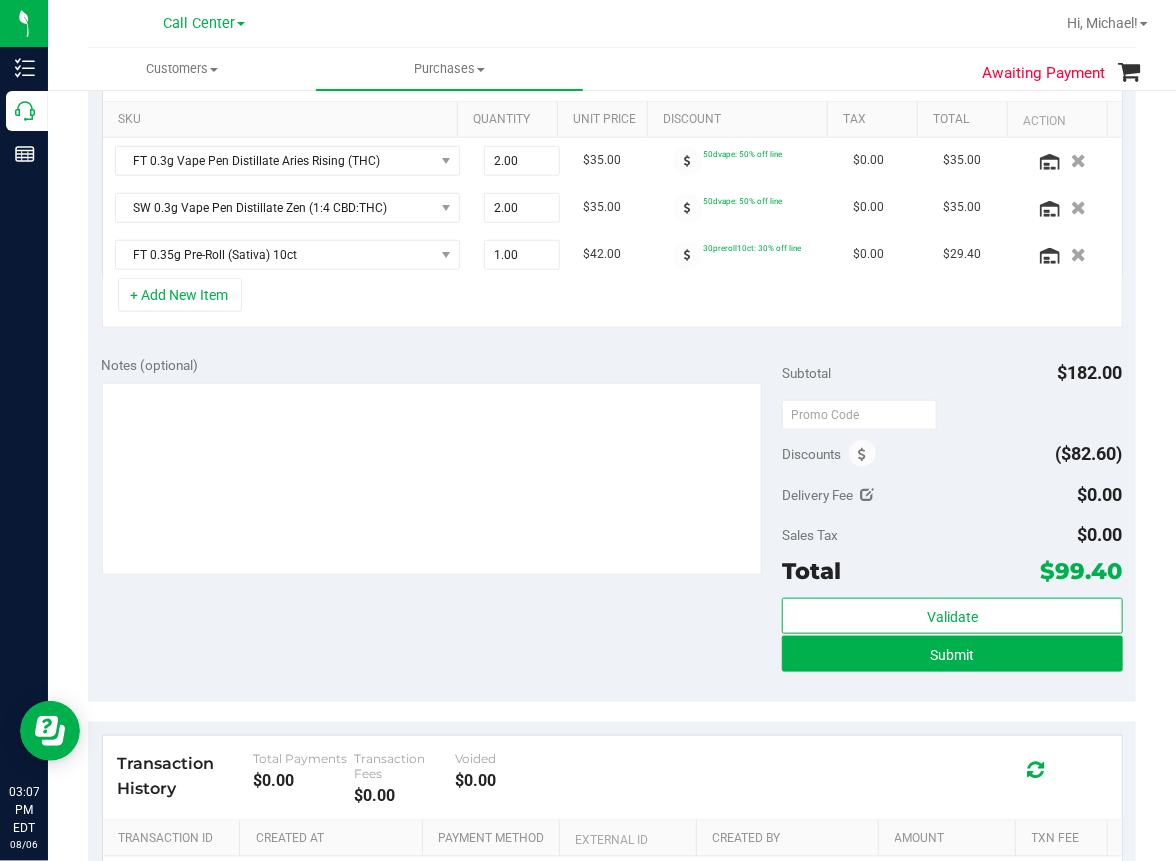 scroll, scrollTop: 500, scrollLeft: 0, axis: vertical 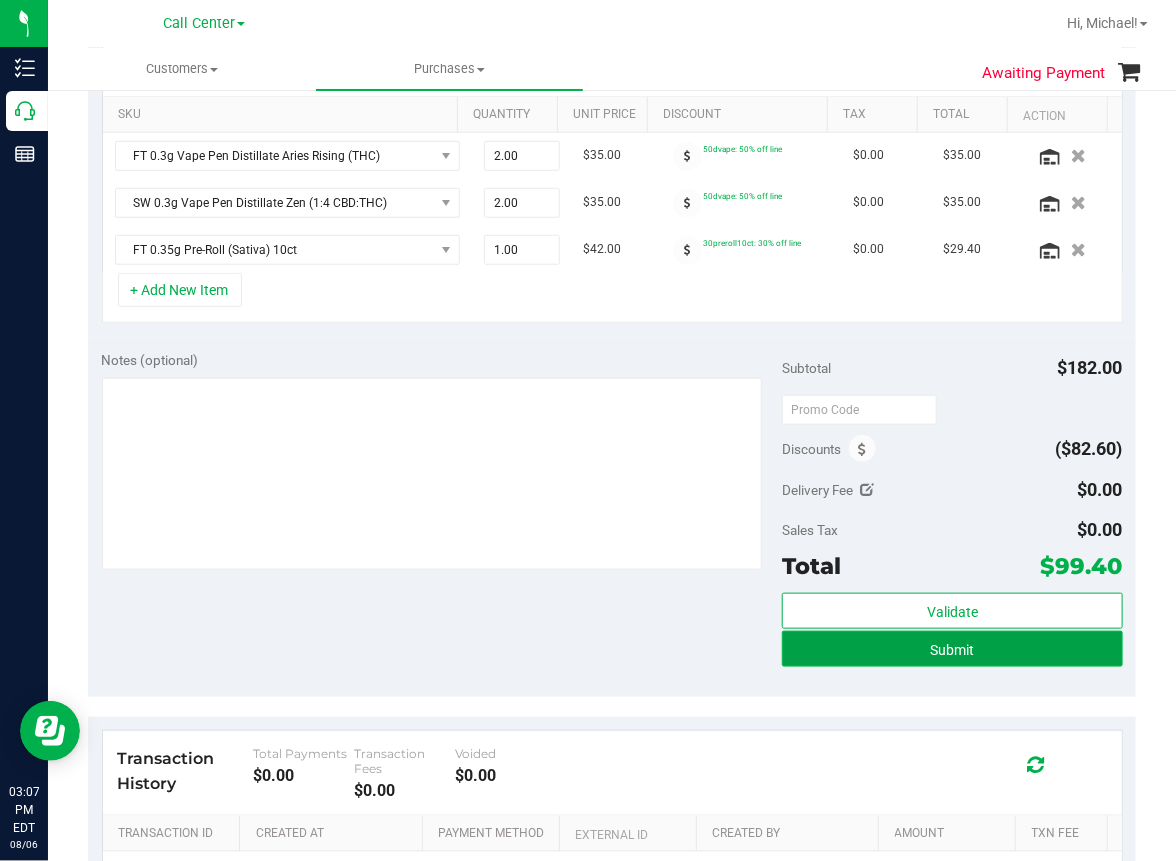 drag, startPoint x: 920, startPoint y: 650, endPoint x: 905, endPoint y: 652, distance: 15.132746 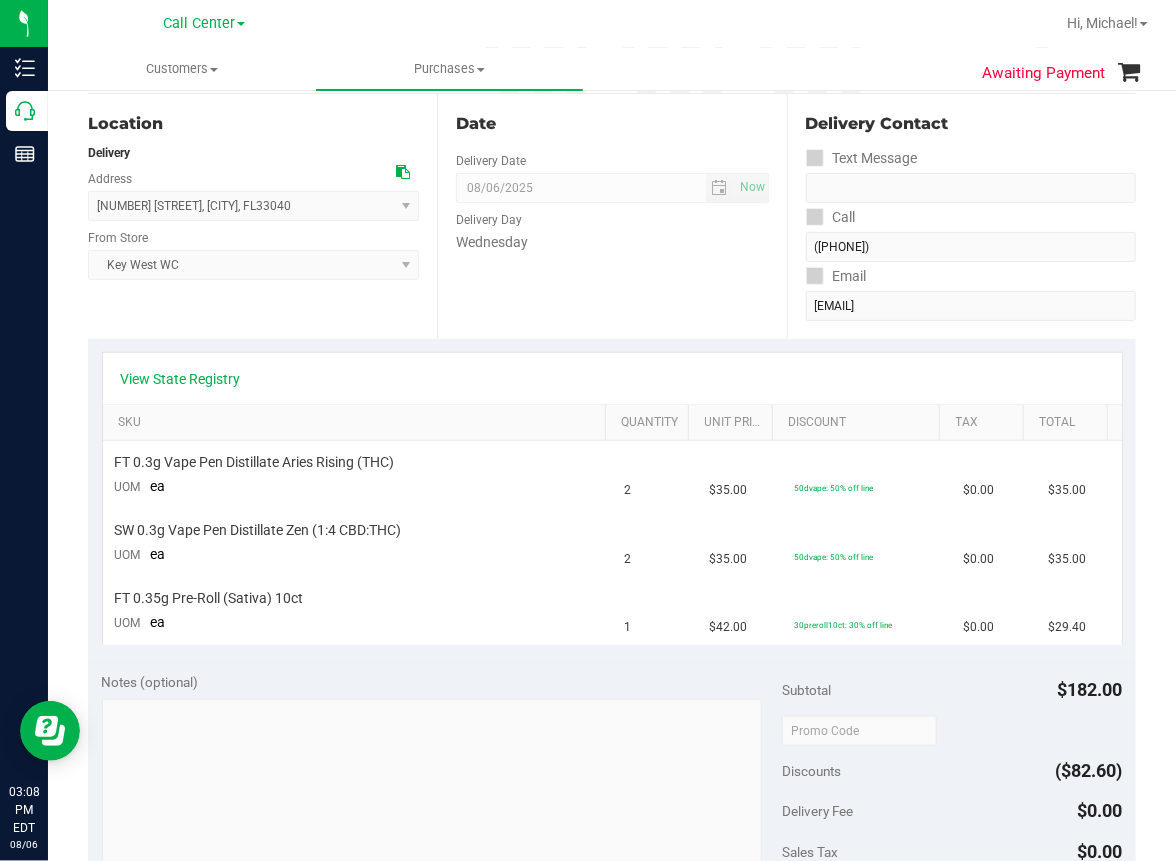 scroll, scrollTop: 0, scrollLeft: 0, axis: both 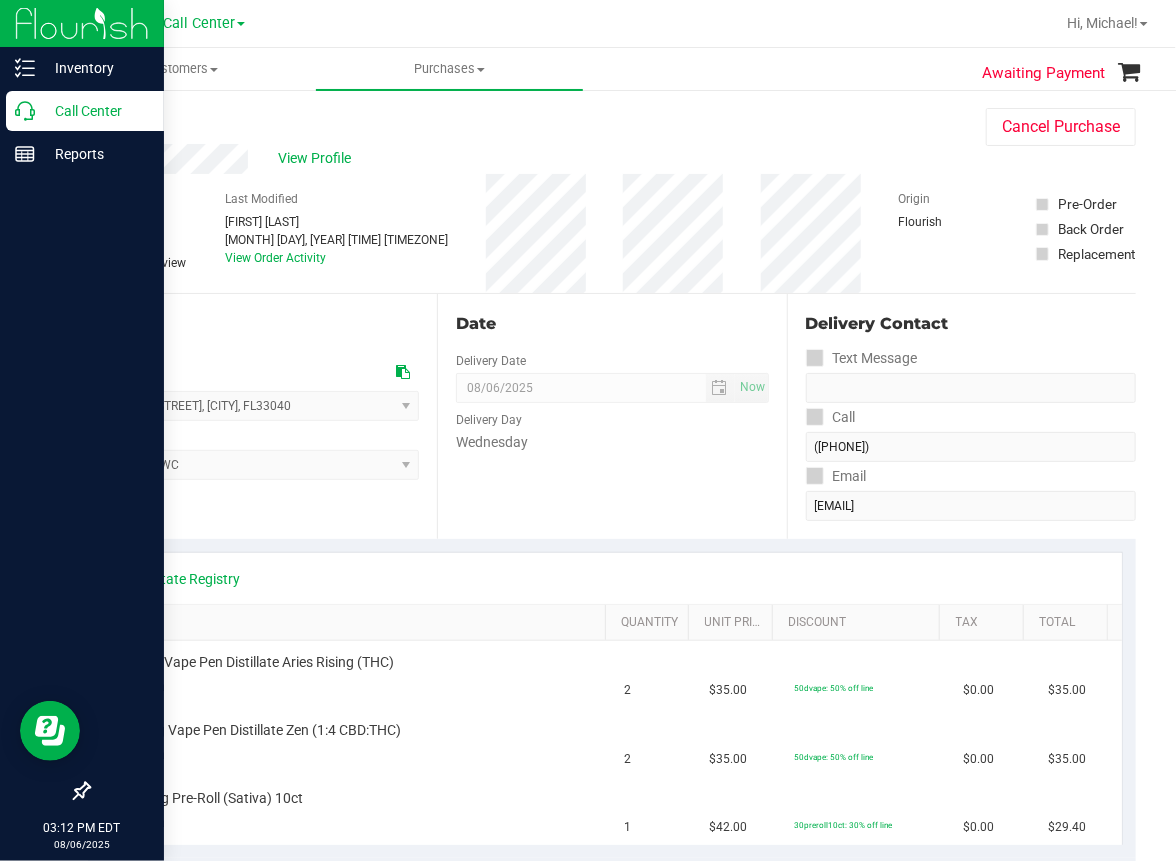 click 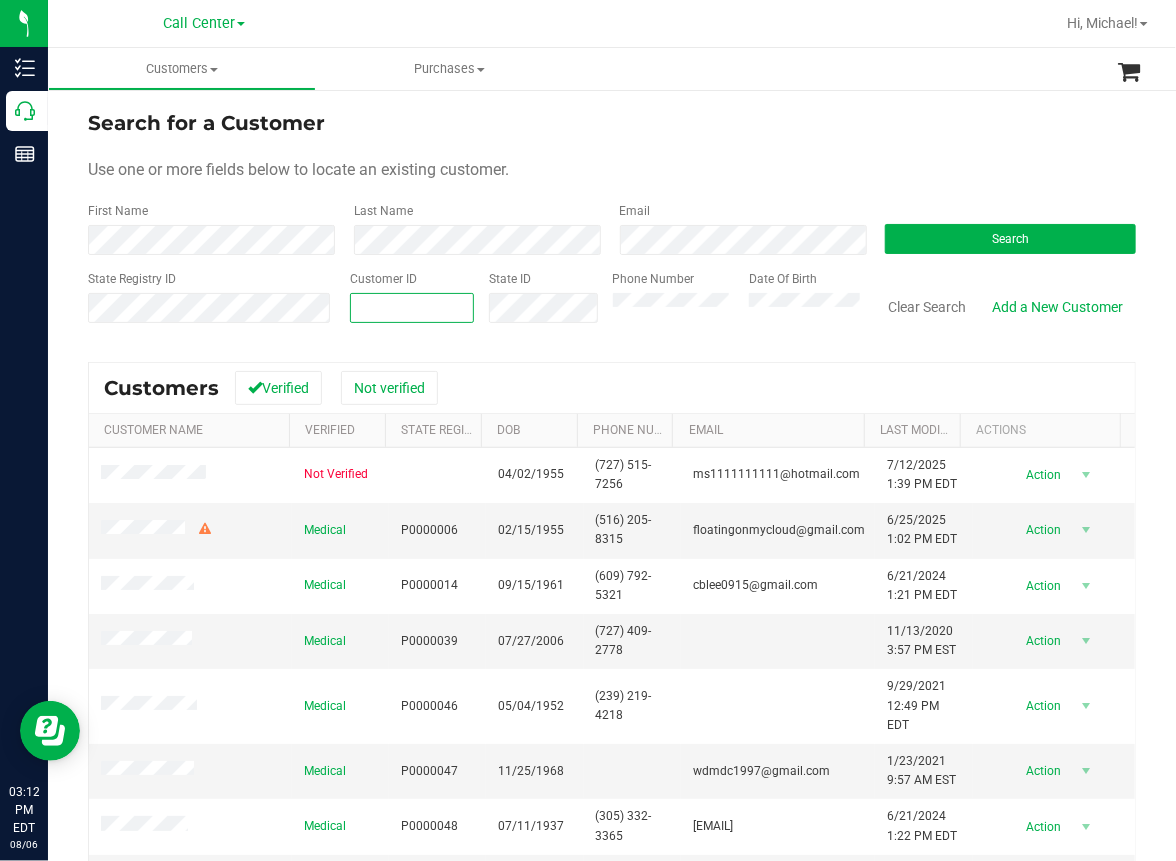 click at bounding box center (411, 308) 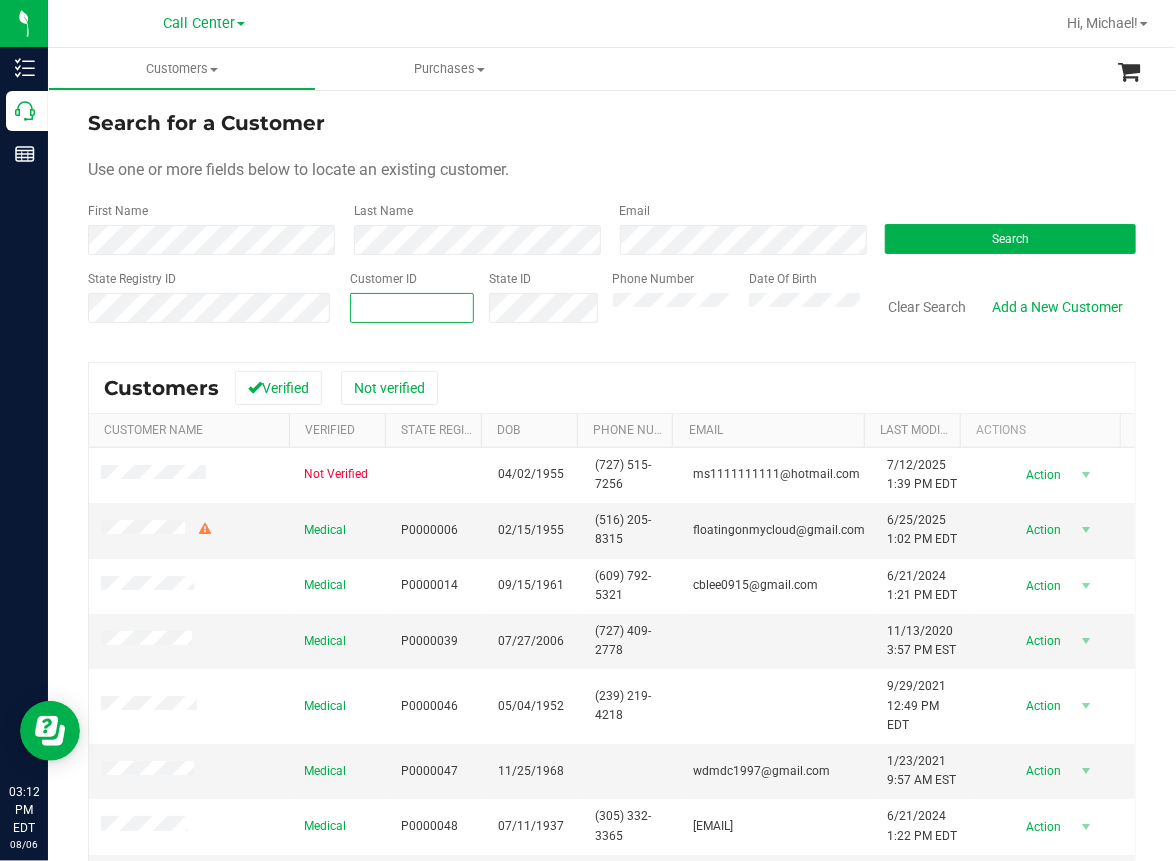 paste on "[NUMBER]" 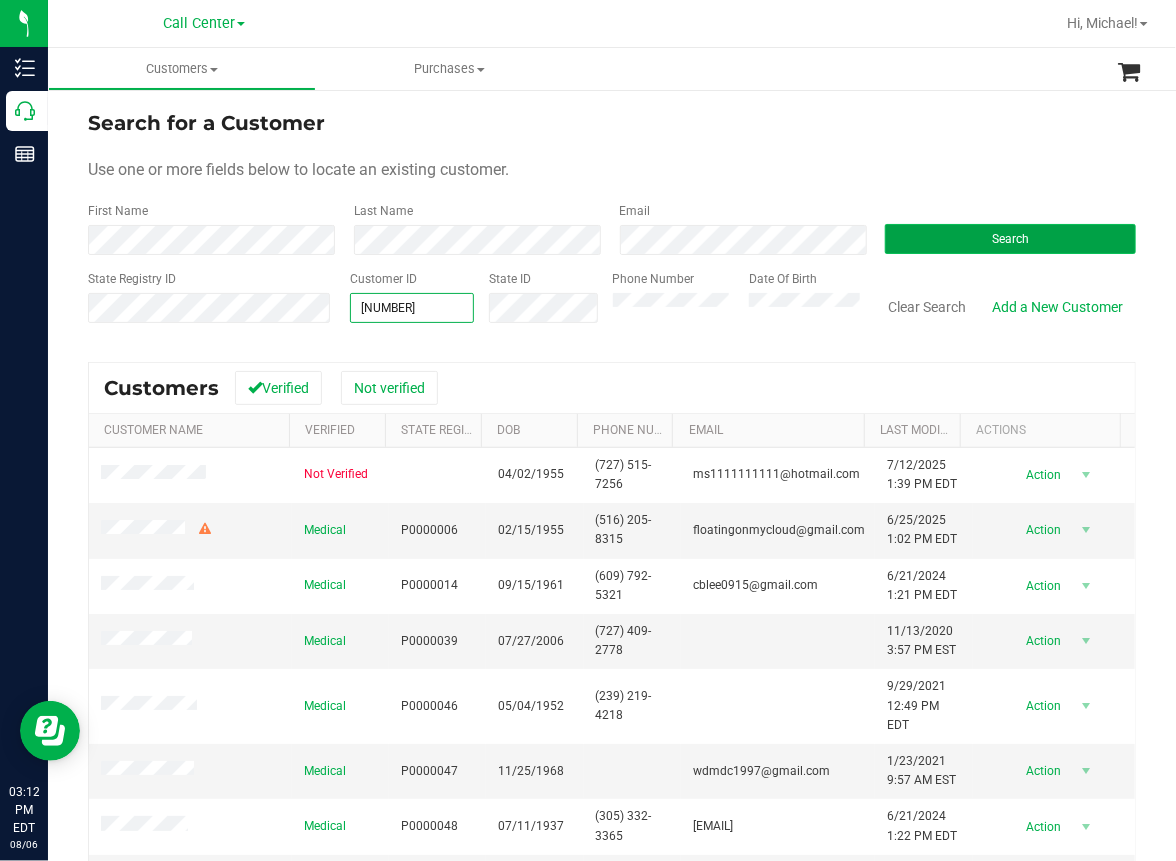 type on "[NUMBER]" 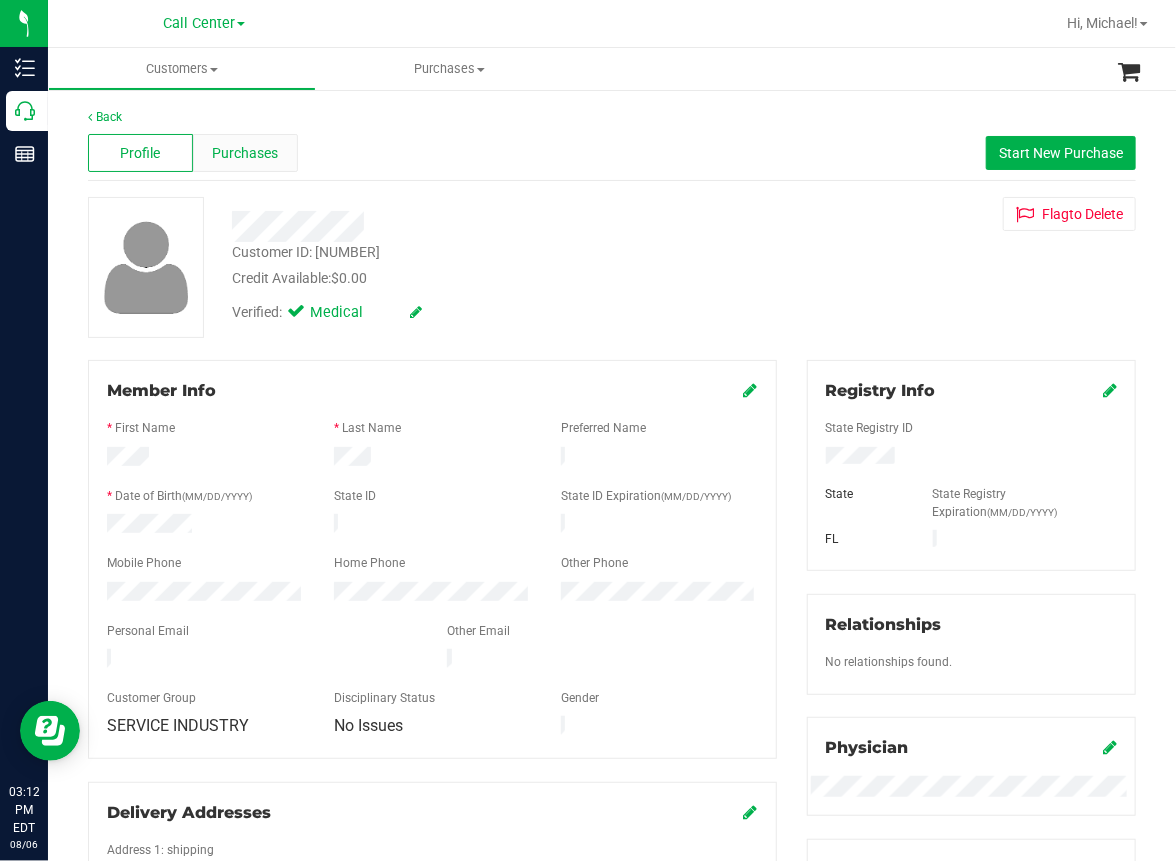 click on "Purchases" at bounding box center (245, 153) 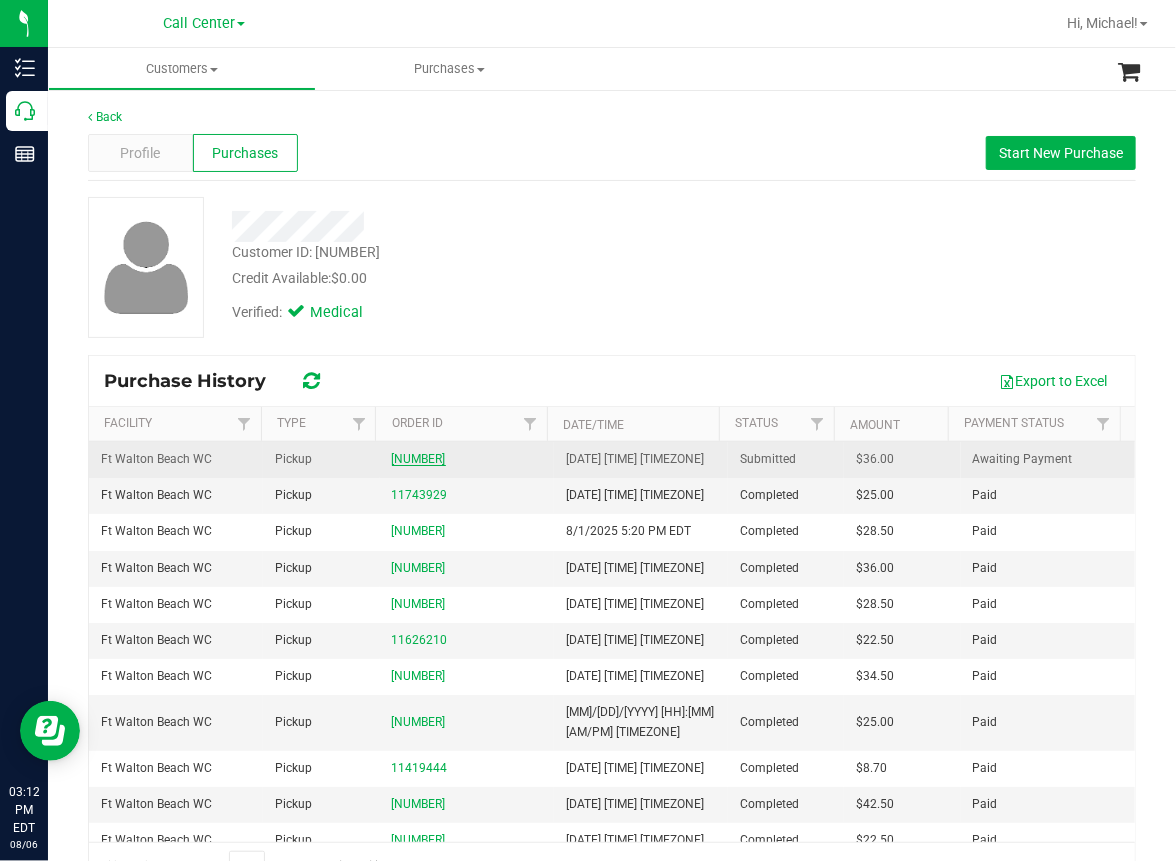 click on "[NUMBER]" at bounding box center [419, 459] 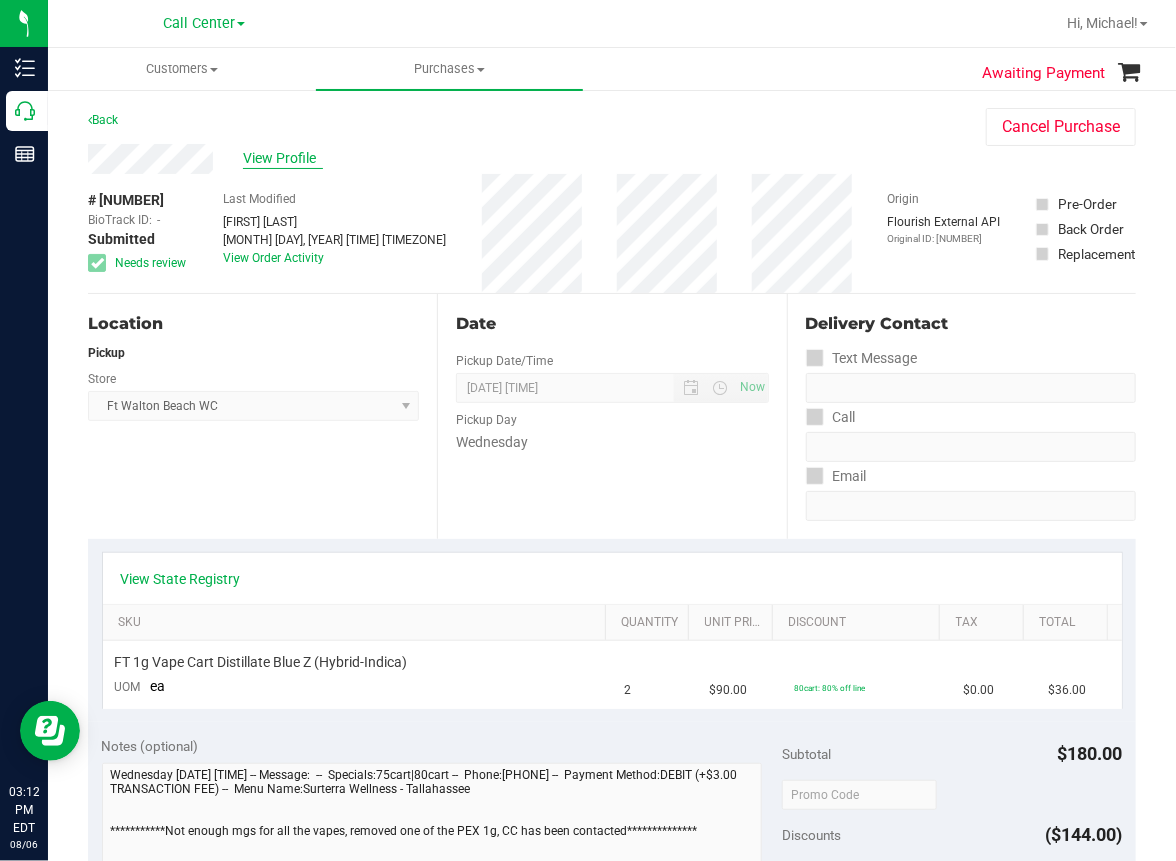 click on "View Profile" at bounding box center (283, 158) 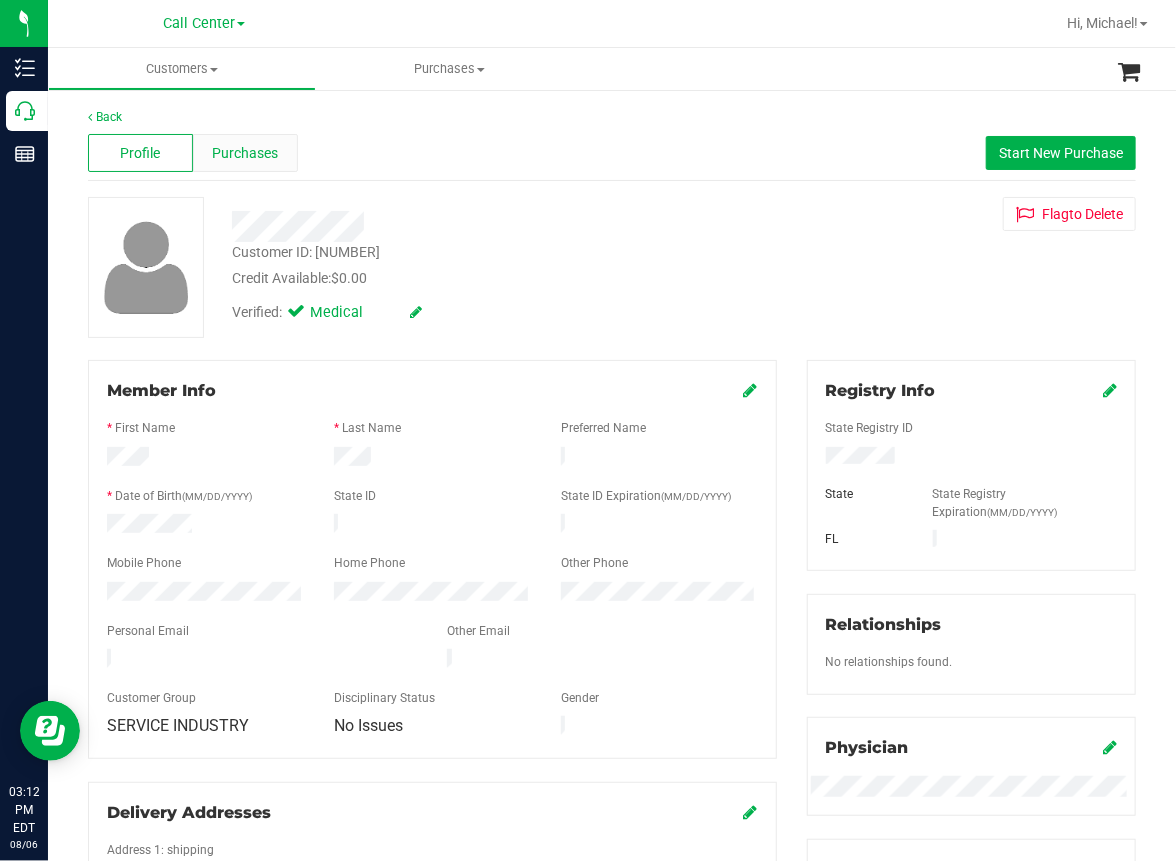click on "Purchases" at bounding box center (245, 153) 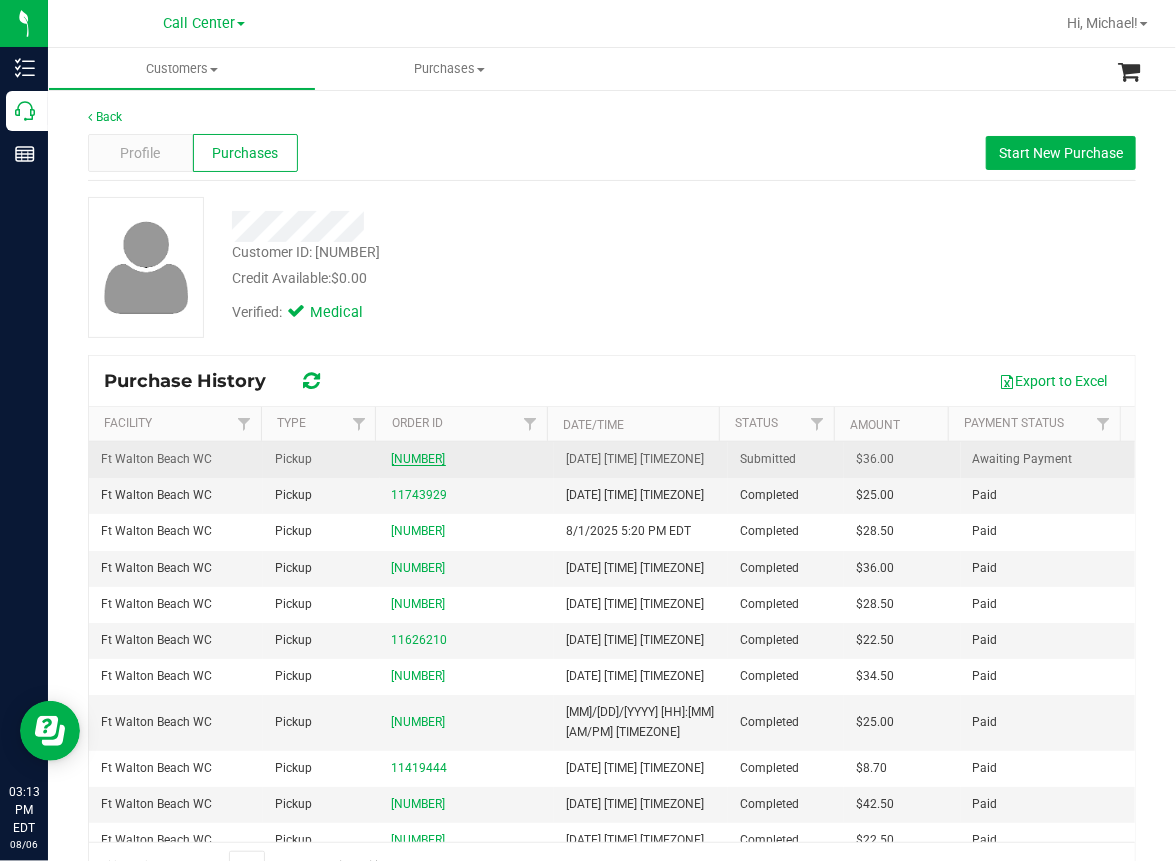 click on "[NUMBER]" at bounding box center (419, 459) 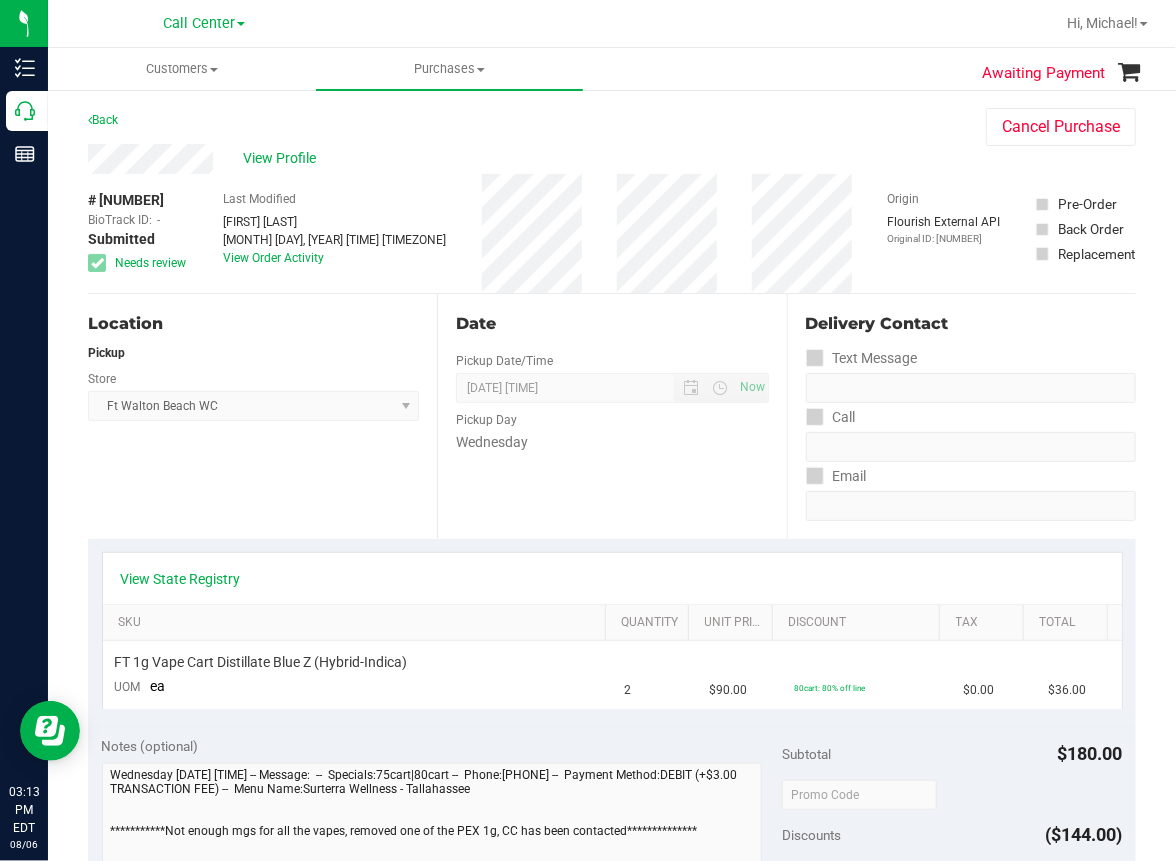 click on "Location
Pickup
Store
Ft Walton Beach WC Select Store Bonita Springs WC Boynton Beach WC Bradenton WC Brandon WC Brooksville WC Call Center Clermont WC Crestview WC Deerfield Beach WC Delray Beach WC Deltona WC Ft Walton Beach WC Ft. Lauderdale WC Ft. Myers WC Gainesville WC Jax Atlantic WC JAX DC REP Jax WC Key West WC Lakeland WC Largo WC Lehigh Acres DC REP Merritt Island WC Miami 72nd WC Miami Beach WC Miami Dadeland WC Miramar DC REP New Port Richey WC North Palm Beach WC North Port WC Ocala WC Orange Park WC Orlando Colonial WC Orlando DC REP Orlando WC Oviedo WC Palm Bay WC Palm Coast WC Panama City WC Pensacola WC Port Orange WC Port St. Lucie WC Sebring WC South Tampa WC St. Pete WC Summerfield WC Tallahassee DC REP Tallahassee WC Tampa DC Testing Tampa Warehouse Tampa WC TX Austin DC TX Plano Retail WPB DC" at bounding box center (262, 416) 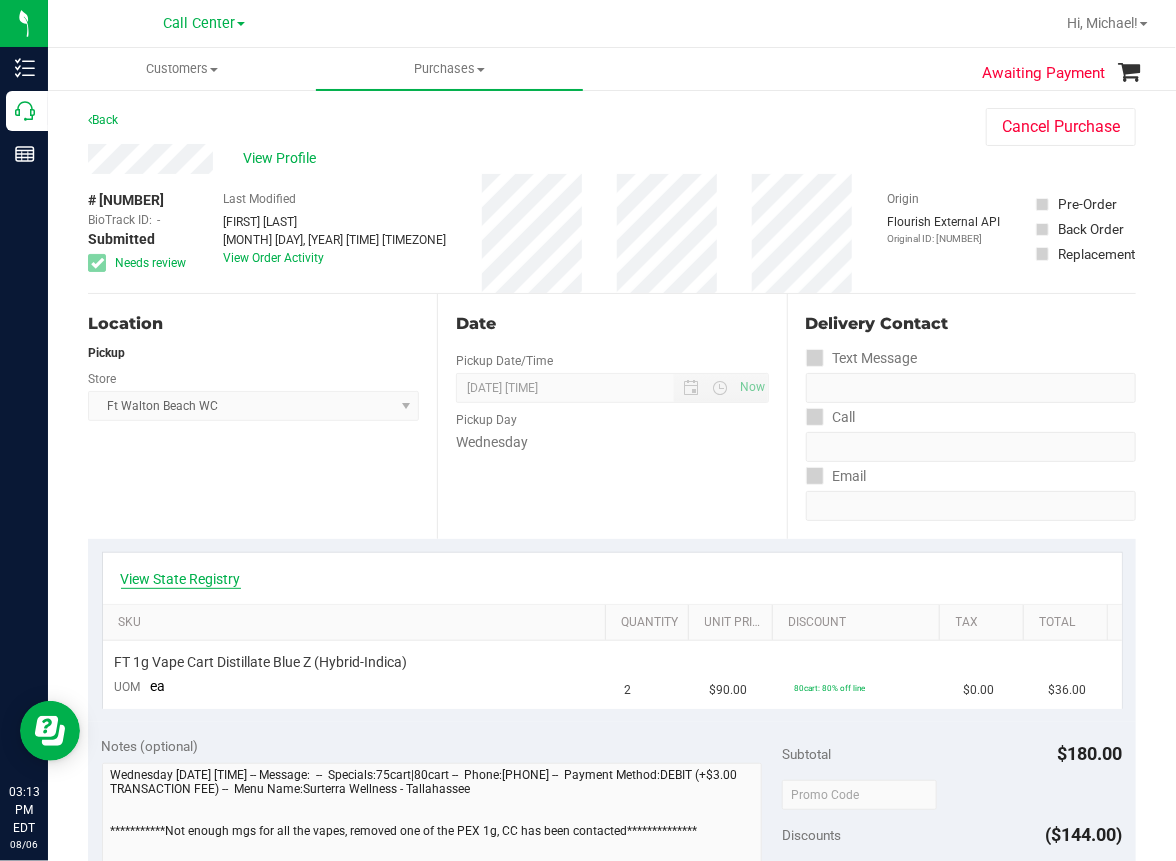 click on "View State Registry" at bounding box center (181, 579) 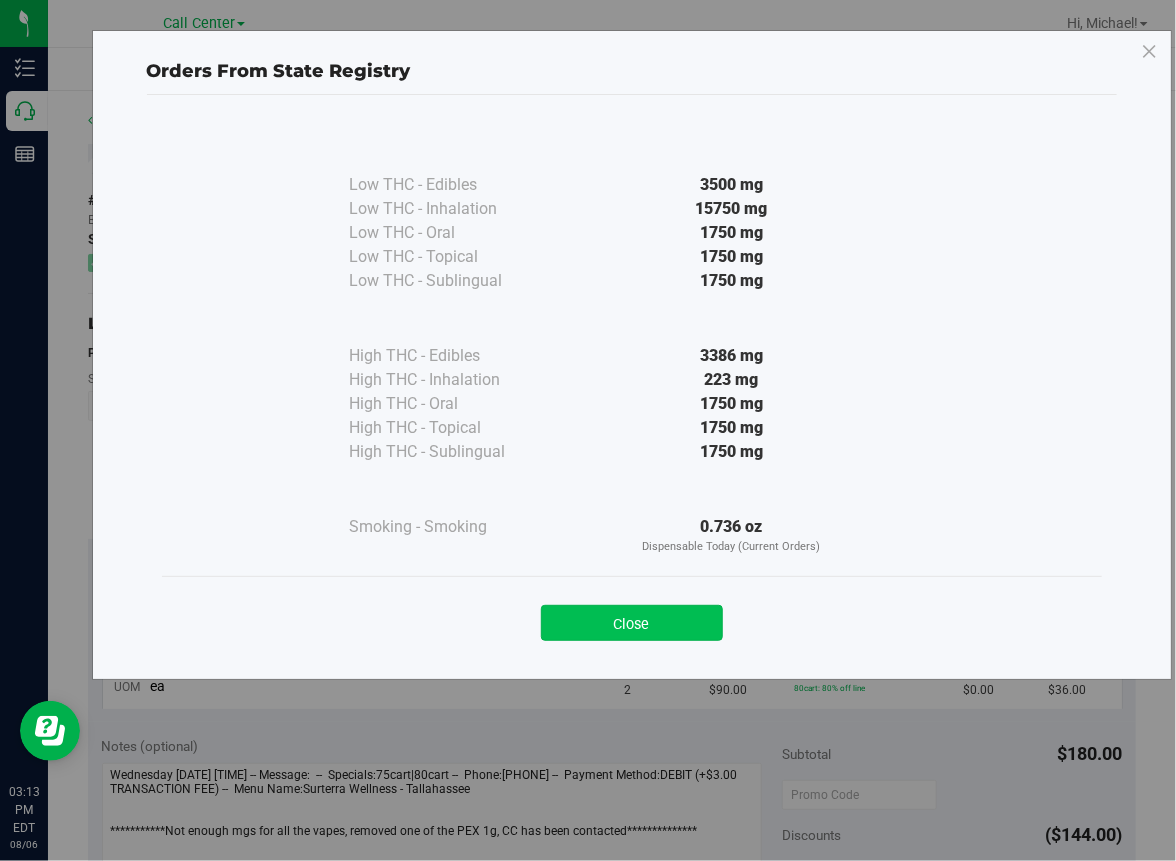 click on "Close" at bounding box center [632, 623] 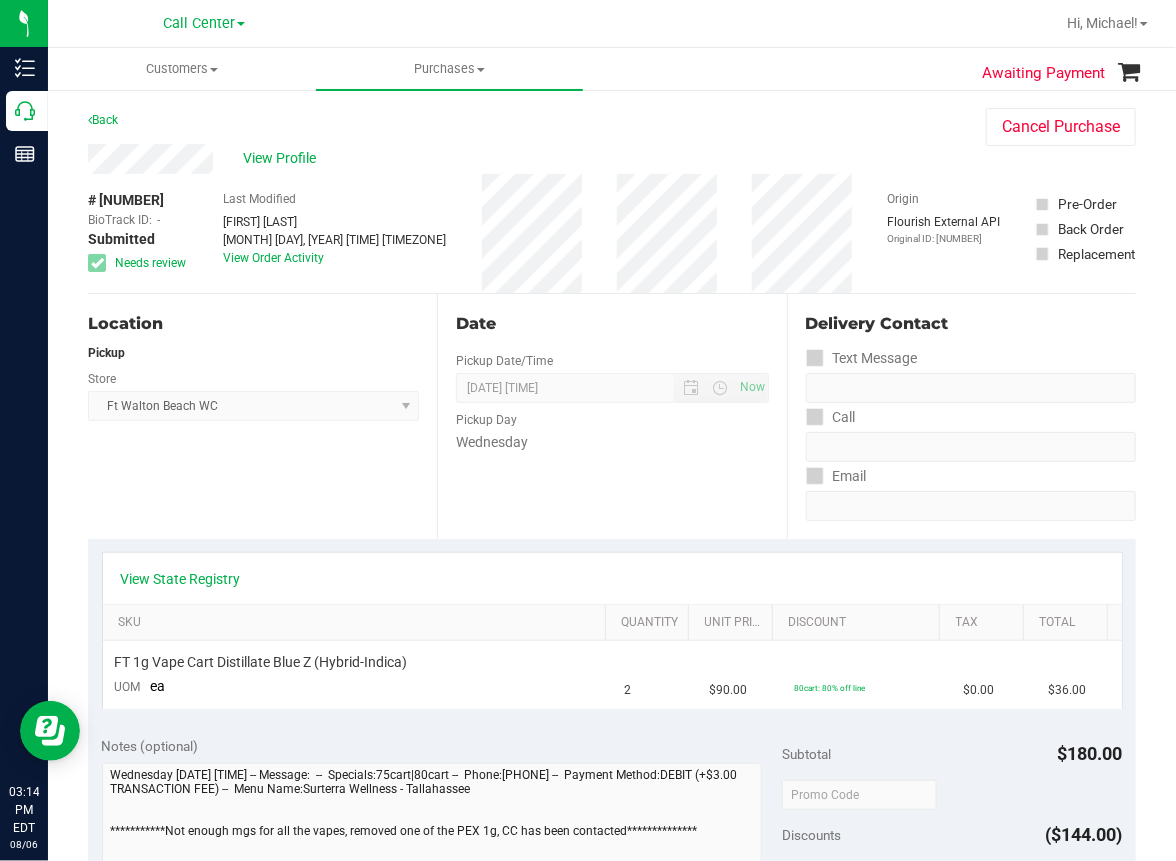 click on "Back
Cancel Purchase" at bounding box center [612, 126] 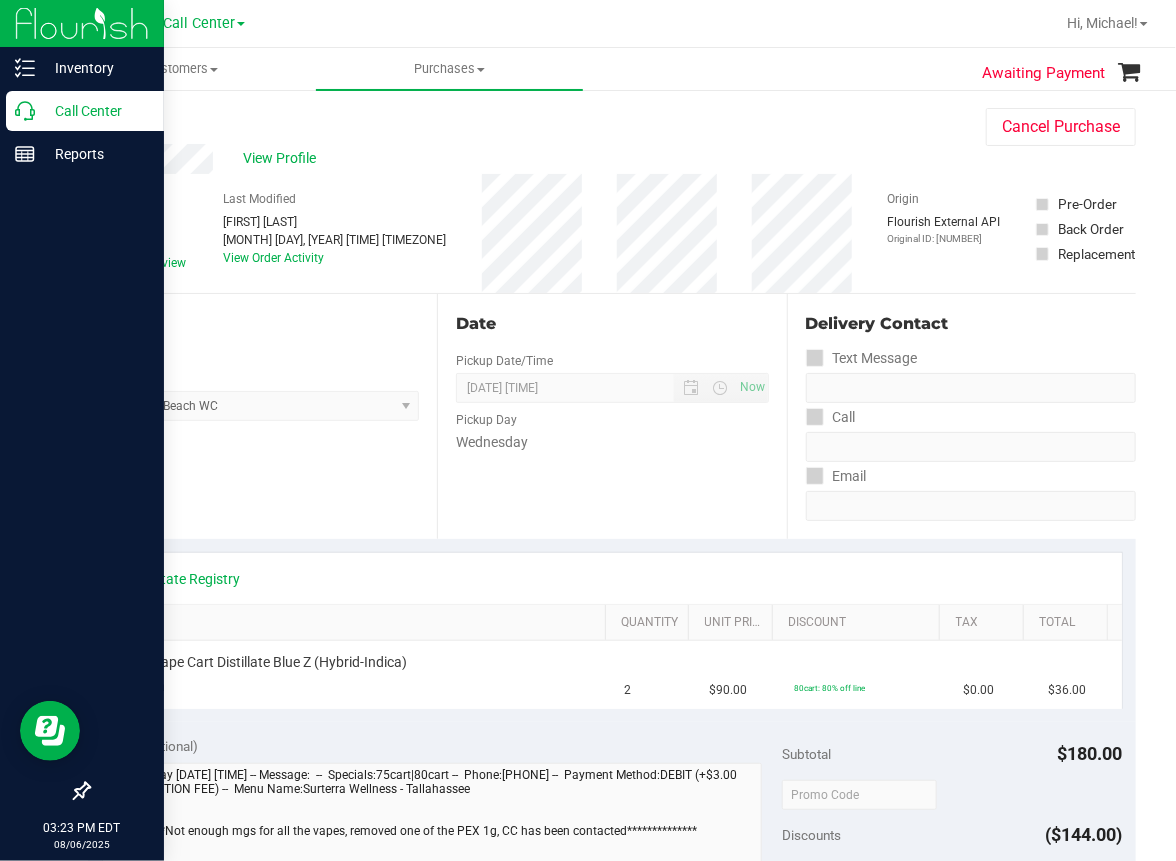 click on "Call Center" at bounding box center [85, 111] 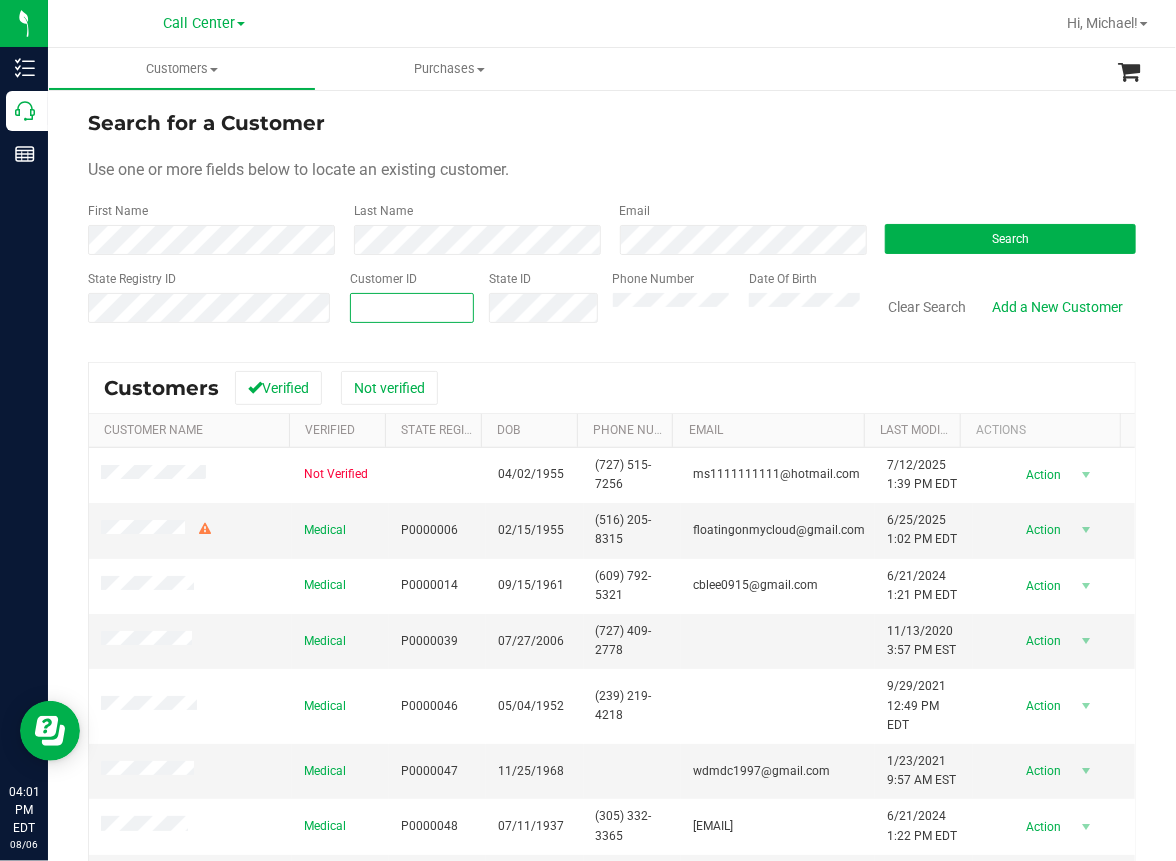 paste on "[NUMBER]" 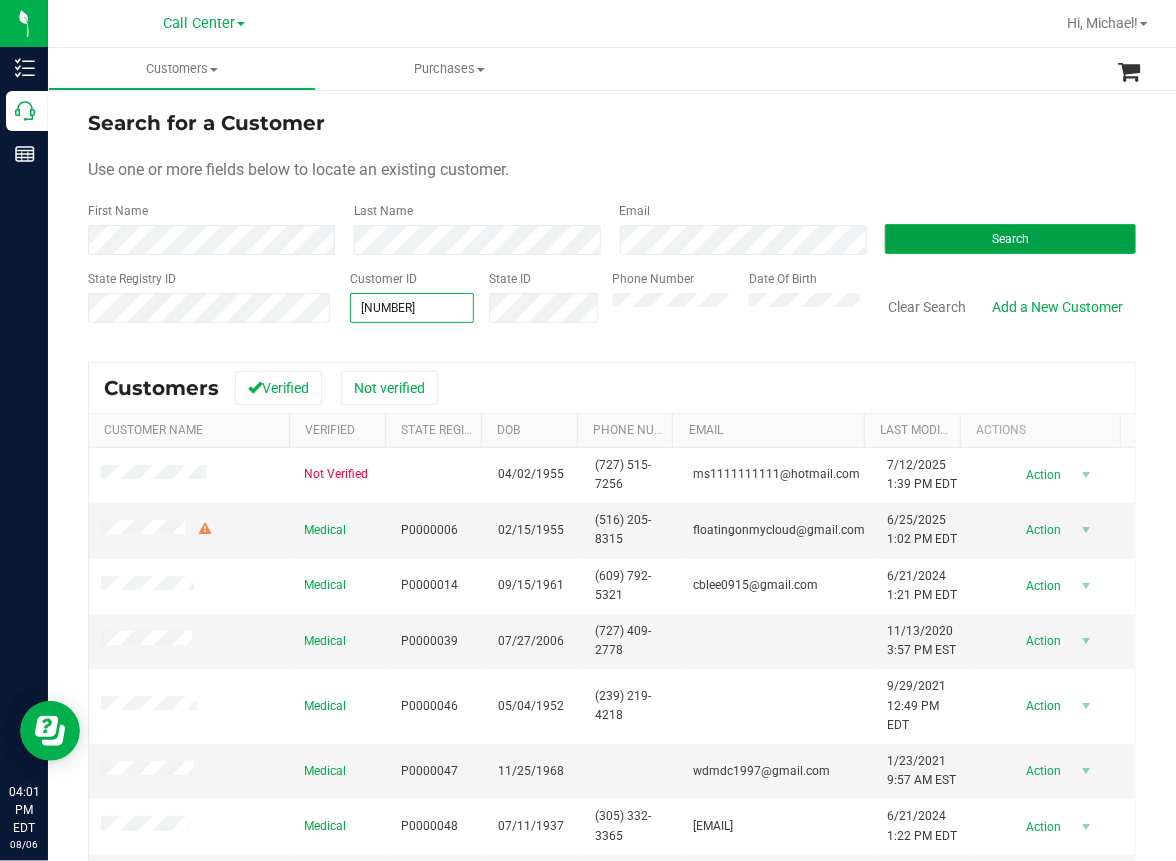 type on "[NUMBER]" 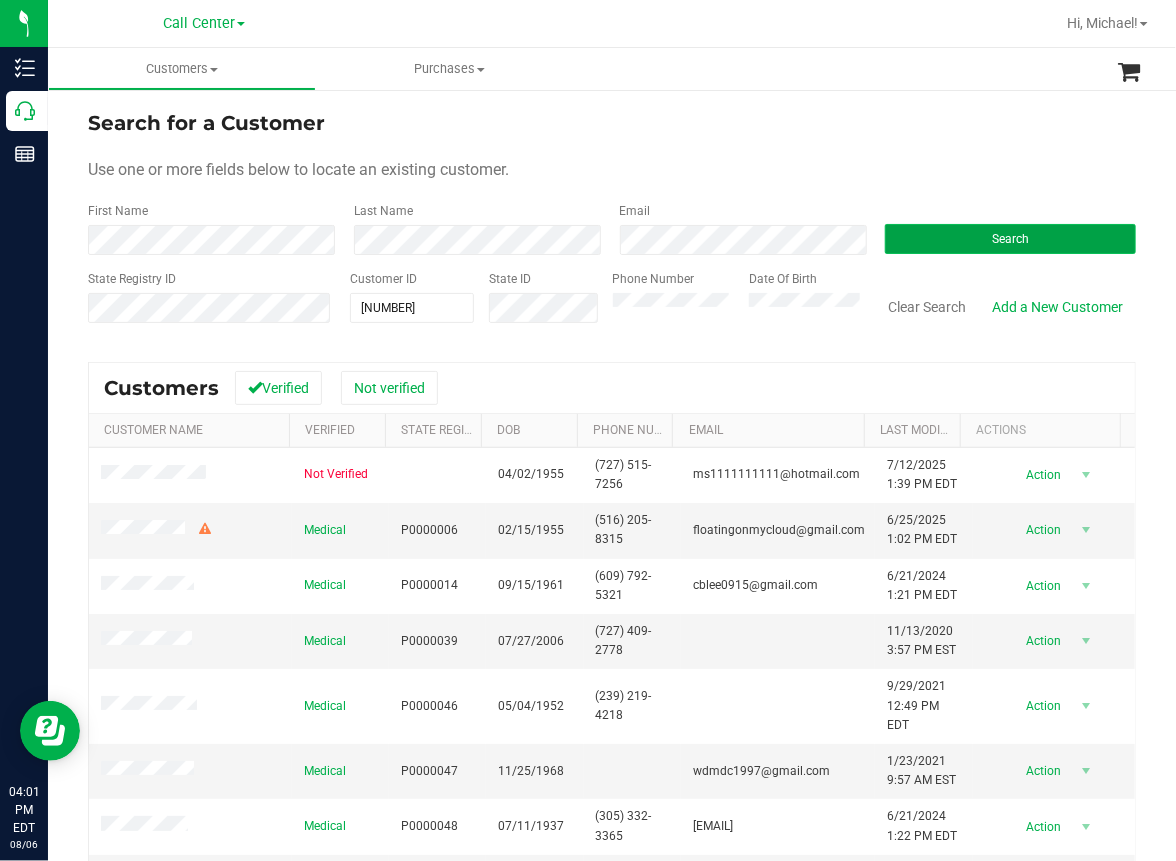 click on "Search" at bounding box center (1010, 239) 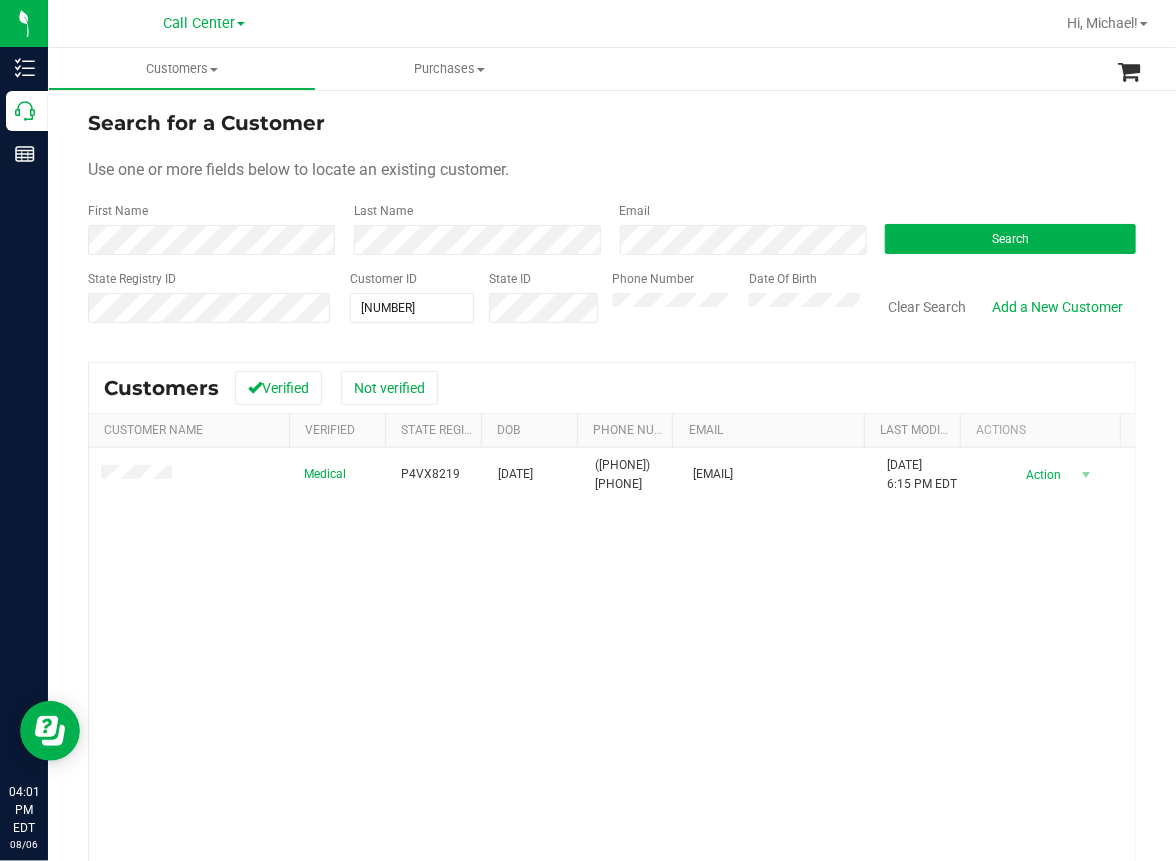 click on "Medical [CODE] [DATE] ([PHONE]) [EMAIL] [DATE] [TIME] [TIMEZONE]
Delete Profile
Action Action Create new purchase View profile View purchases" at bounding box center [612, 719] 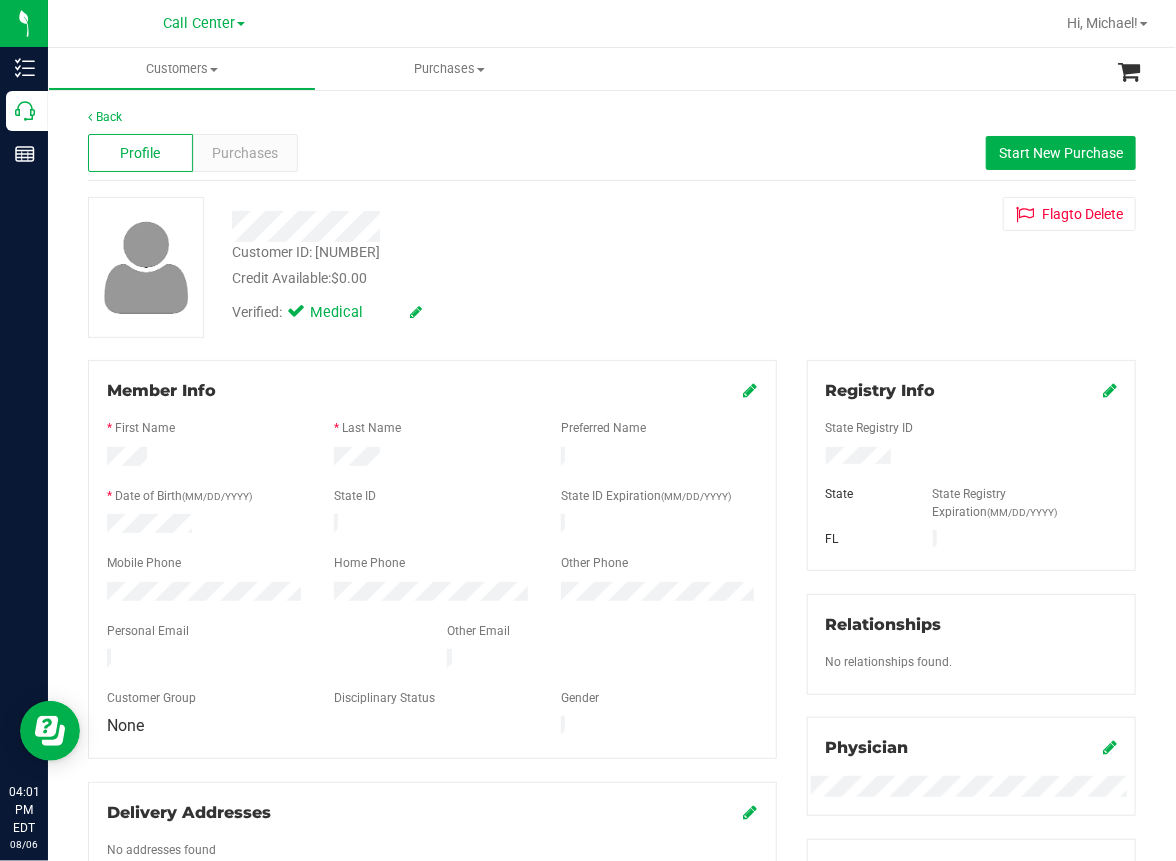 click at bounding box center [486, 219] 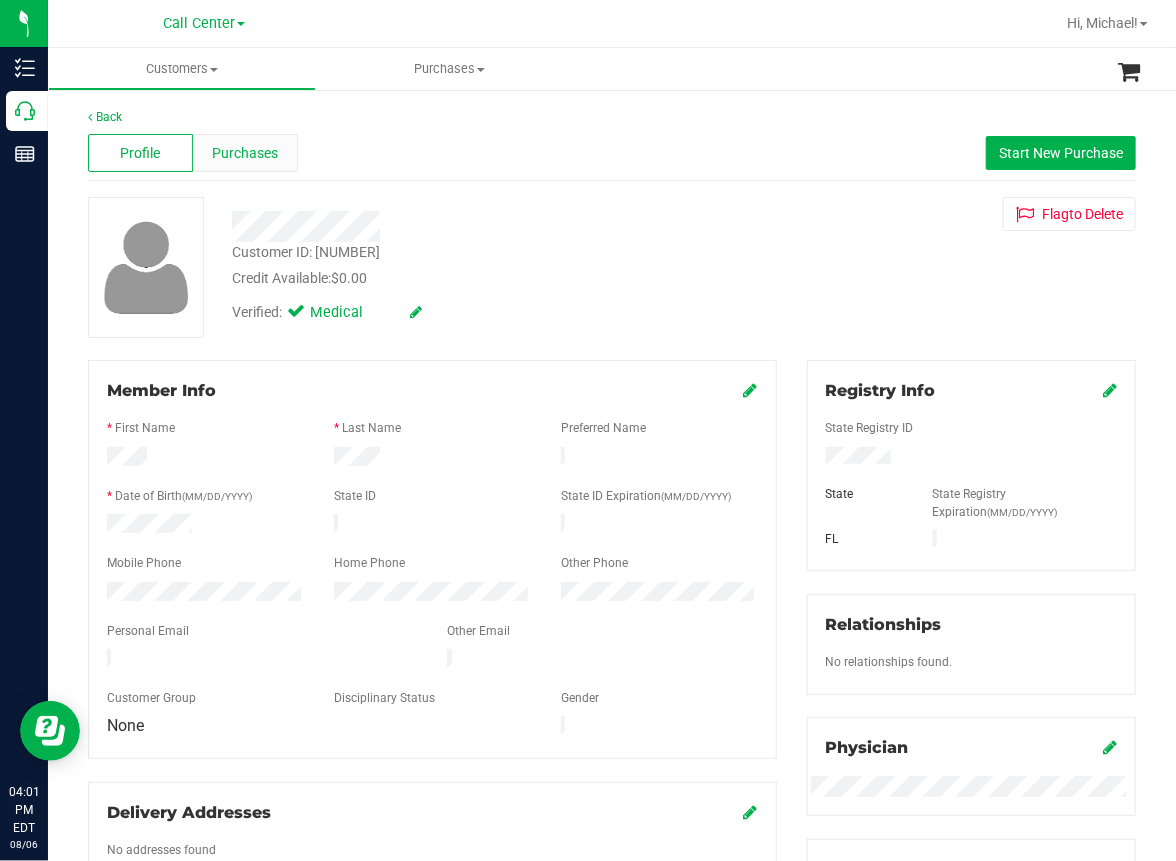 click on "Purchases" at bounding box center (245, 153) 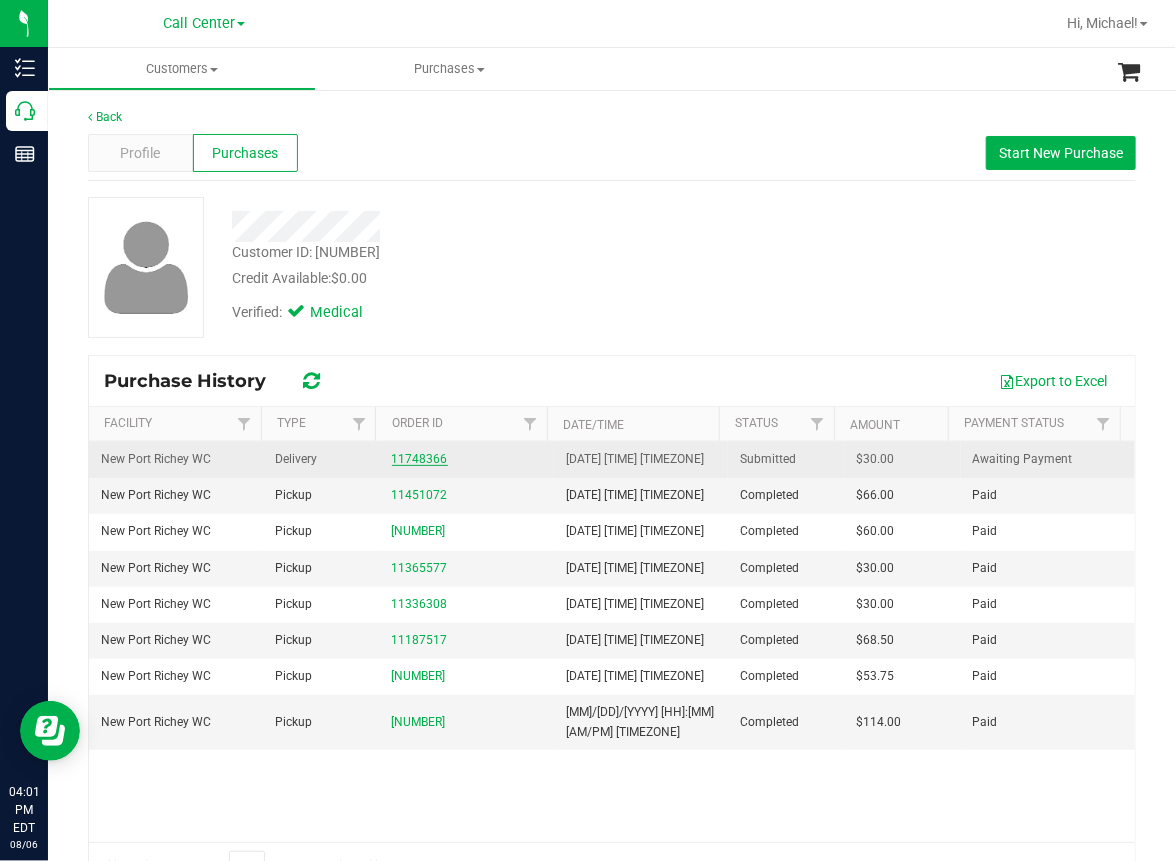 click on "11748366" at bounding box center (420, 459) 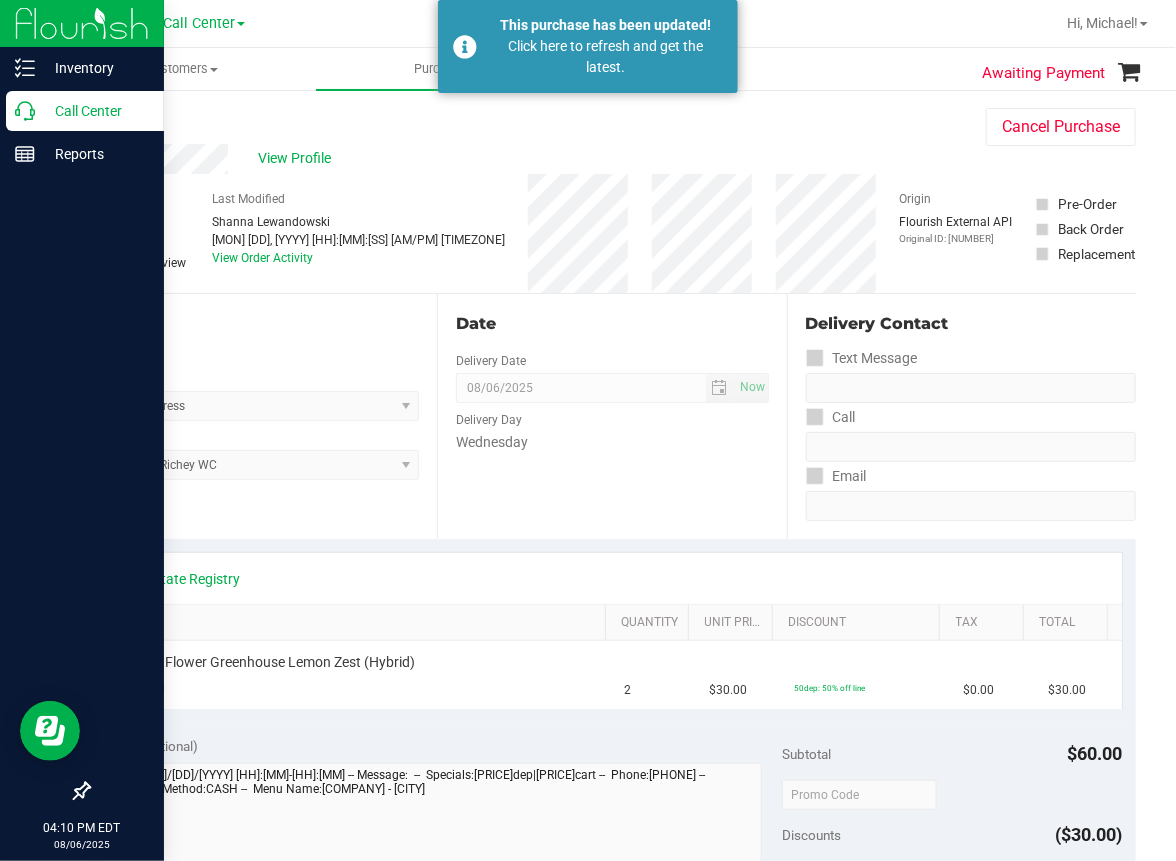 click 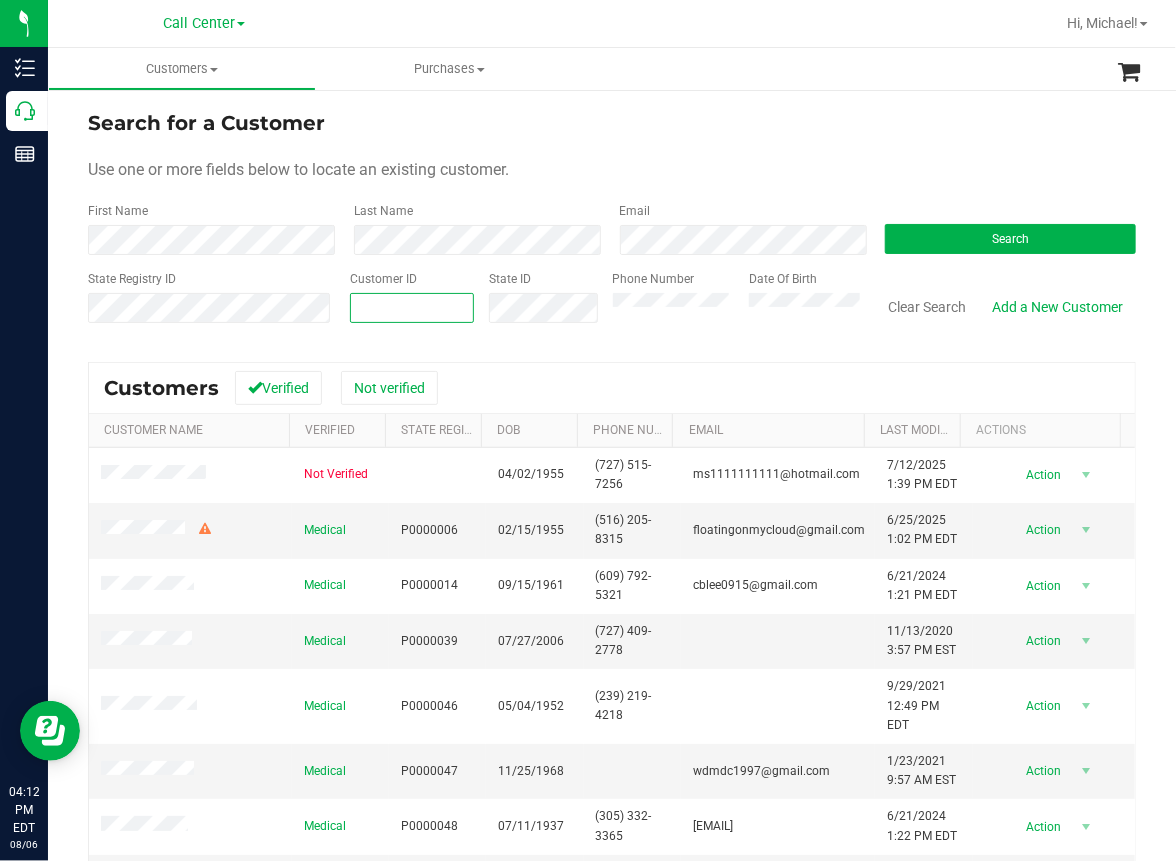 click at bounding box center [411, 308] 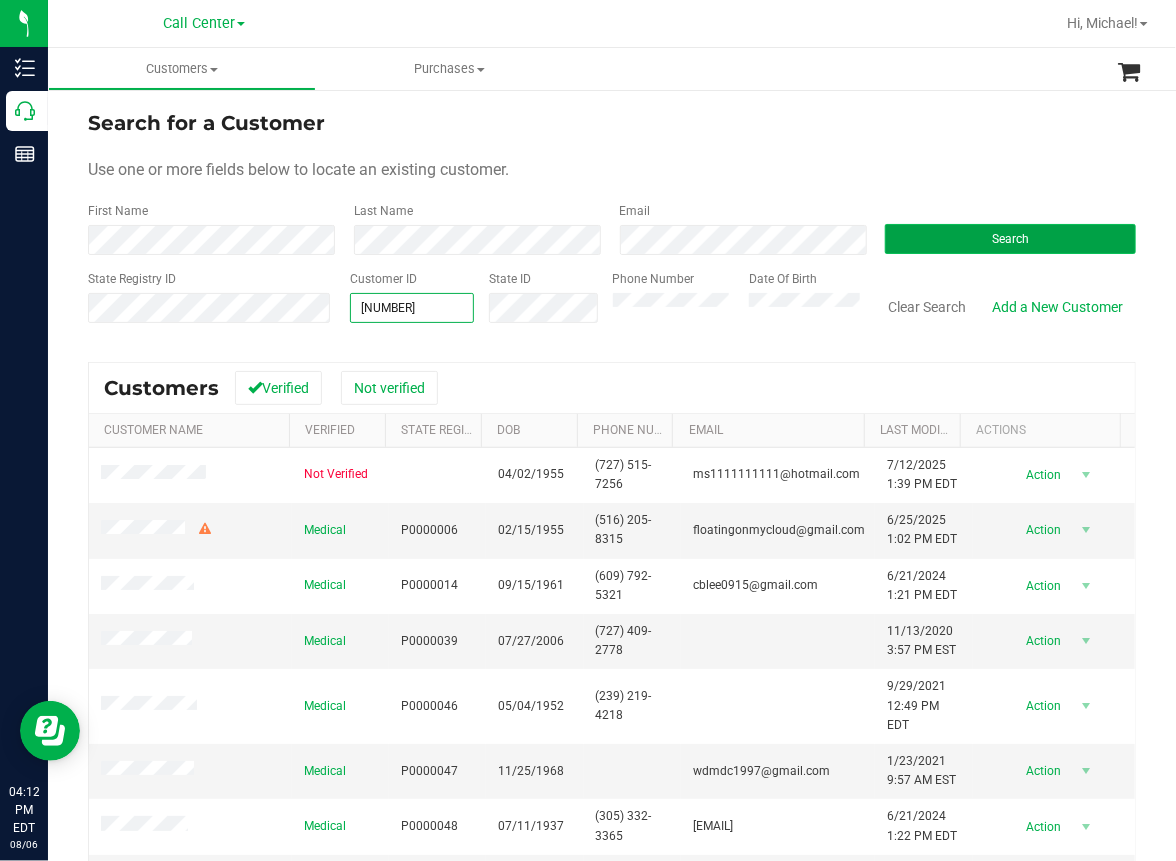 type on "[NUMBER]" 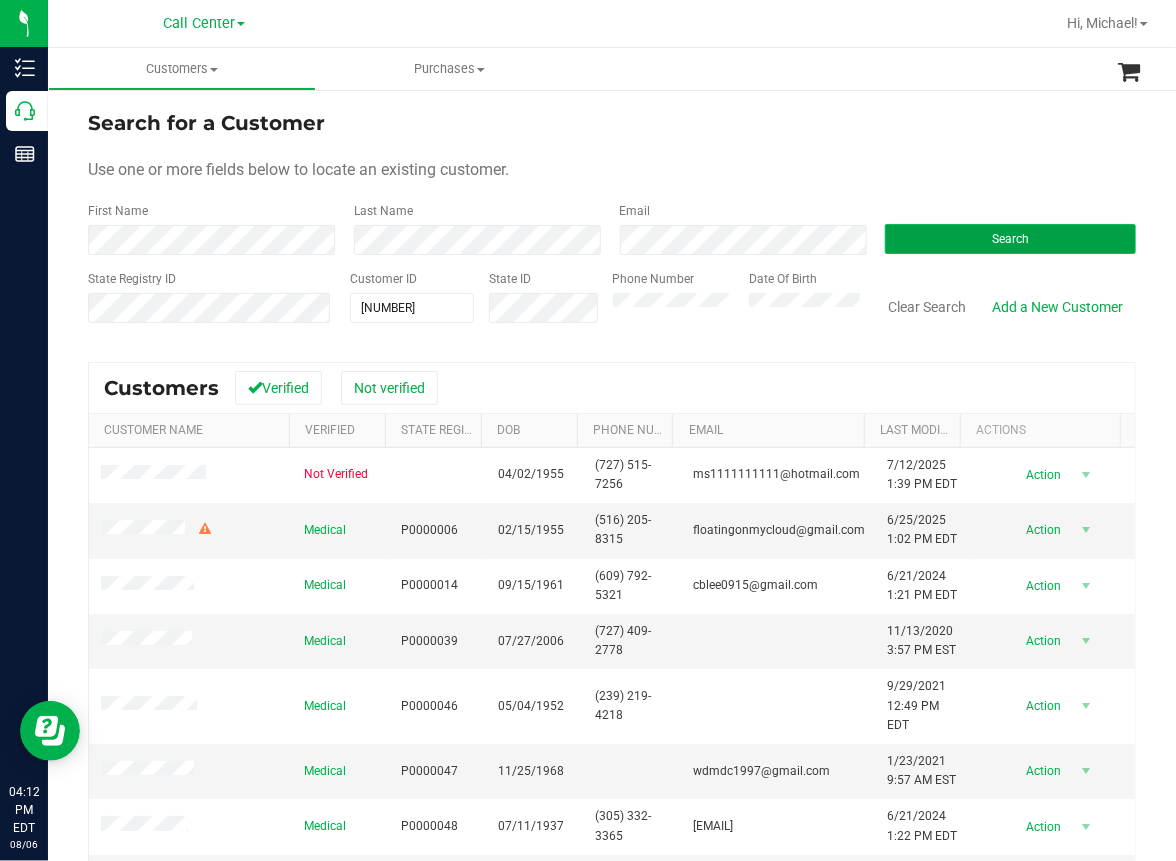 click on "Search" at bounding box center [1010, 239] 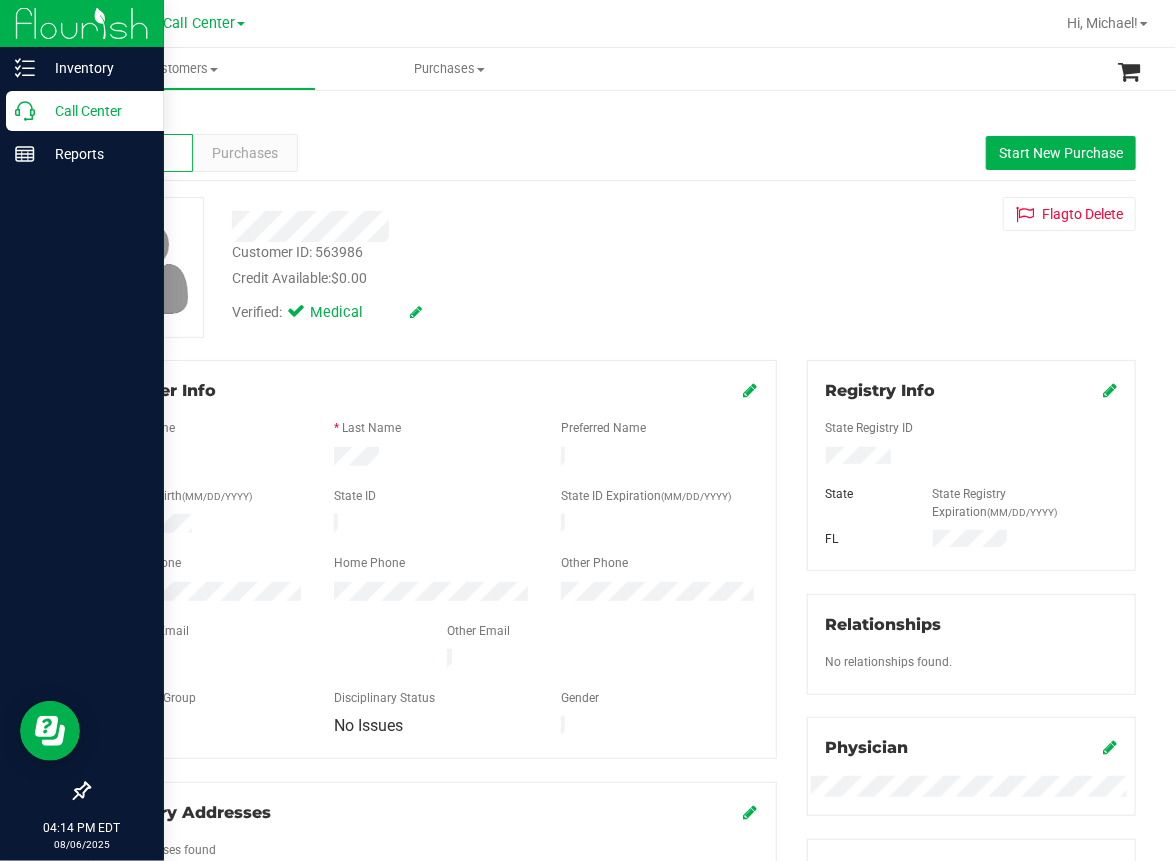 click 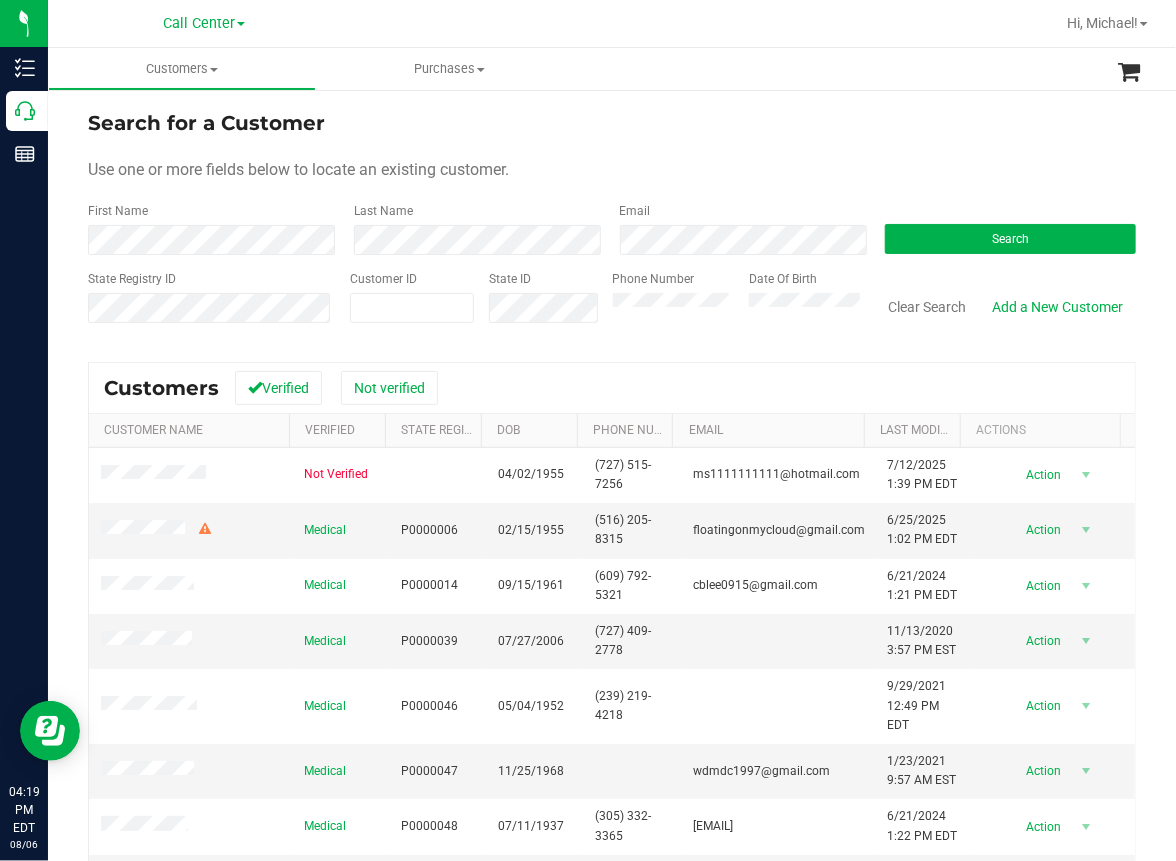 click on "Call Center   Hi, [FIRST]!" at bounding box center [612, 24] 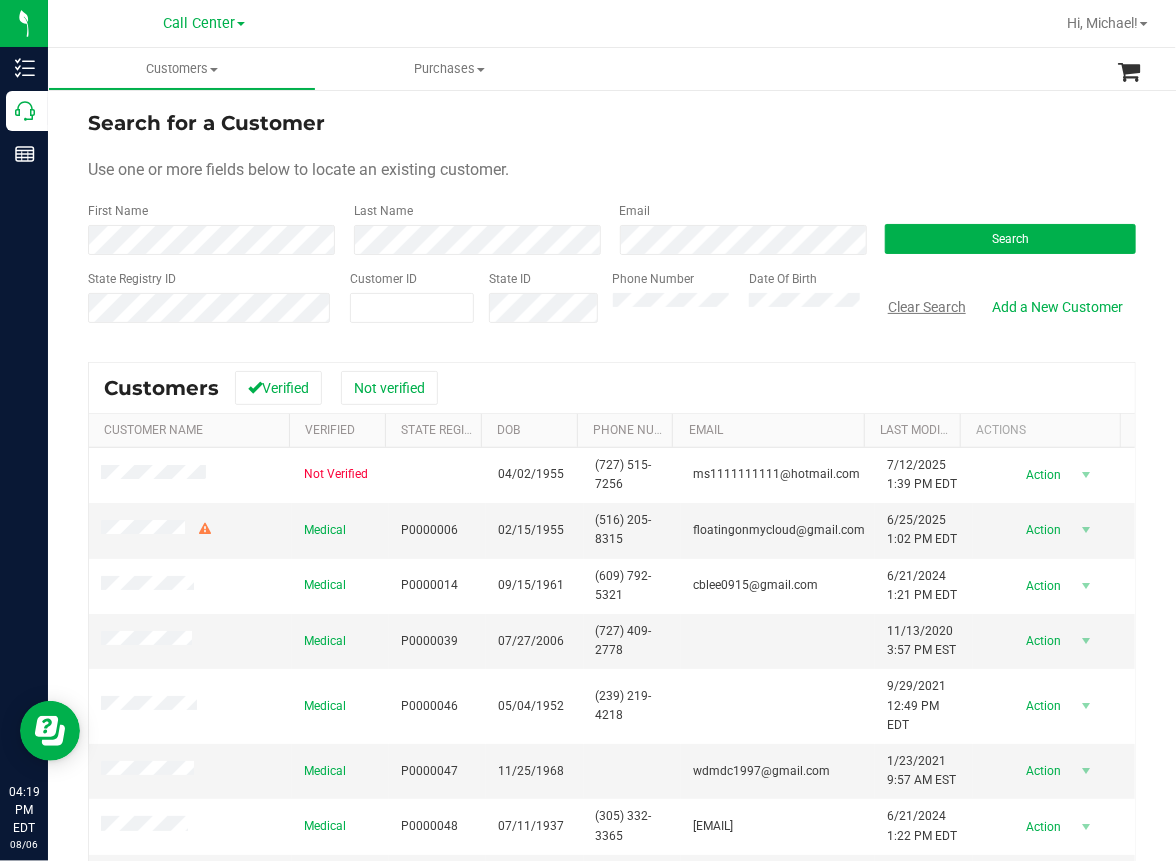 click on "Clear Search" at bounding box center [927, 307] 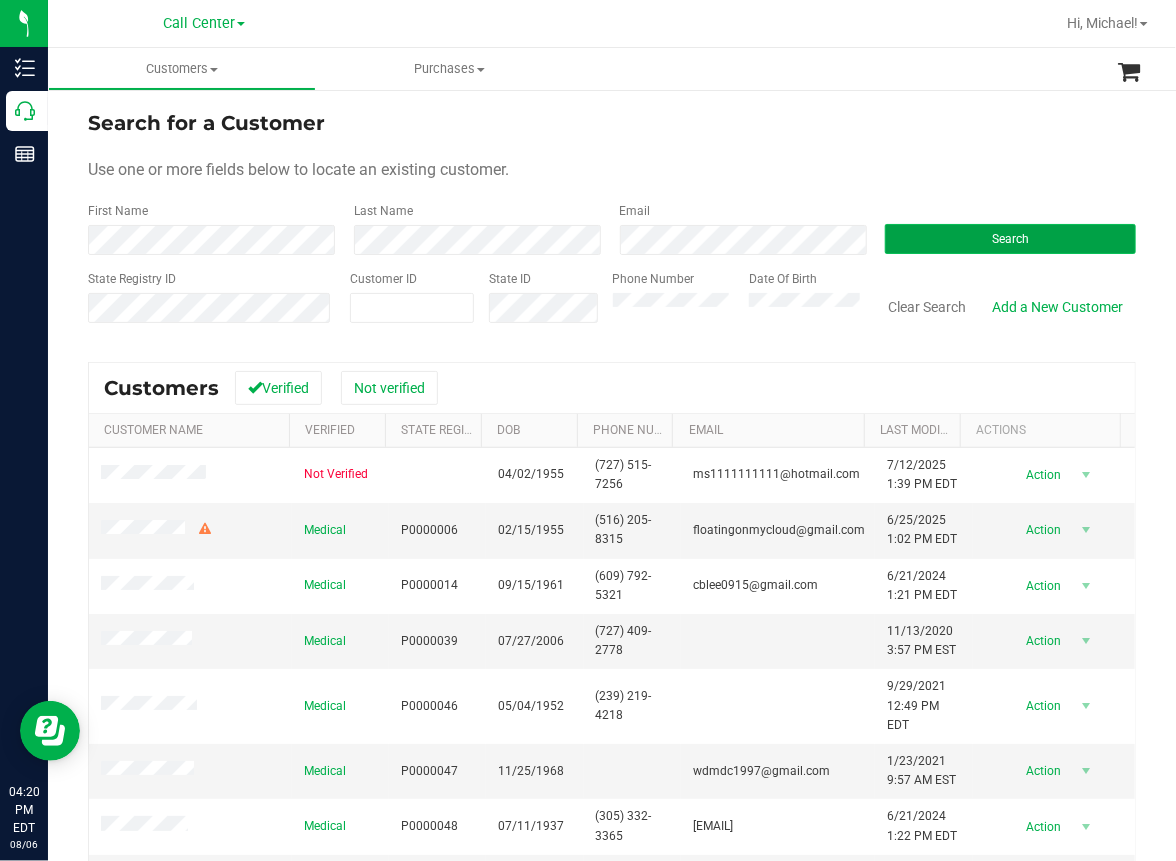 click on "Search" at bounding box center [1010, 239] 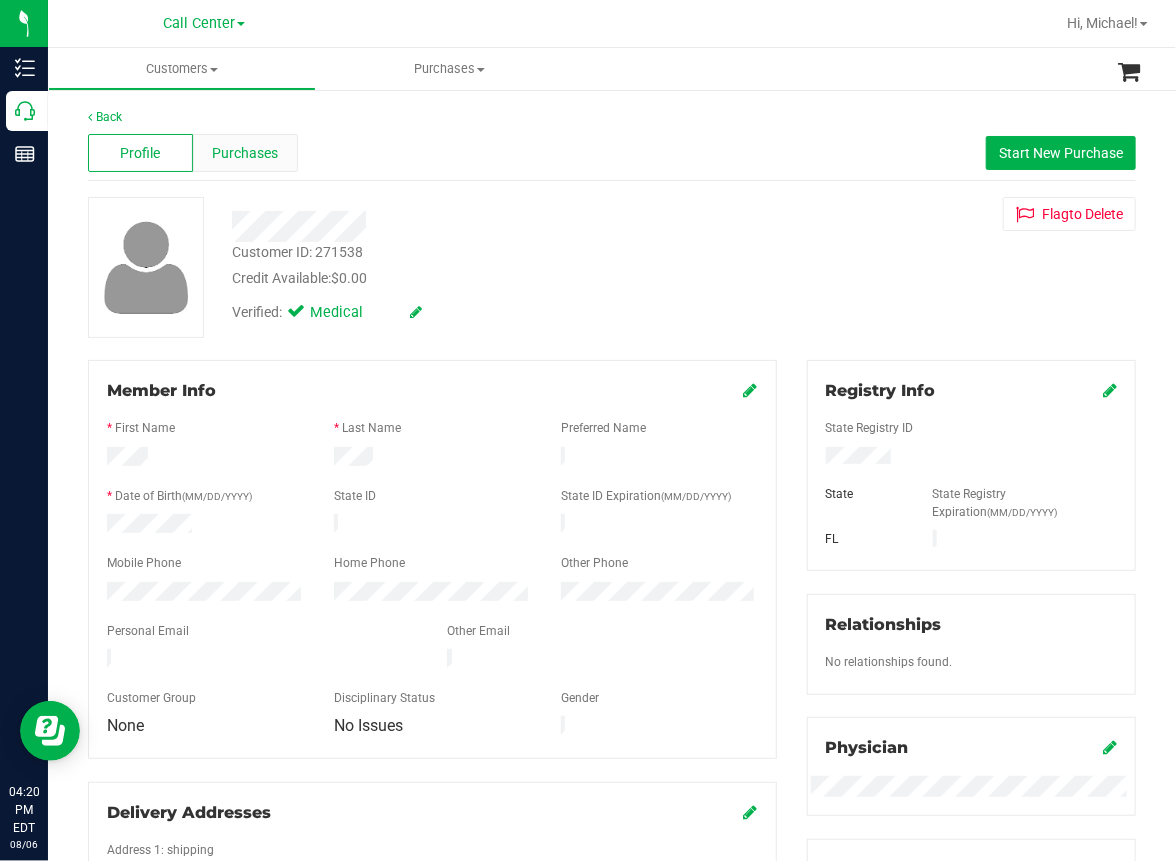click on "Purchases" at bounding box center (245, 153) 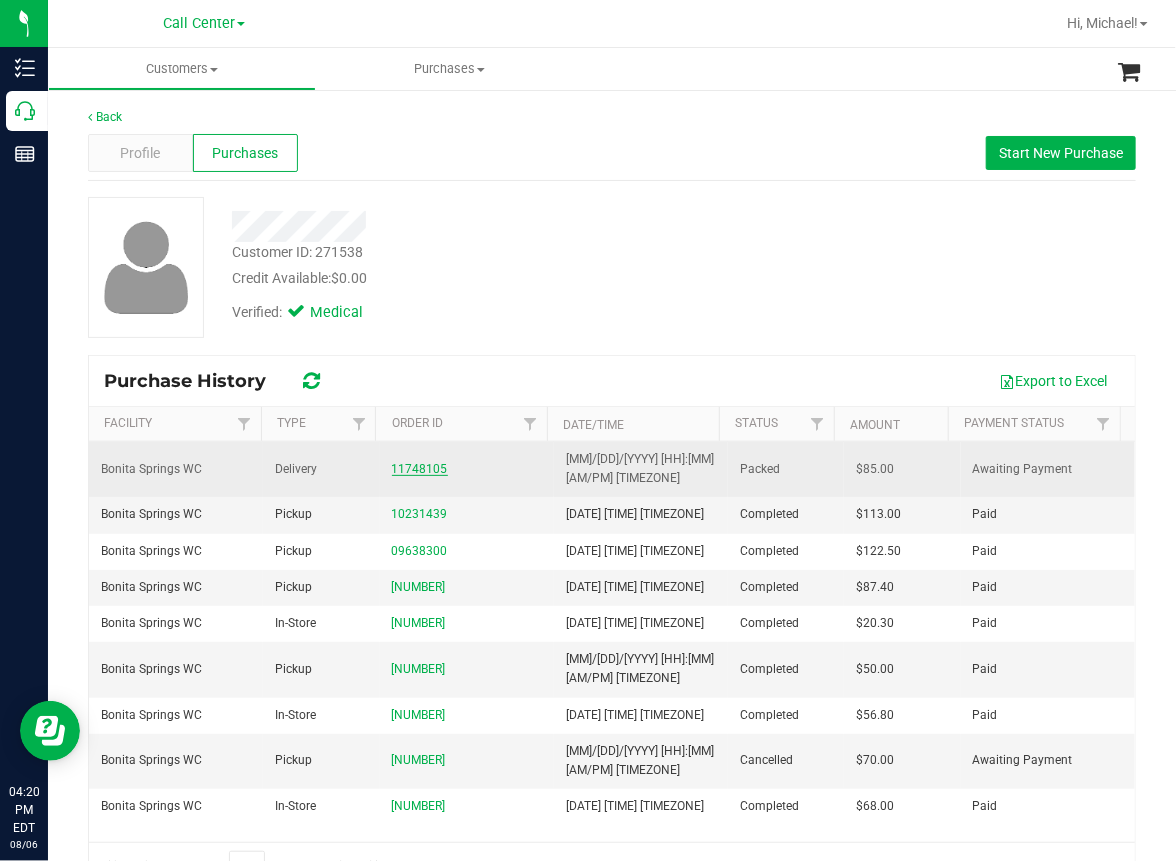 click on "11748105" at bounding box center (420, 469) 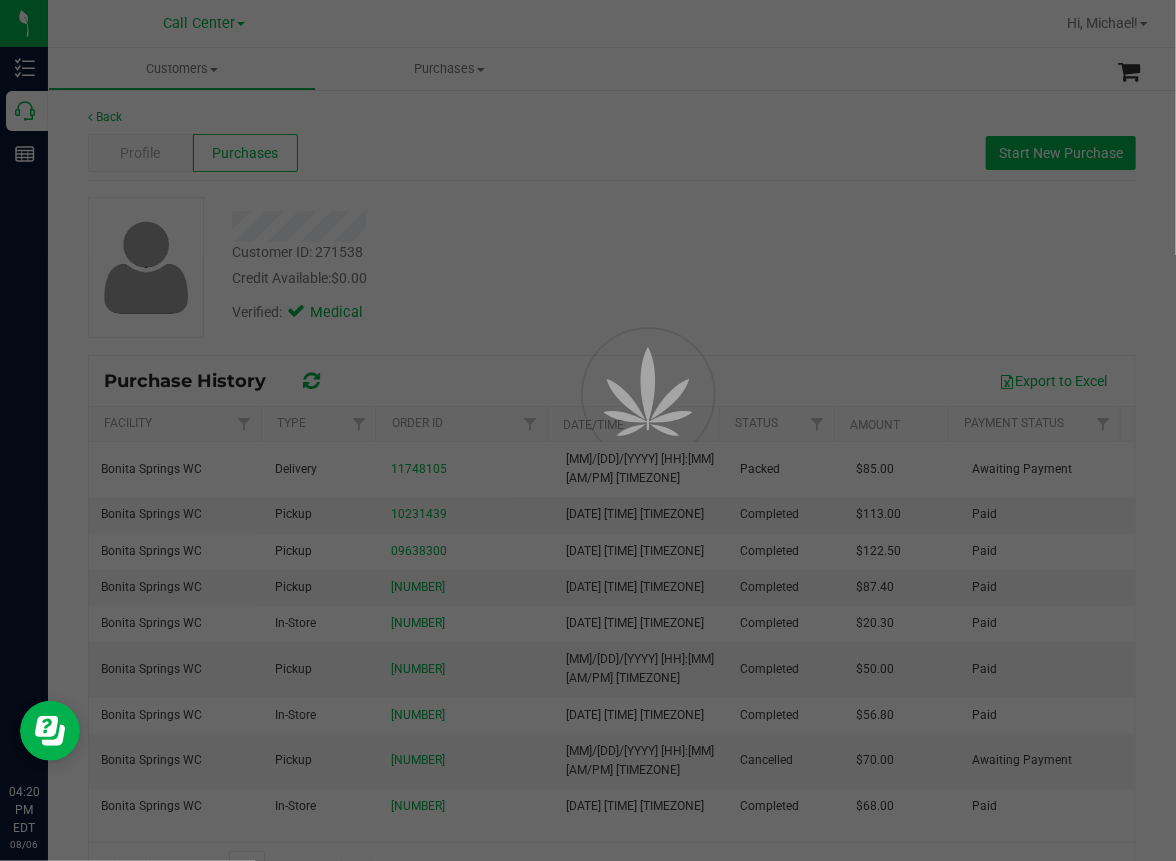 click at bounding box center [588, 430] 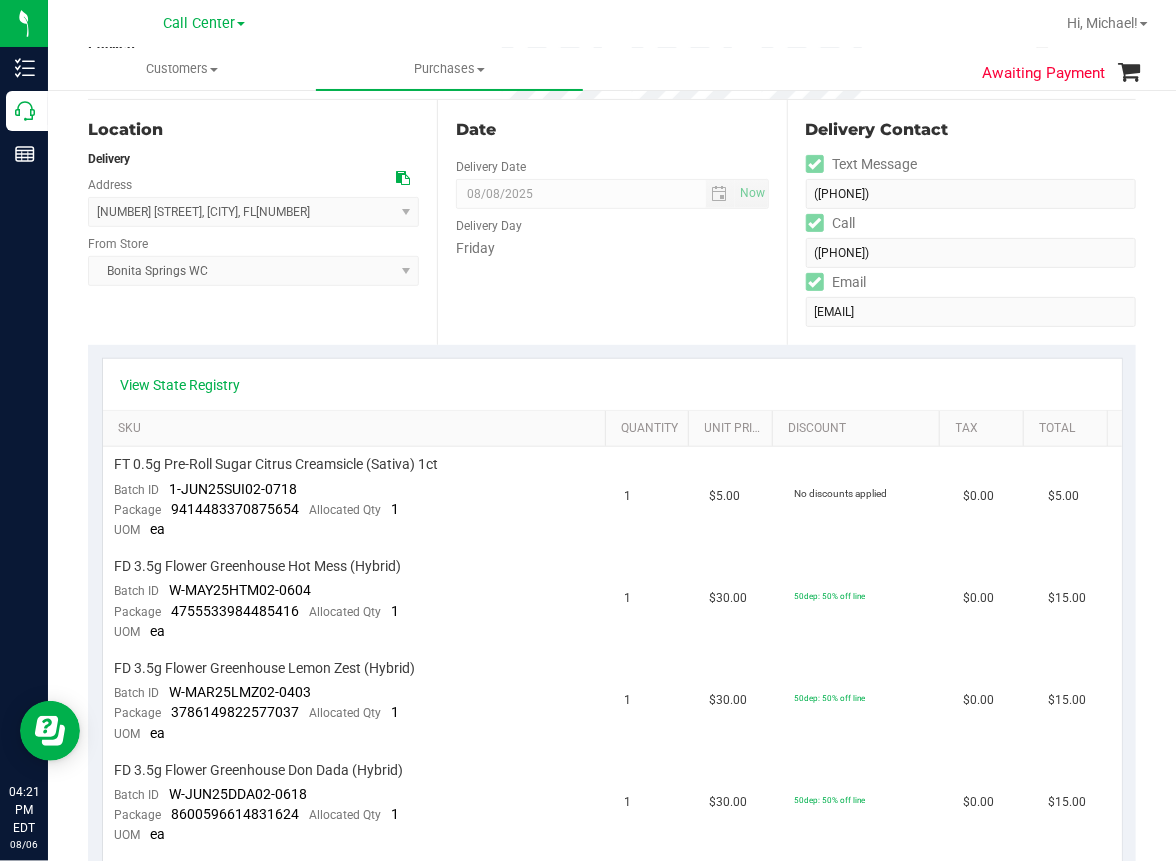 scroll, scrollTop: 300, scrollLeft: 0, axis: vertical 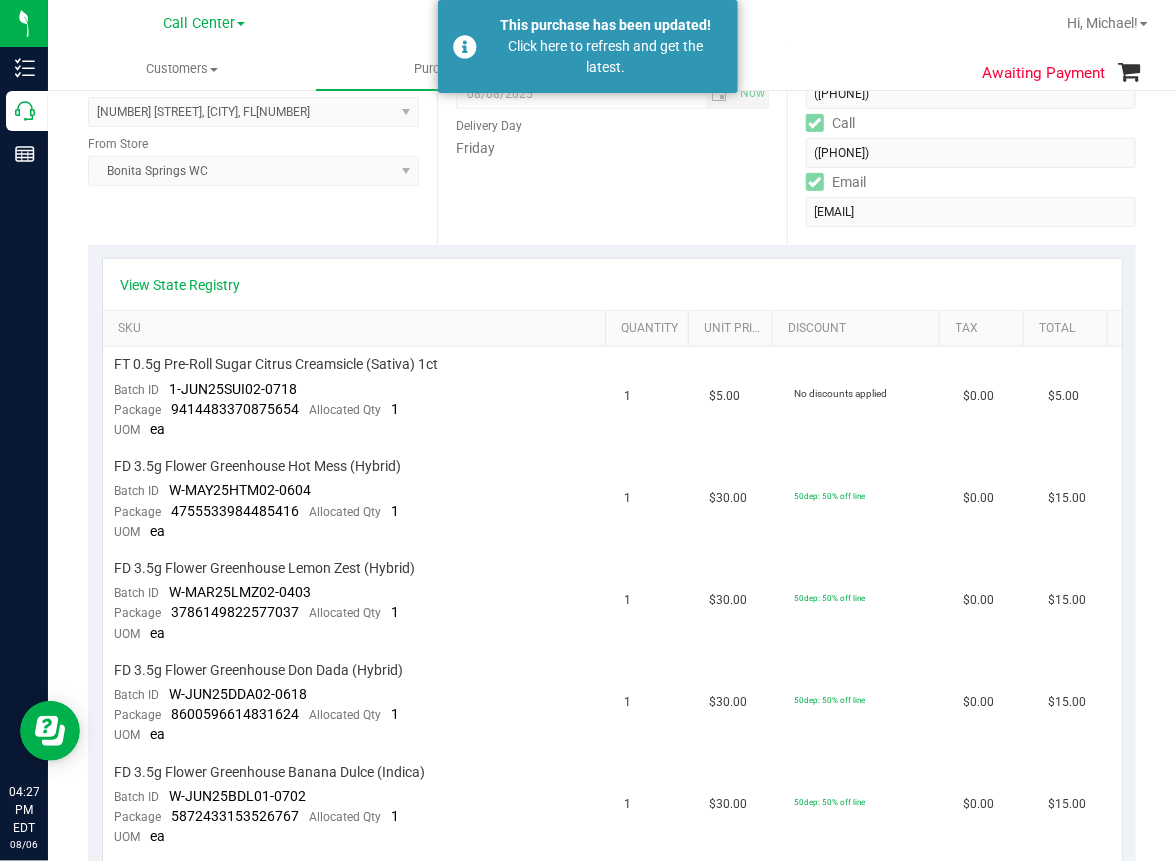 click on "Location
Delivery
Address
[NUMBER] [STREET]
, [CITY]
, [STATE]
[POSTAL_CODE]
Select address [NUMBER] [STREET] [NUMBER] [STREET] [NUMBER] [STREET] [NUMBER] [STREET]
From Store
Bonita Springs WC Select Store Bonita Springs WC Boynton Beach WC Bradenton WC Brandon WC Brooksville WC Call Center Clermont WC Crestview WC Deerfield Beach WC Delray Beach WC Deltona WC Ft Walton Beach WC Ft. Lauderdale WC Ft. Myers WC Gainesville WC Jax Atlantic WC JAX DC REP Jax WC Key West WC Lakeland WC Largo WC Lehigh Acres DC REP Merritt Island WC Miami 72nd WC Miami Beach WC Miami Dadeland WC" at bounding box center (262, 122) 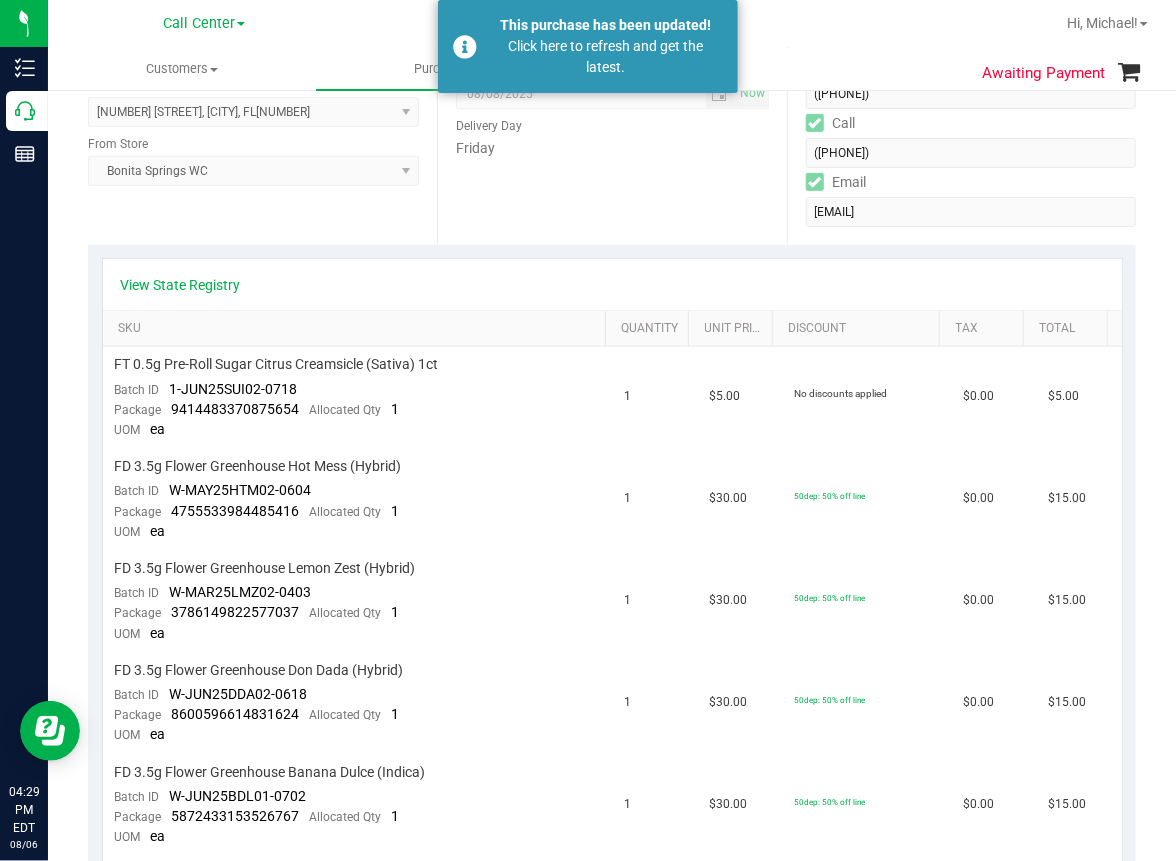 click on "Location
Delivery
Address
[NUMBER] [STREET]
, [CITY]
, [STATE]
[POSTAL_CODE]
Select address [NUMBER] [STREET] [NUMBER] [STREET] [NUMBER] [STREET] [NUMBER] [STREET]
From Store
Bonita Springs WC Select Store Bonita Springs WC Boynton Beach WC Bradenton WC Brandon WC Brooksville WC Call Center Clermont WC Crestview WC Deerfield Beach WC Delray Beach WC Deltona WC Ft Walton Beach WC Ft. Lauderdale WC Ft. Myers WC Gainesville WC Jax Atlantic WC JAX DC REP Jax WC Key West WC Lakeland WC Largo WC Lehigh Acres DC REP Merritt Island WC Miami 72nd WC Miami Beach WC Miami Dadeland WC" at bounding box center (262, 122) 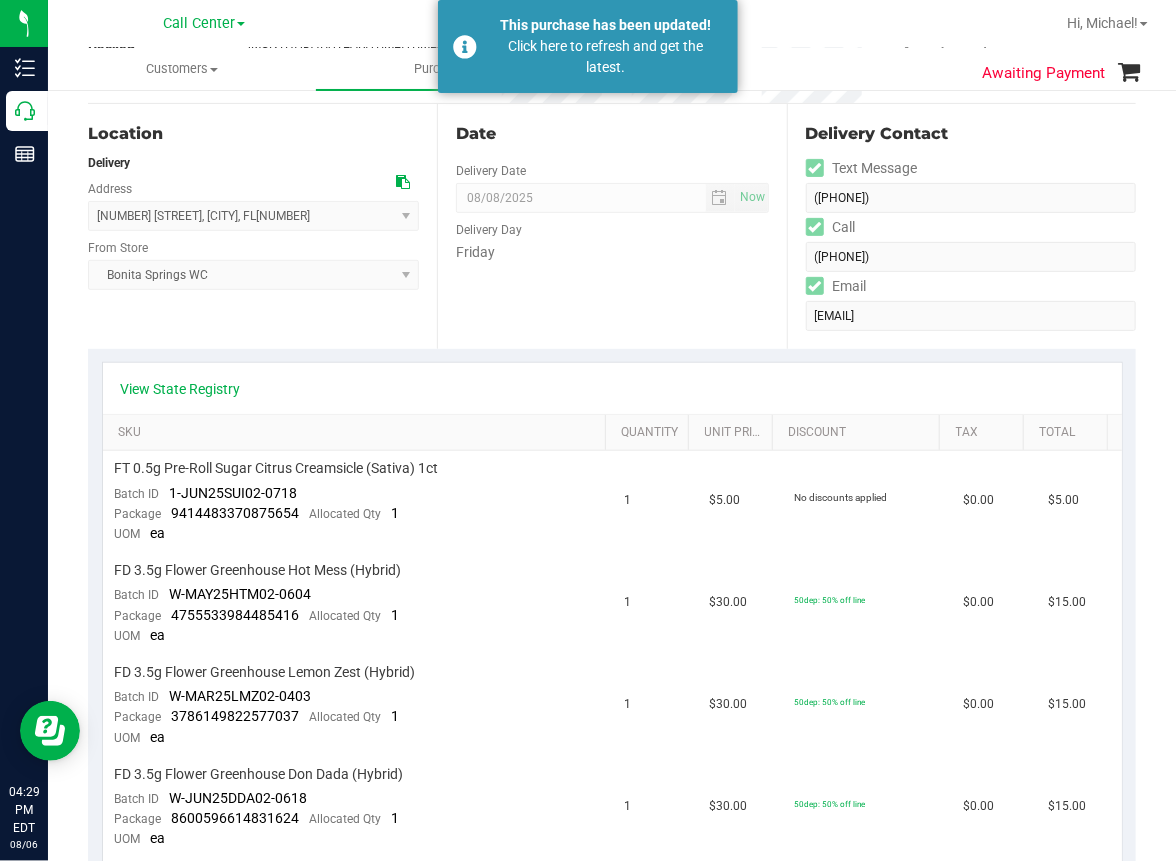 scroll, scrollTop: 0, scrollLeft: 0, axis: both 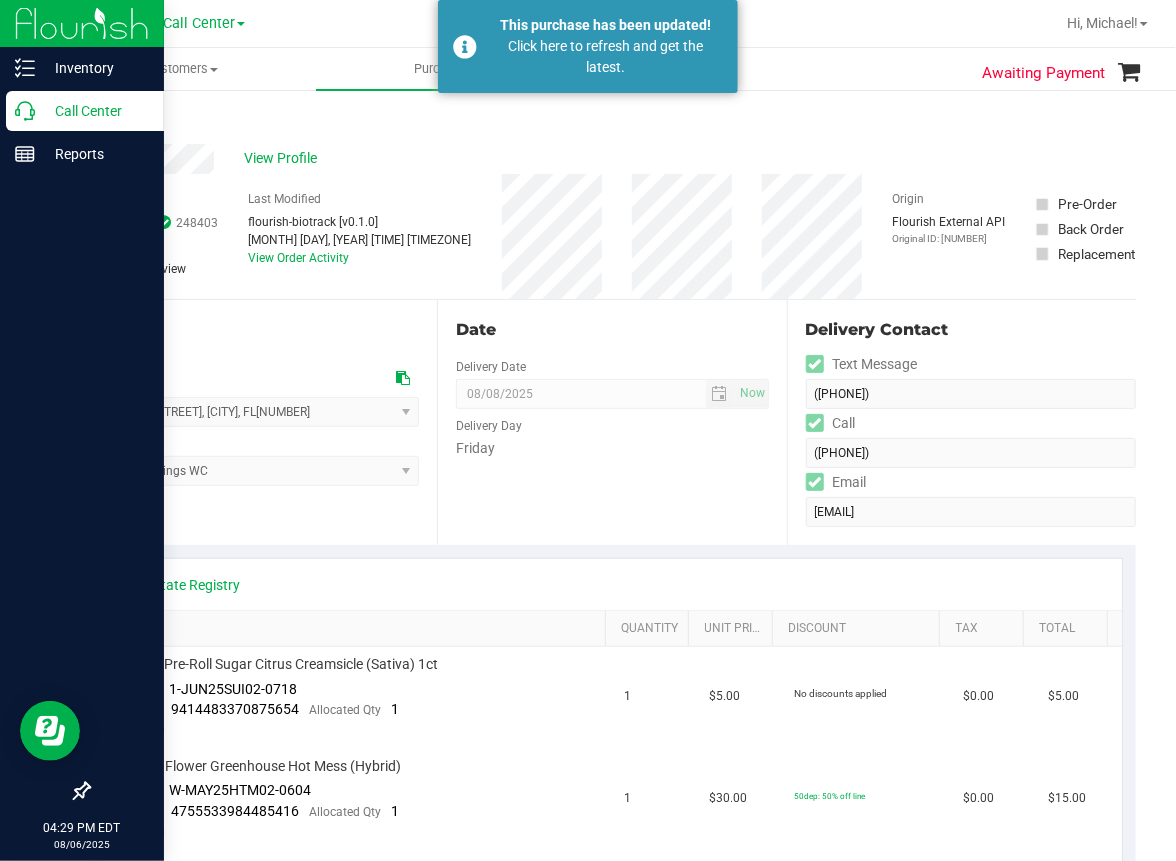 click 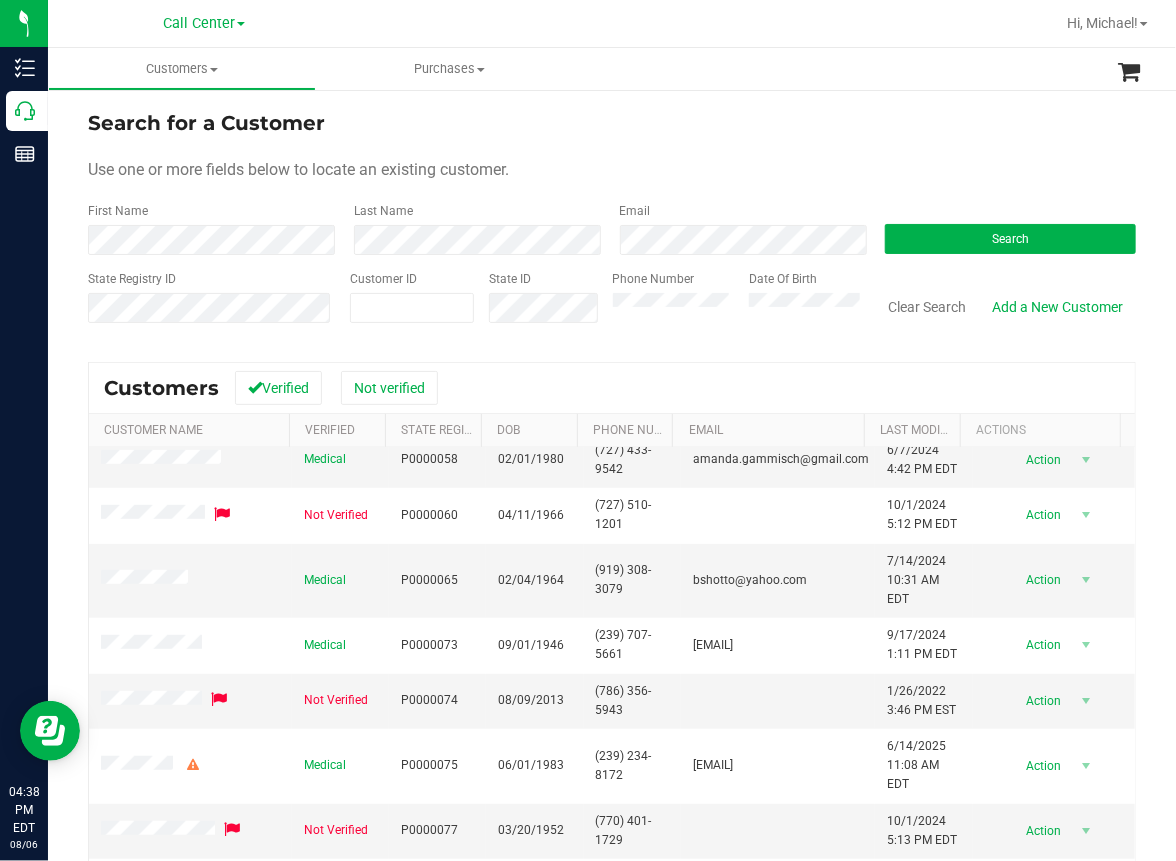 scroll, scrollTop: 500, scrollLeft: 0, axis: vertical 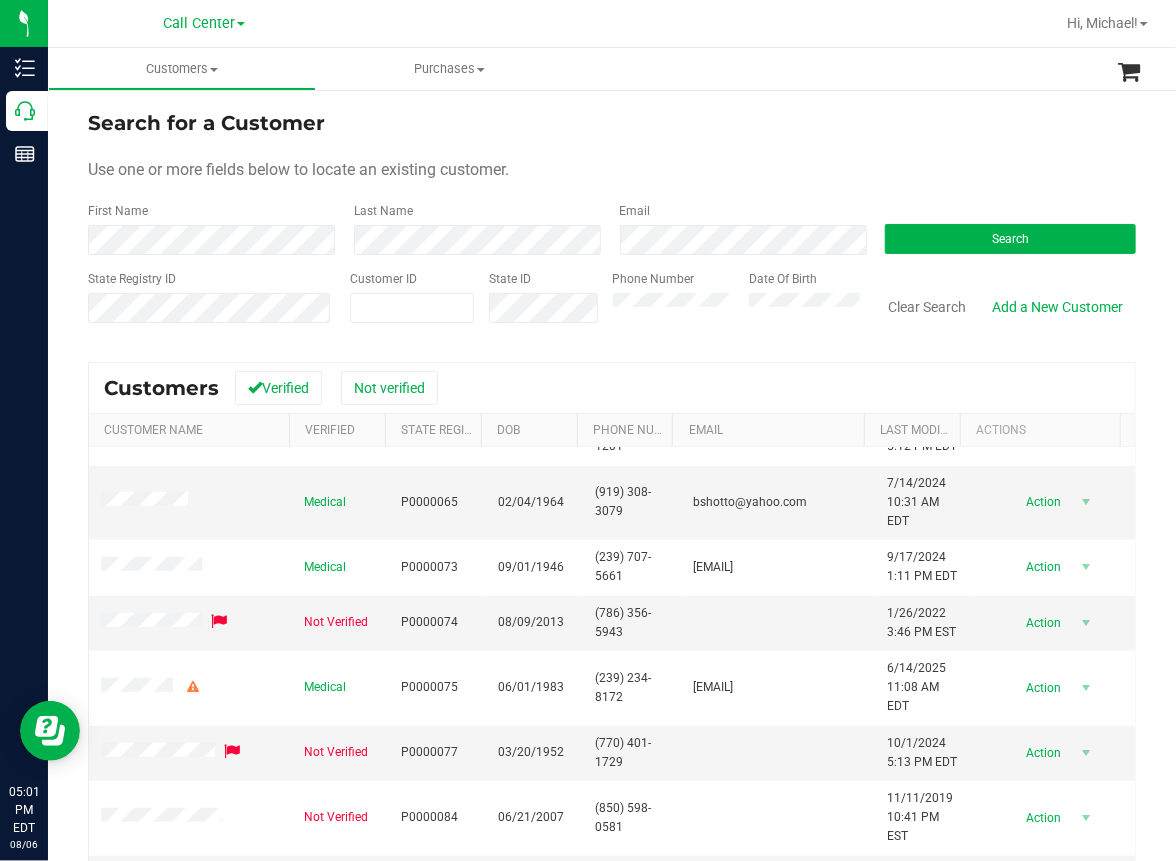 click on "Customers
All customers
Add a new customer
All physicians
Purchases
All purchases" at bounding box center [636, 69] 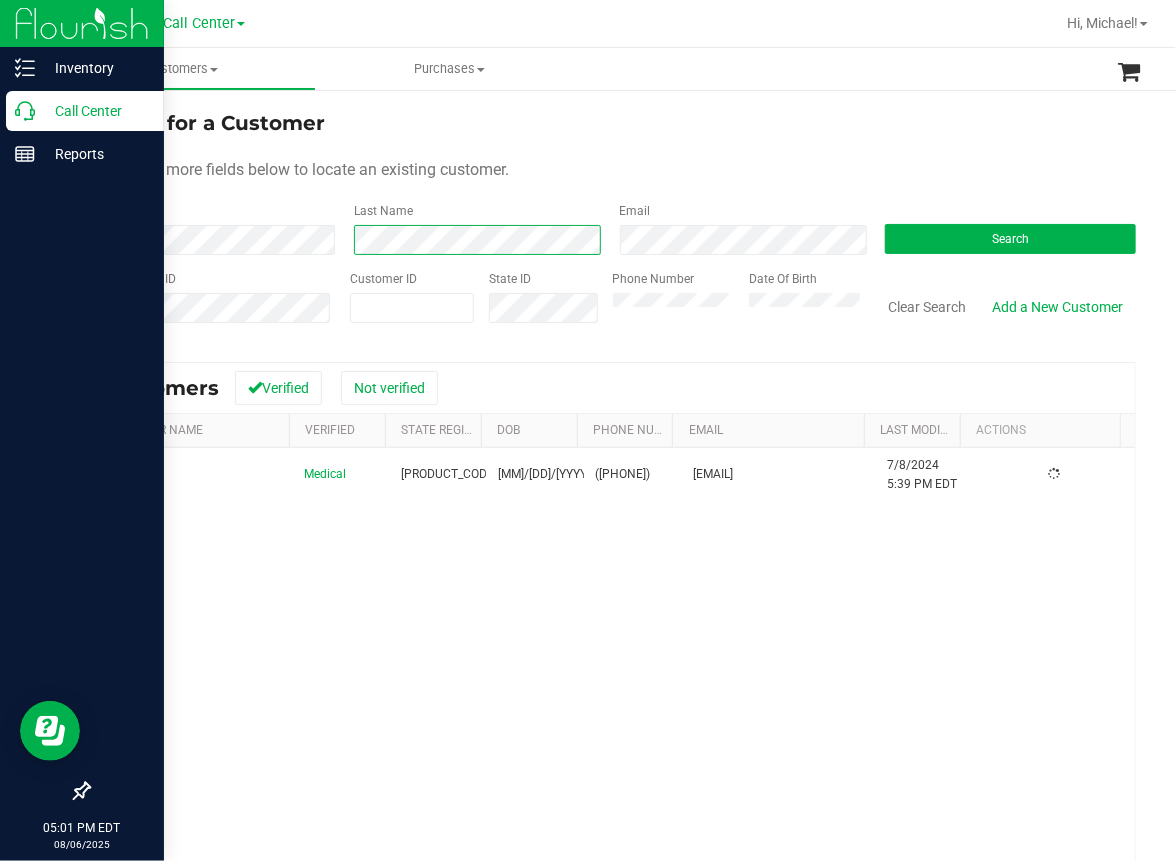 scroll, scrollTop: 0, scrollLeft: 0, axis: both 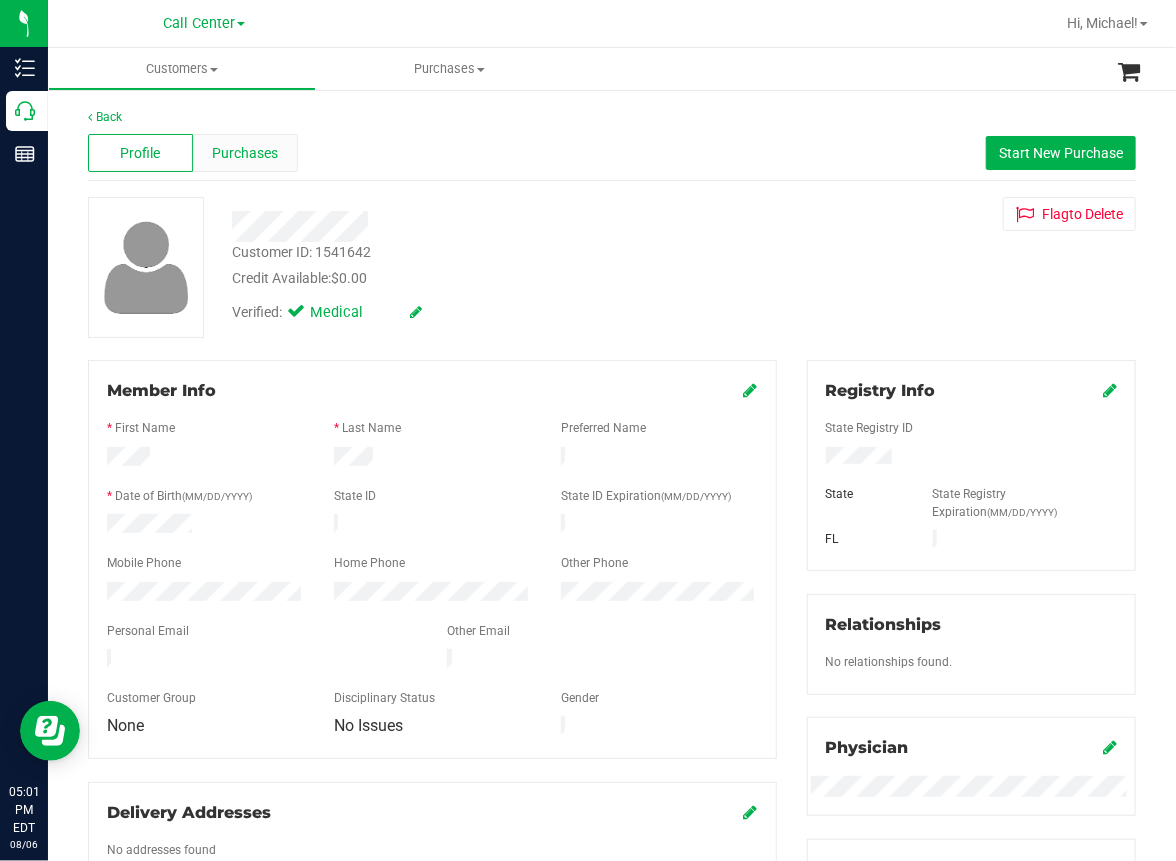 click on "Purchases" at bounding box center (245, 153) 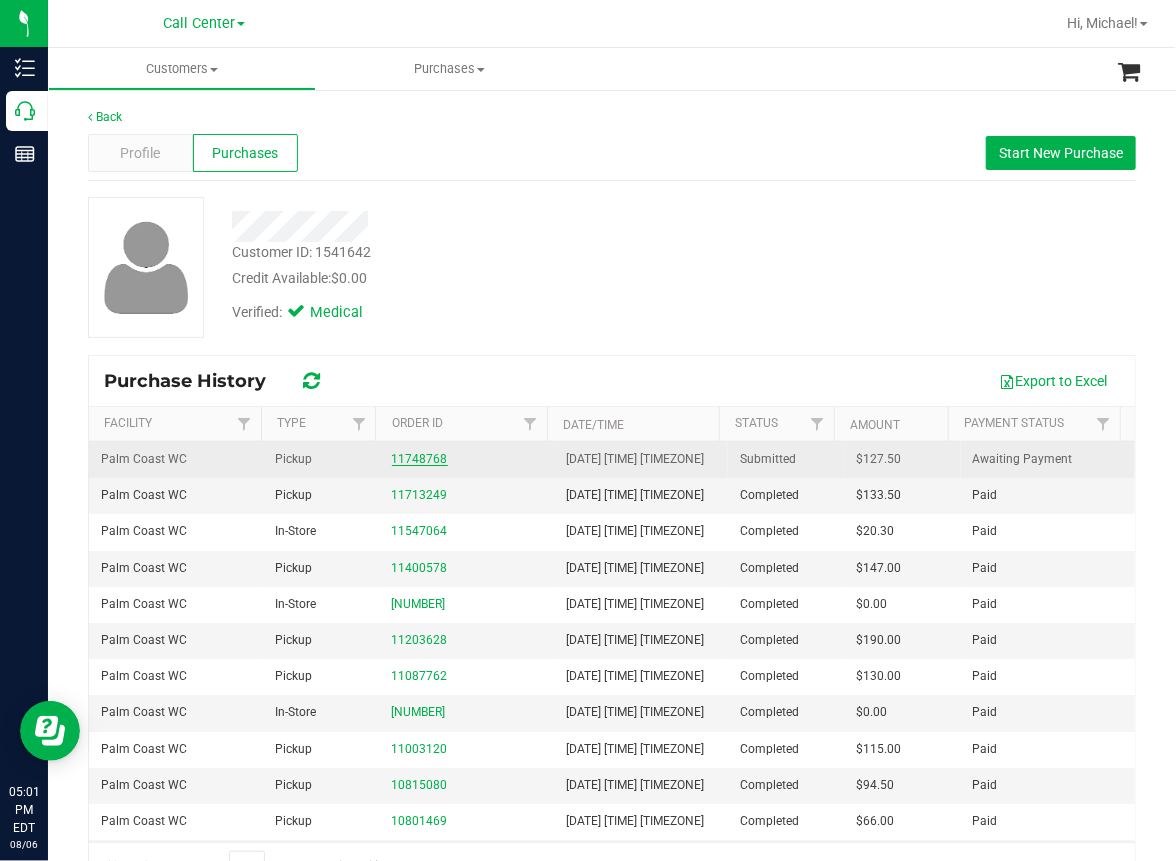 click on "11748768" at bounding box center [420, 459] 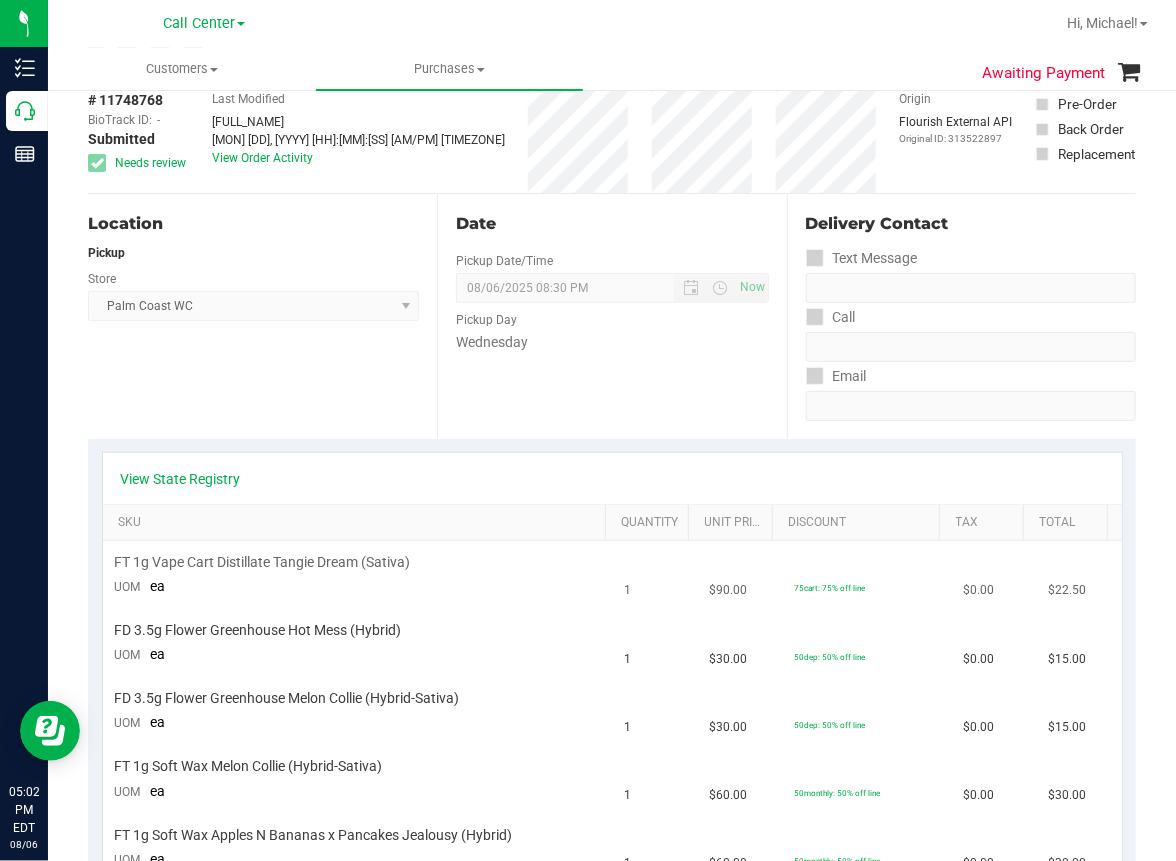 scroll, scrollTop: 0, scrollLeft: 0, axis: both 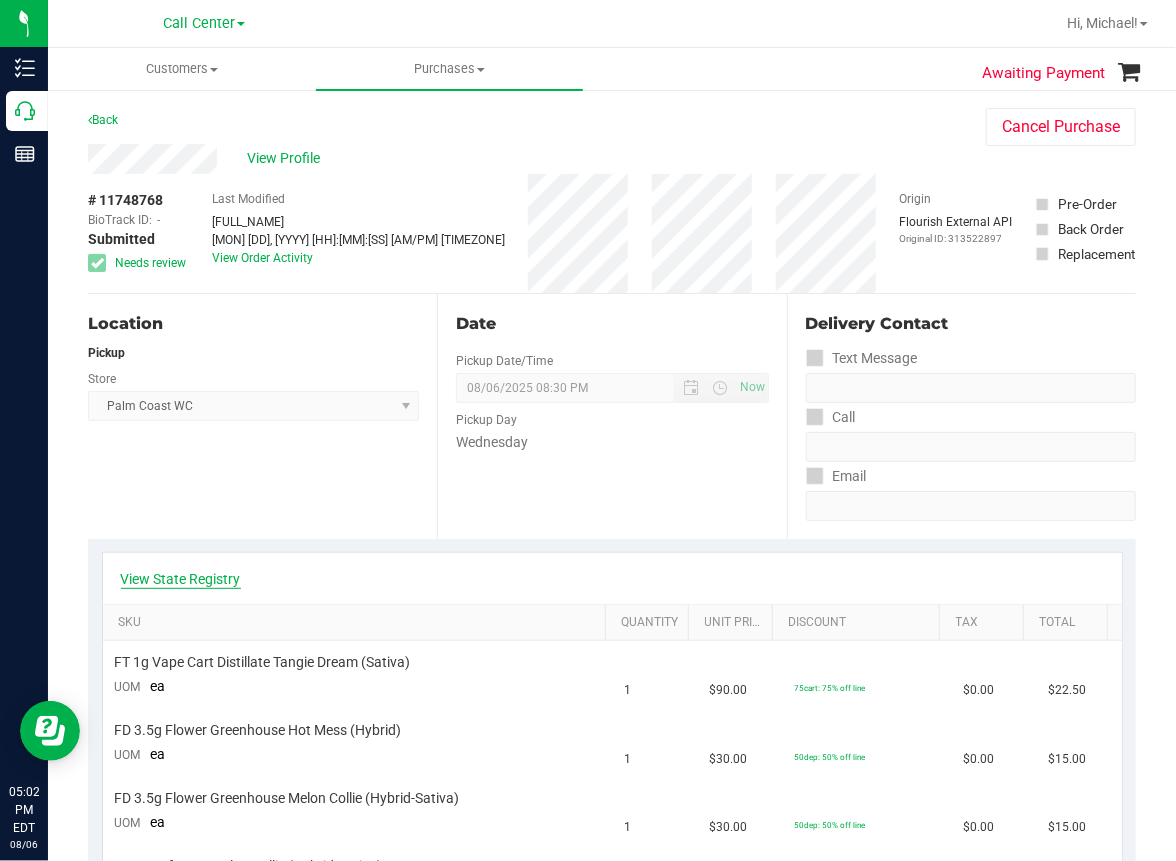 click on "View State Registry" at bounding box center (181, 579) 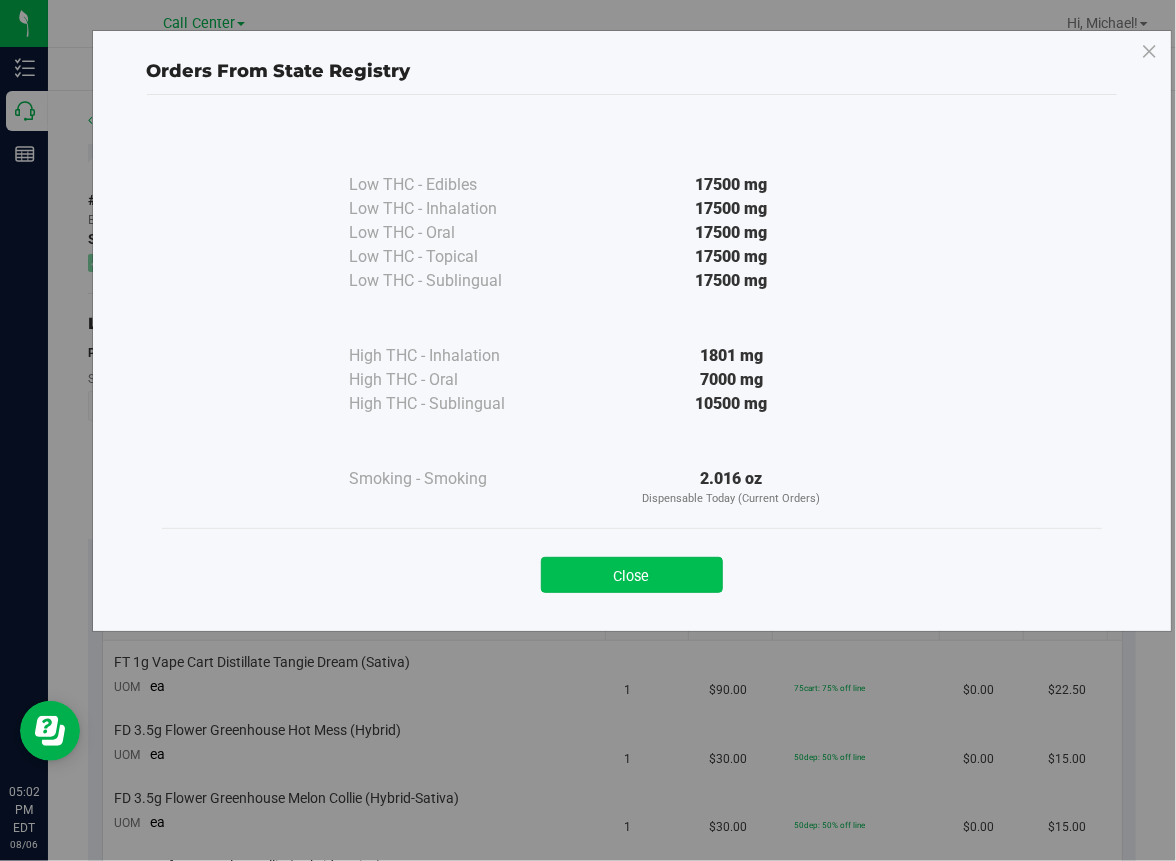 click on "Close" at bounding box center [632, 575] 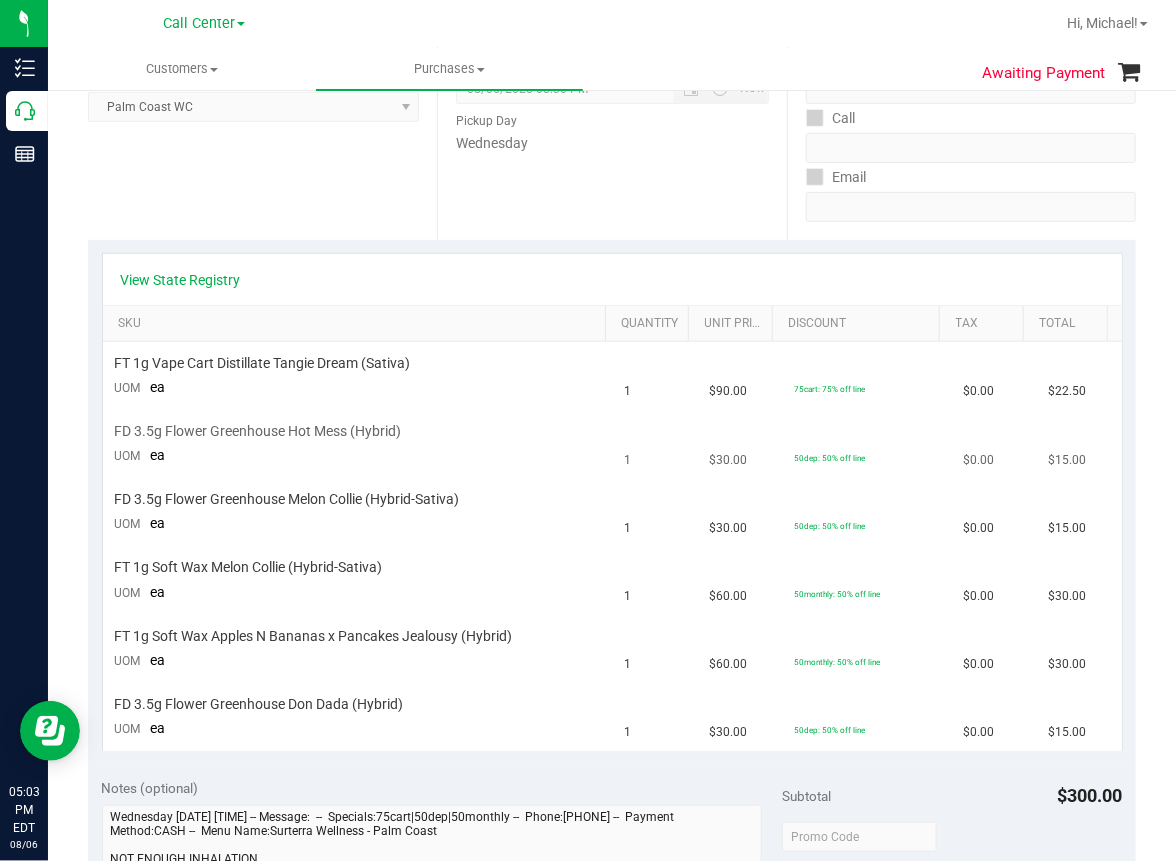 scroll, scrollTop: 300, scrollLeft: 0, axis: vertical 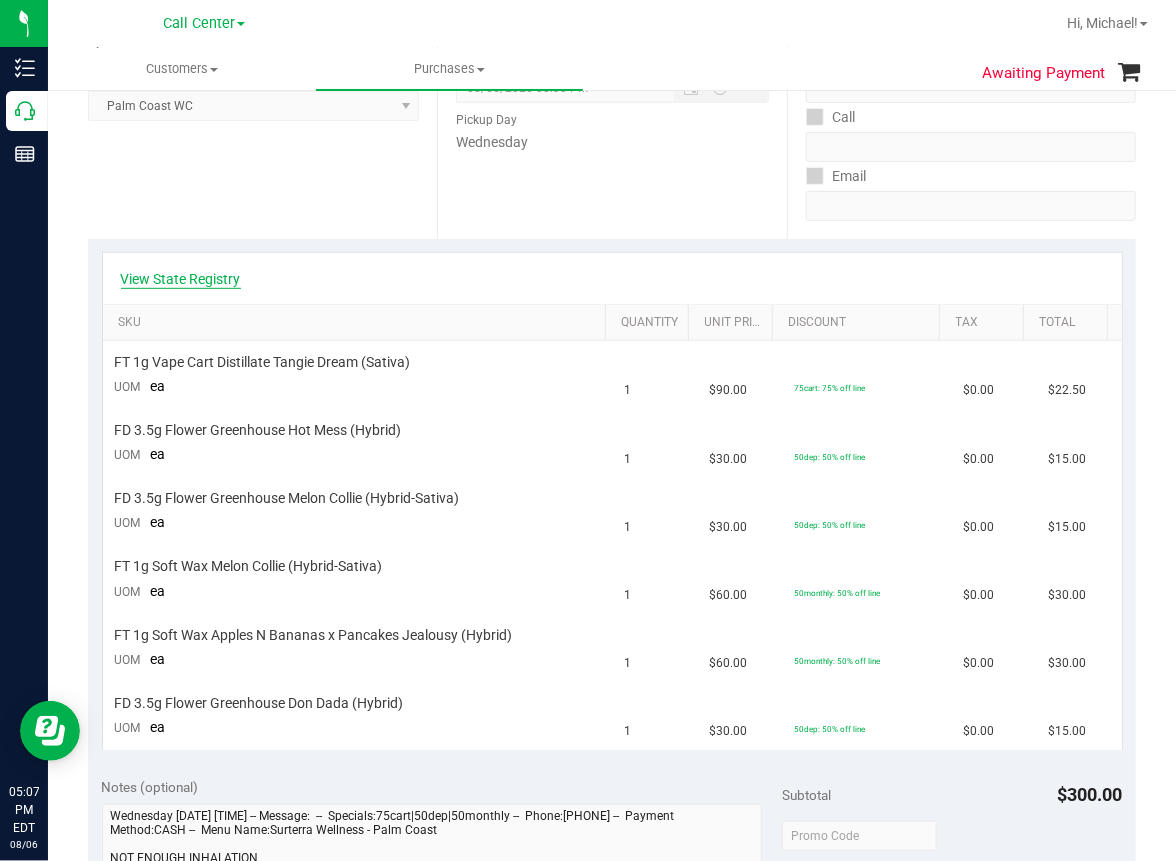 click on "View State Registry" at bounding box center (181, 279) 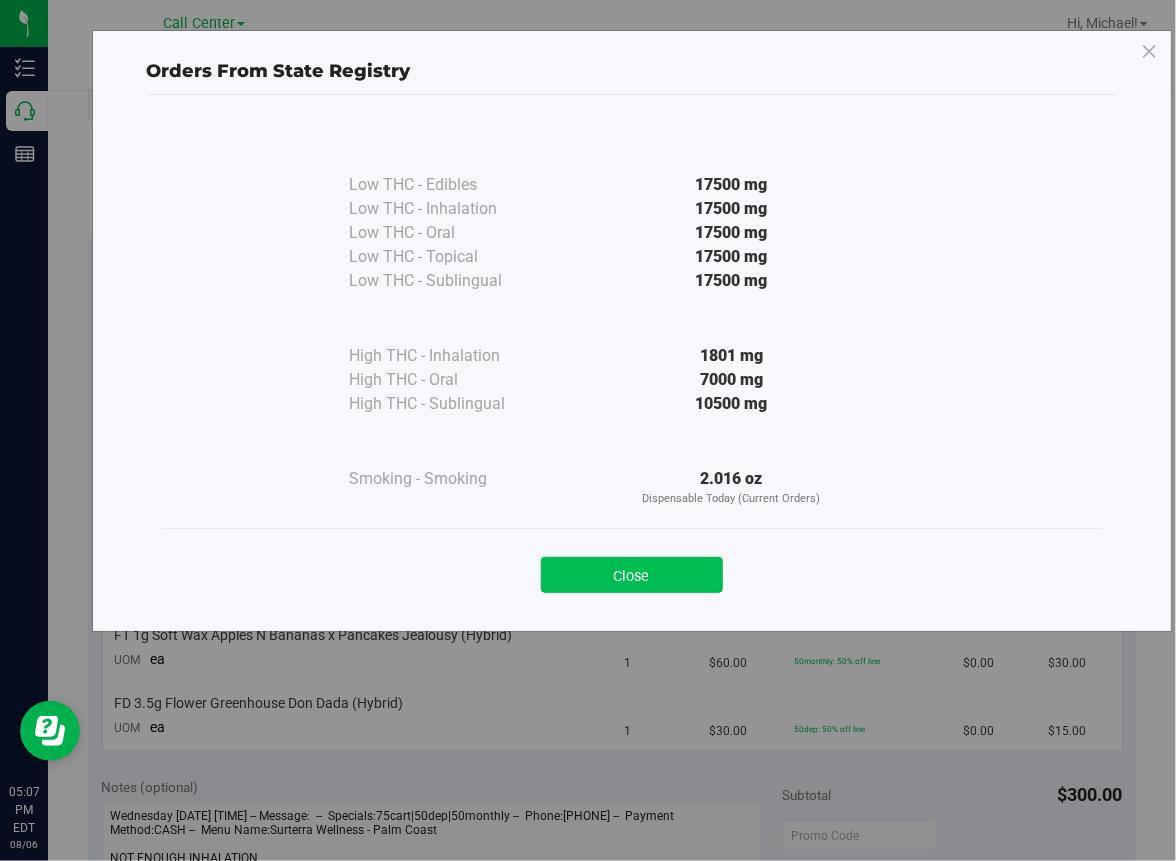 click on "Close" at bounding box center (632, 575) 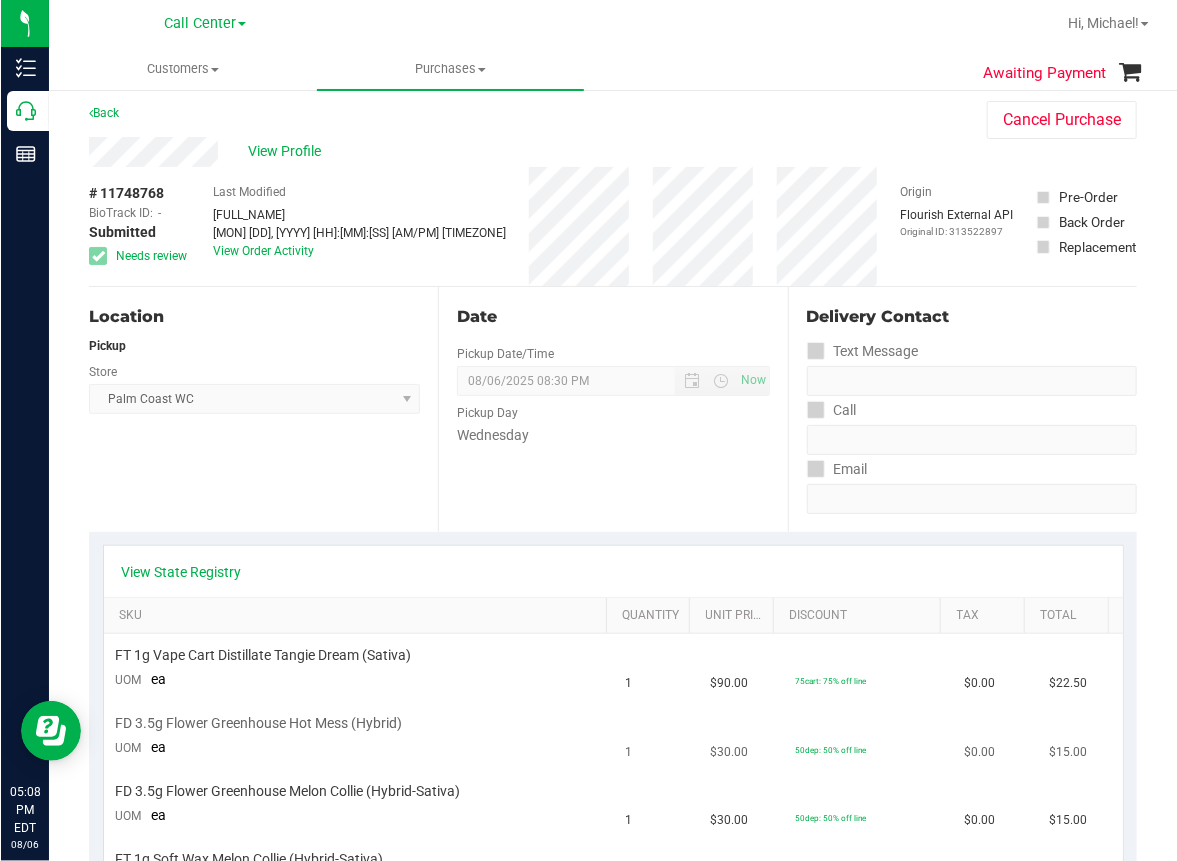 scroll, scrollTop: 0, scrollLeft: 0, axis: both 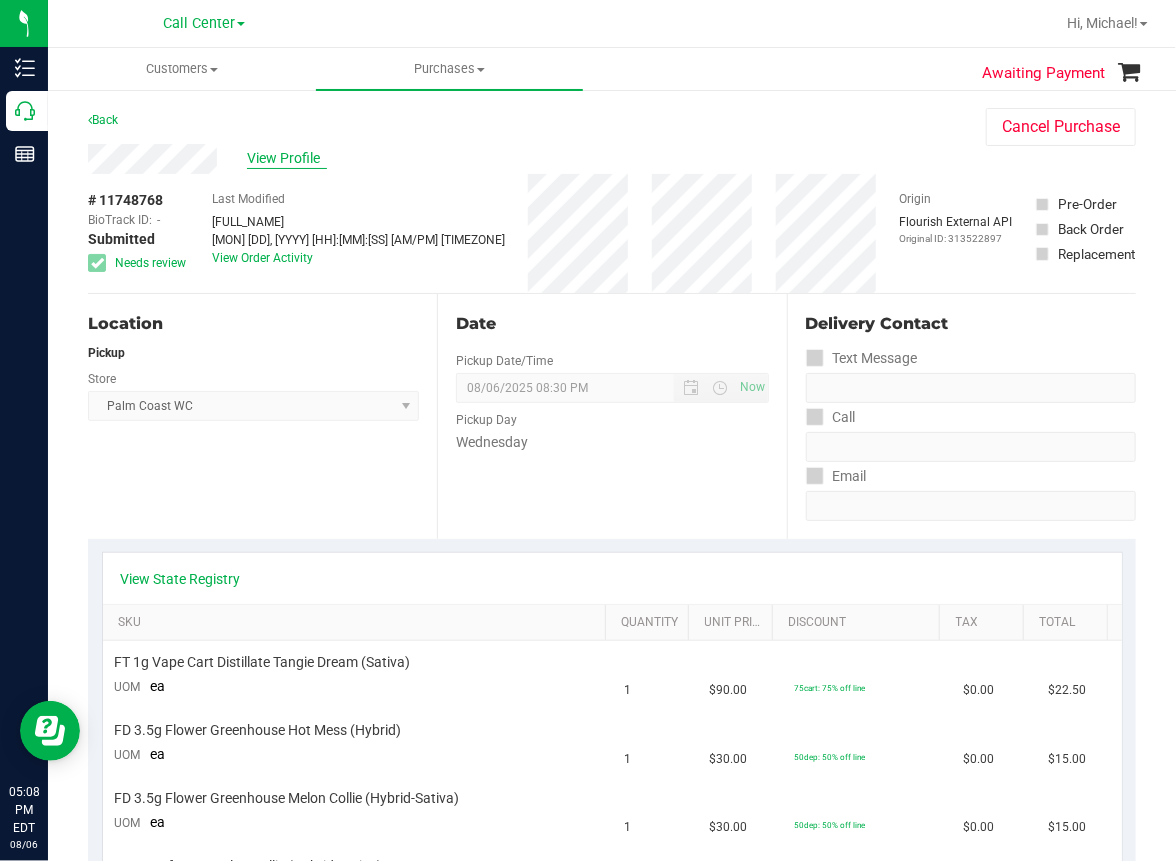 click on "View Profile" at bounding box center (287, 158) 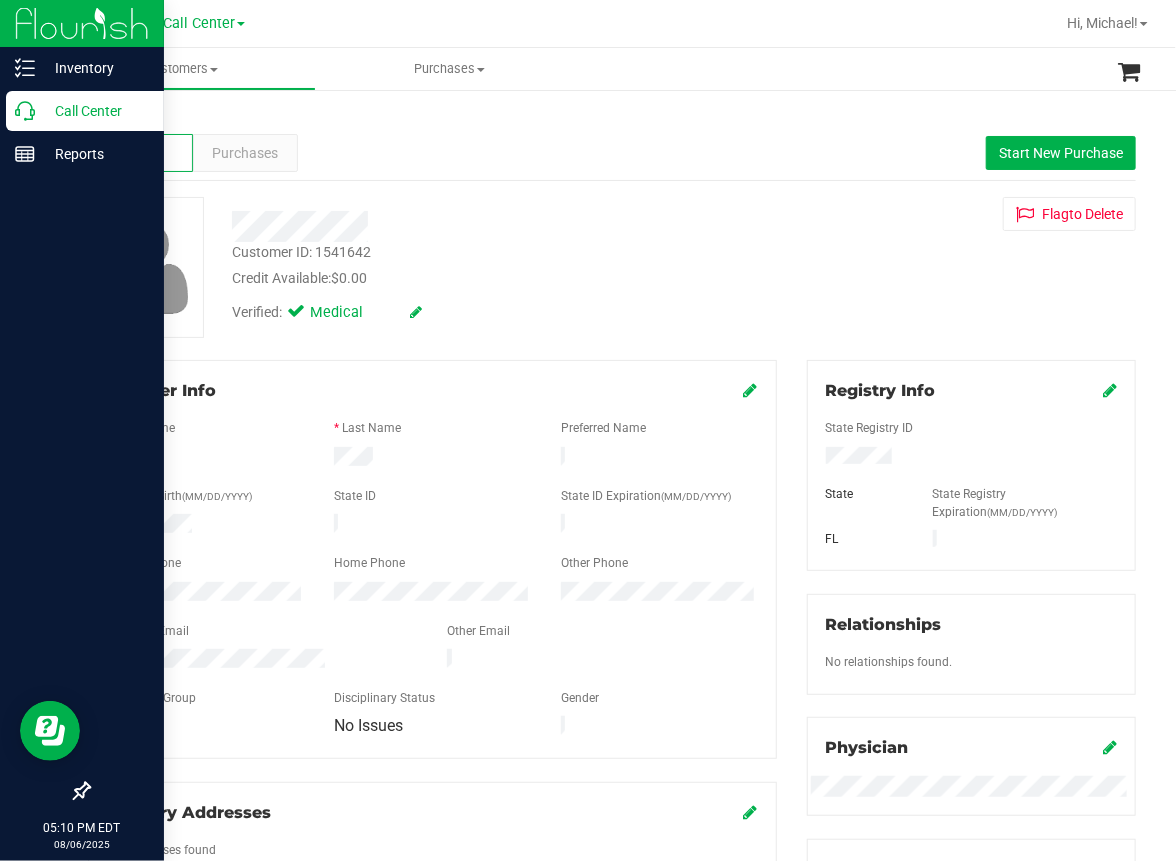 click 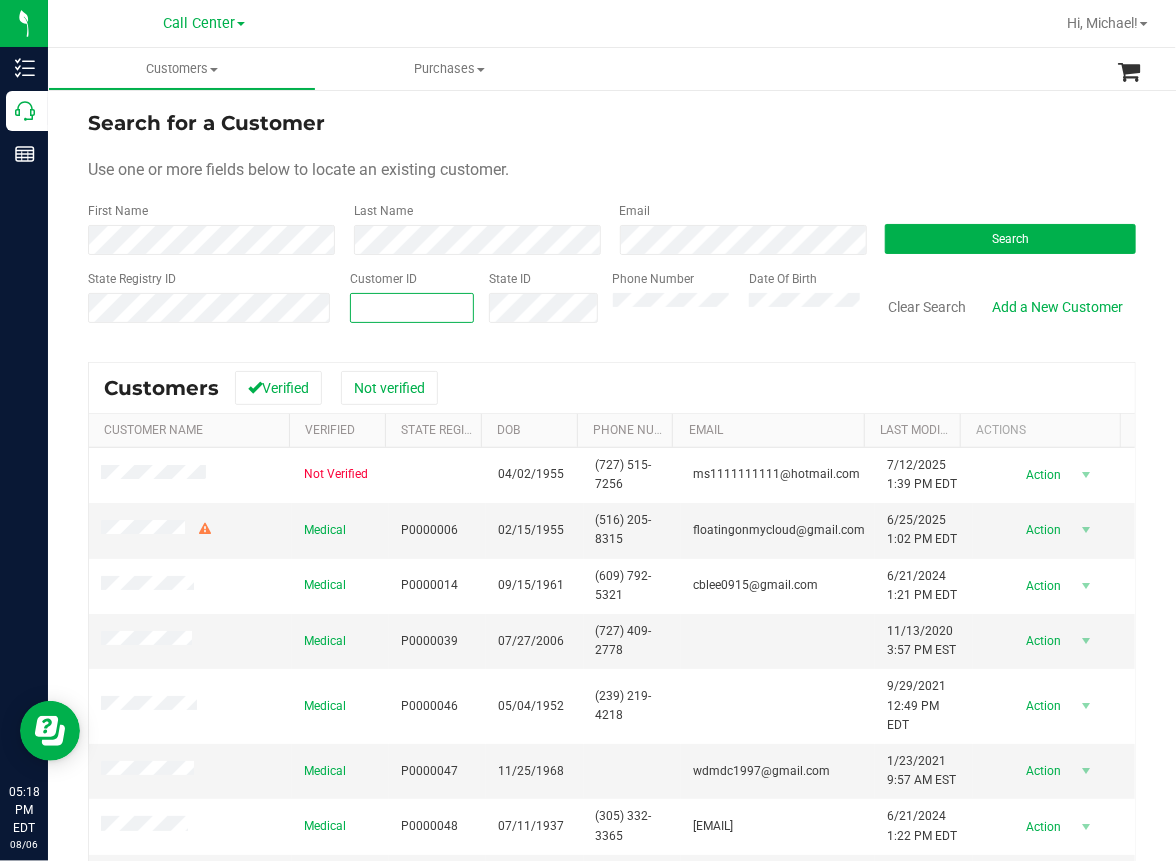 paste on "[NUMBER]" 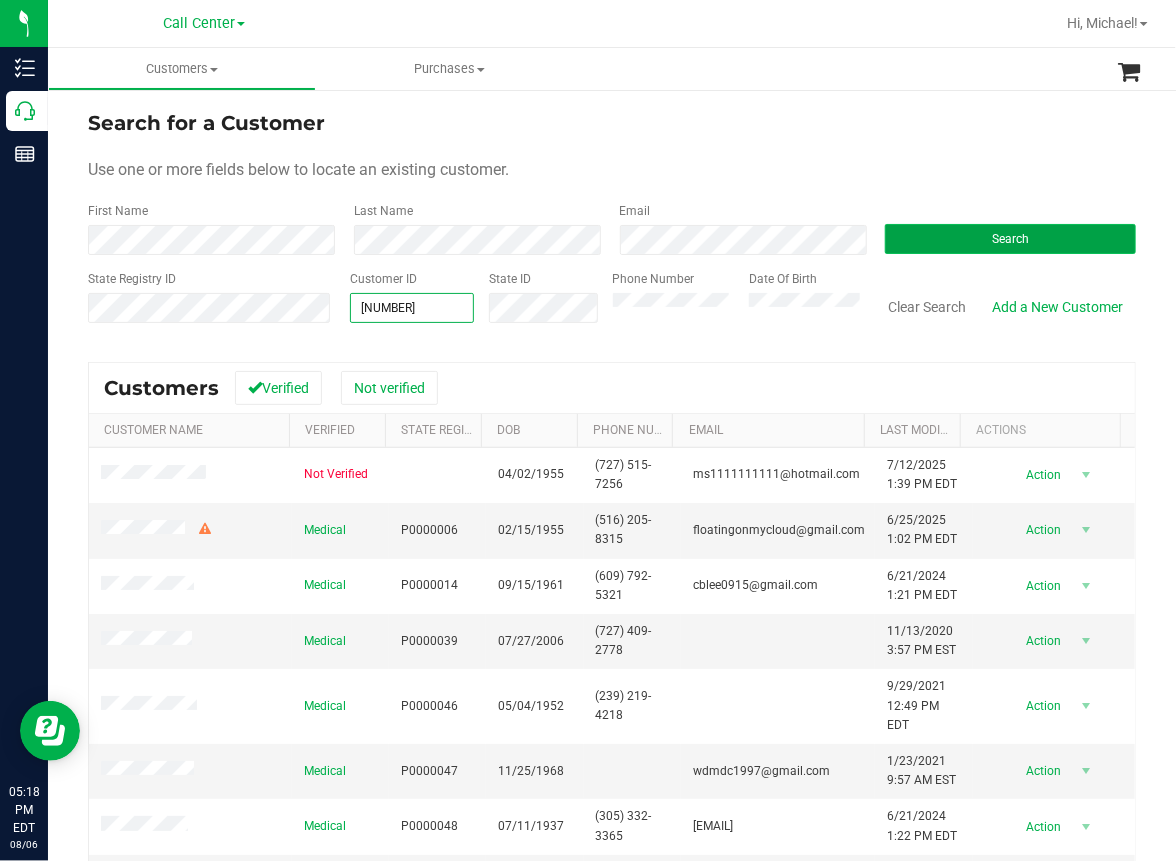 type on "[NUMBER]" 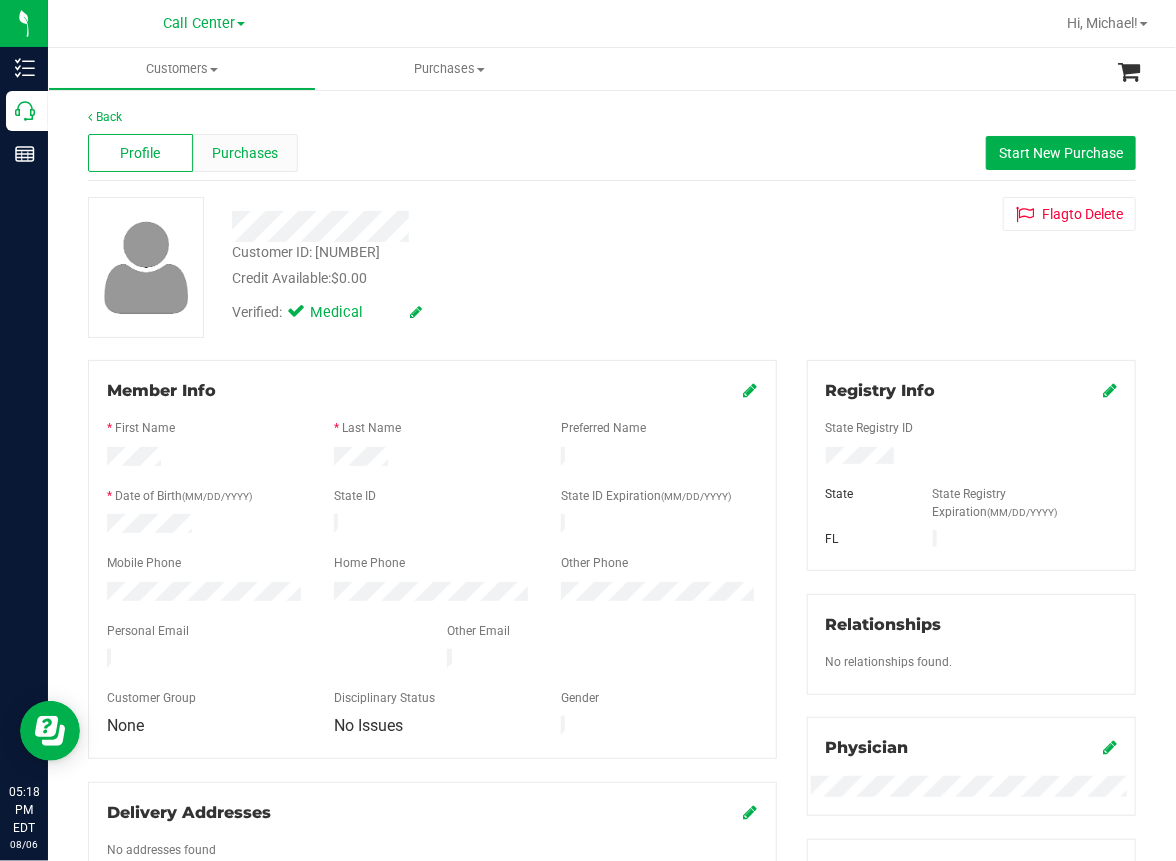 click on "Purchases" at bounding box center [245, 153] 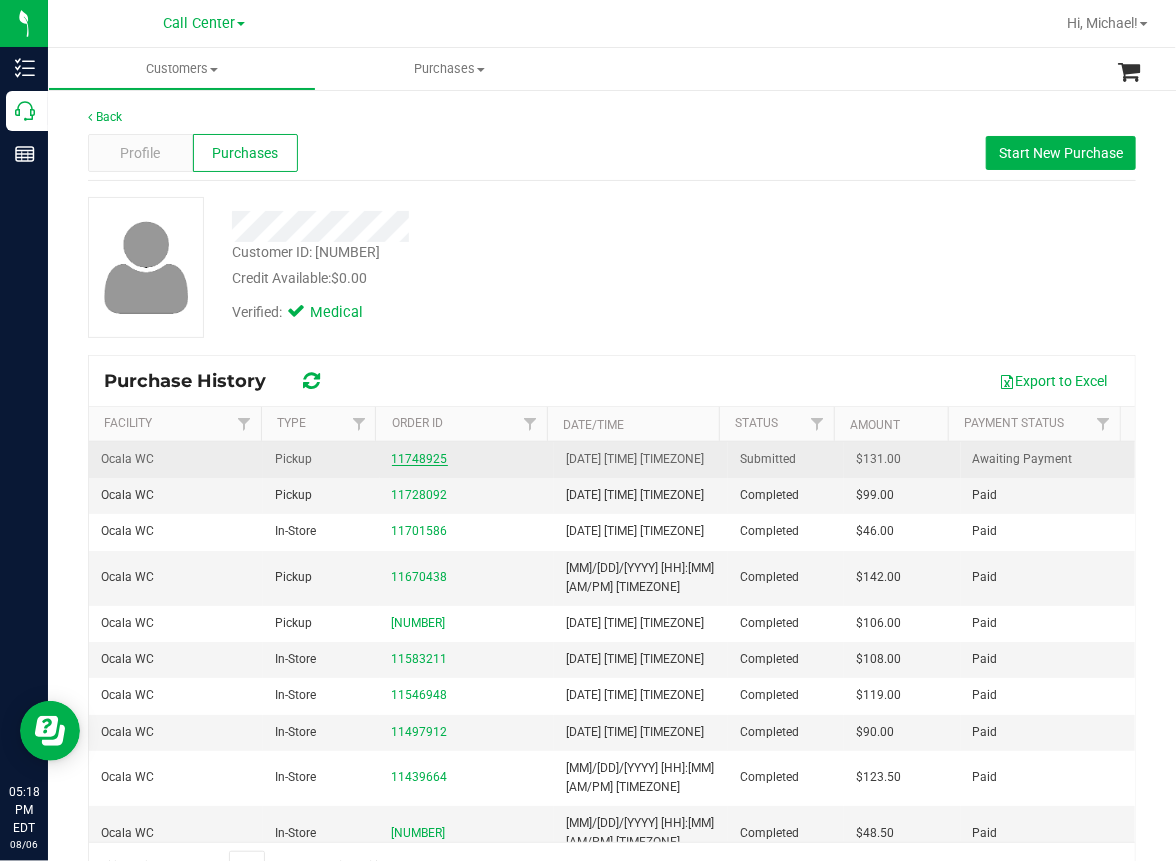 click on "11748925" at bounding box center [420, 459] 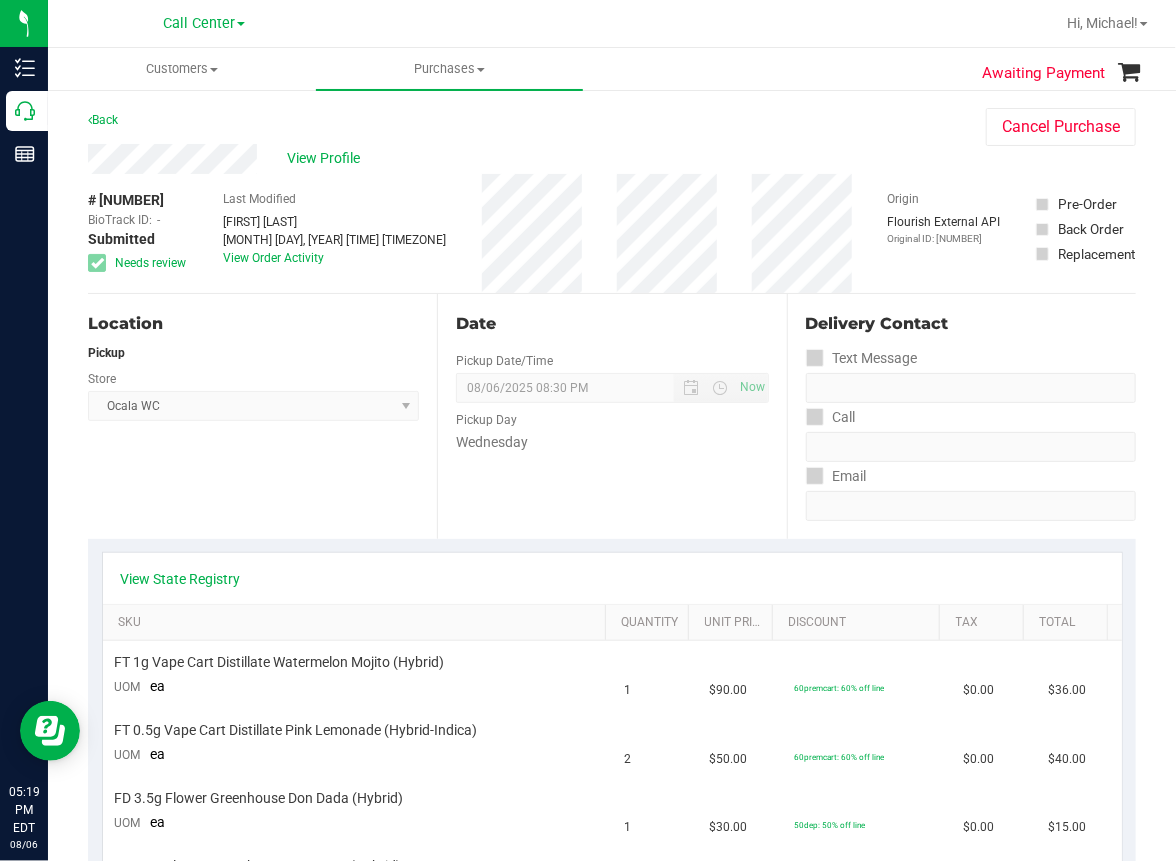 click on "View Profile" at bounding box center [517, 159] 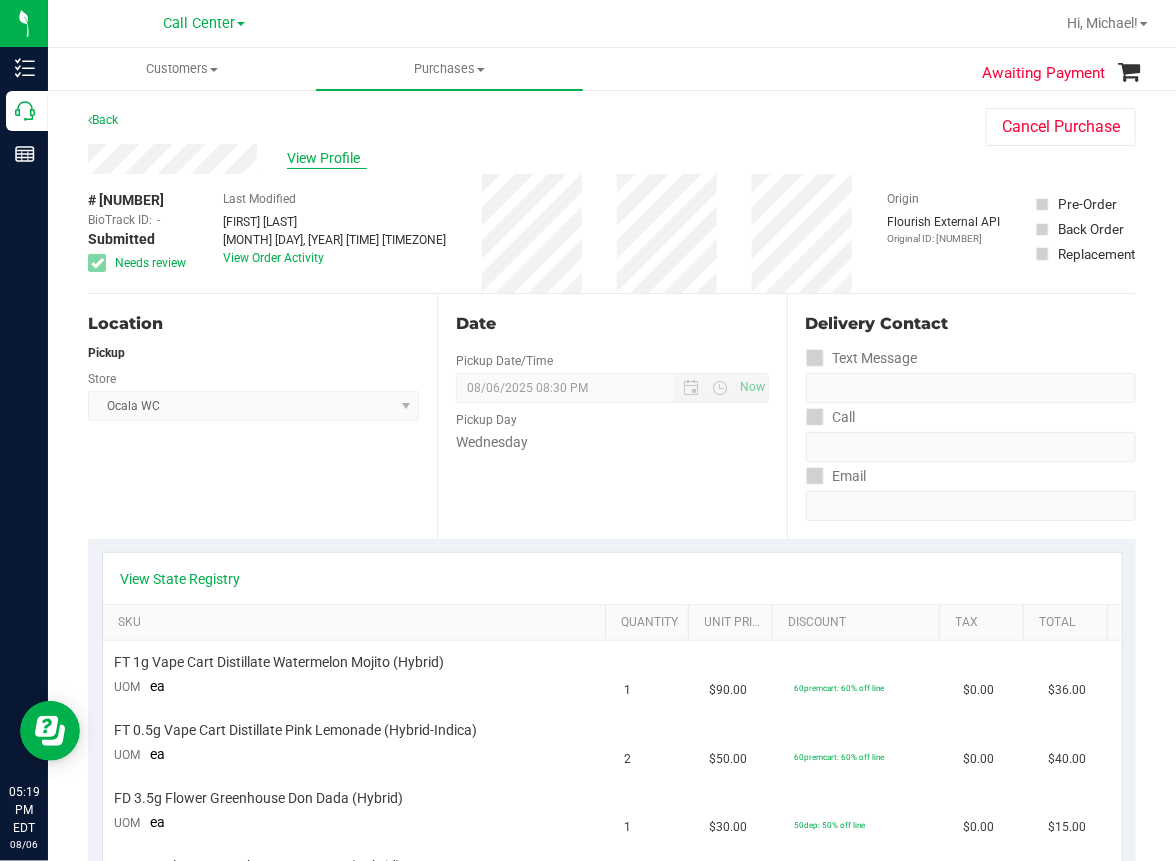 click on "View Profile" at bounding box center (327, 158) 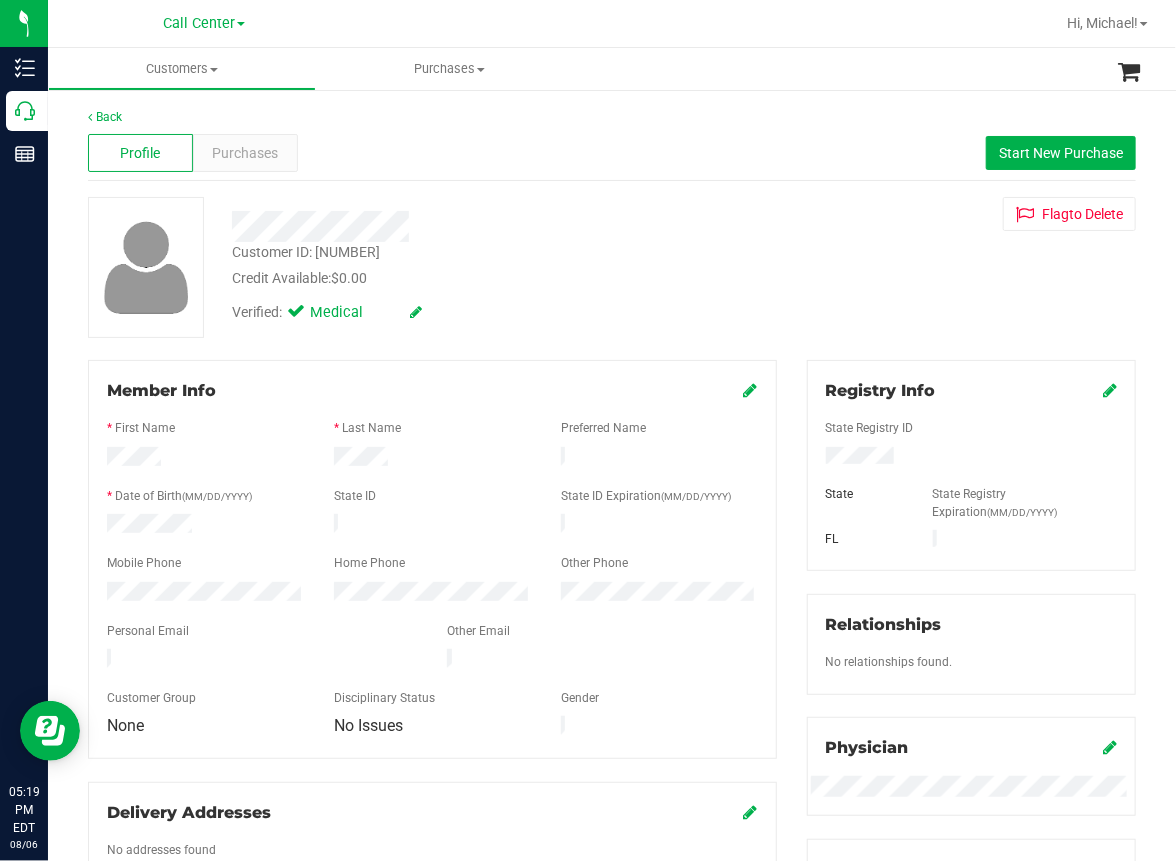 click on "Profile
Purchases
Start New Purchase" at bounding box center (612, 153) 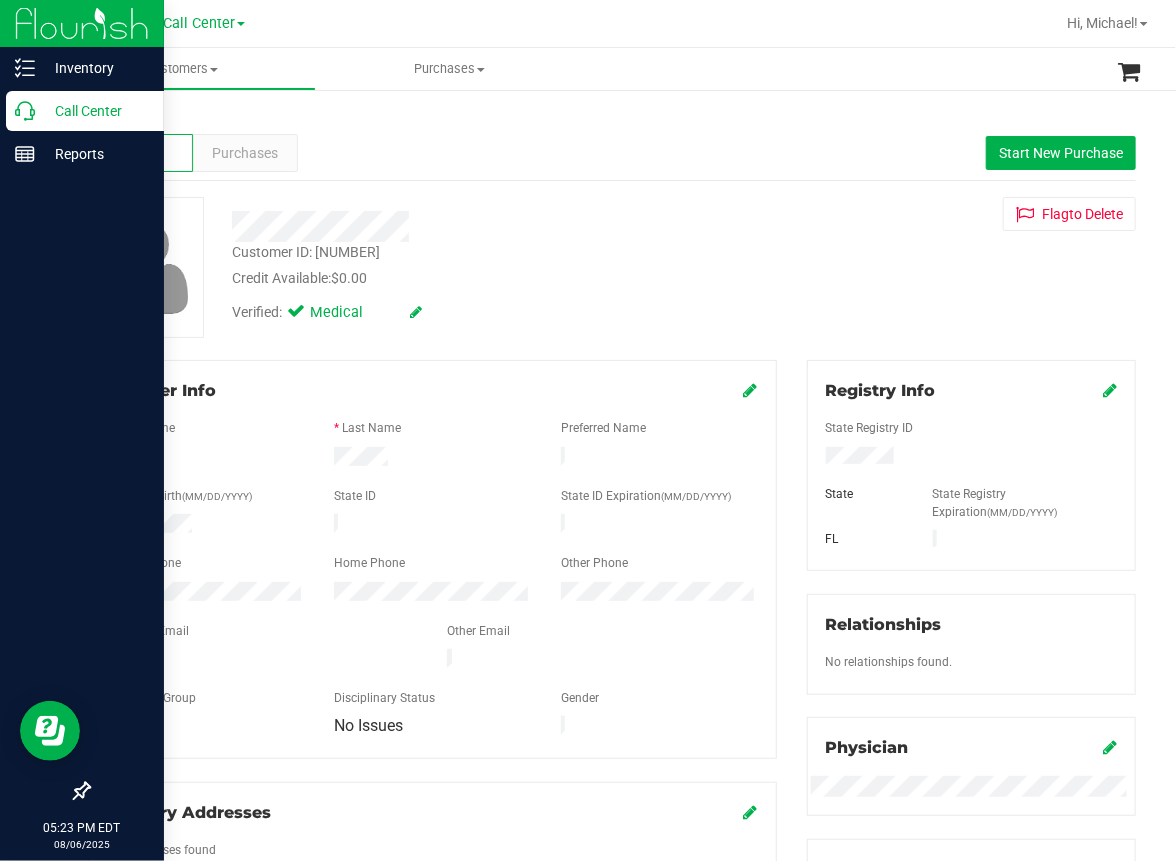 click 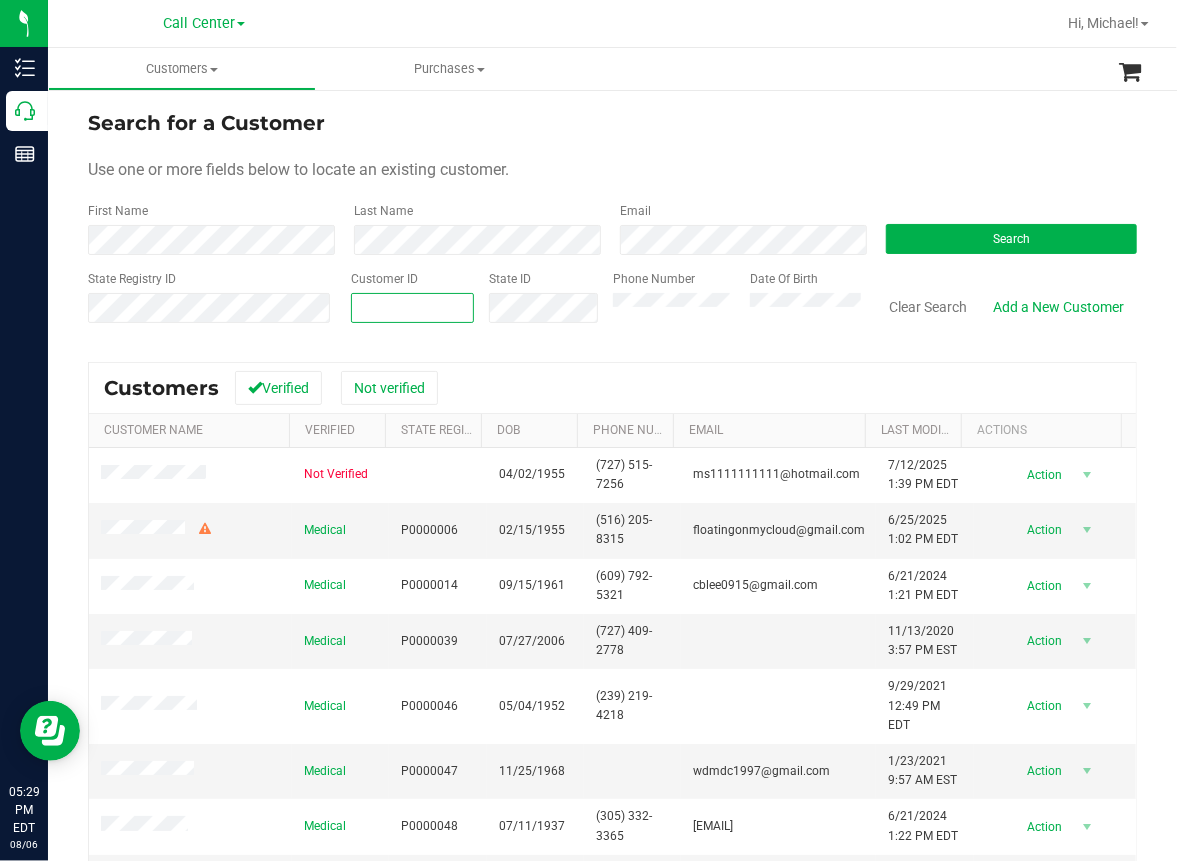 paste on "[NUMBER]" 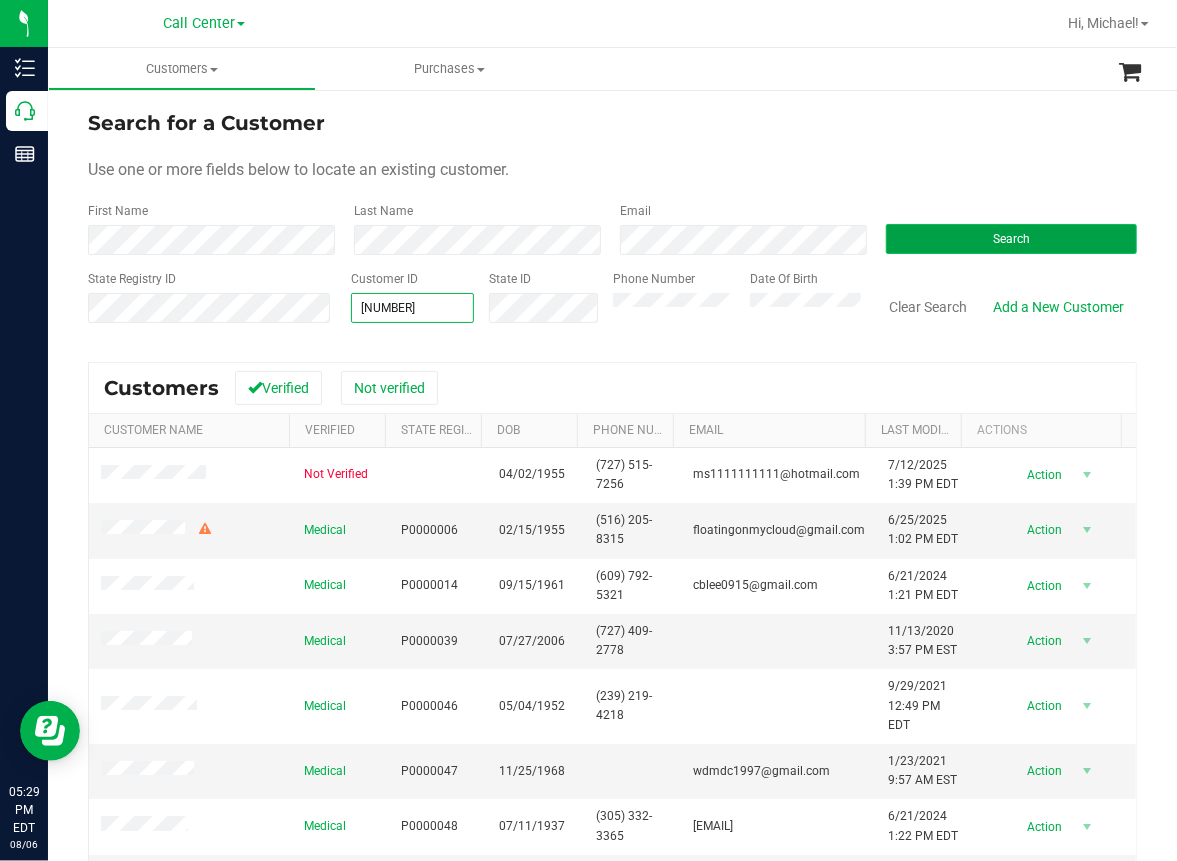 type on "[NUMBER]" 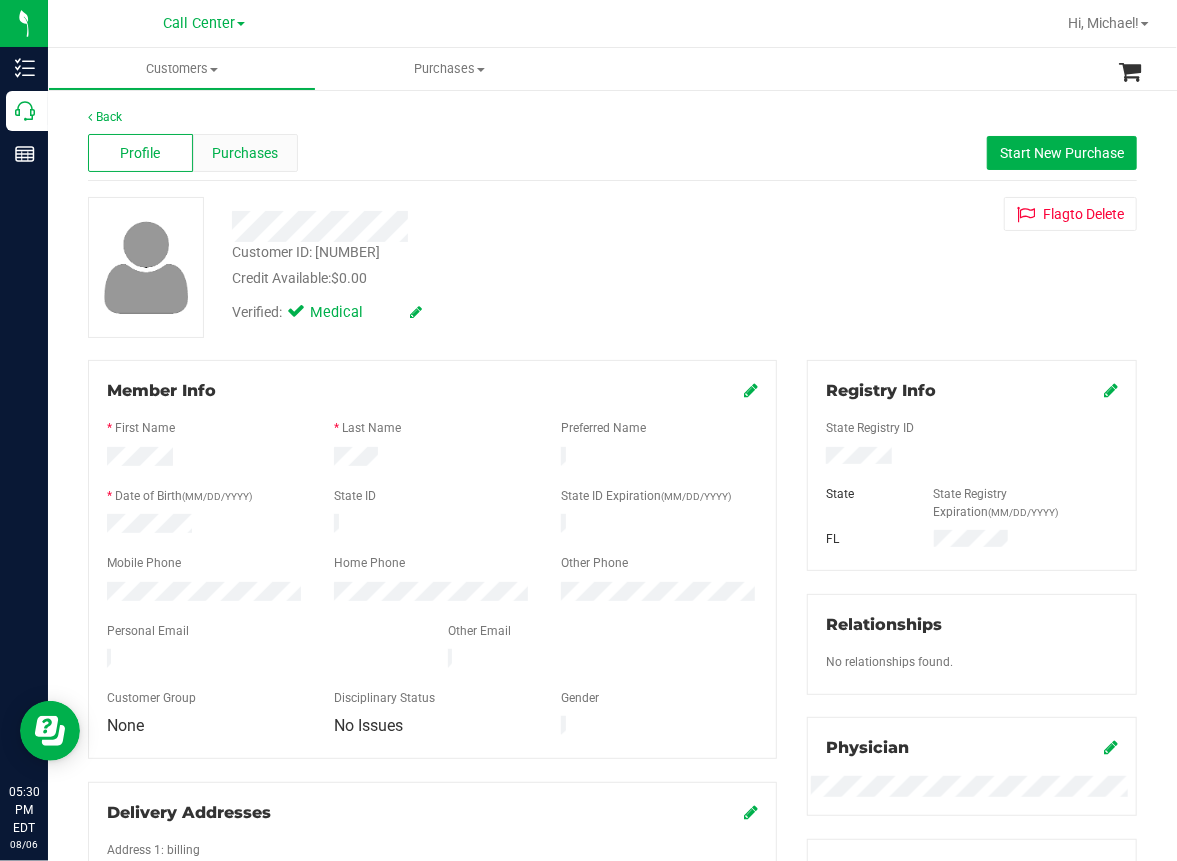 click on "Purchases" at bounding box center [245, 153] 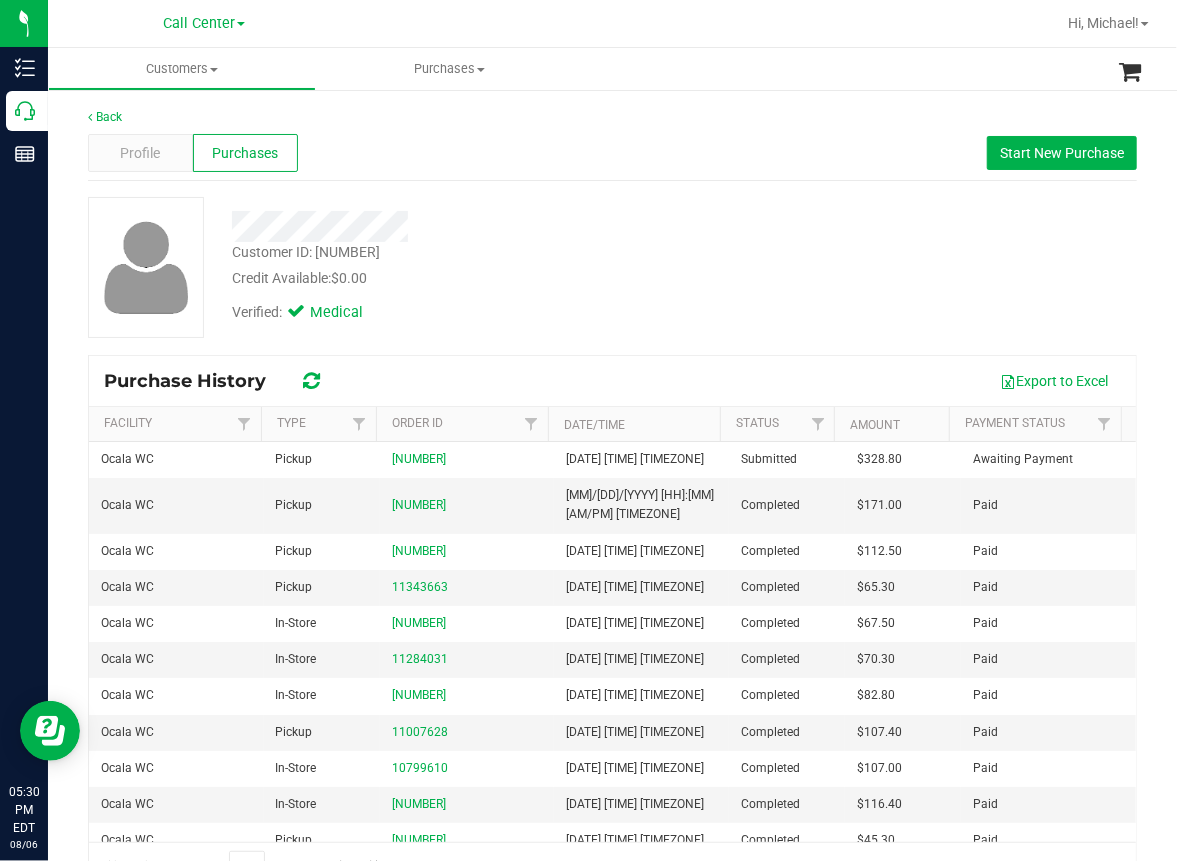 click on "Purchase History
Export to Excel" at bounding box center [612, 381] 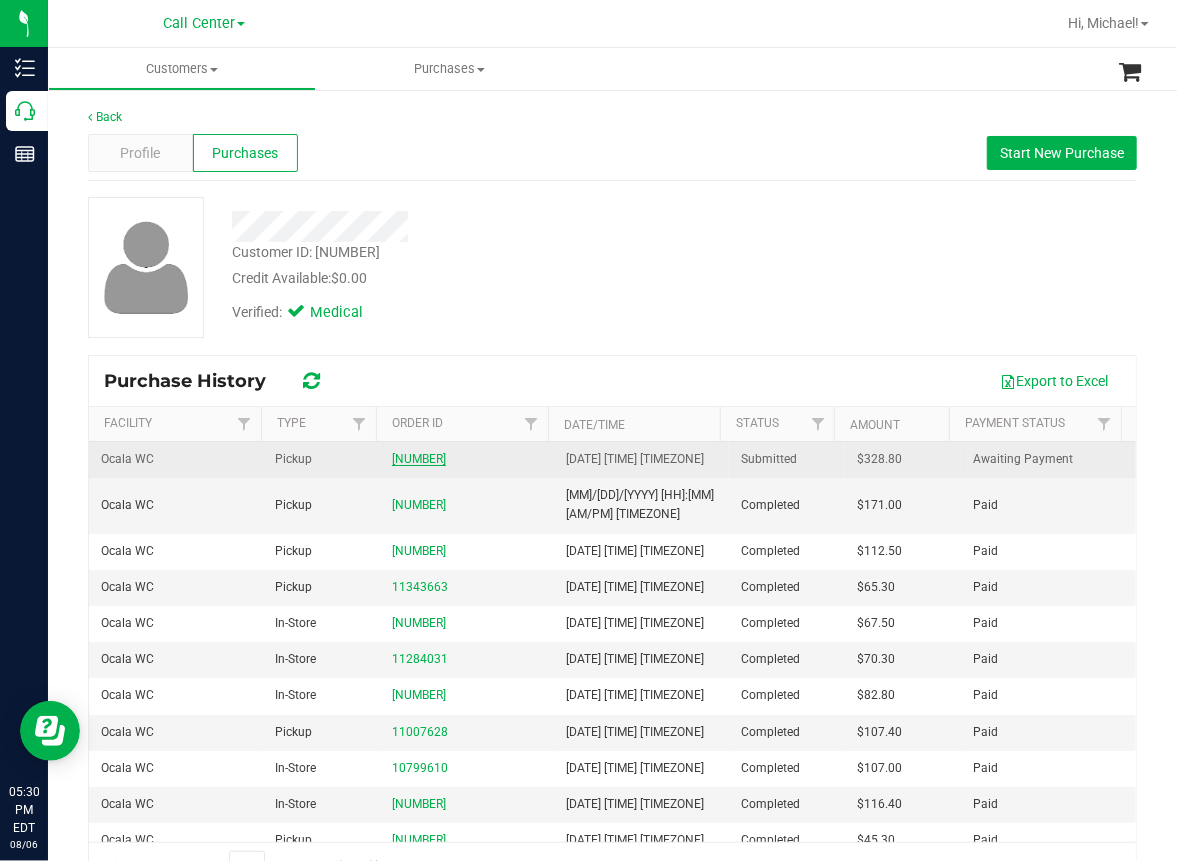 click on "[NUMBER]" at bounding box center [419, 459] 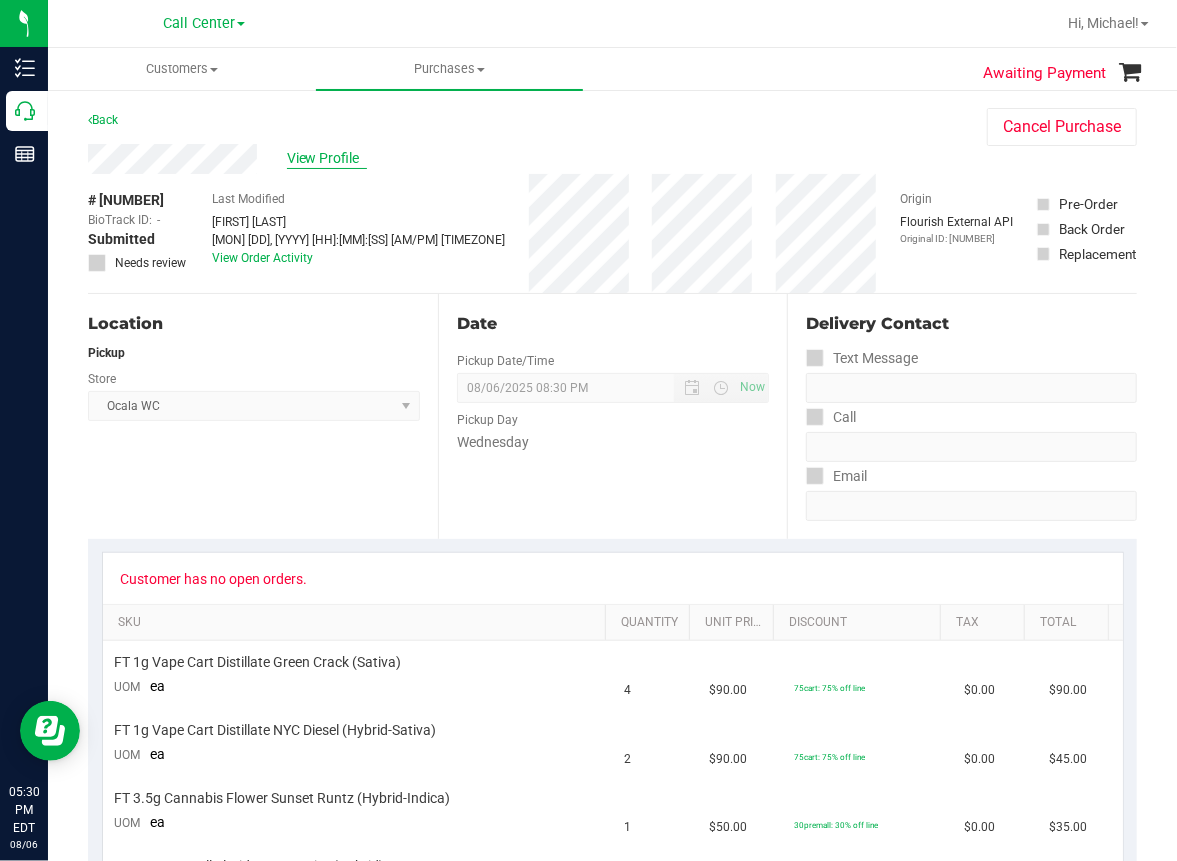 click on "View Profile" at bounding box center [327, 158] 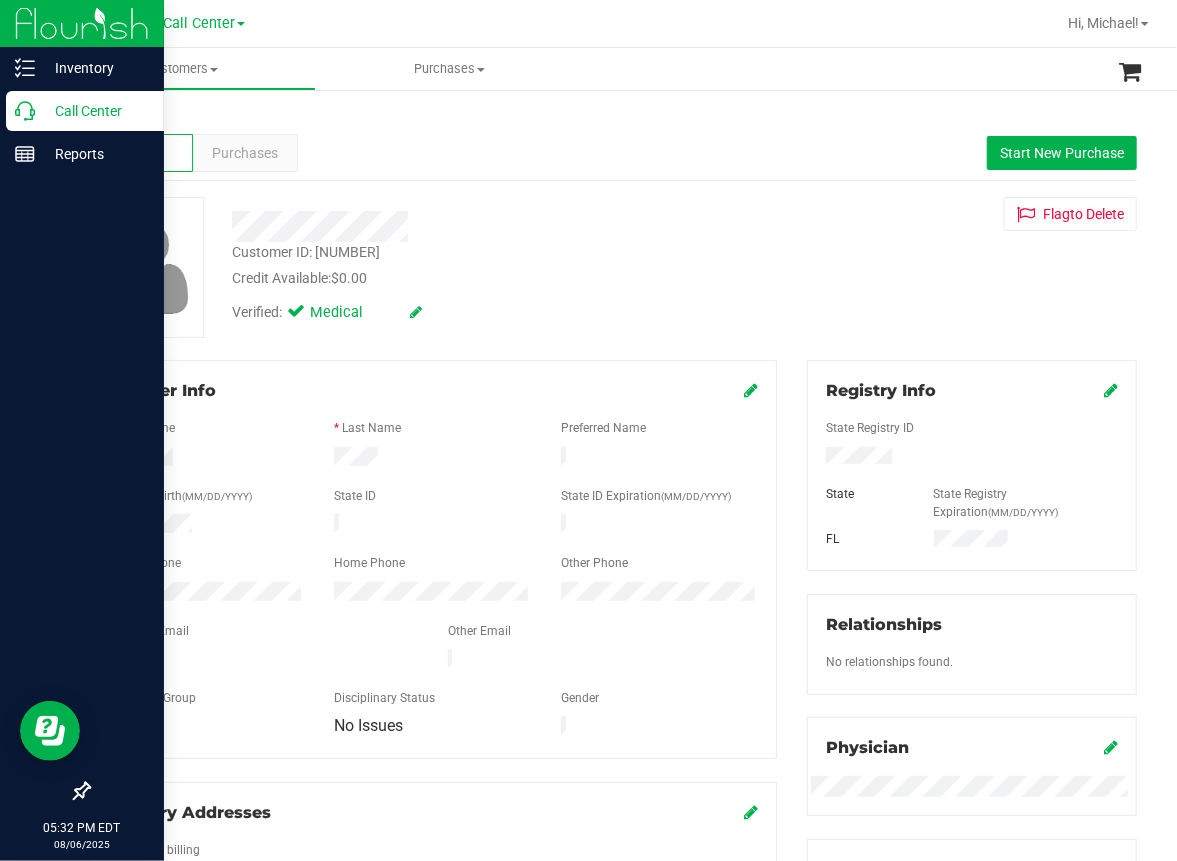 click 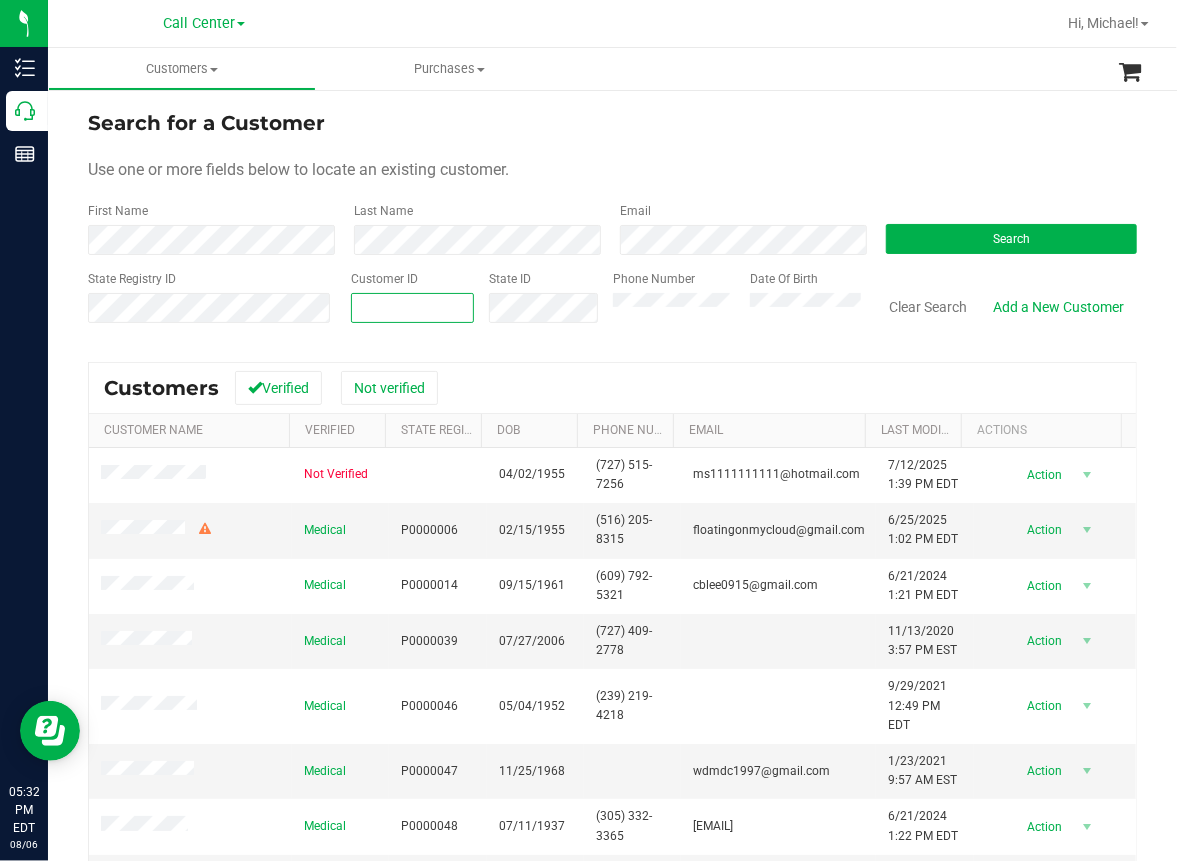 paste on "[NUMBER]" 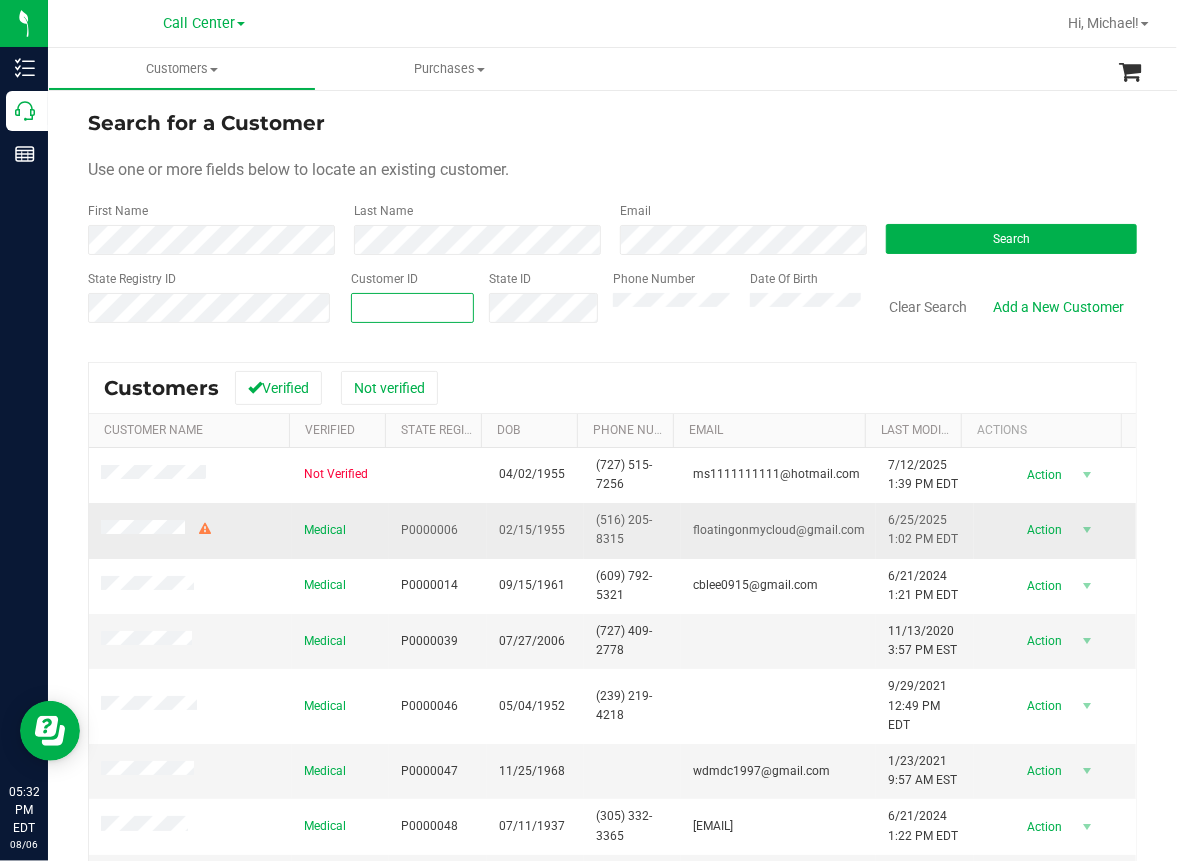 type on "[NUMBER]" 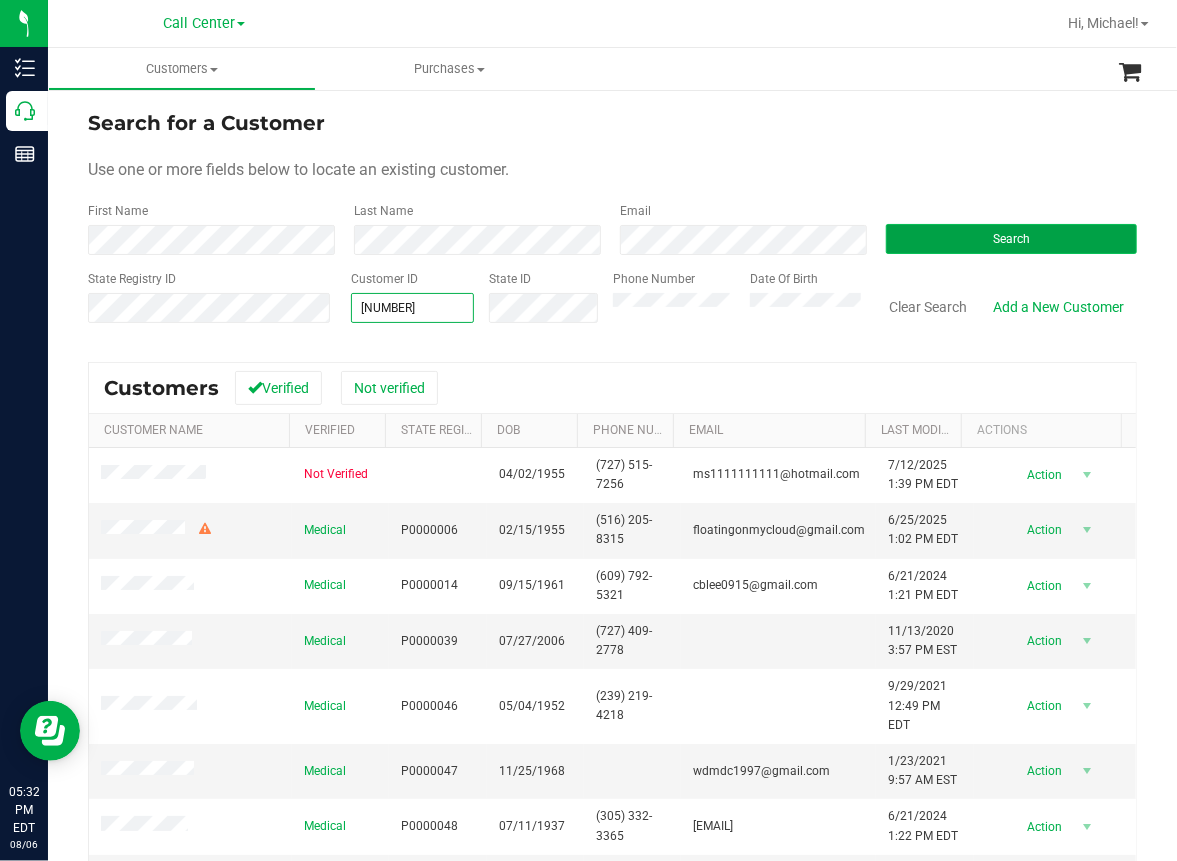 type on "[NUMBER]" 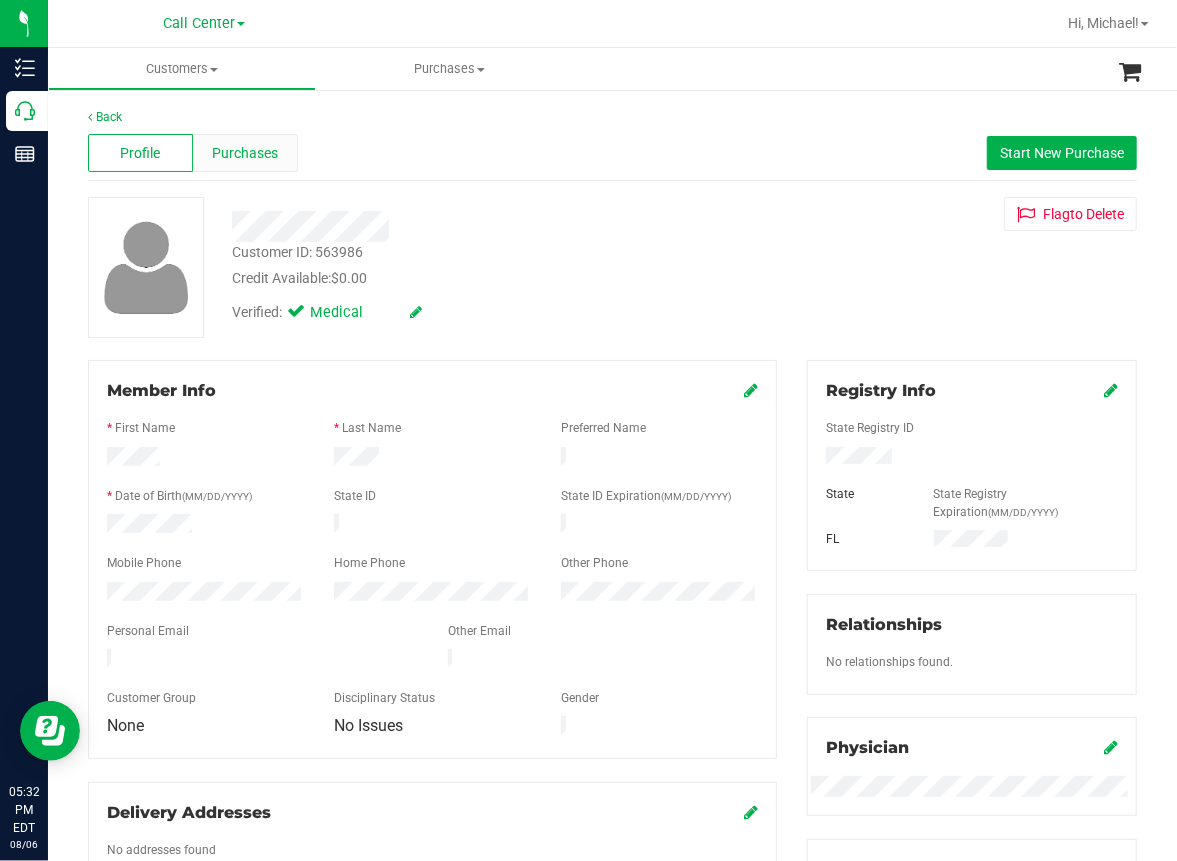 click on "Purchases" at bounding box center (245, 153) 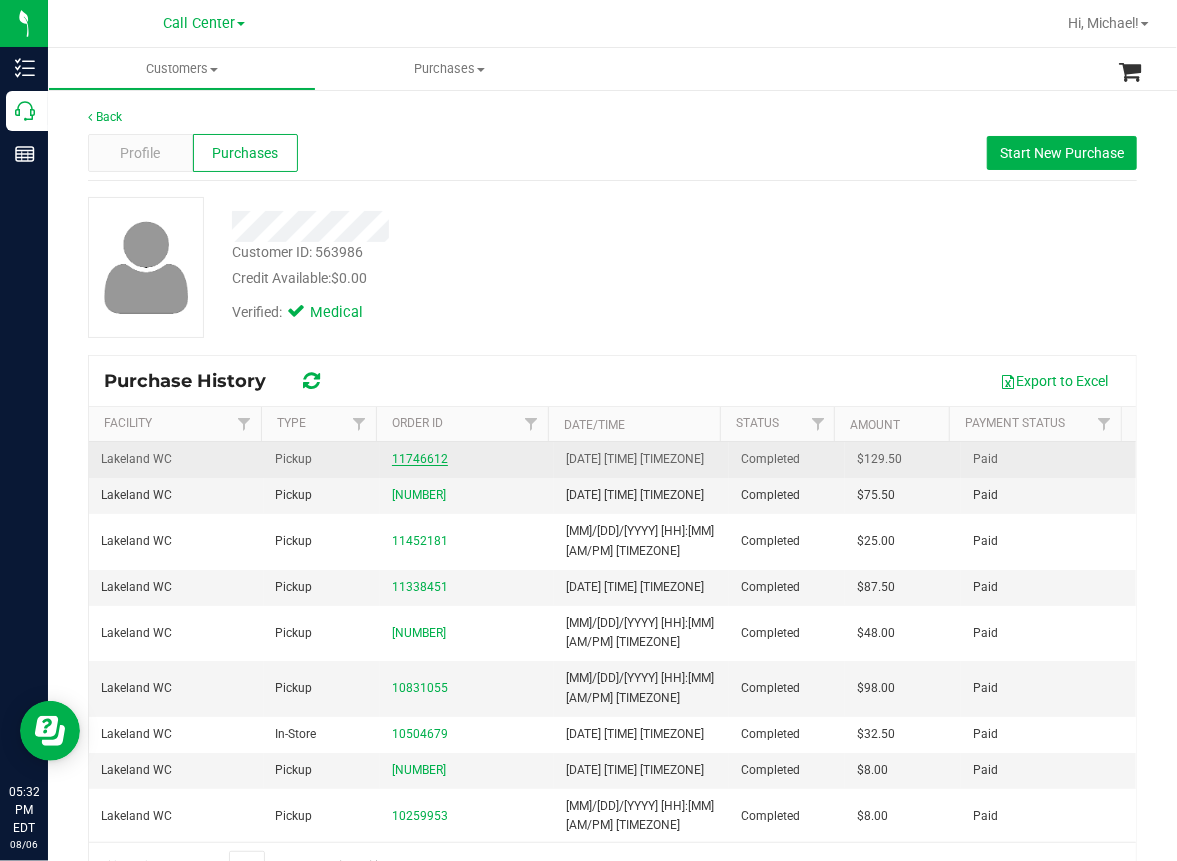 click on "11746612" at bounding box center (420, 459) 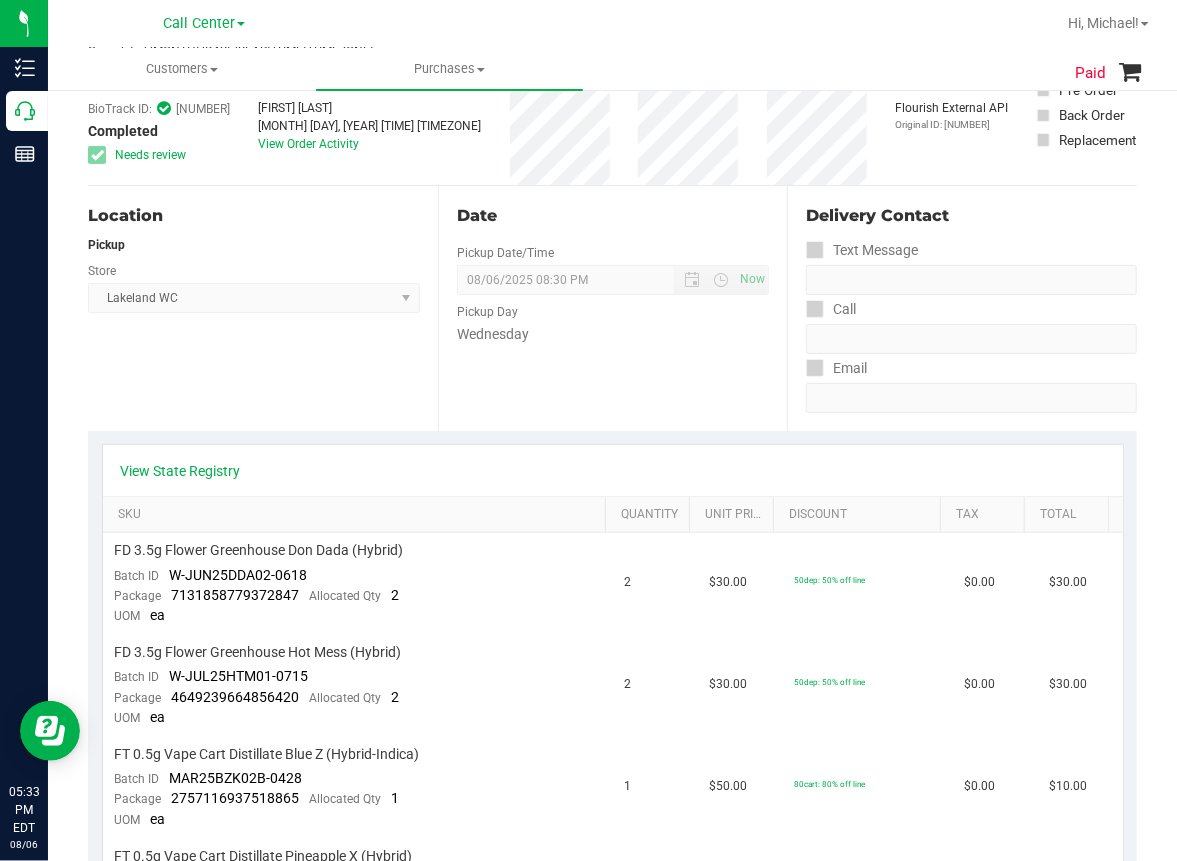 scroll, scrollTop: 0, scrollLeft: 0, axis: both 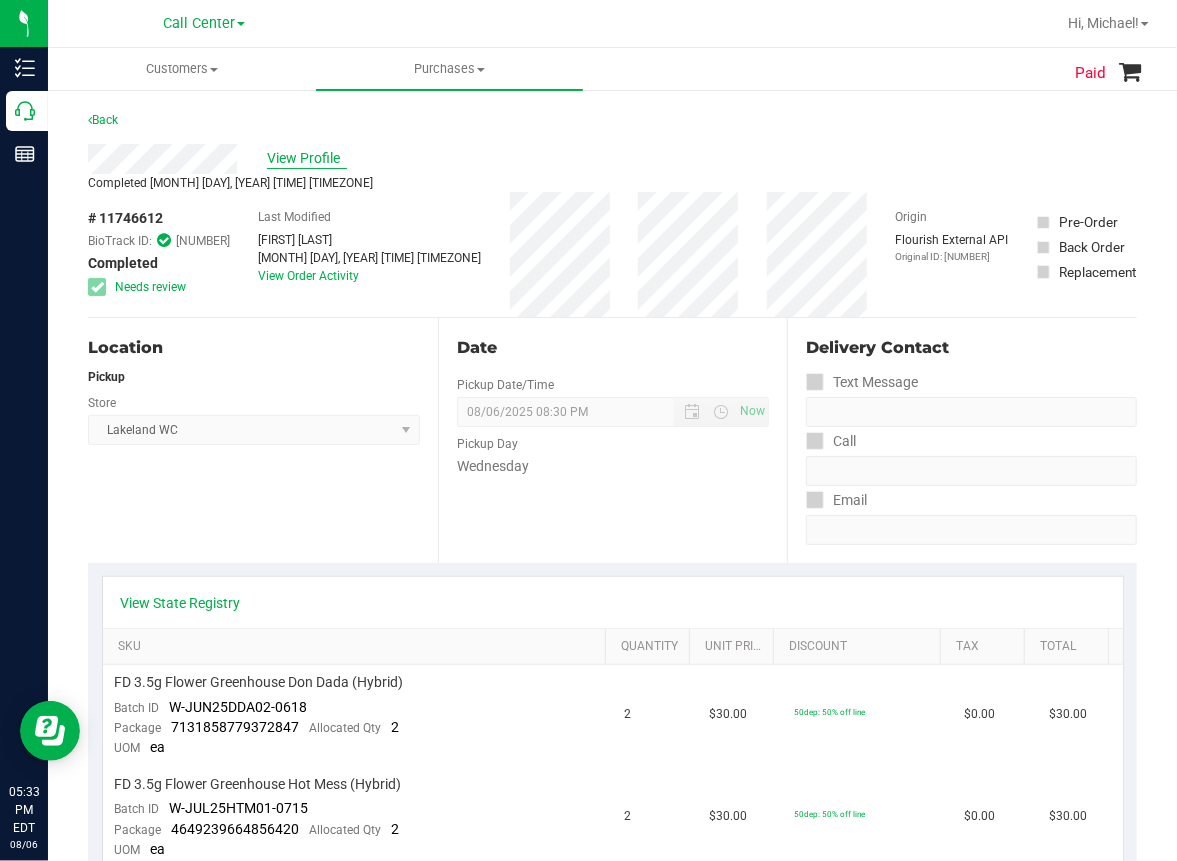 click on "View Profile" at bounding box center (307, 158) 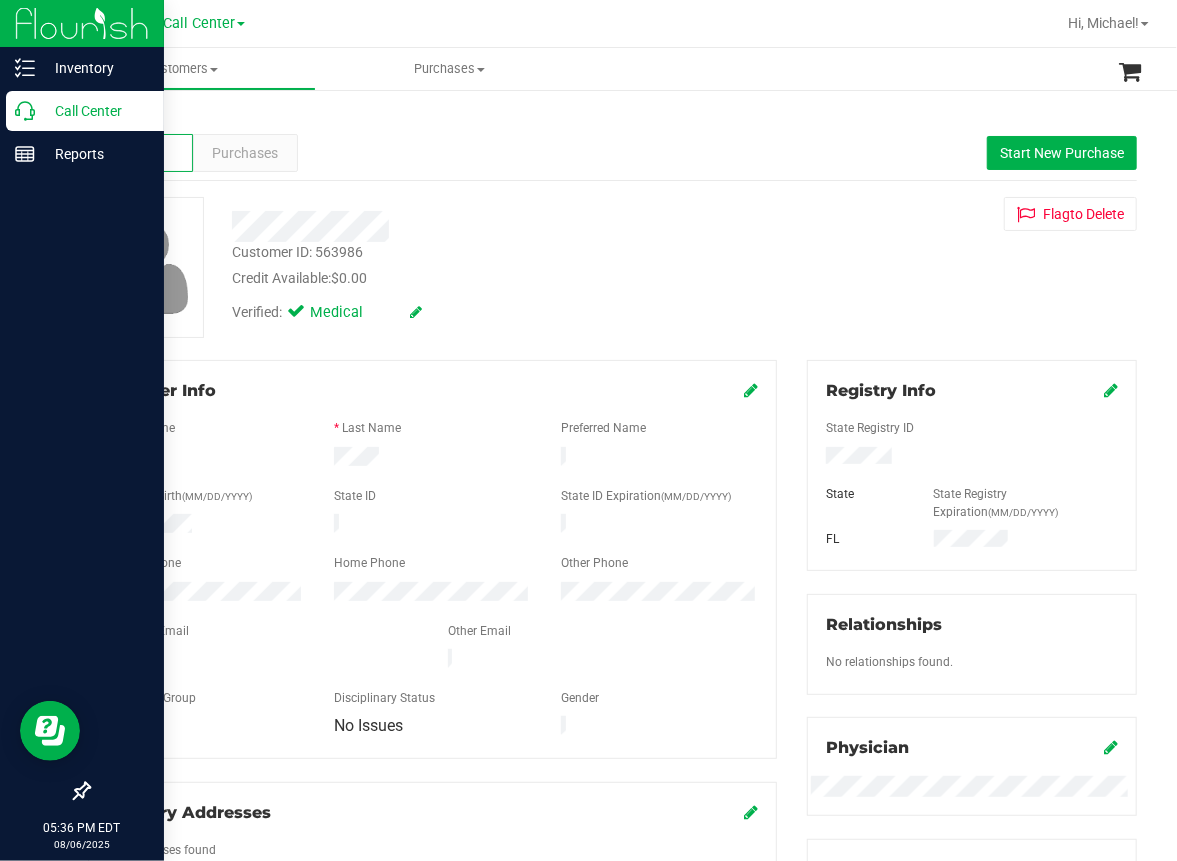click on "Call Center" at bounding box center (85, 111) 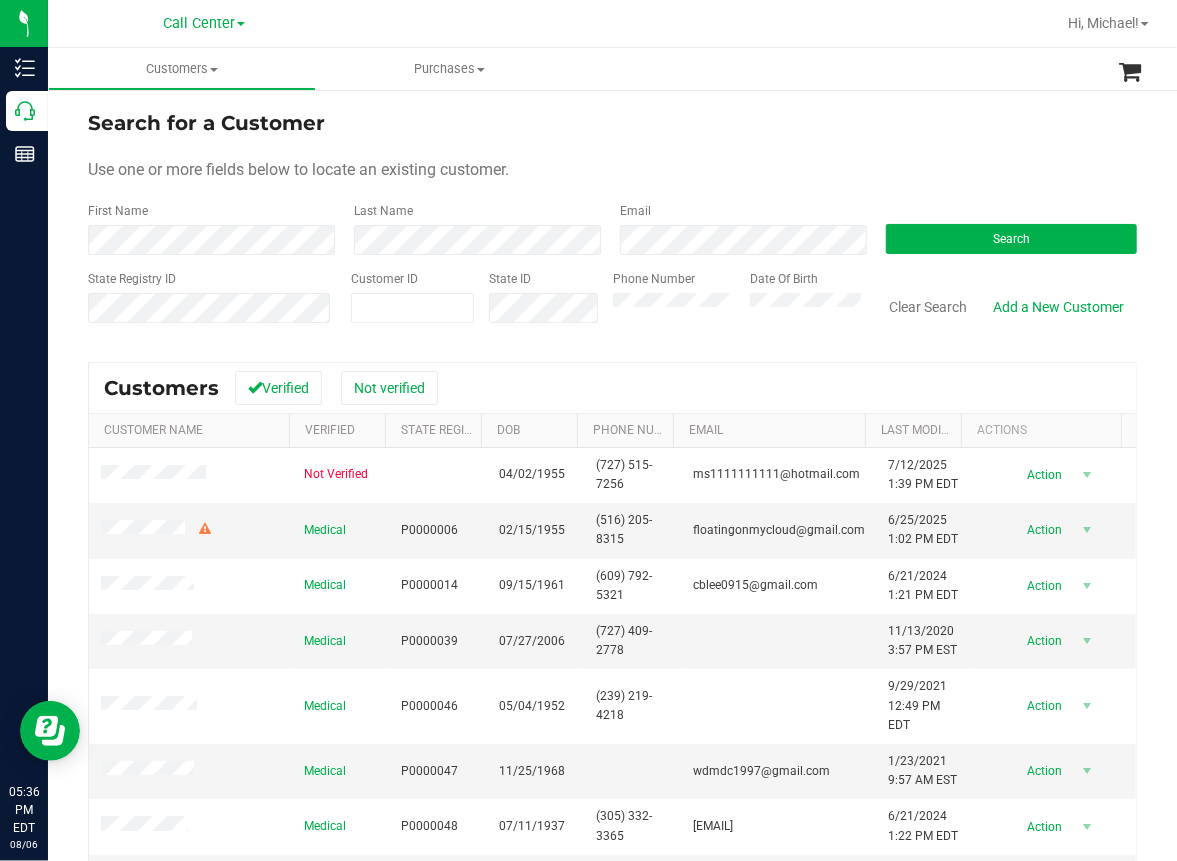 click on "Search for a Customer
Use one or more fields below to locate an existing customer.
First Name
Last Name
Email
Search
State Registry ID
Customer ID
State ID
Phone Number
Date Of Birth" at bounding box center [612, 224] 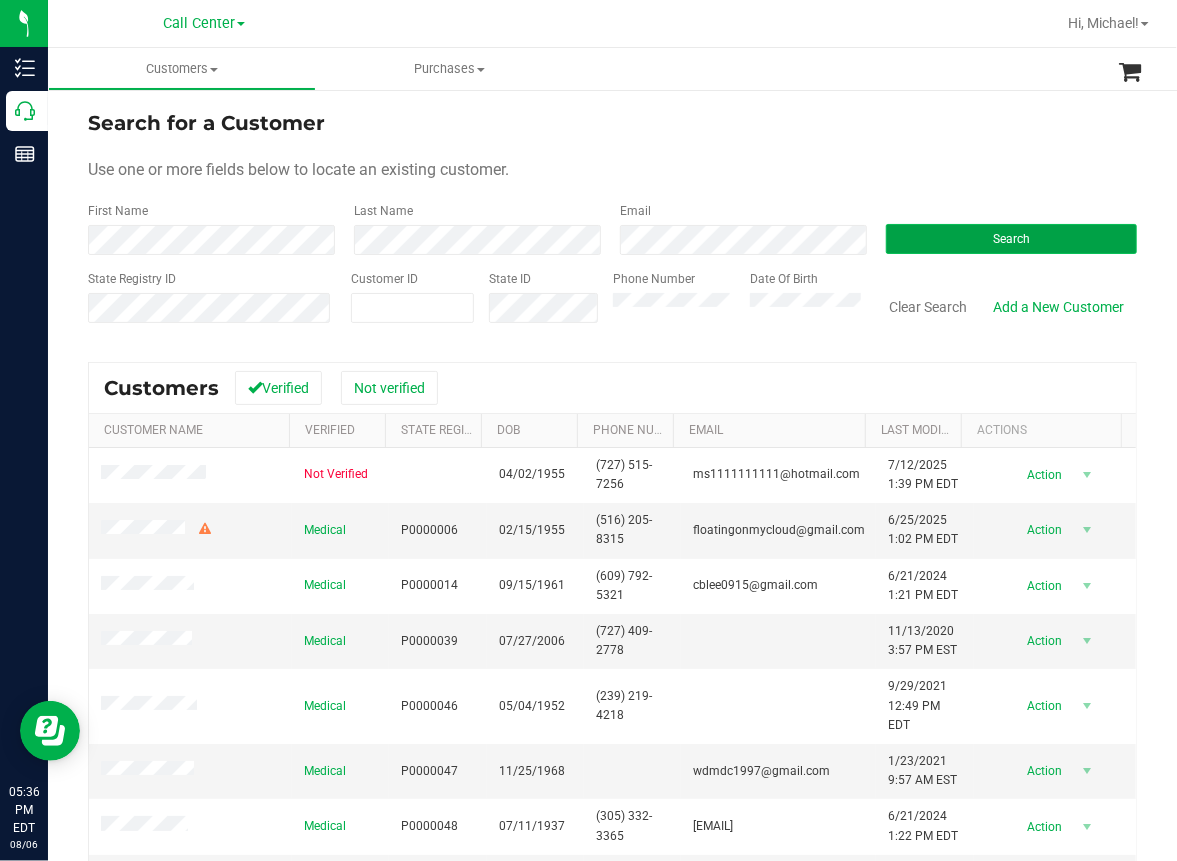 click on "Search" at bounding box center [1011, 239] 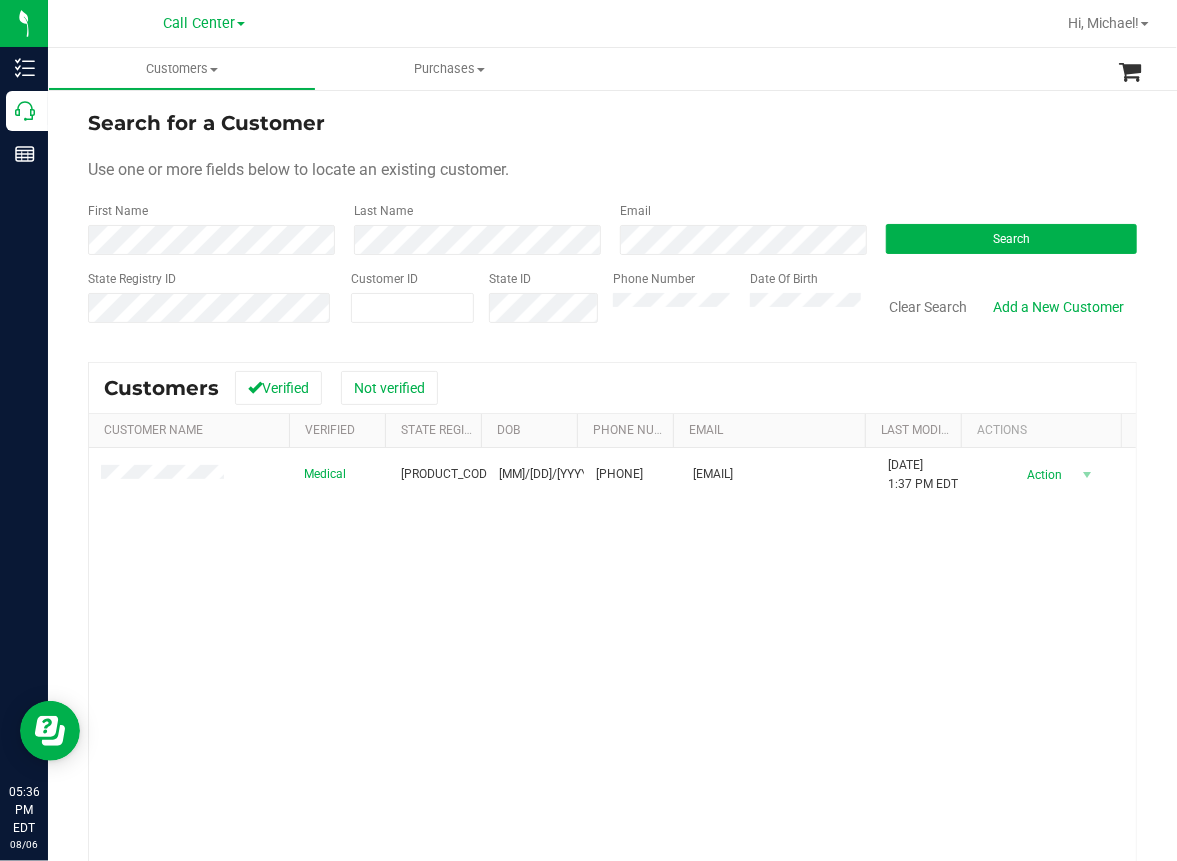 click on "Medical P5HF6426 [DATE] ([PHONE]) [EMAIL] [DATE] [TIME] [TIMEZONE]
Delete Profile
Action Action Create new purchase View profile View purchases" at bounding box center (612, 719) 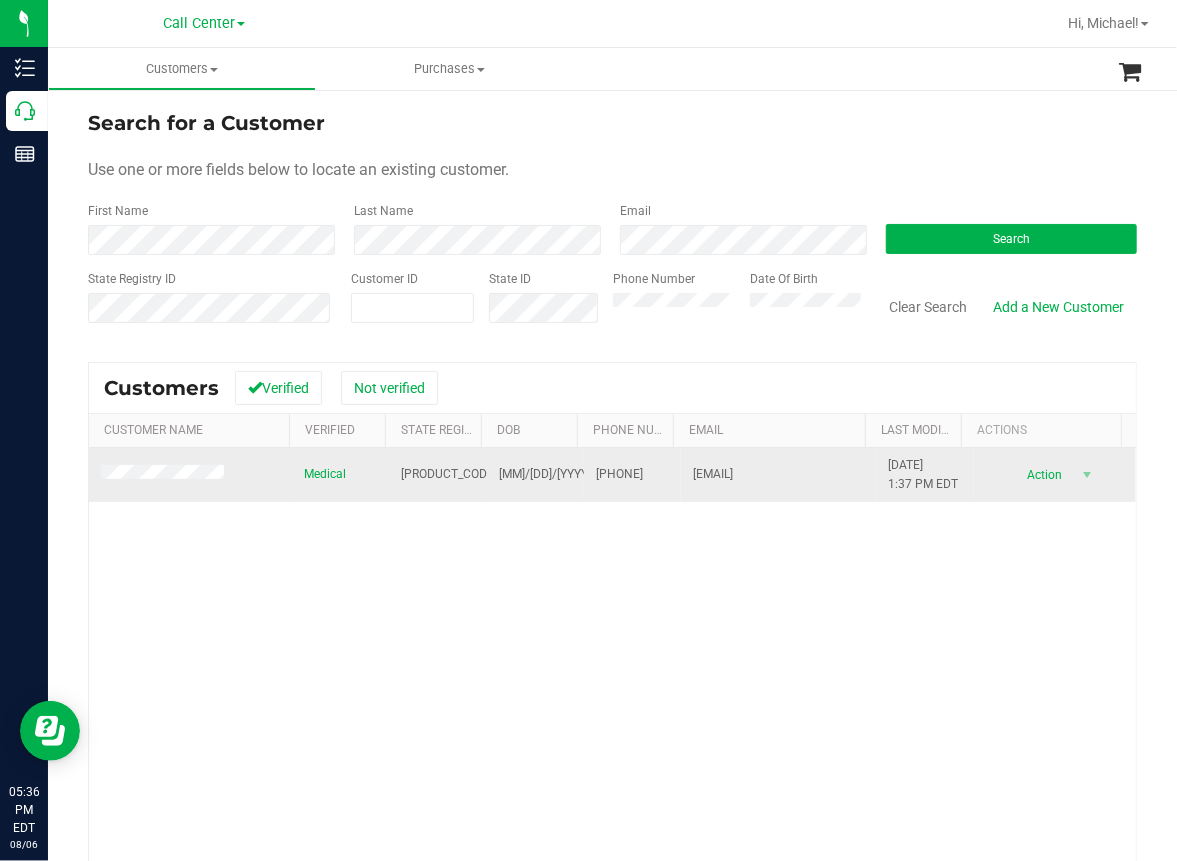 click on "[PRODUCT_CODE]" at bounding box center (449, 474) 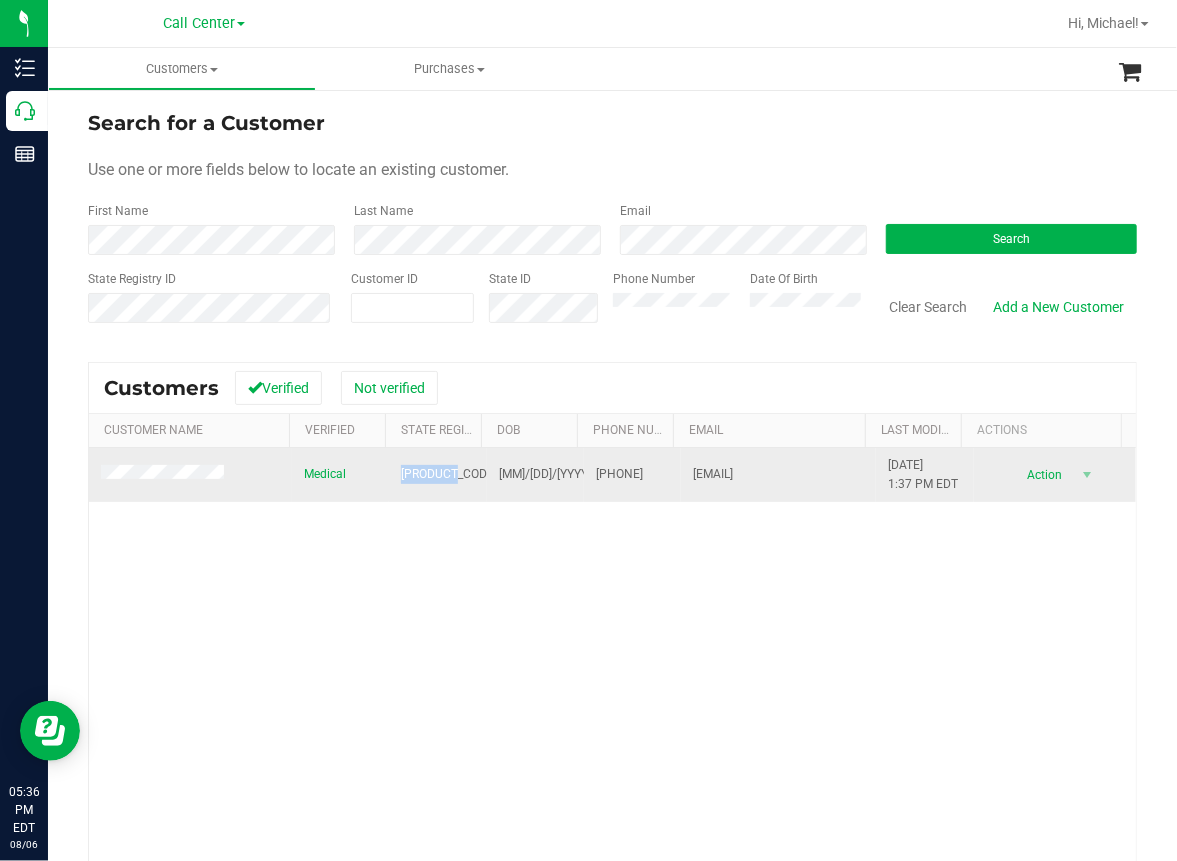 click on "[PRODUCT_CODE]" at bounding box center (449, 474) 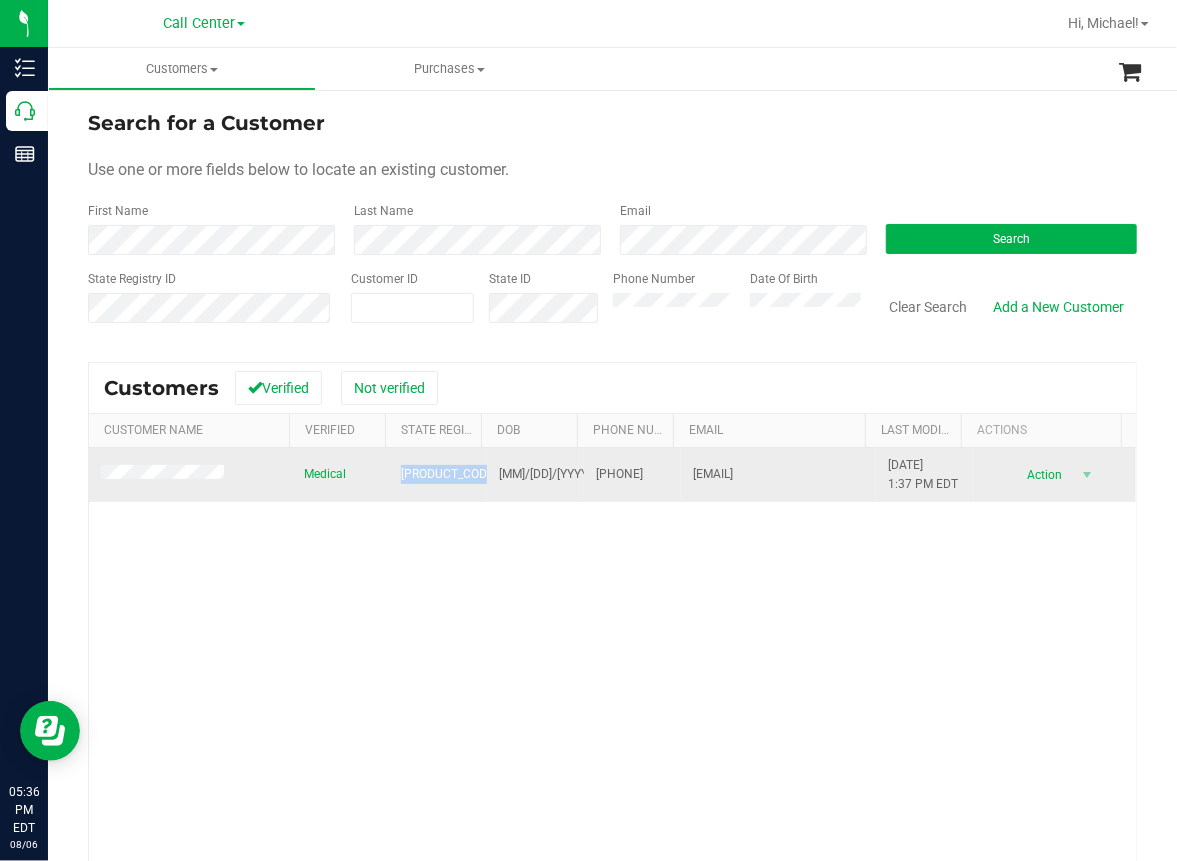click on "[PRODUCT_CODE]" at bounding box center (449, 474) 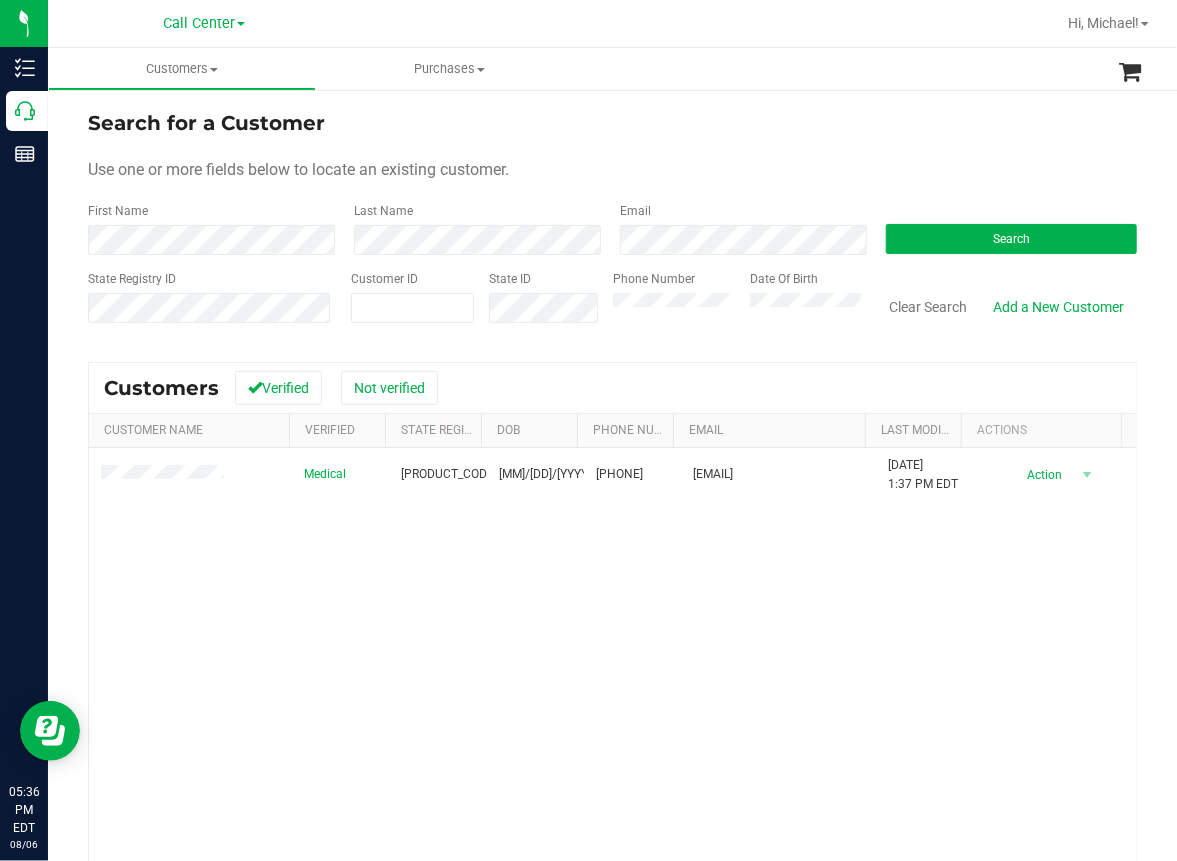 click on "Medical P5HF6426 [DATE] ([PHONE]) [EMAIL] [DATE] [TIME] [TIMEZONE]
Delete Profile
Action Action Create new purchase View profile View purchases" at bounding box center (612, 719) 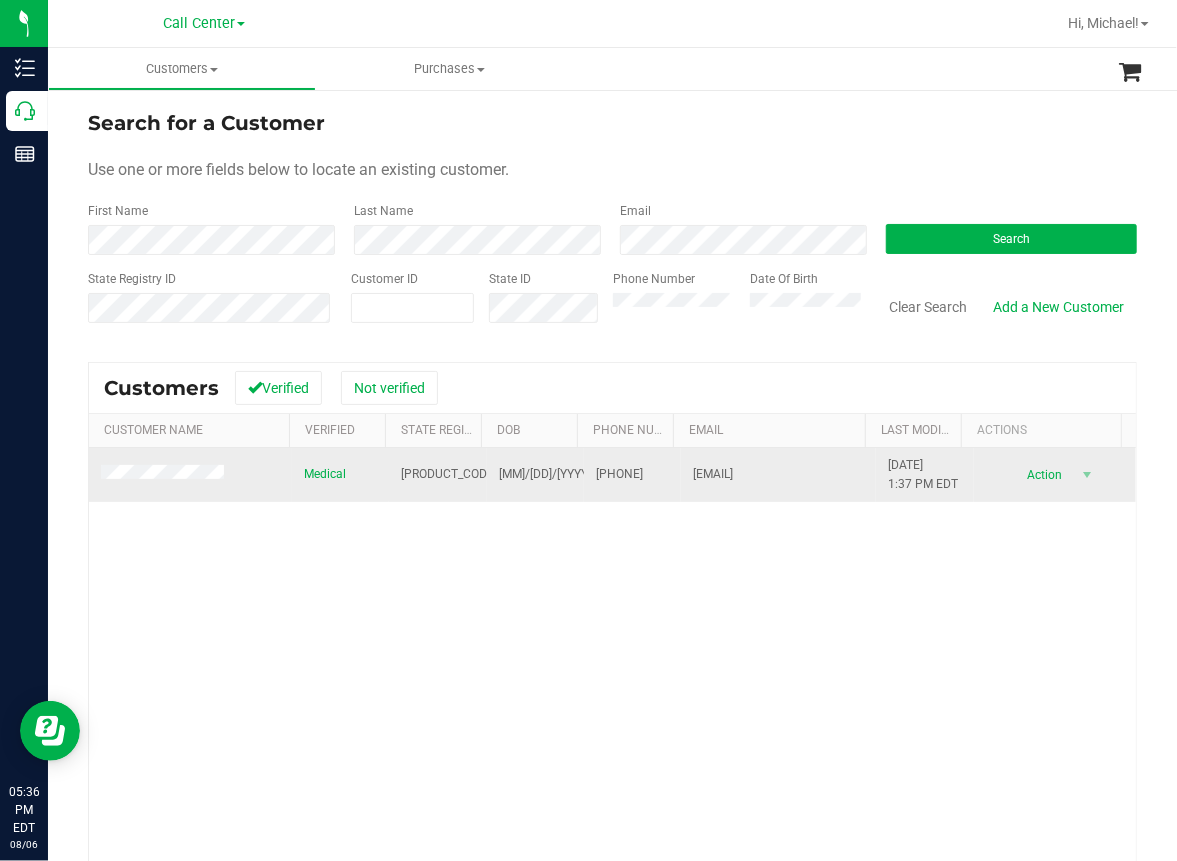 click on "[MM]/[DD]/[YYYY]" at bounding box center [545, 474] 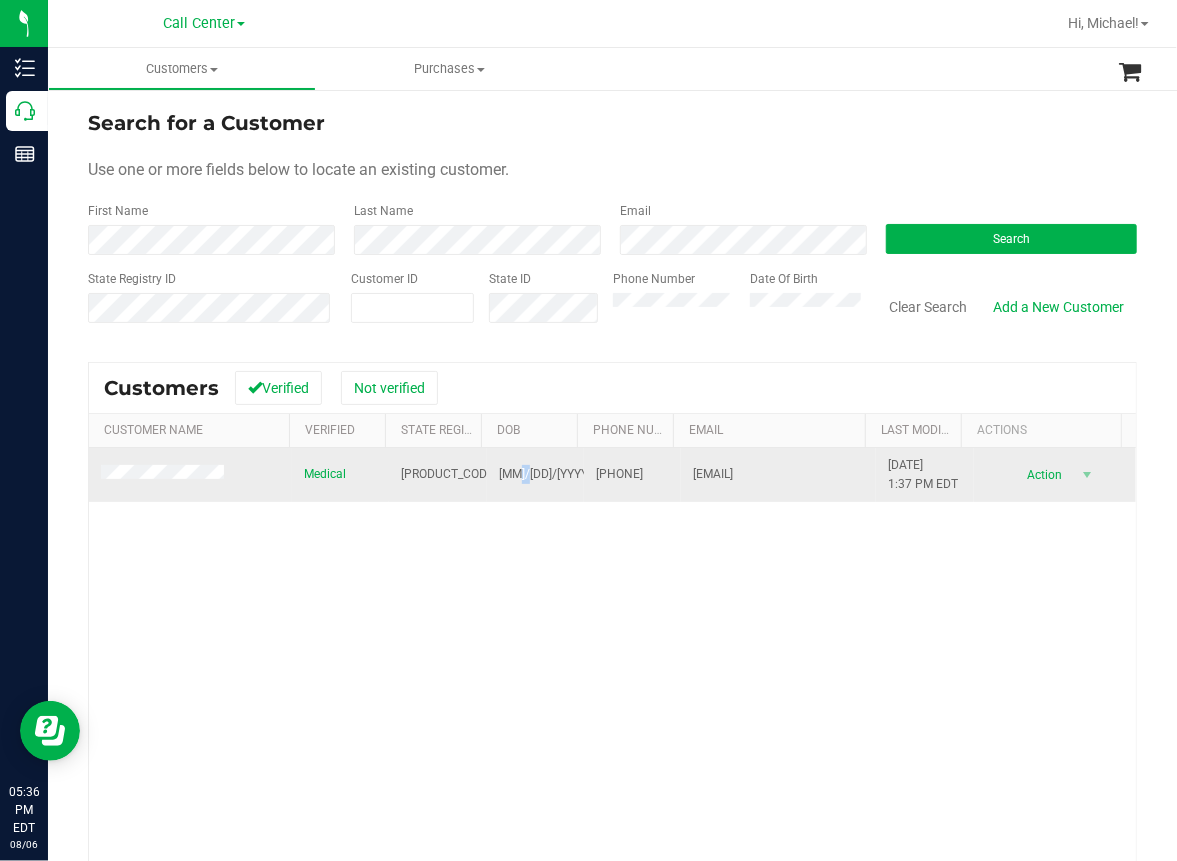 click on "[MM]/[DD]/[YYYY]" at bounding box center (545, 474) 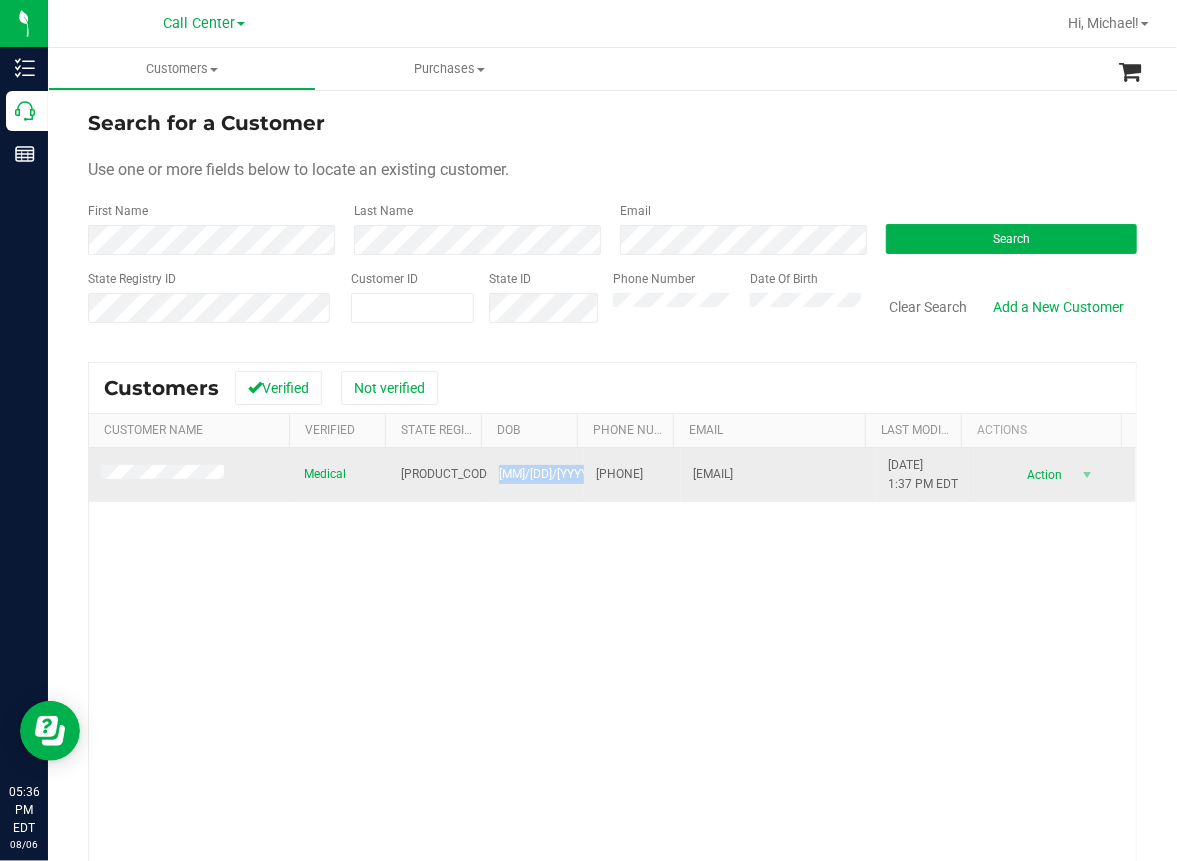 click on "[MM]/[DD]/[YYYY]" at bounding box center [545, 474] 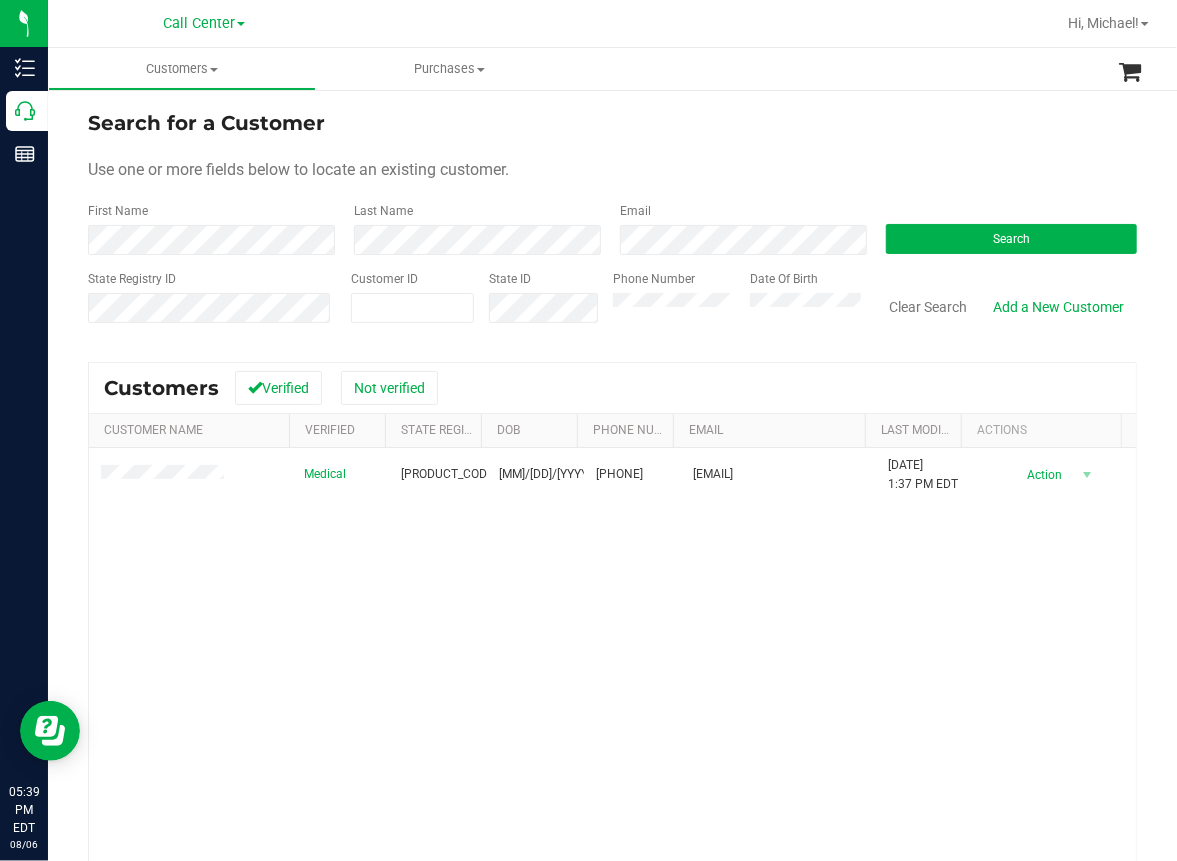 click on "Medical P5HF6426 [DATE] ([PHONE]) [EMAIL] [DATE] [TIME] [TIMEZONE]
Delete Profile
Action Action Create new purchase View profile View purchases" at bounding box center (612, 719) 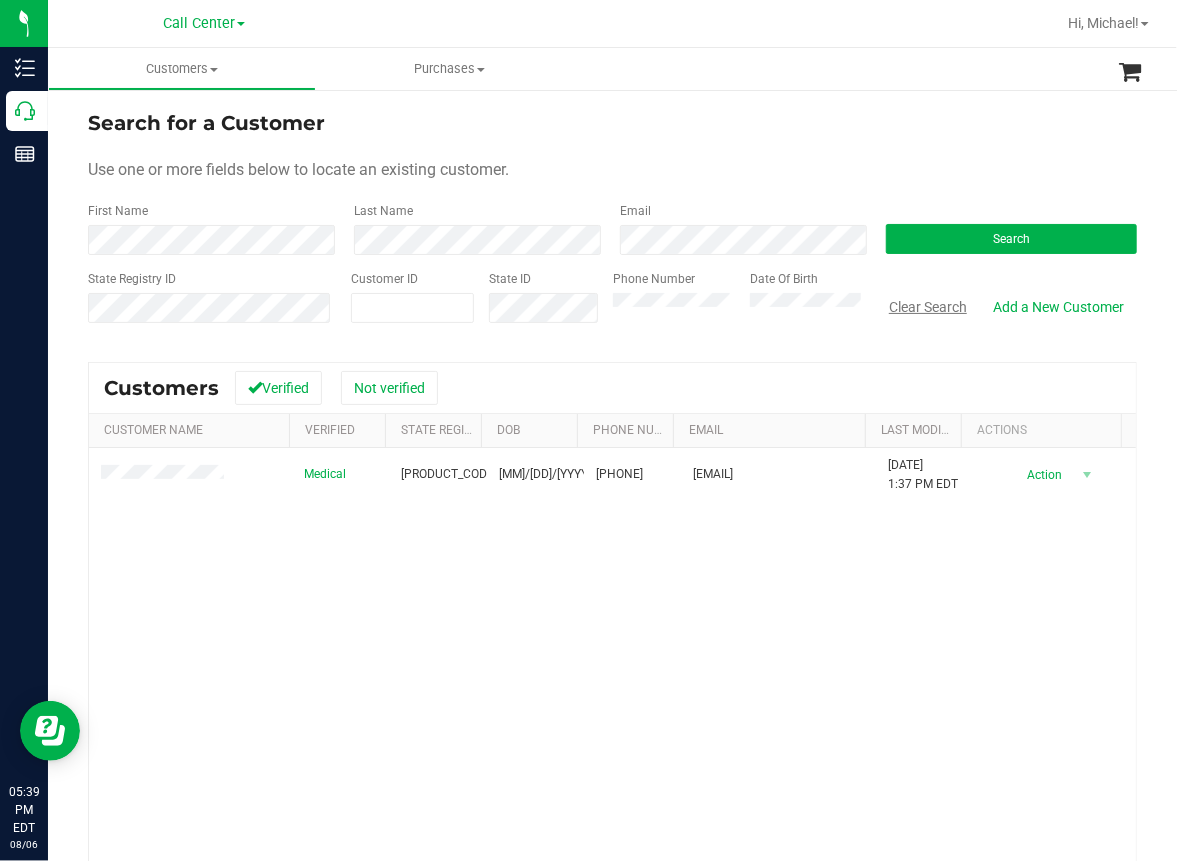 click on "Clear Search" at bounding box center [928, 307] 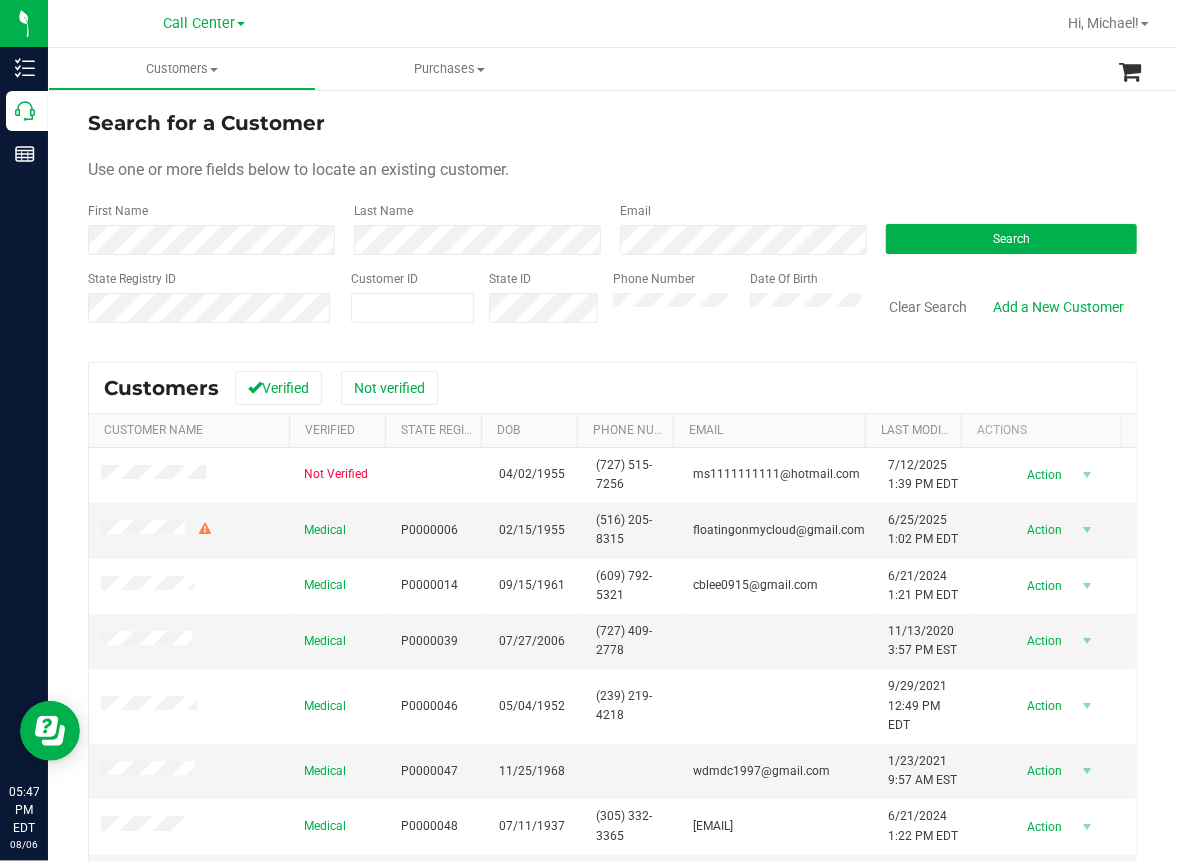 click on "Customers
All customers
Add a new customer
All physicians
Purchases
All purchases" at bounding box center (636, 69) 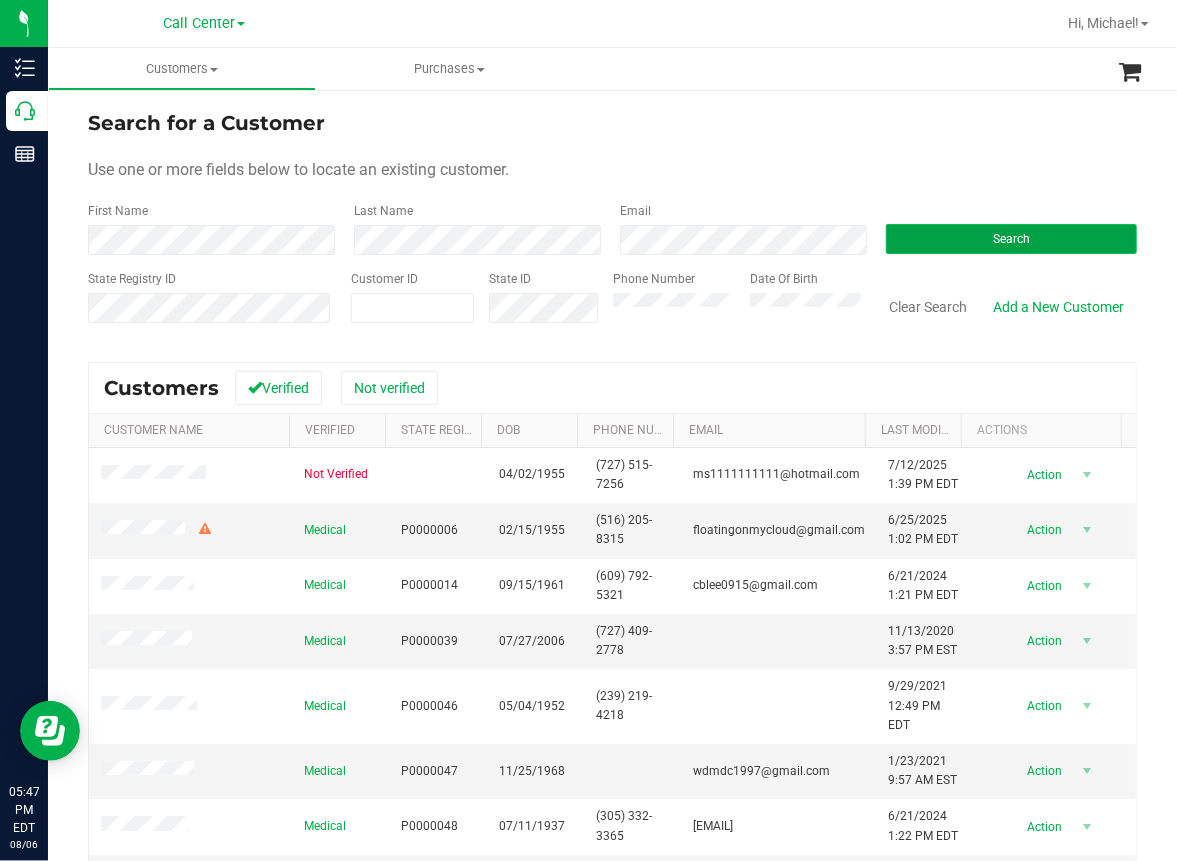 click on "Search" at bounding box center [1011, 239] 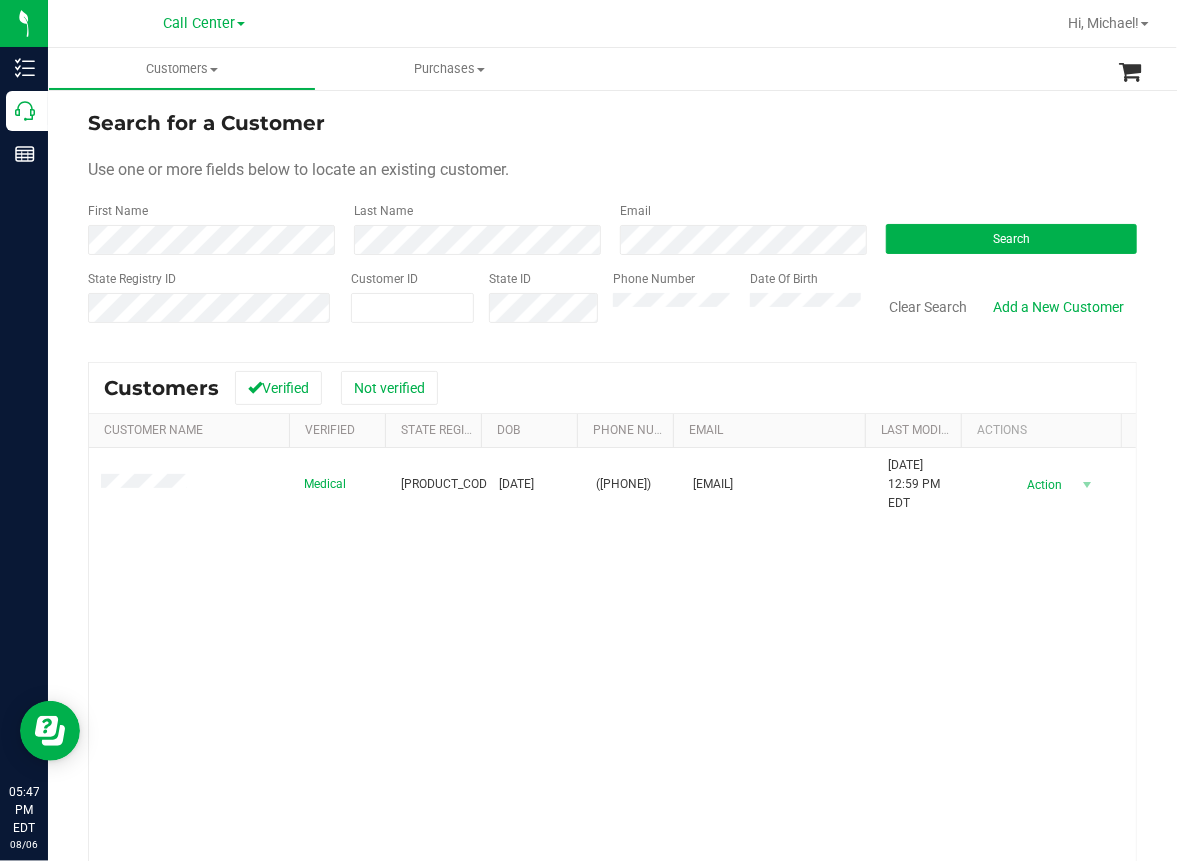 click on "Medical [CODE] [DATE] ([PHONE]) [EMAIL] [DATE] [TIME] [TIMEZONE]
Delete Profile
Action Action Create new purchase View profile View purchases" at bounding box center [612, 719] 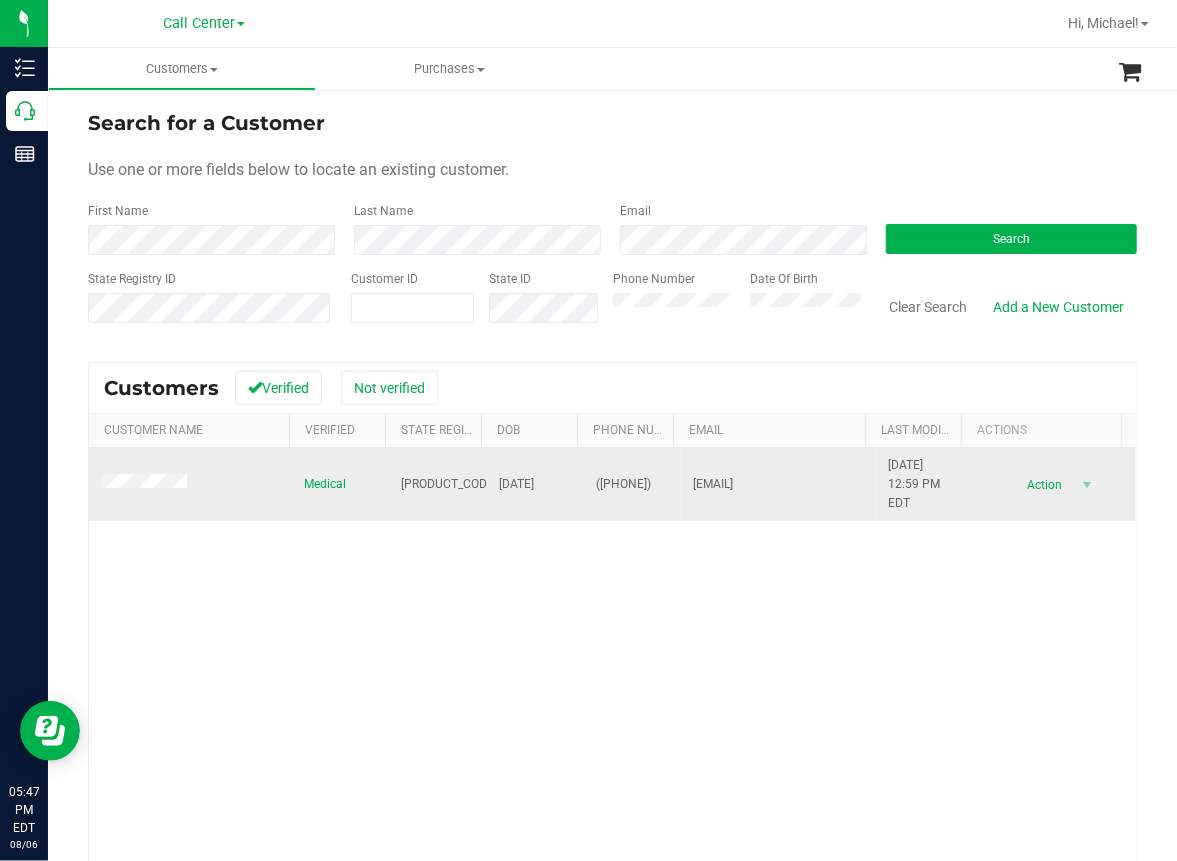 click on "[PRODUCT_CODE]" at bounding box center (437, 485) 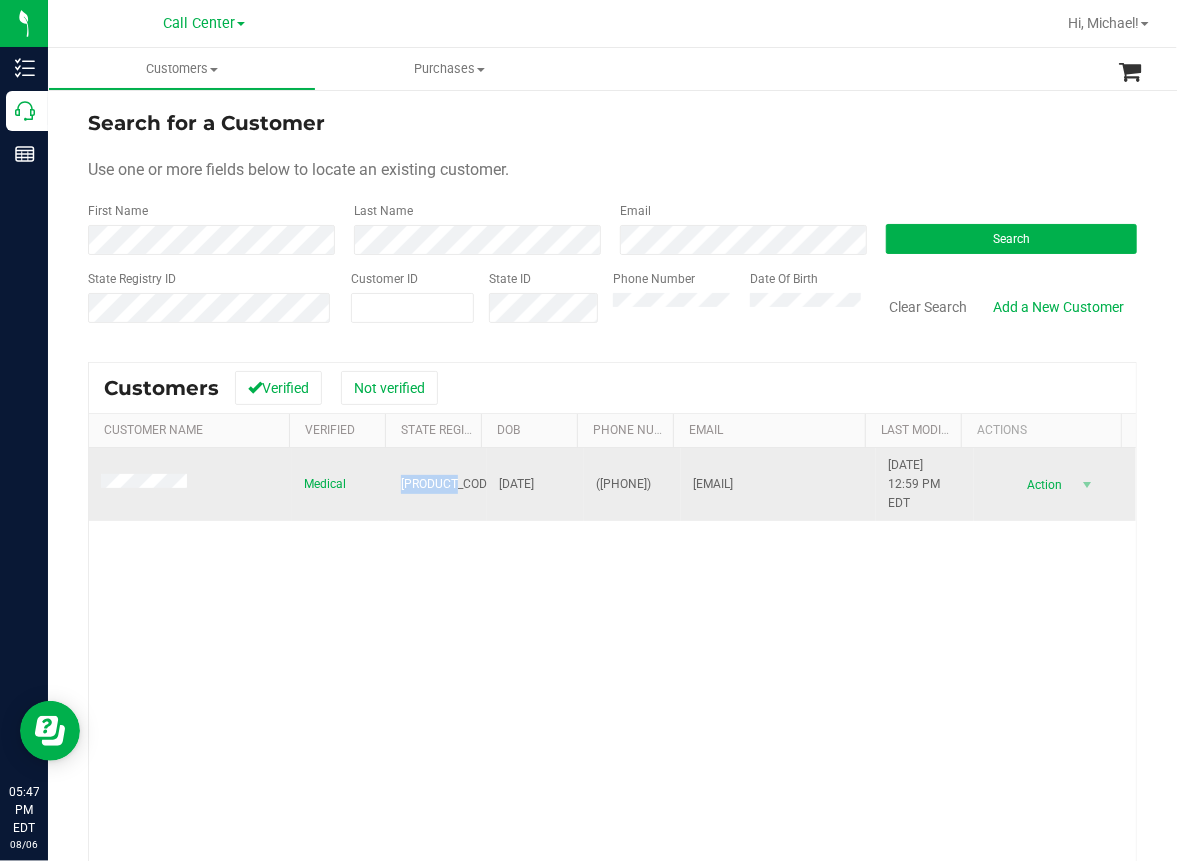click on "[PRODUCT_CODE]" at bounding box center (449, 484) 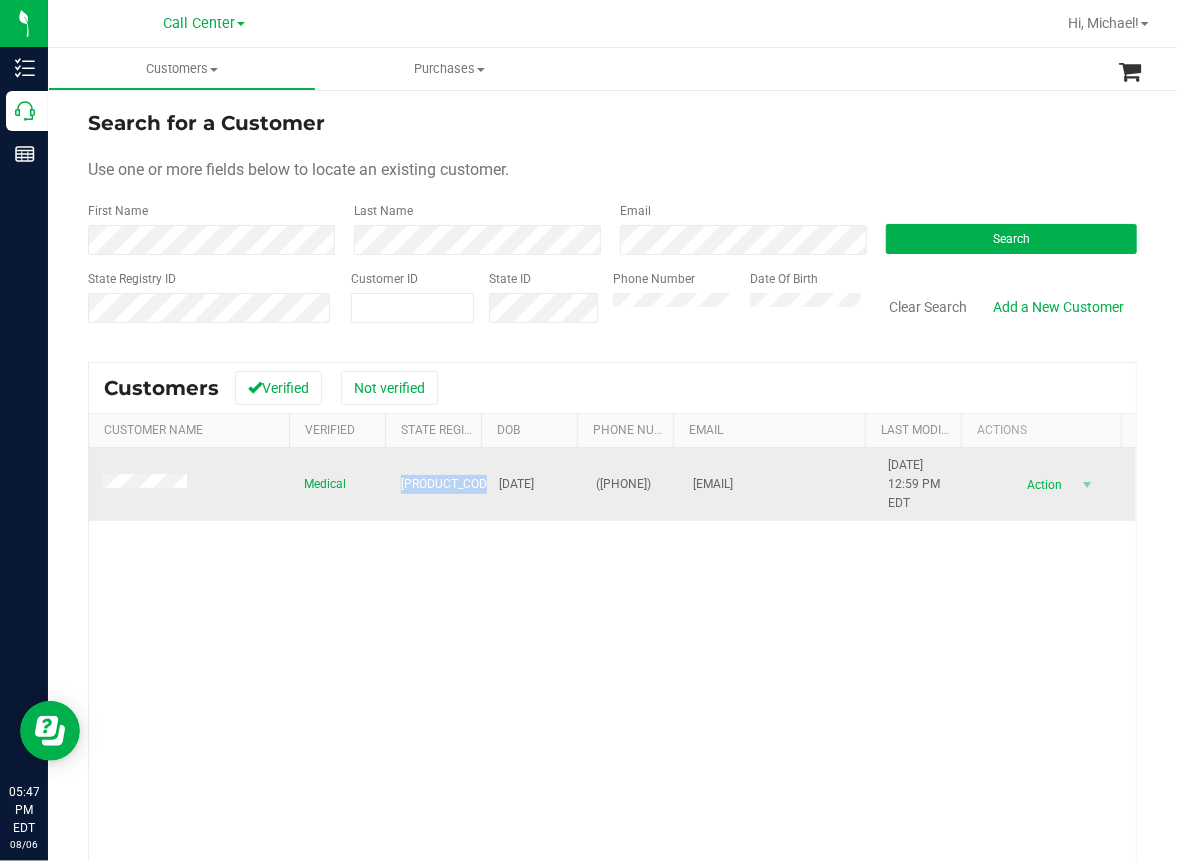 click on "[PRODUCT_CODE]" at bounding box center (449, 484) 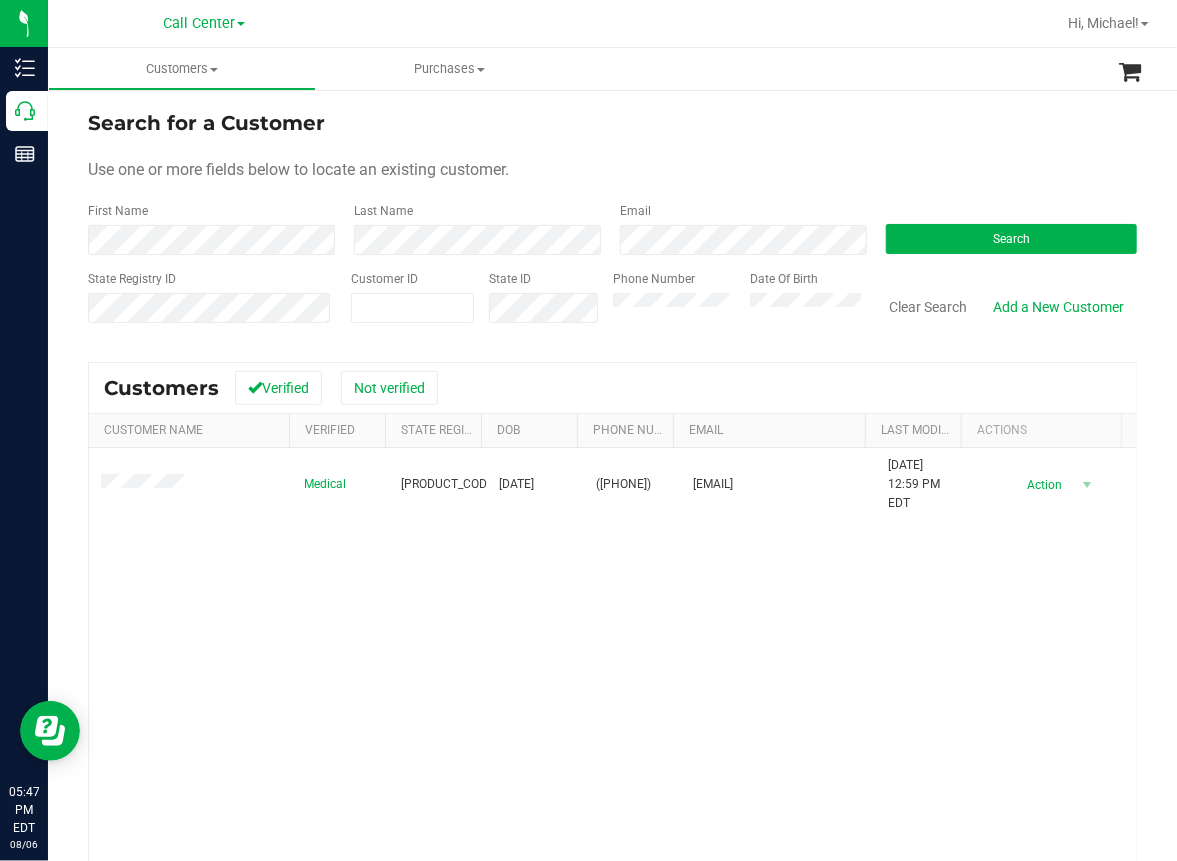 click on "Medical [CODE] [DATE] ([PHONE]) [EMAIL] [DATE] [TIME] [TIMEZONE]
Delete Profile
Action Action Create new purchase View profile View purchases" at bounding box center [612, 719] 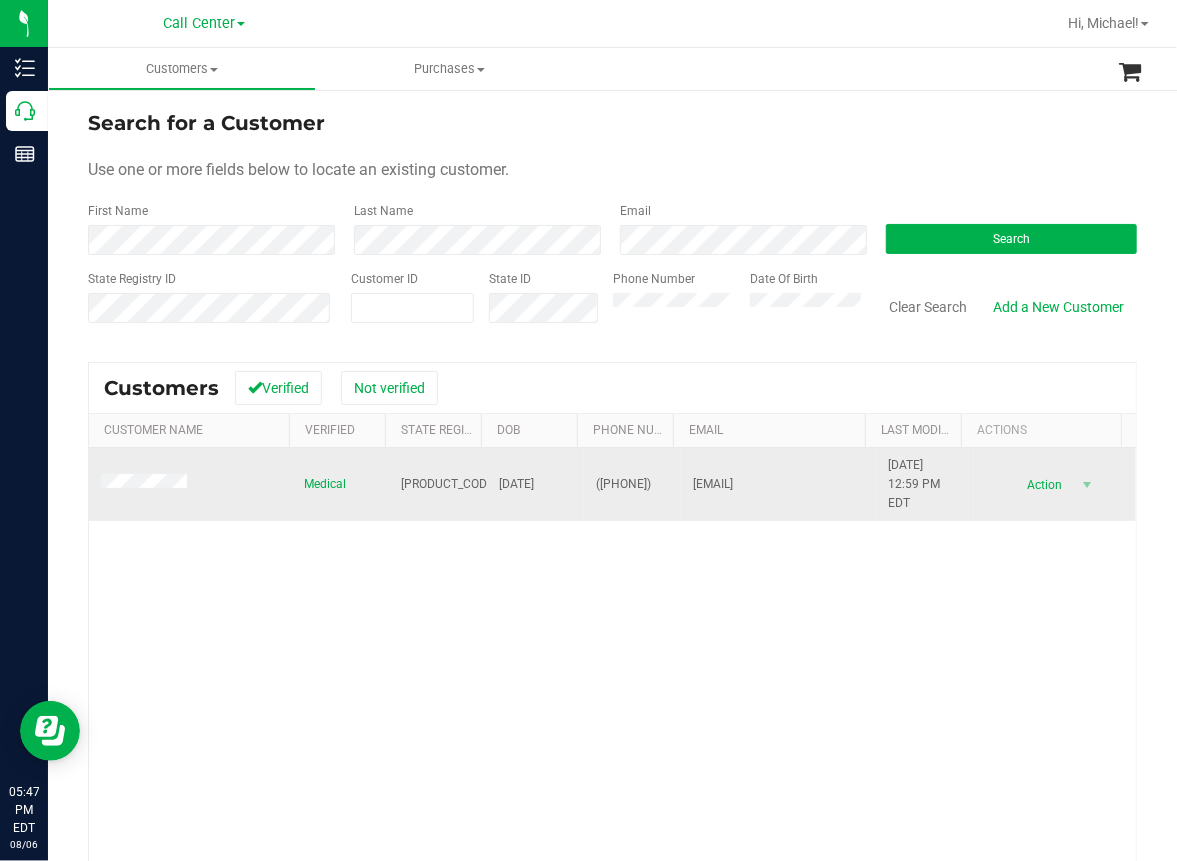 click on "[DATE]" at bounding box center (516, 484) 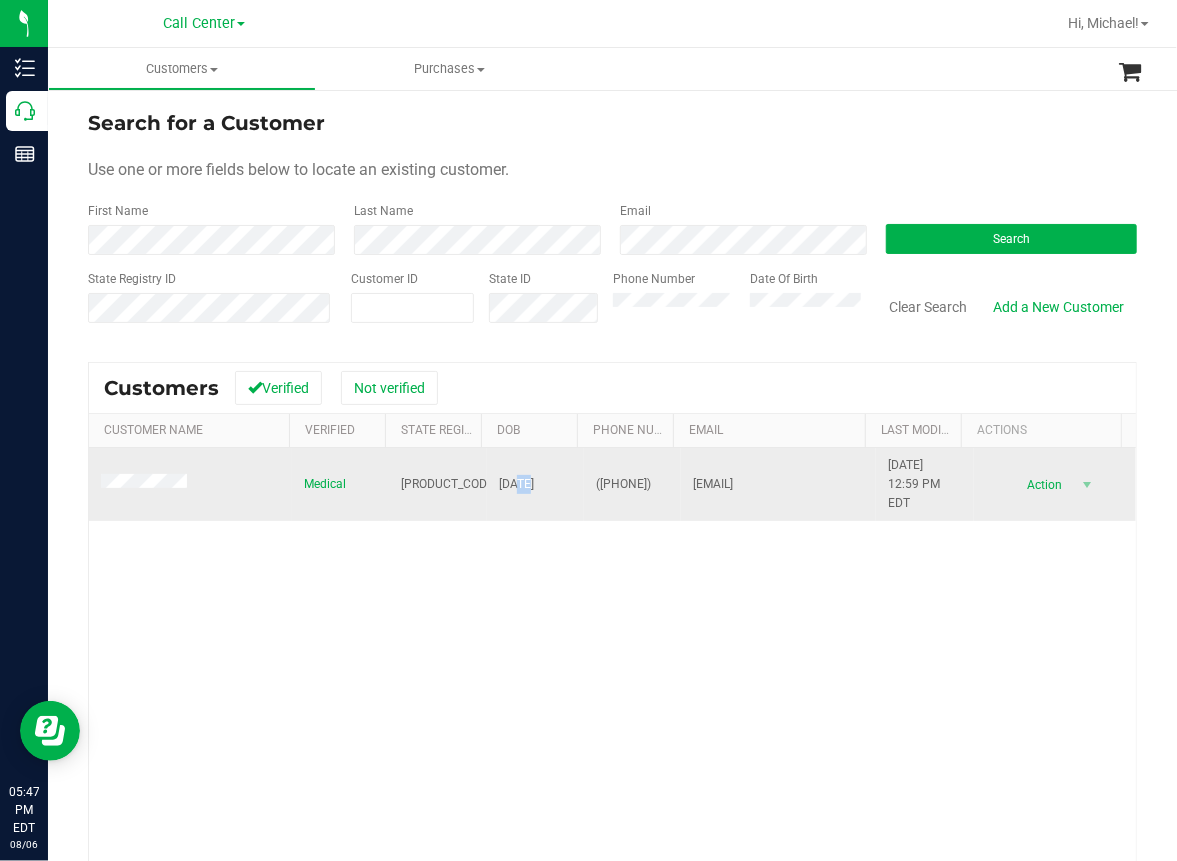 click on "[DATE]" at bounding box center (516, 484) 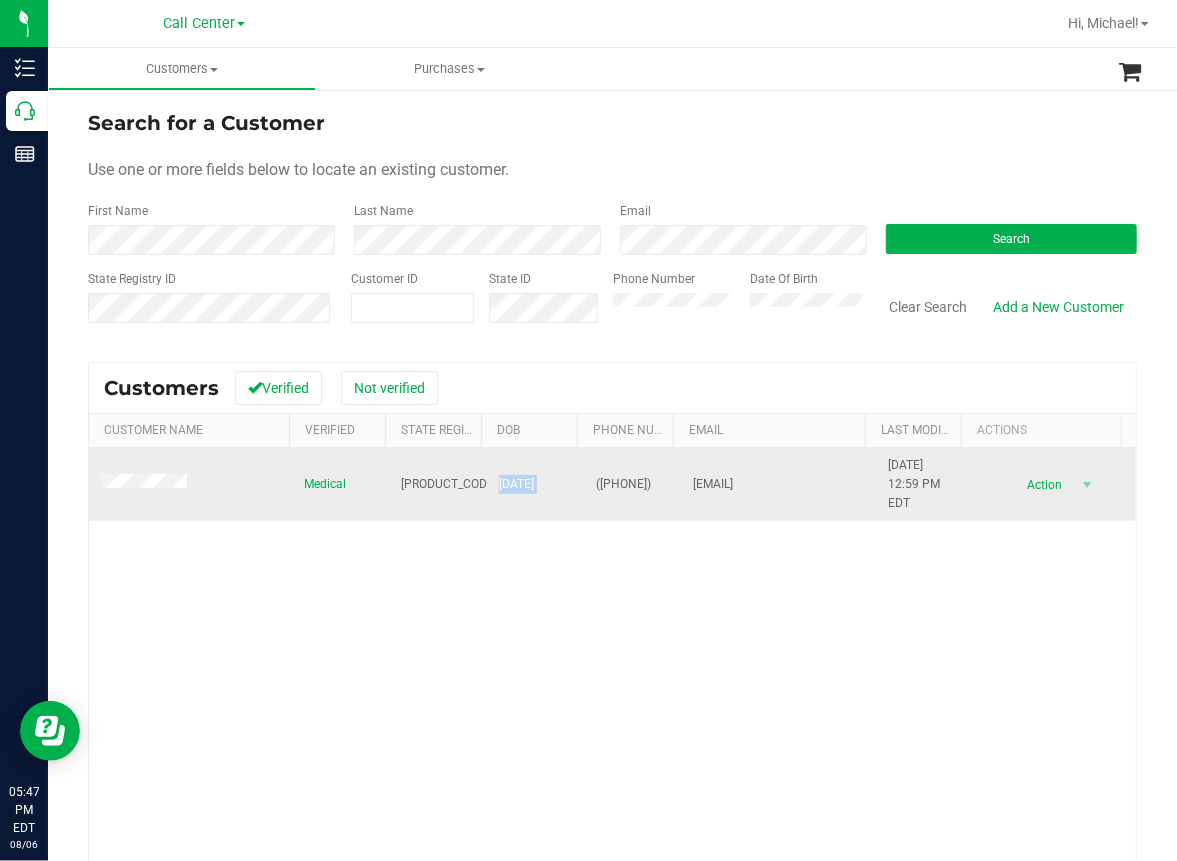 click on "[DATE]" at bounding box center (516, 484) 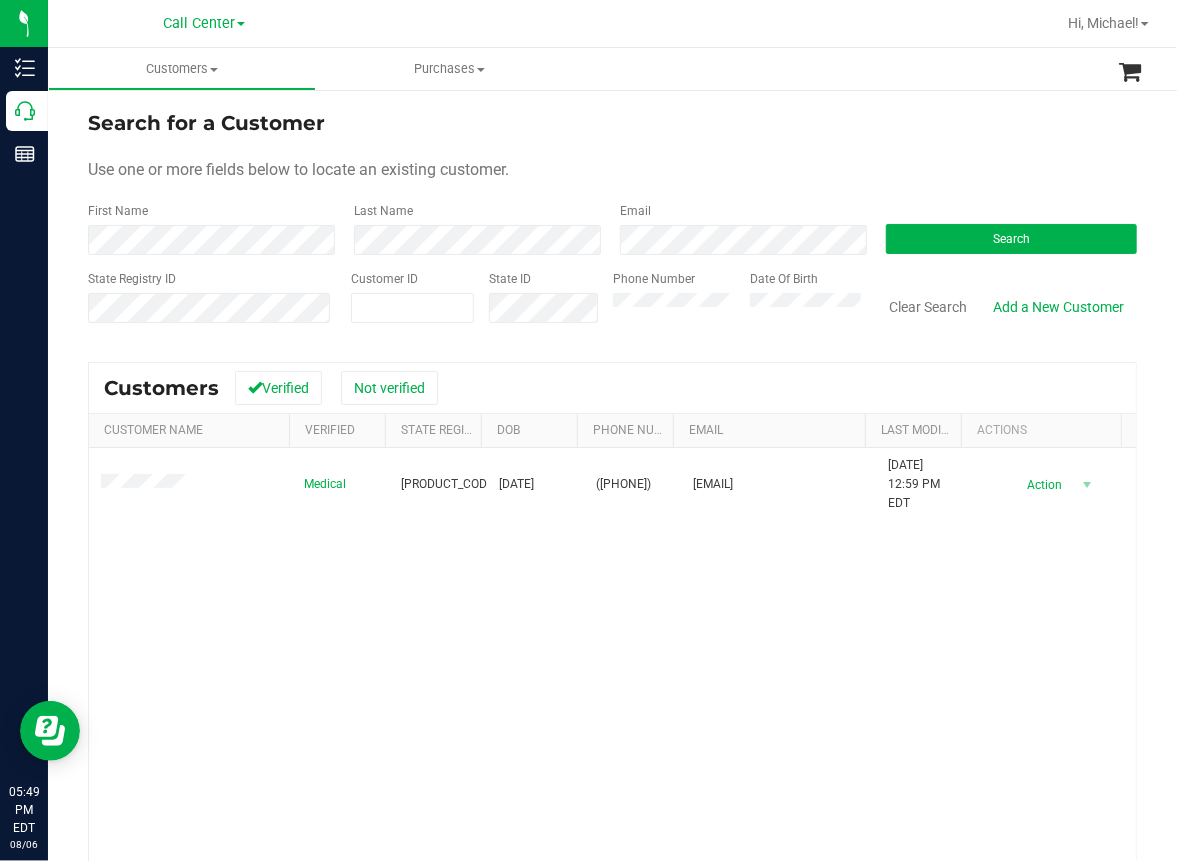 click on "Medical [CODE] [DATE] ([PHONE]) [EMAIL] [DATE] [TIME] [TIMEZONE]
Delete Profile
Action Action Create new purchase View profile View purchases" at bounding box center [612, 719] 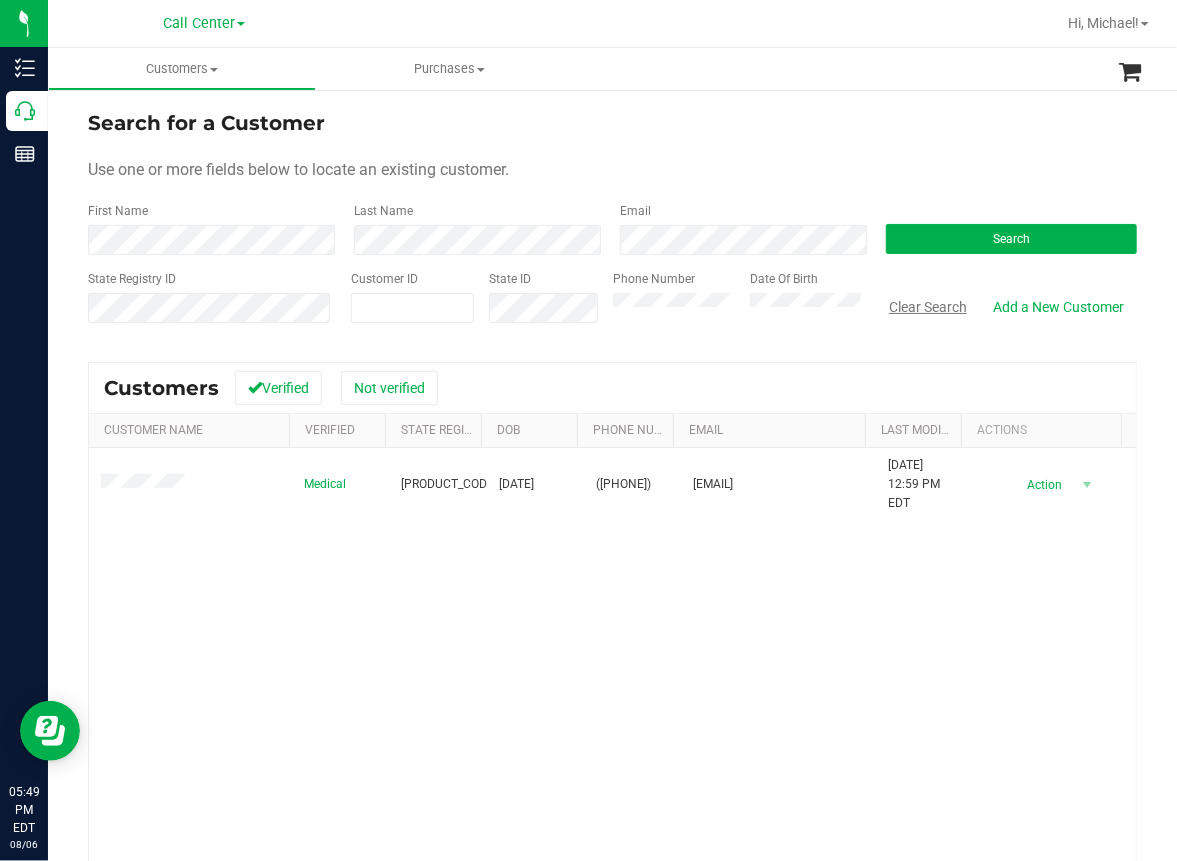 click on "Clear Search" at bounding box center [928, 307] 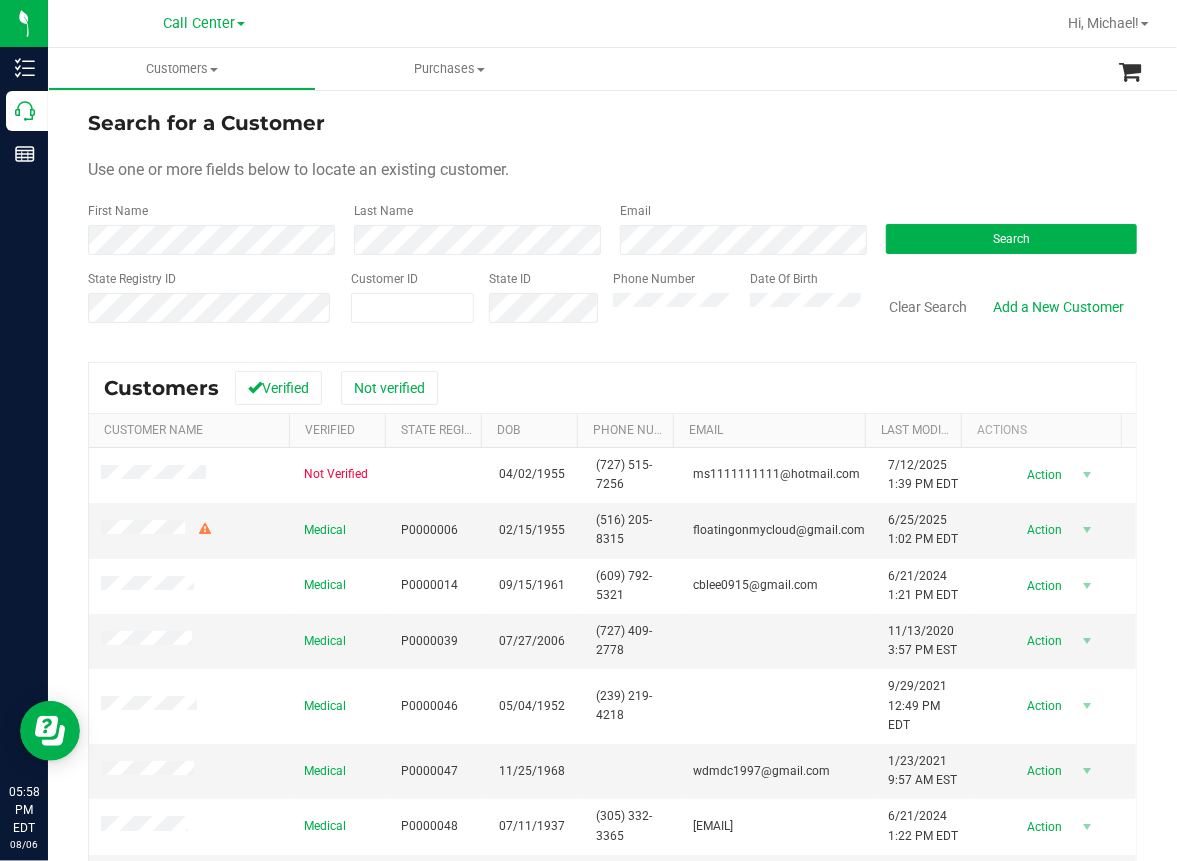 click on "Customers
All customers
Add a new customer
All physicians
Purchases
All purchases" at bounding box center [636, 69] 